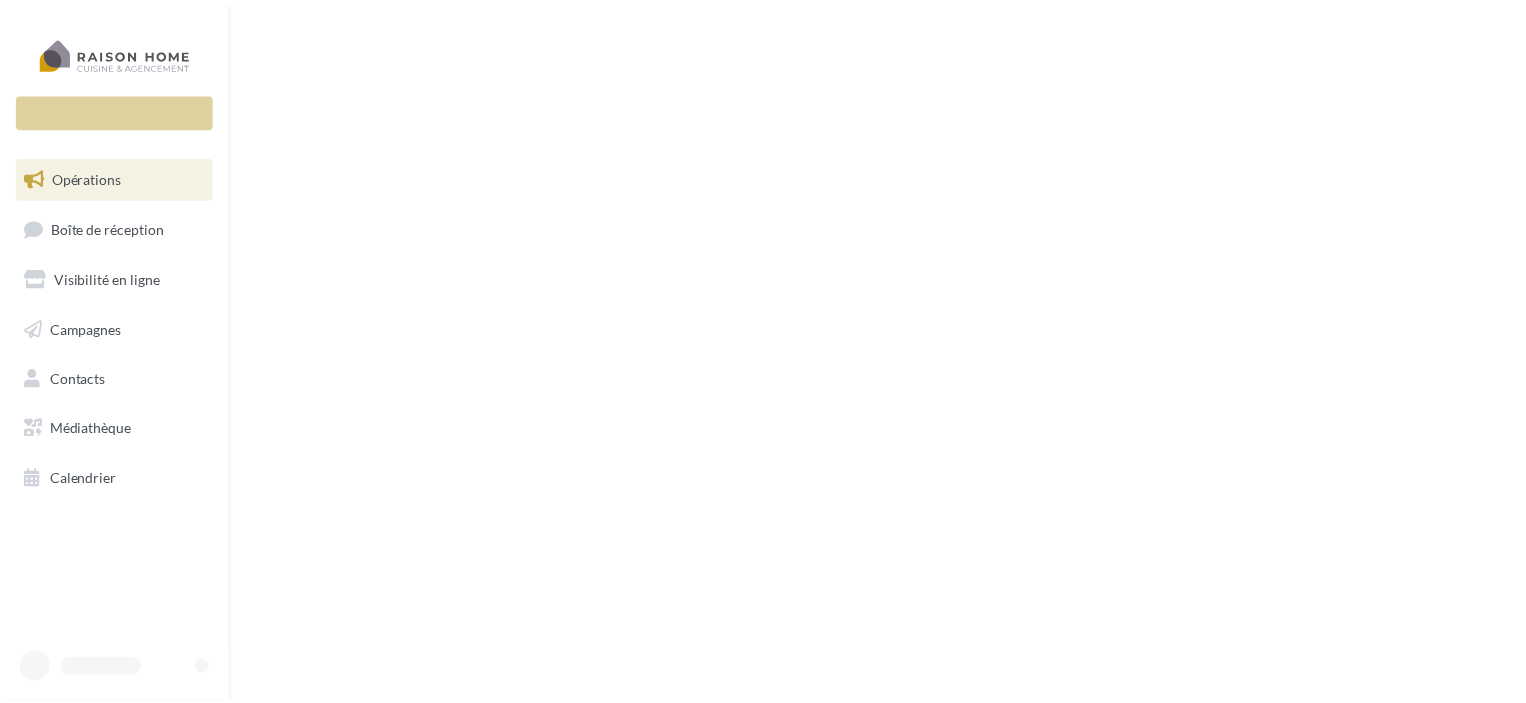 scroll, scrollTop: 0, scrollLeft: 0, axis: both 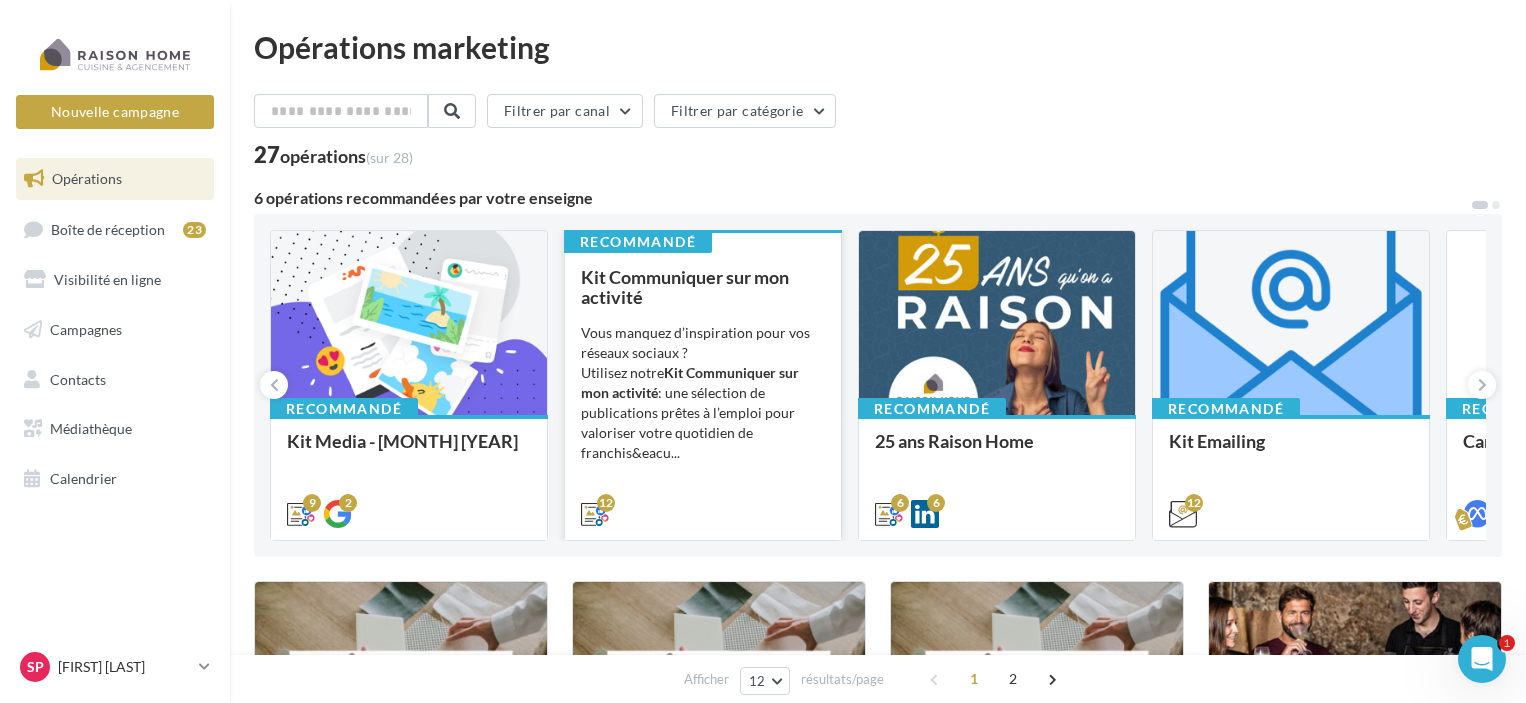 click on "Kit Communiquer sur mon activité        Vous manquez d’inspiration pour vos réseaux sociaux ?
Utilisez notre  Kit Communiquer sur mon activité  : une sélection de publications prêtes à l’emploi pour valoriser votre quotidien de franchis&eacu..." at bounding box center [409, 476] 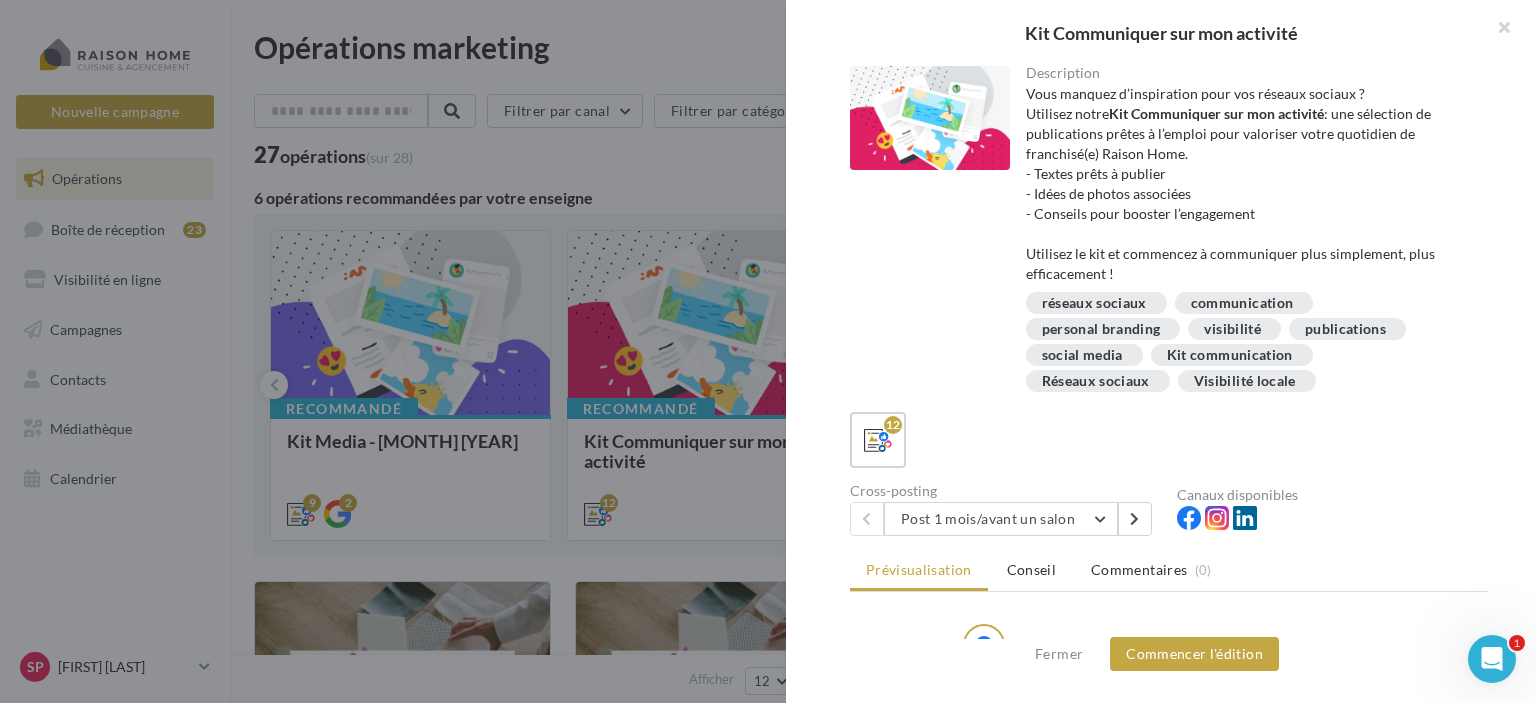 scroll, scrollTop: 300, scrollLeft: 0, axis: vertical 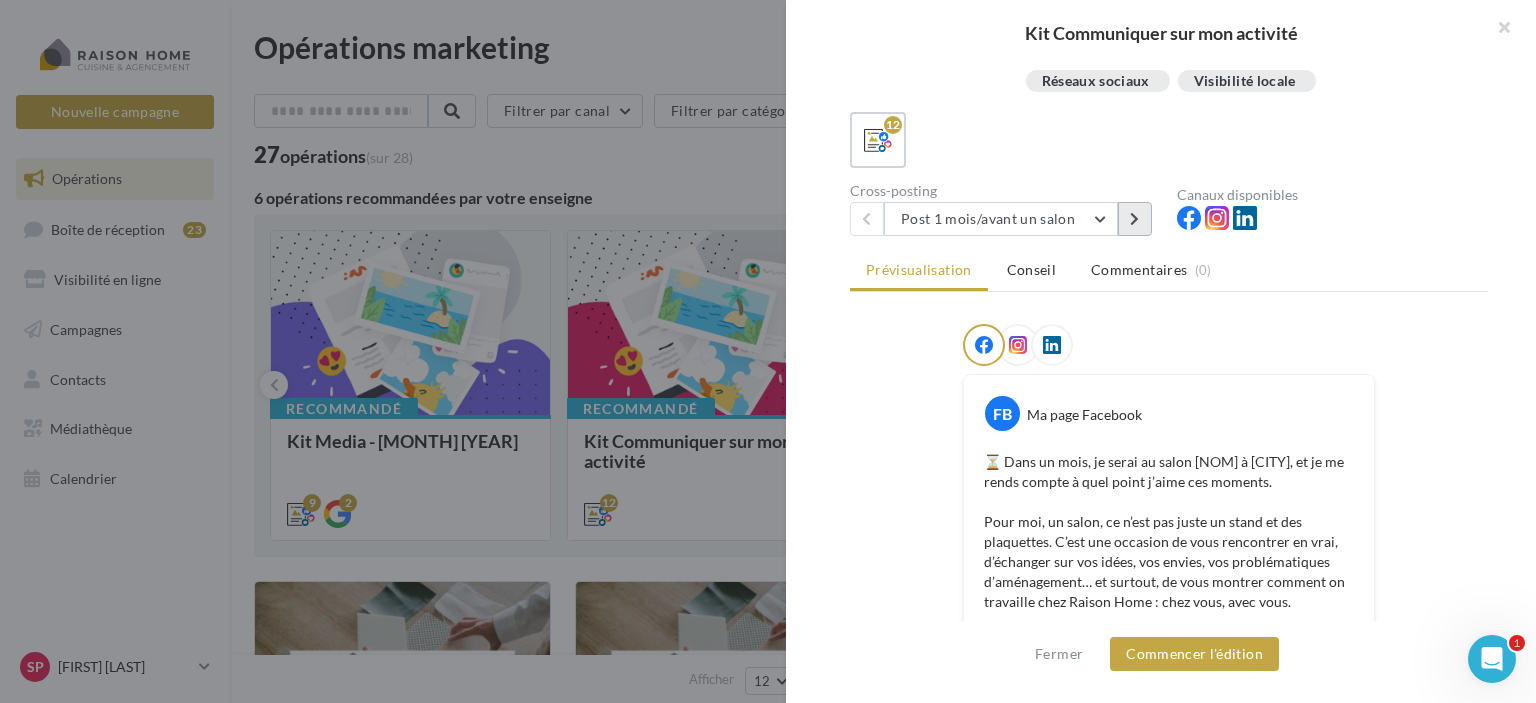 click at bounding box center (1135, 219) 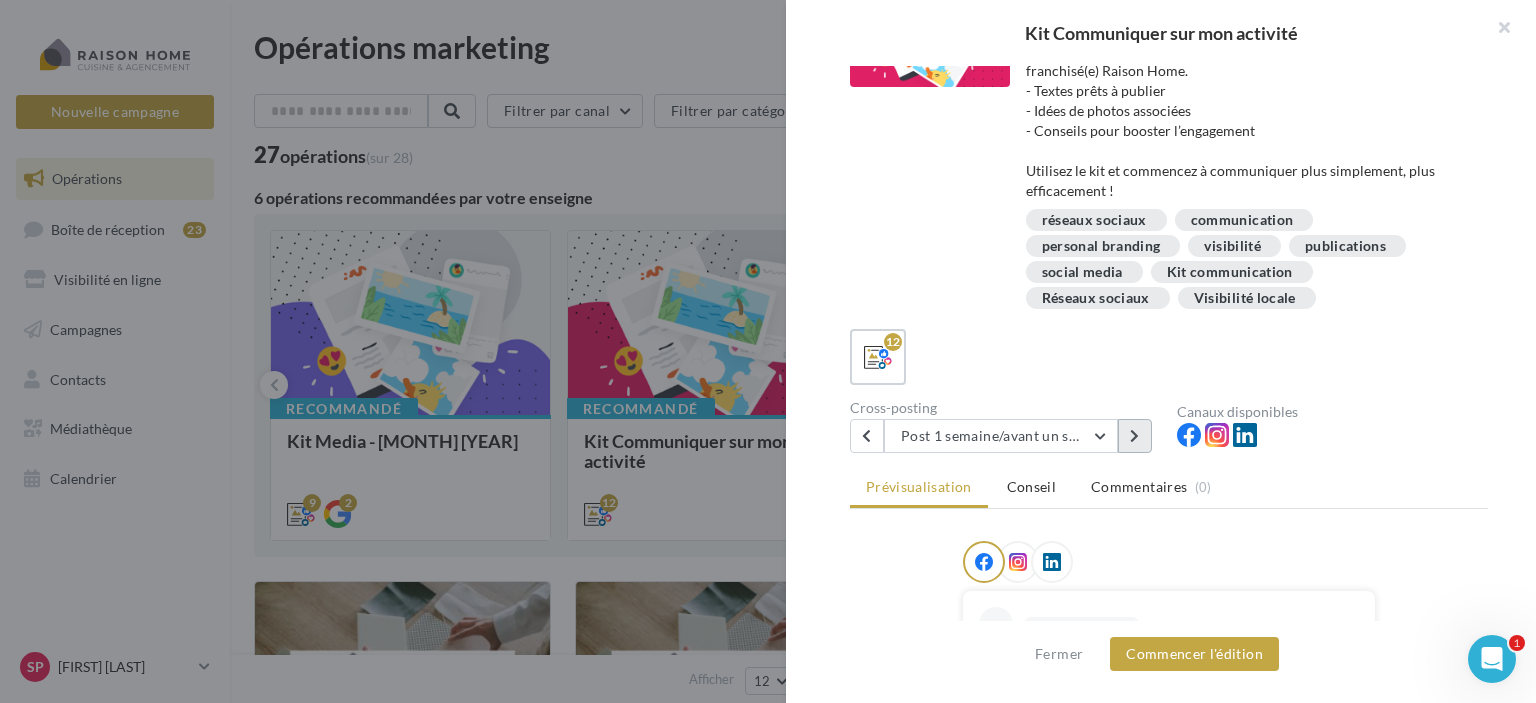 scroll, scrollTop: 100, scrollLeft: 0, axis: vertical 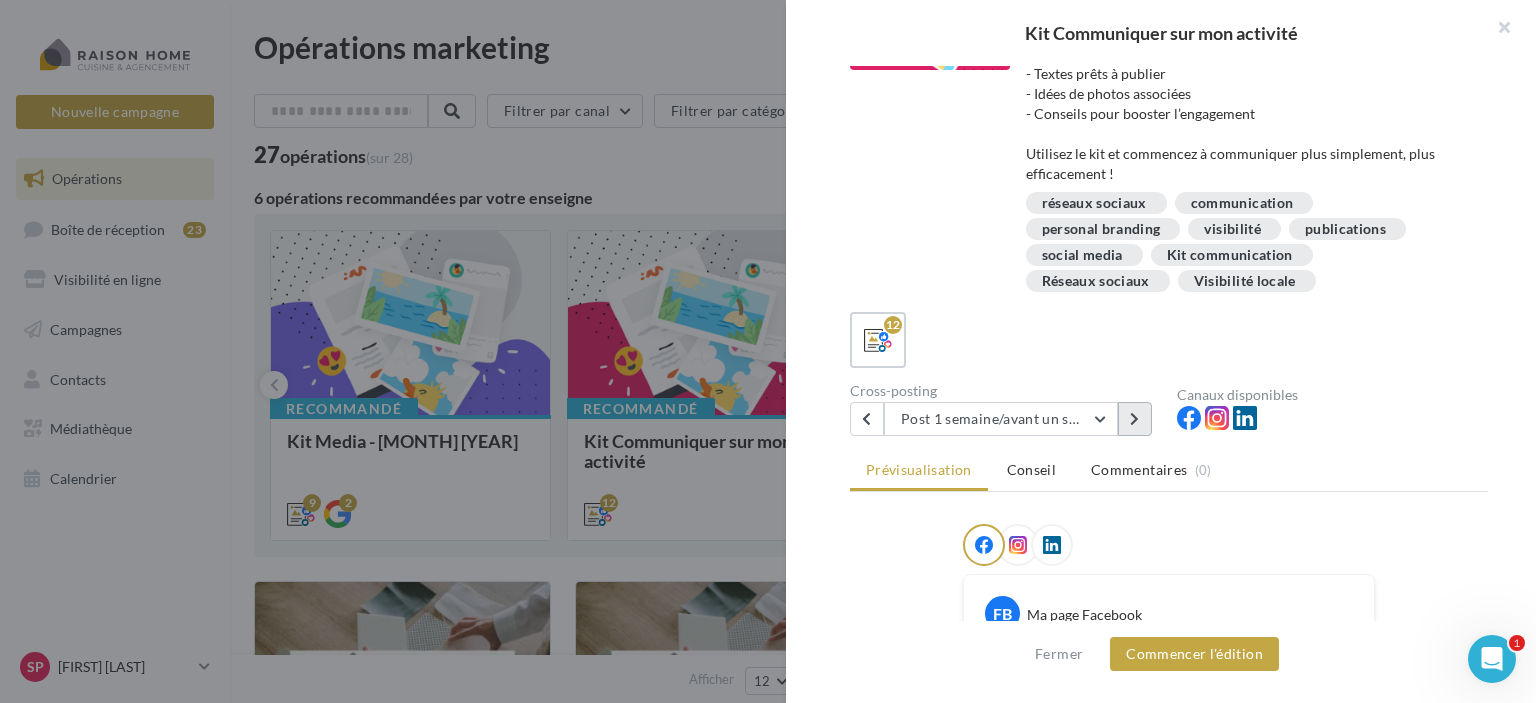 click at bounding box center [1135, 419] 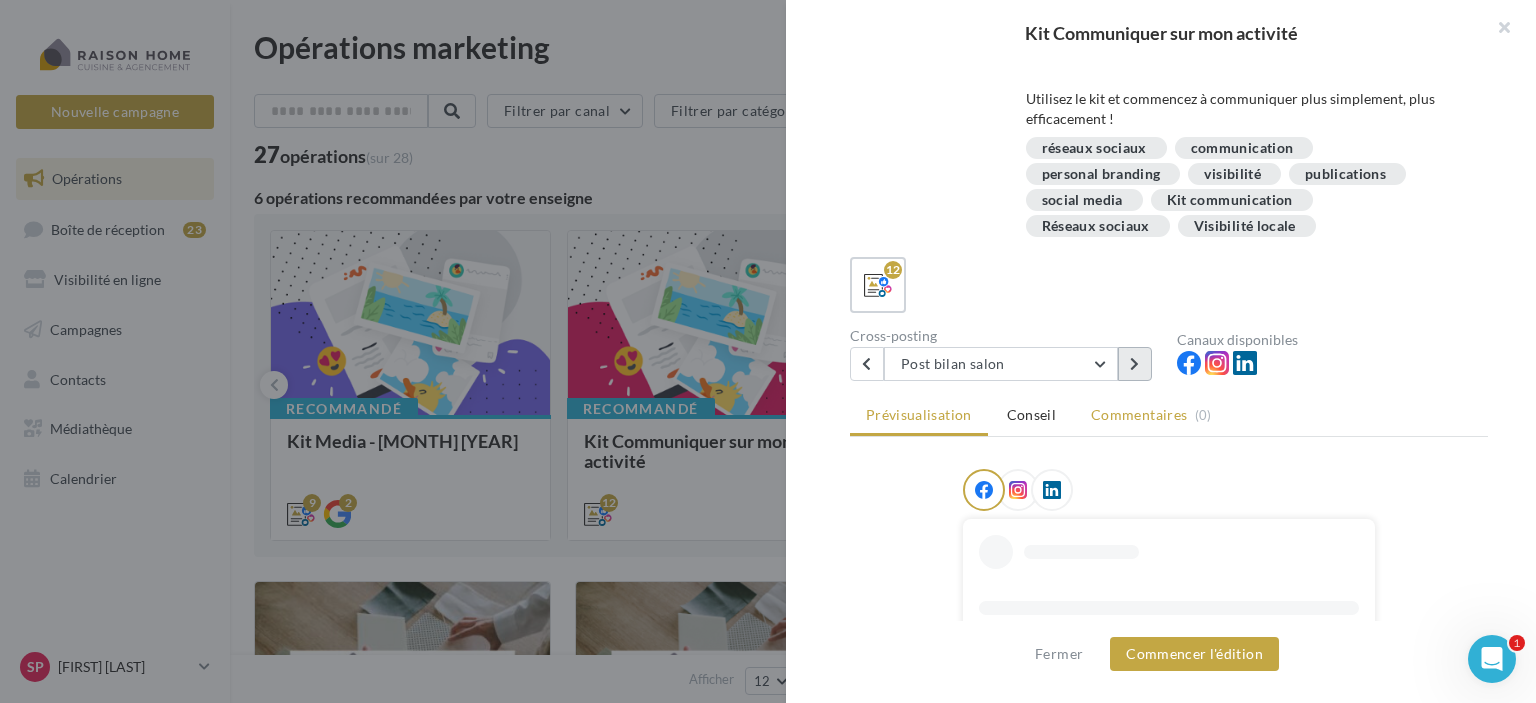 scroll, scrollTop: 200, scrollLeft: 0, axis: vertical 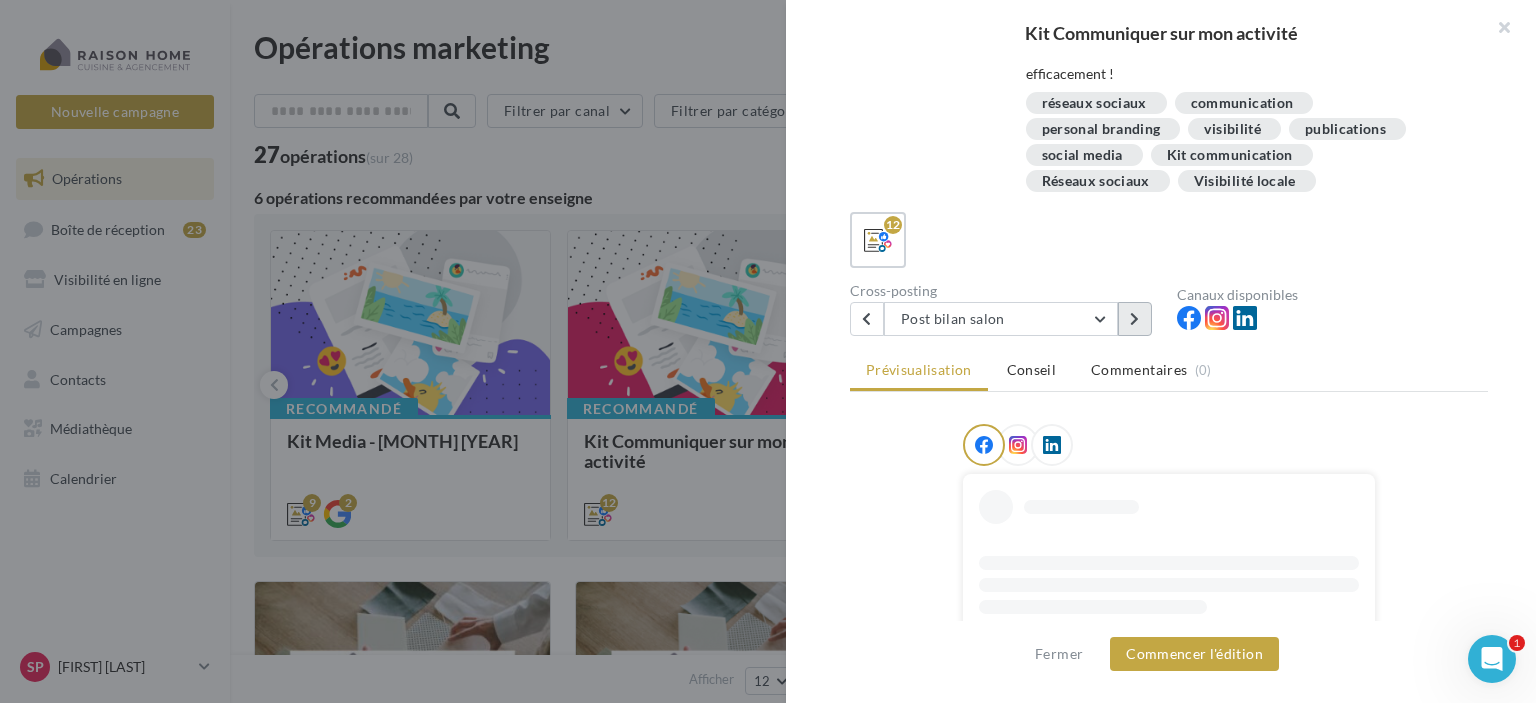 click at bounding box center [1135, 319] 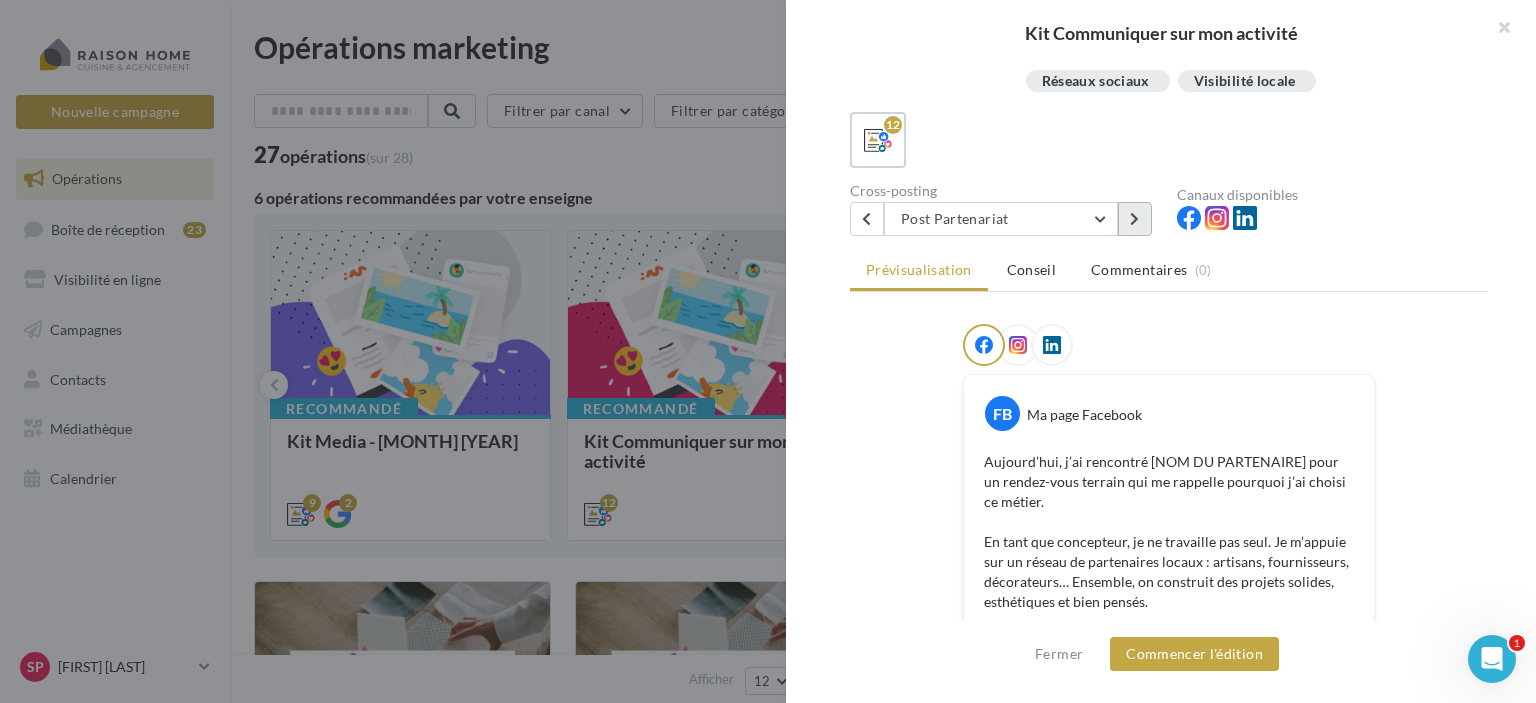 scroll, scrollTop: 400, scrollLeft: 0, axis: vertical 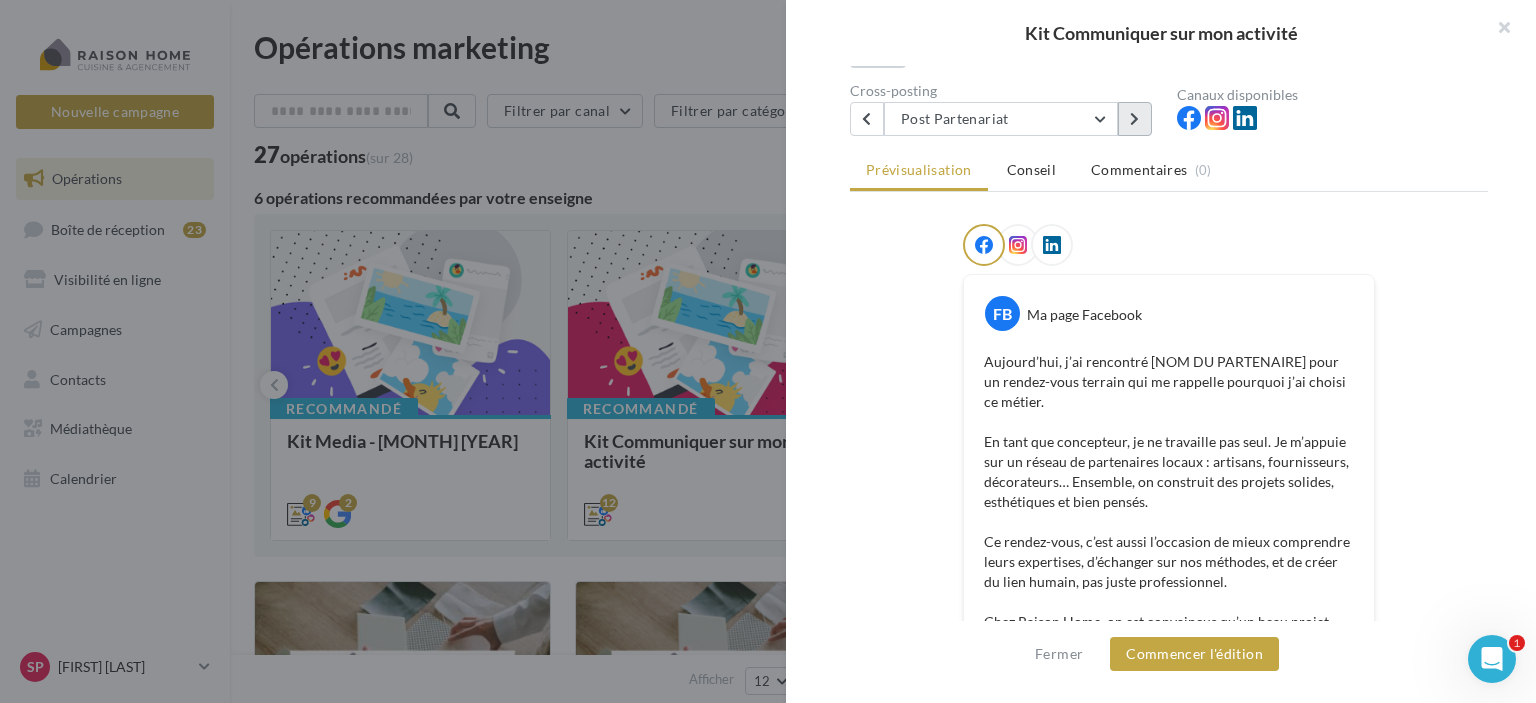 click at bounding box center (1135, 119) 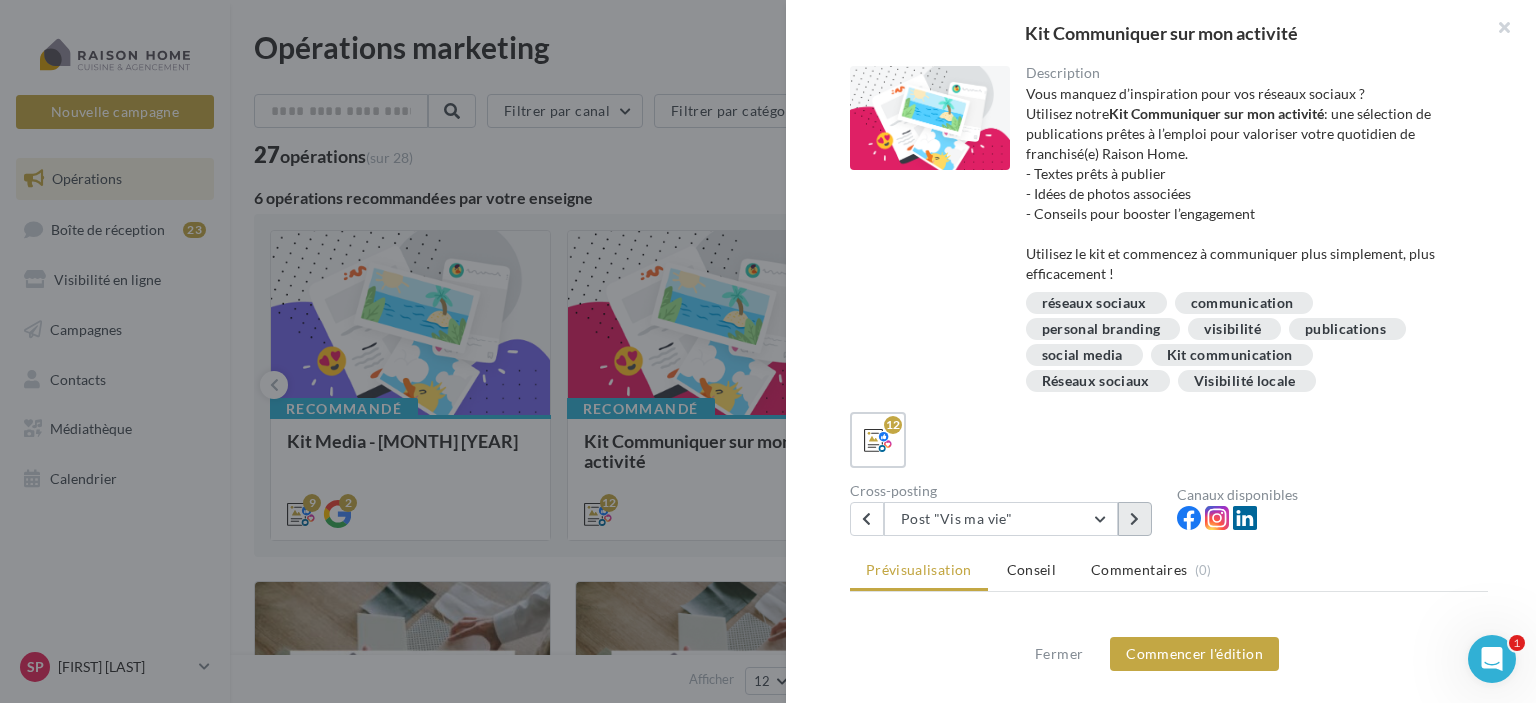 scroll, scrollTop: 0, scrollLeft: 0, axis: both 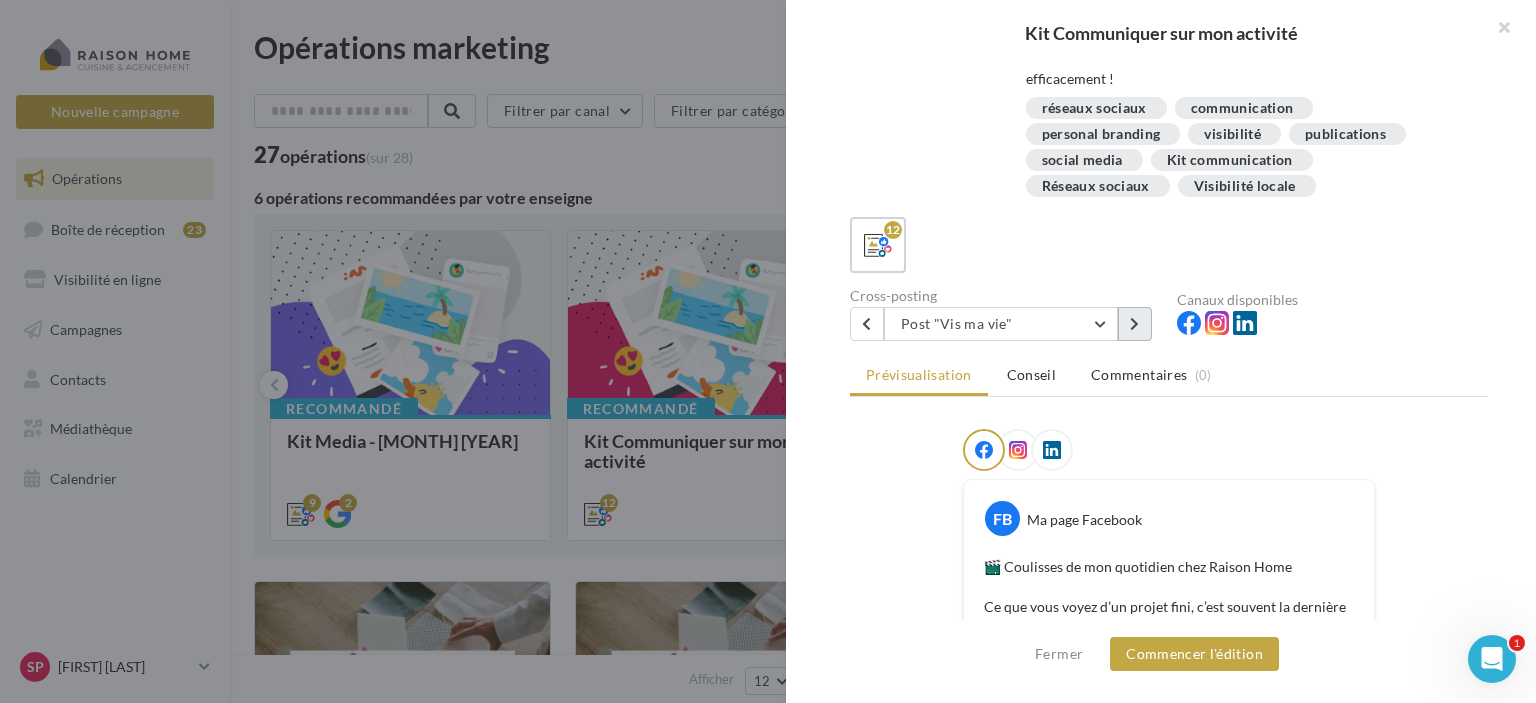 click at bounding box center (1134, 324) 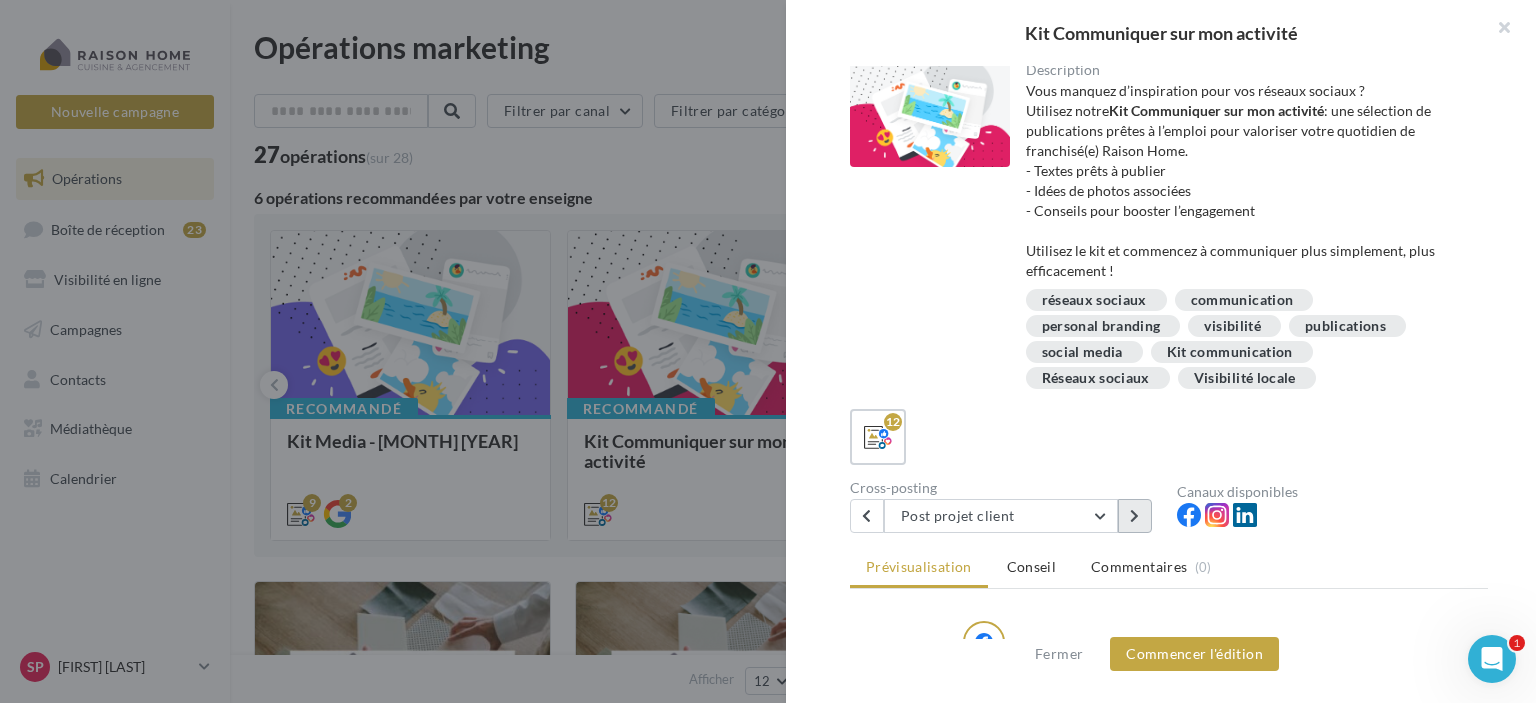 scroll, scrollTop: 0, scrollLeft: 0, axis: both 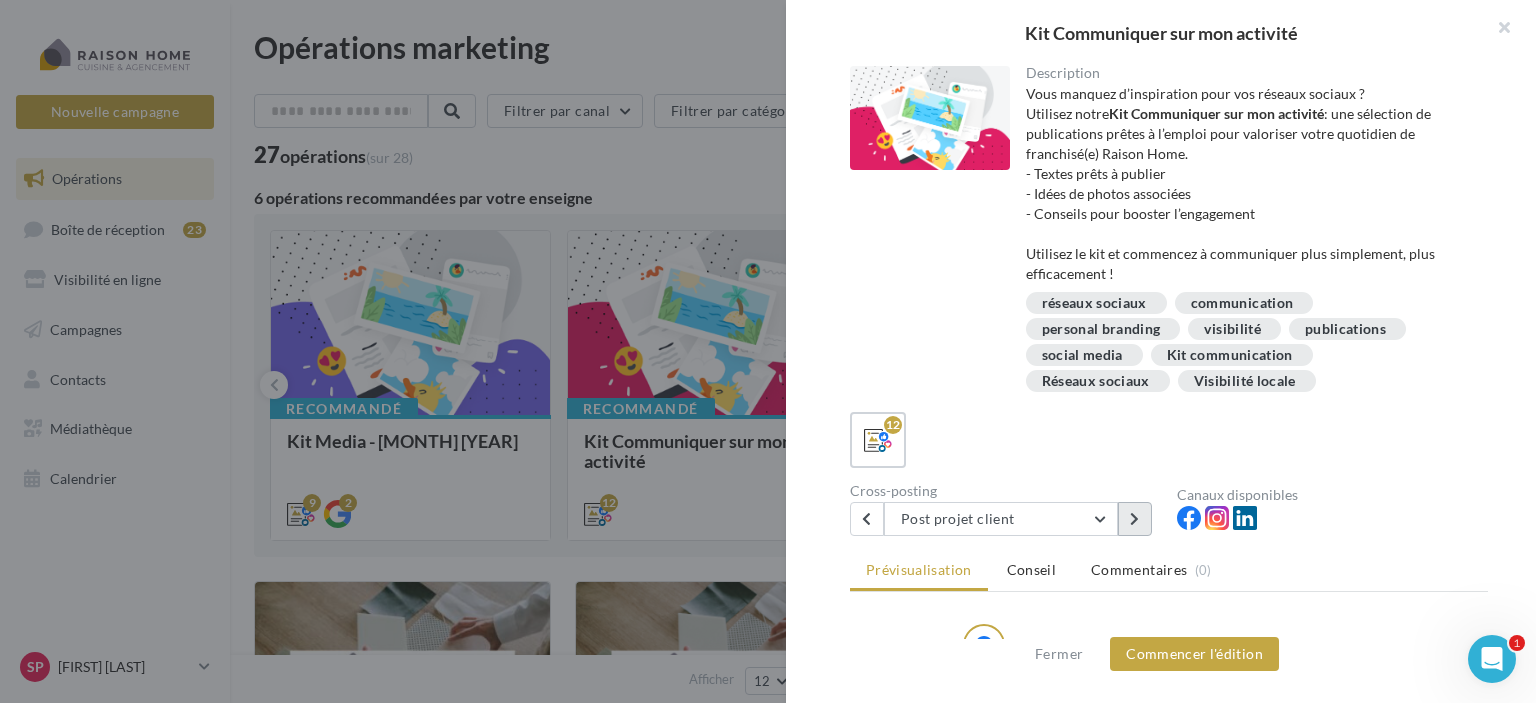 click at bounding box center [1135, 519] 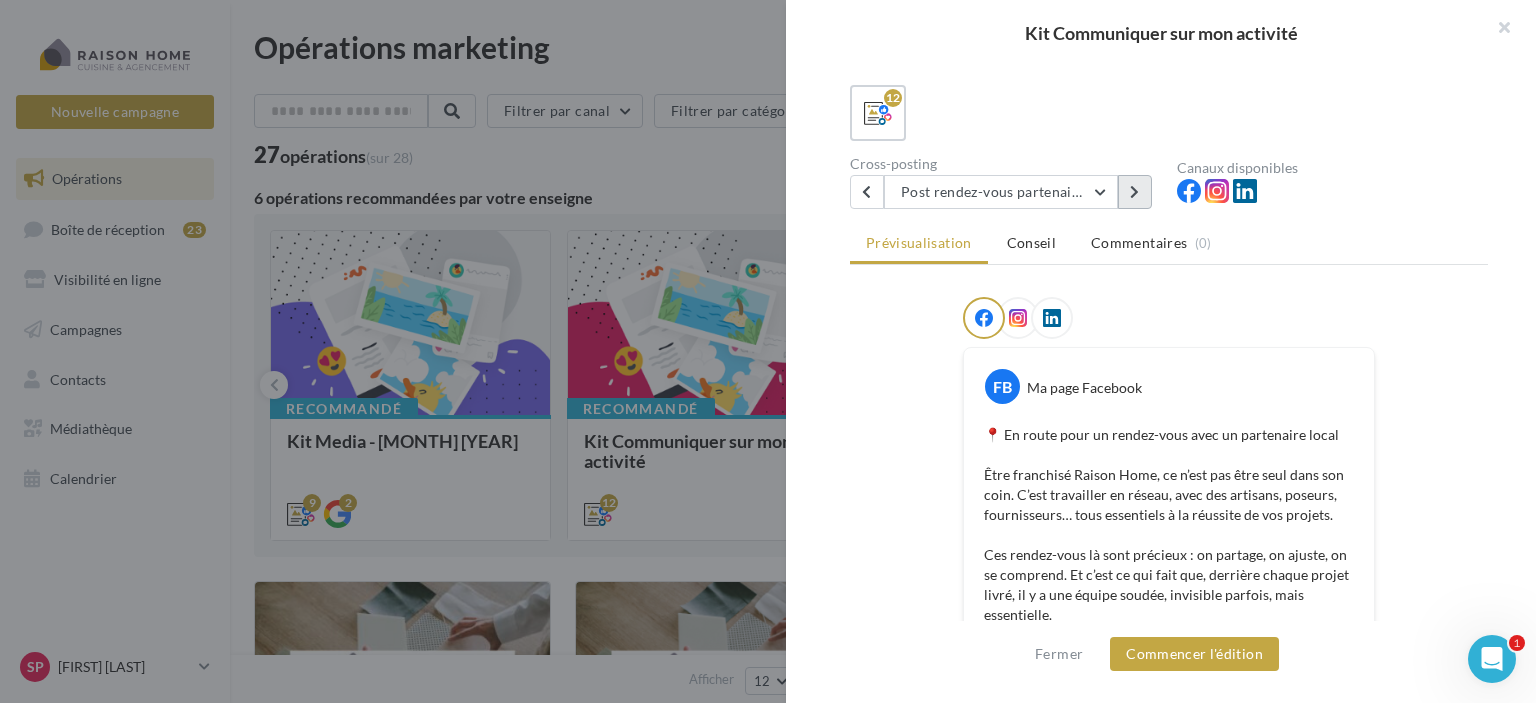 scroll, scrollTop: 300, scrollLeft: 0, axis: vertical 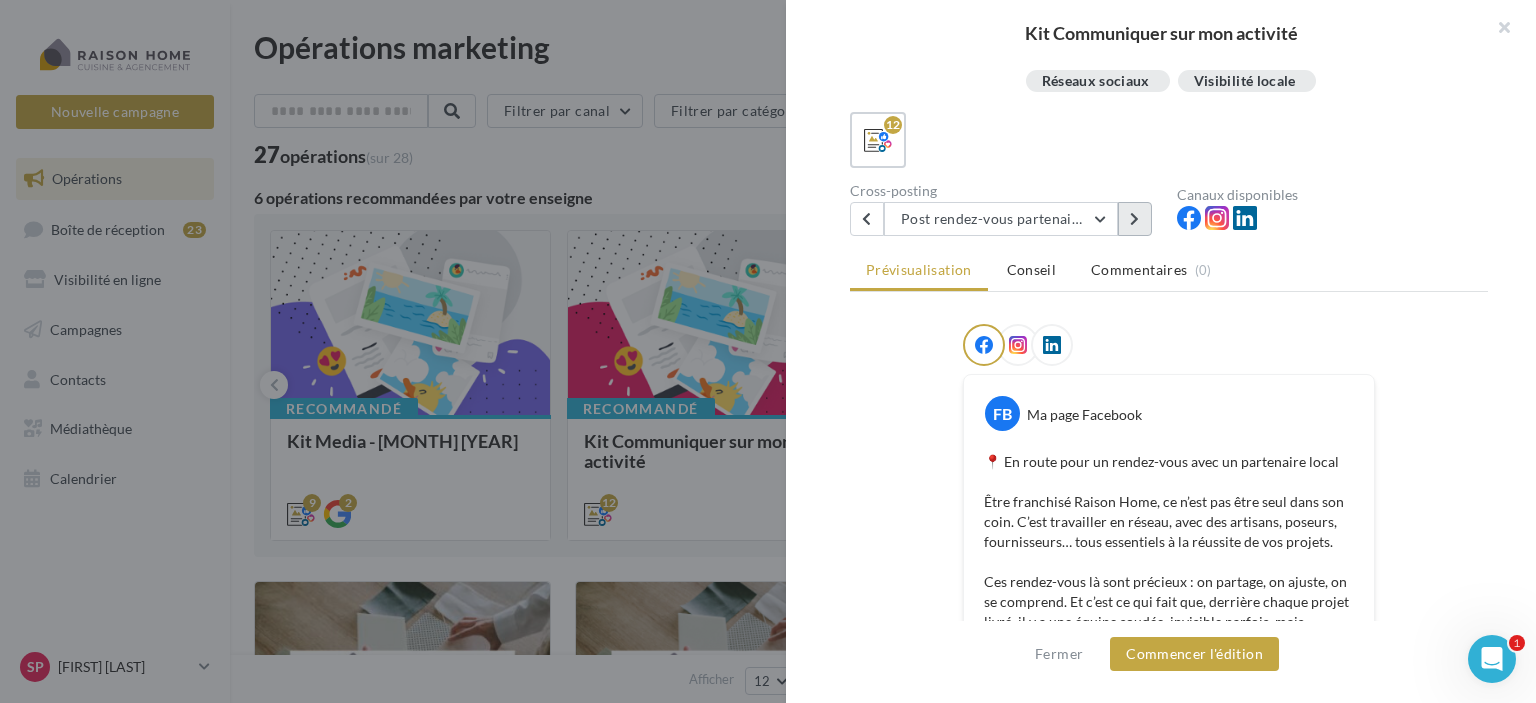 click at bounding box center (1135, 219) 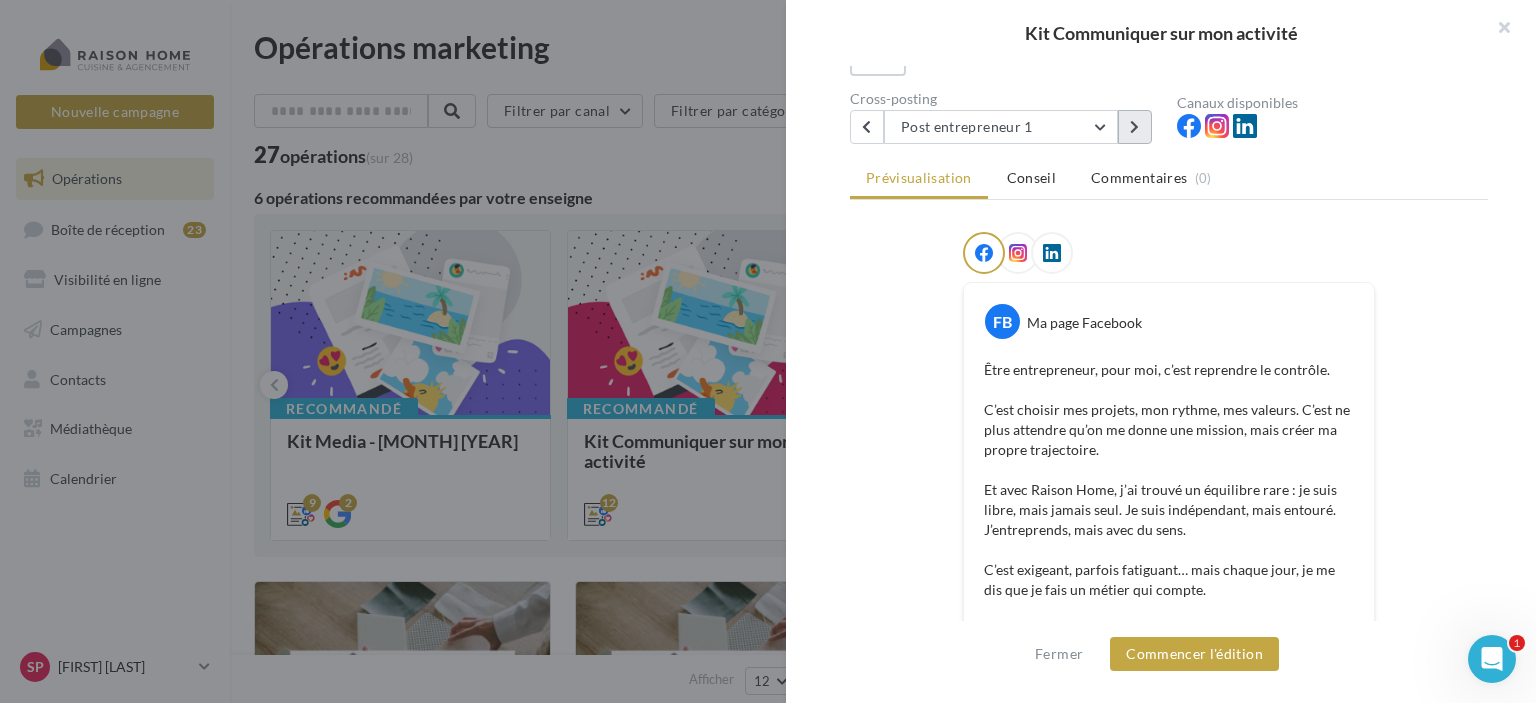 scroll, scrollTop: 200, scrollLeft: 0, axis: vertical 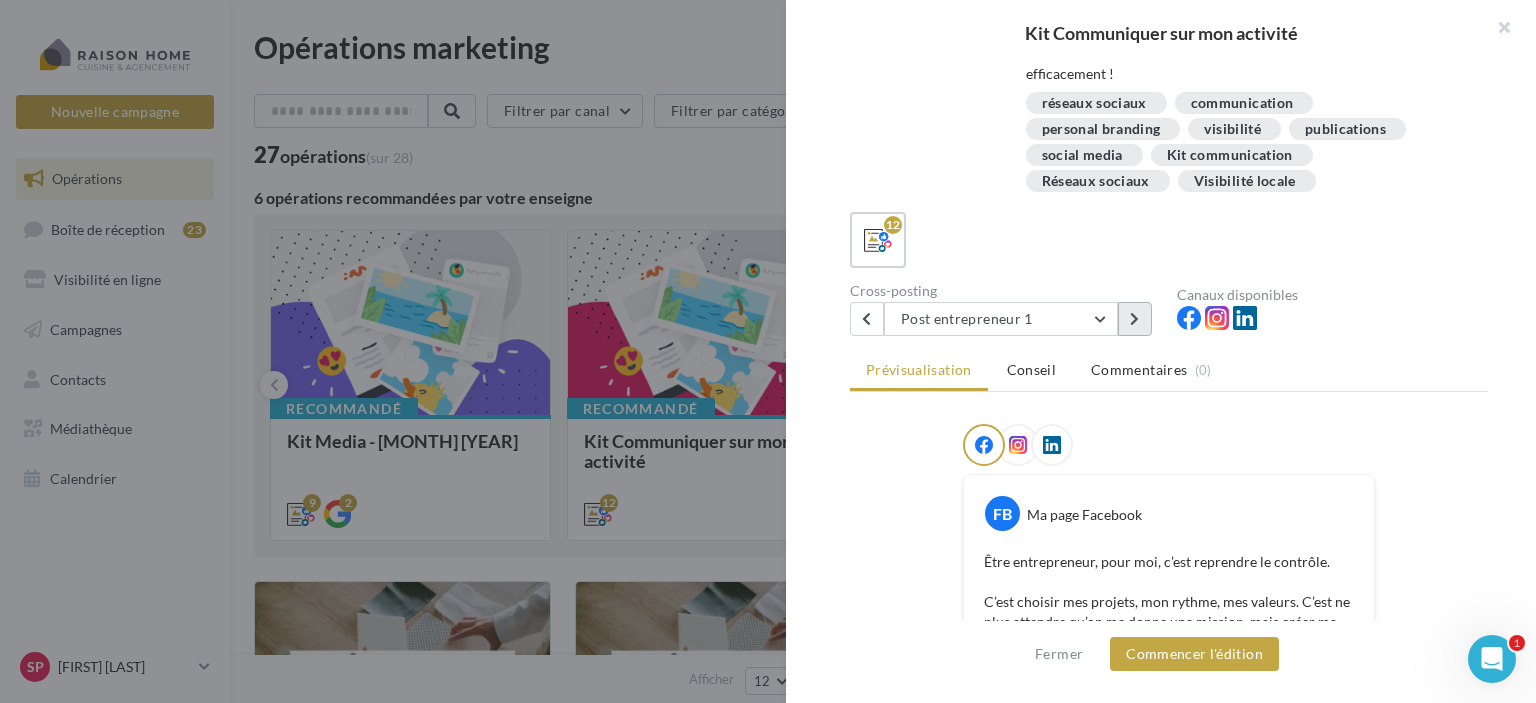 click at bounding box center [1135, 319] 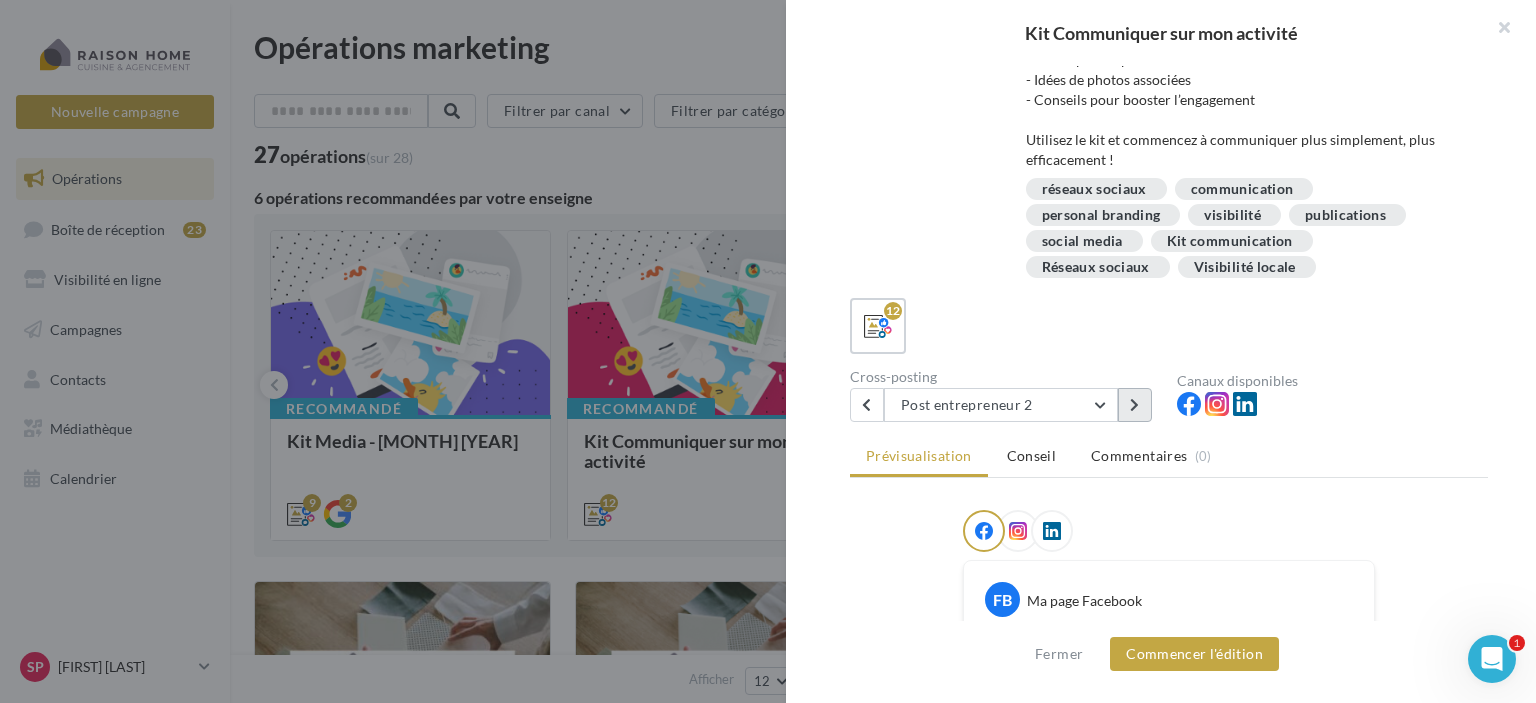 scroll, scrollTop: 200, scrollLeft: 0, axis: vertical 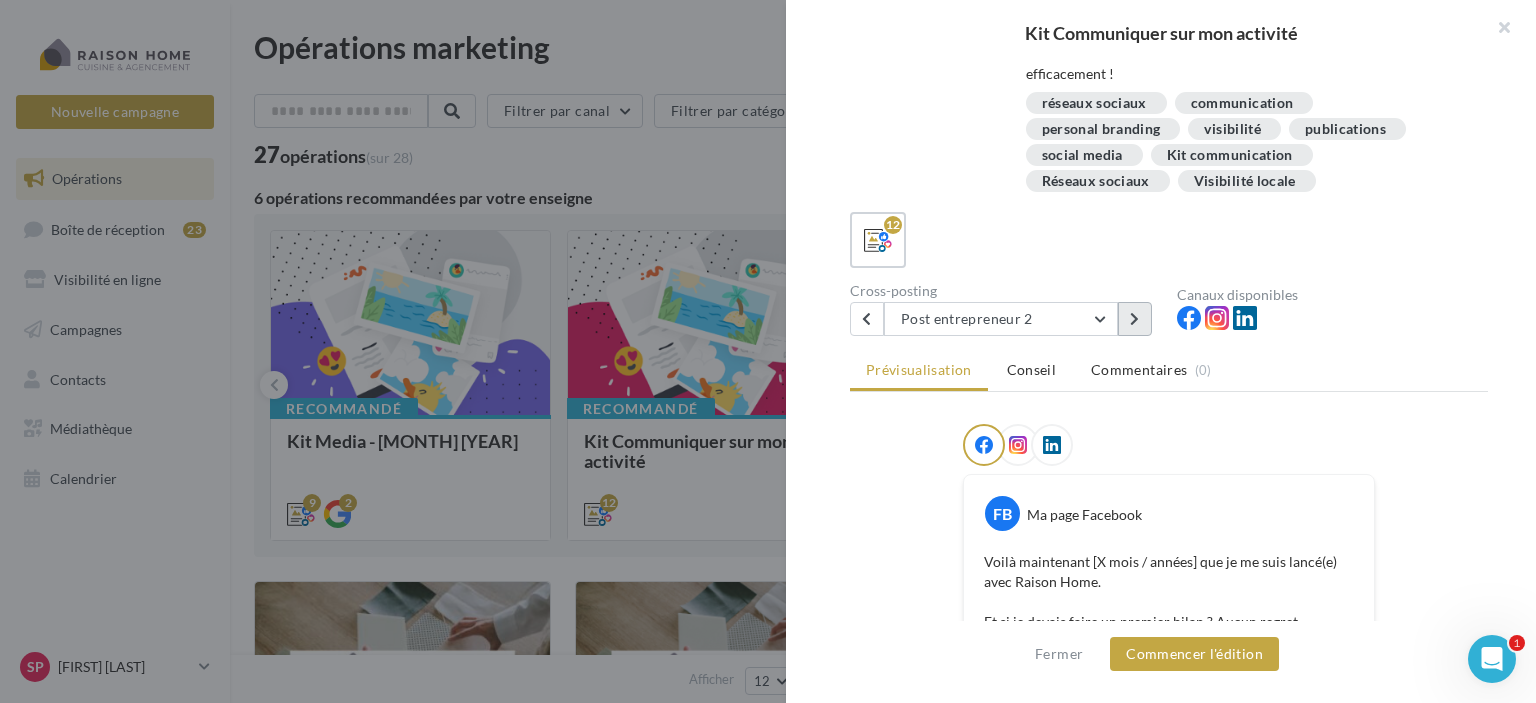 click at bounding box center [1135, 319] 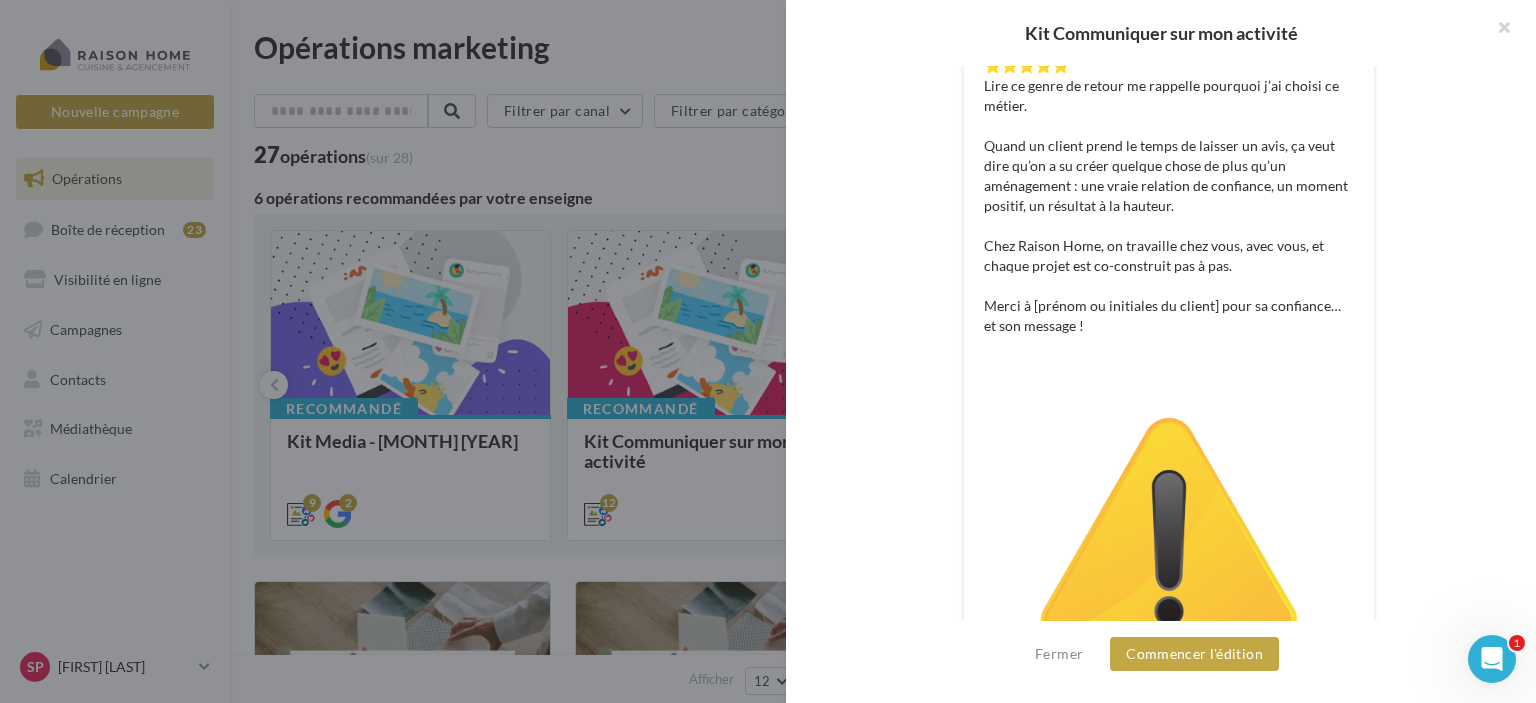 scroll, scrollTop: 700, scrollLeft: 0, axis: vertical 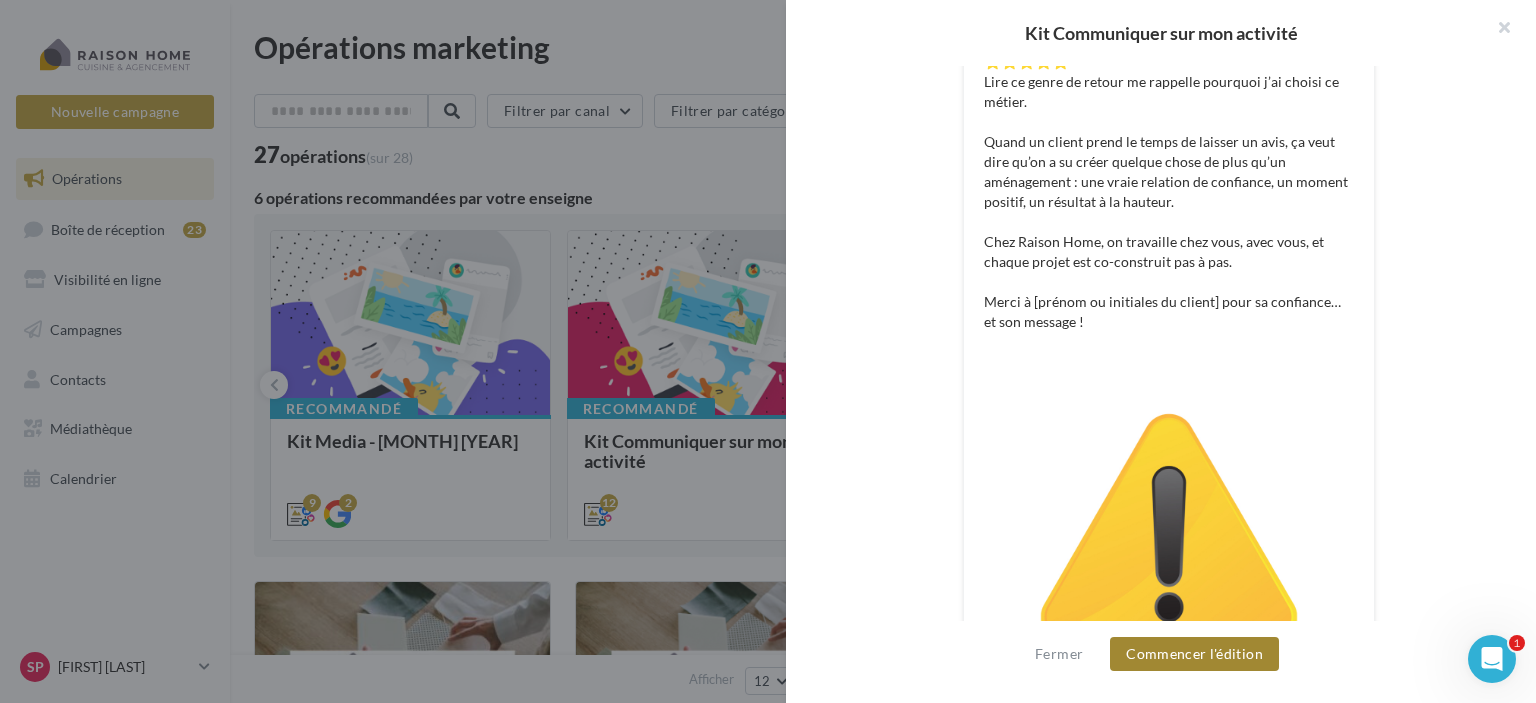 click on "Commencer l'édition" at bounding box center (1194, 654) 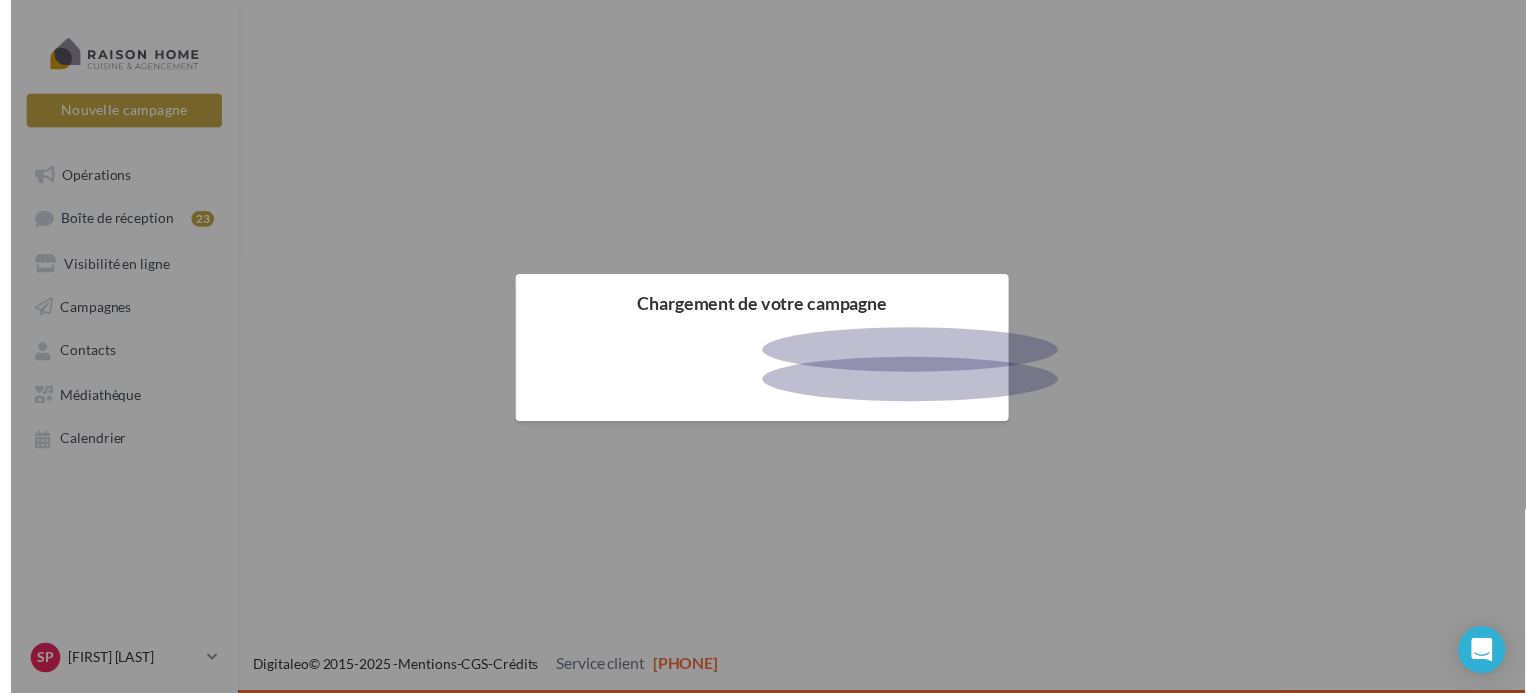 scroll, scrollTop: 0, scrollLeft: 0, axis: both 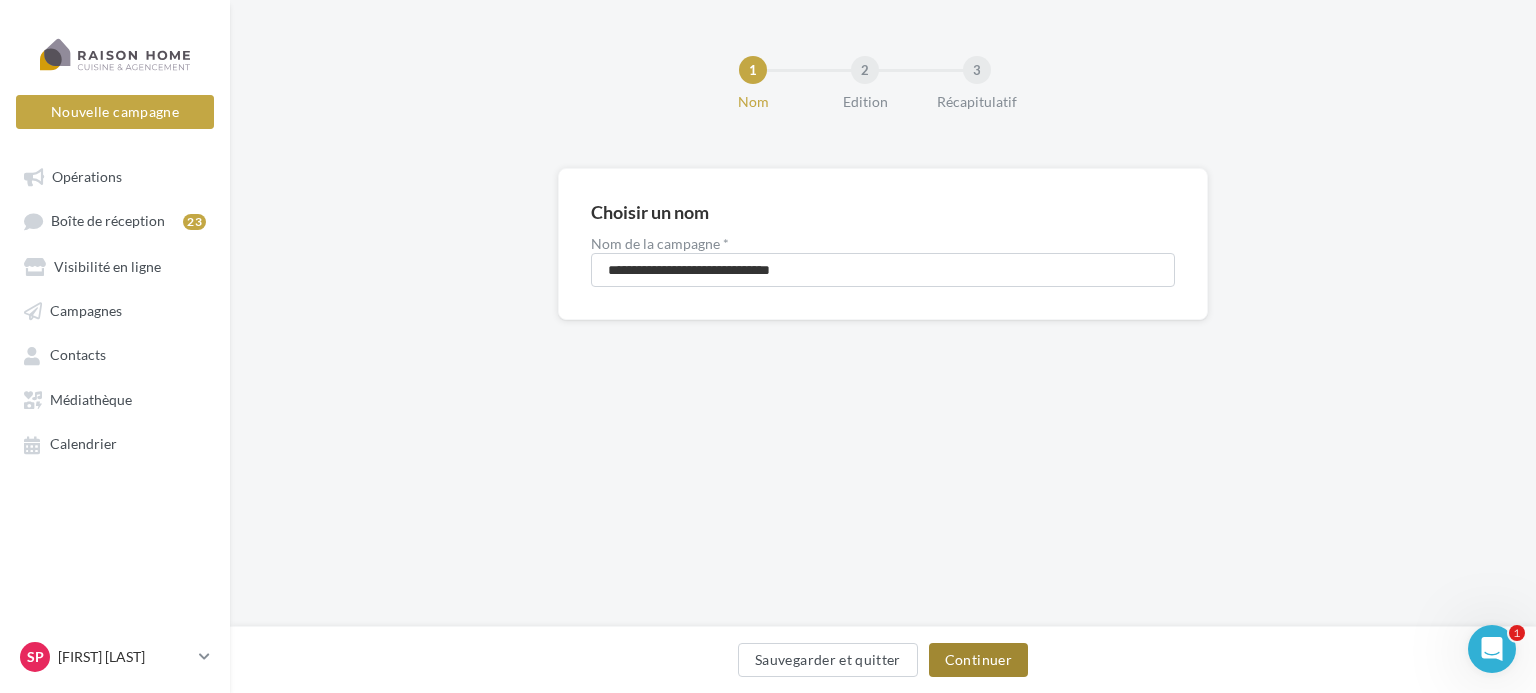 click on "Continuer" at bounding box center [978, 660] 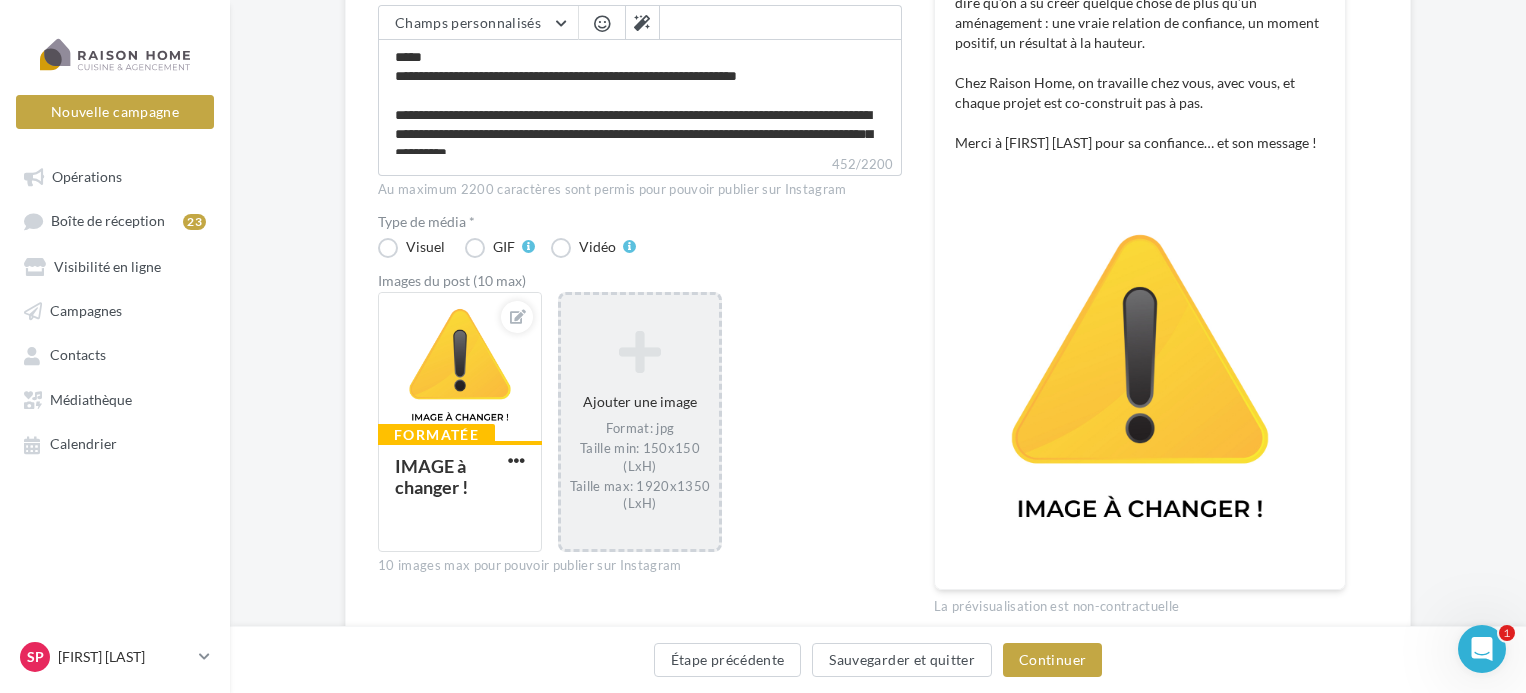 scroll, scrollTop: 500, scrollLeft: 0, axis: vertical 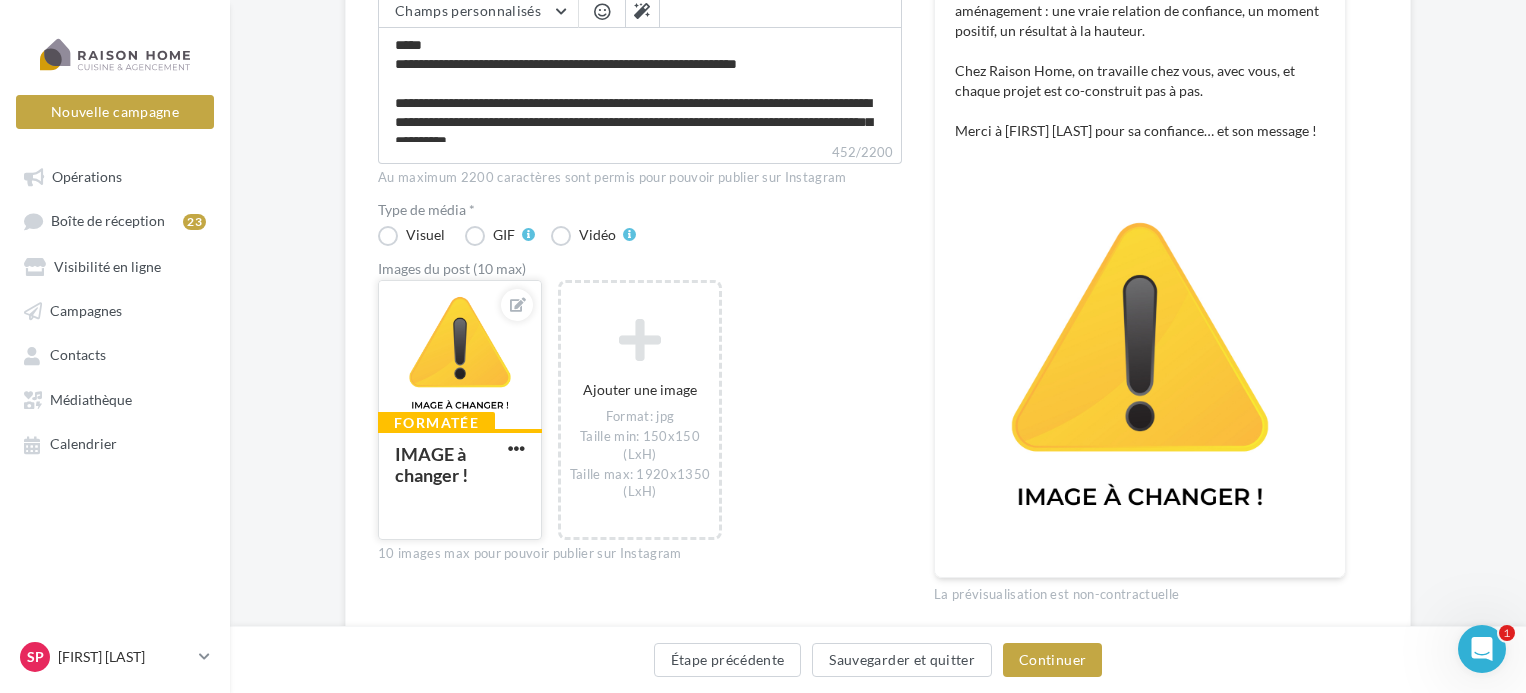click at bounding box center [460, 356] 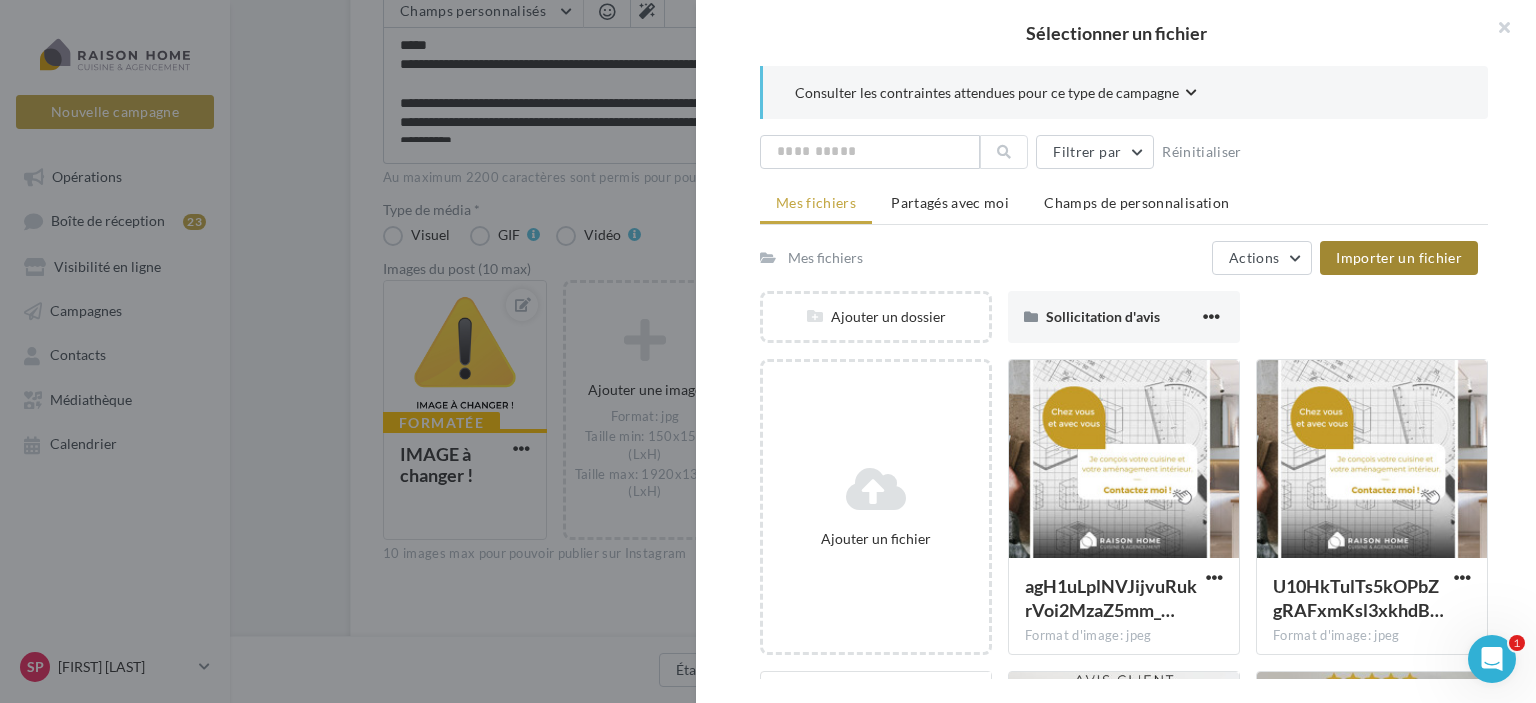 click on "Importer un fichier" at bounding box center (1399, 257) 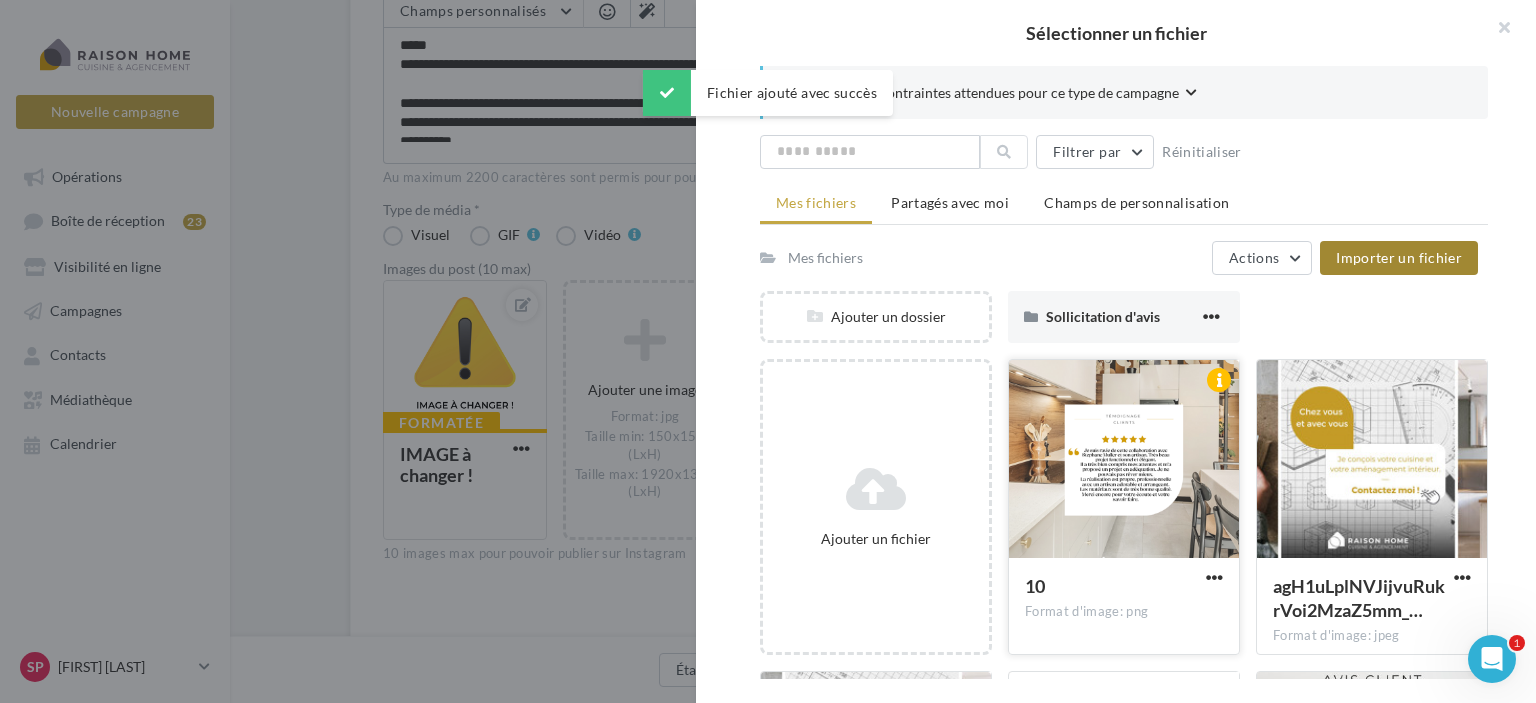 click at bounding box center [1124, 460] 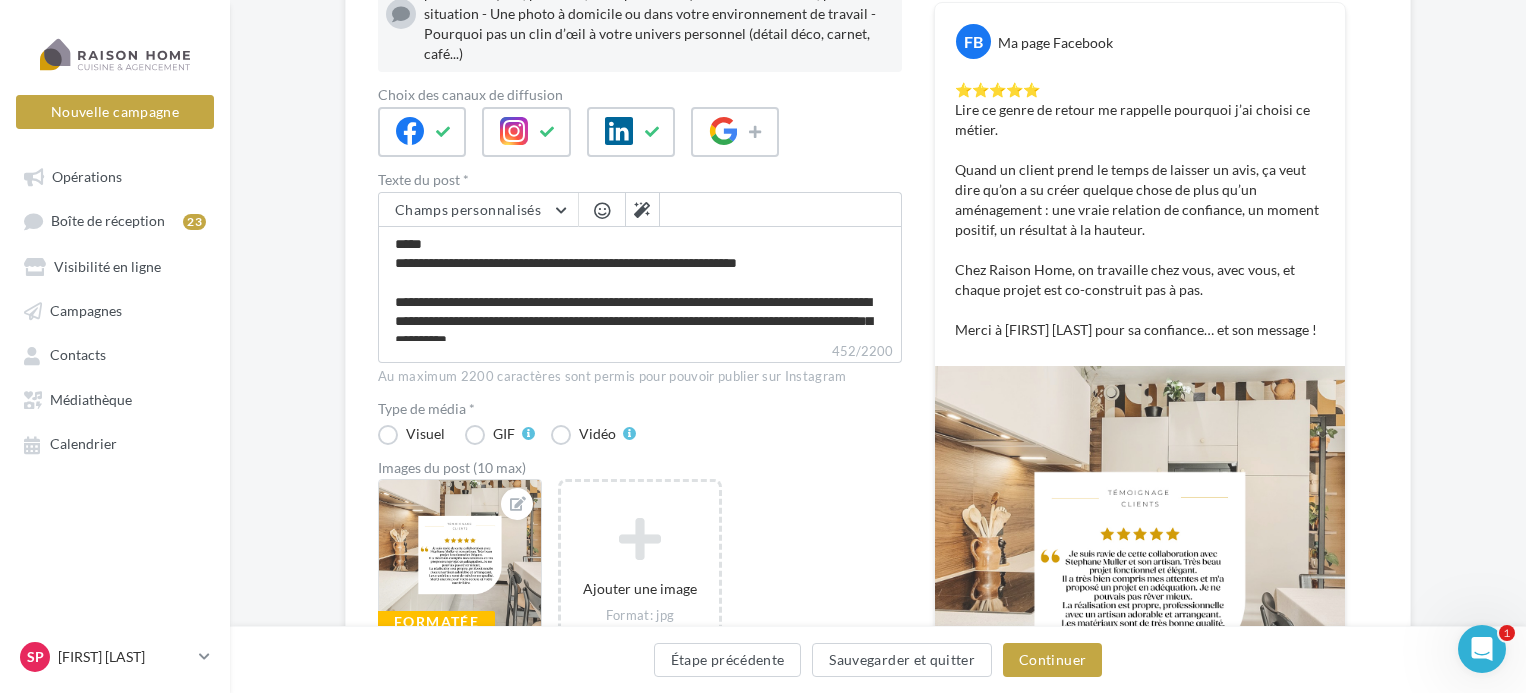 scroll, scrollTop: 300, scrollLeft: 0, axis: vertical 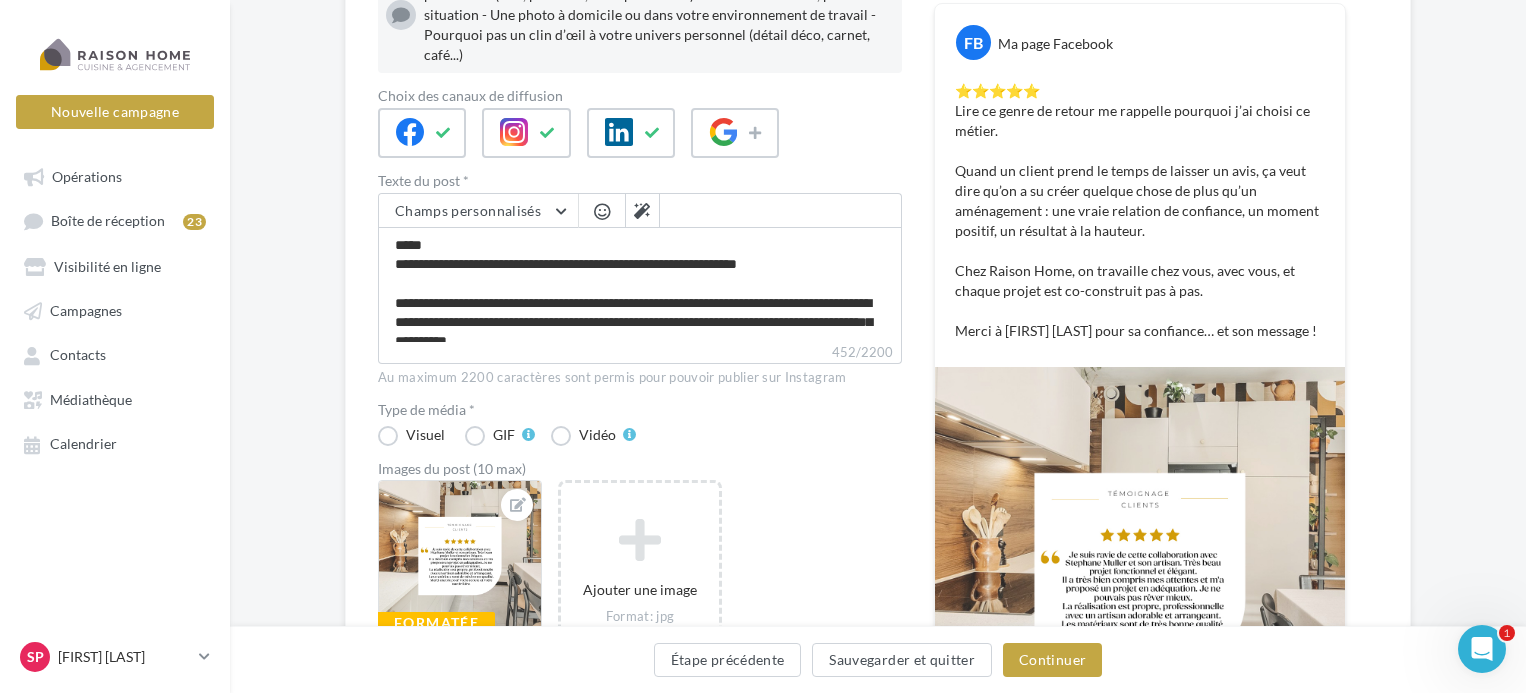 click on "⭐⭐⭐⭐⭐  Lire ce genre de retour me rappelle pourquoi j’ai choisi ce métier. Quand un client prend le temps de laisser un avis, ça veut dire qu’on a su créer quelque chose de plus qu’un aménagement : une vraie relation de confiance, un moment positif, un résultat à la hauteur. Chez Raison Home, on travaille chez vous, avec vous, et chaque projet est co-construit pas à pas. Merci à [prénom ou initiales du client] pour sa confiance… et son message !" at bounding box center (1140, 211) 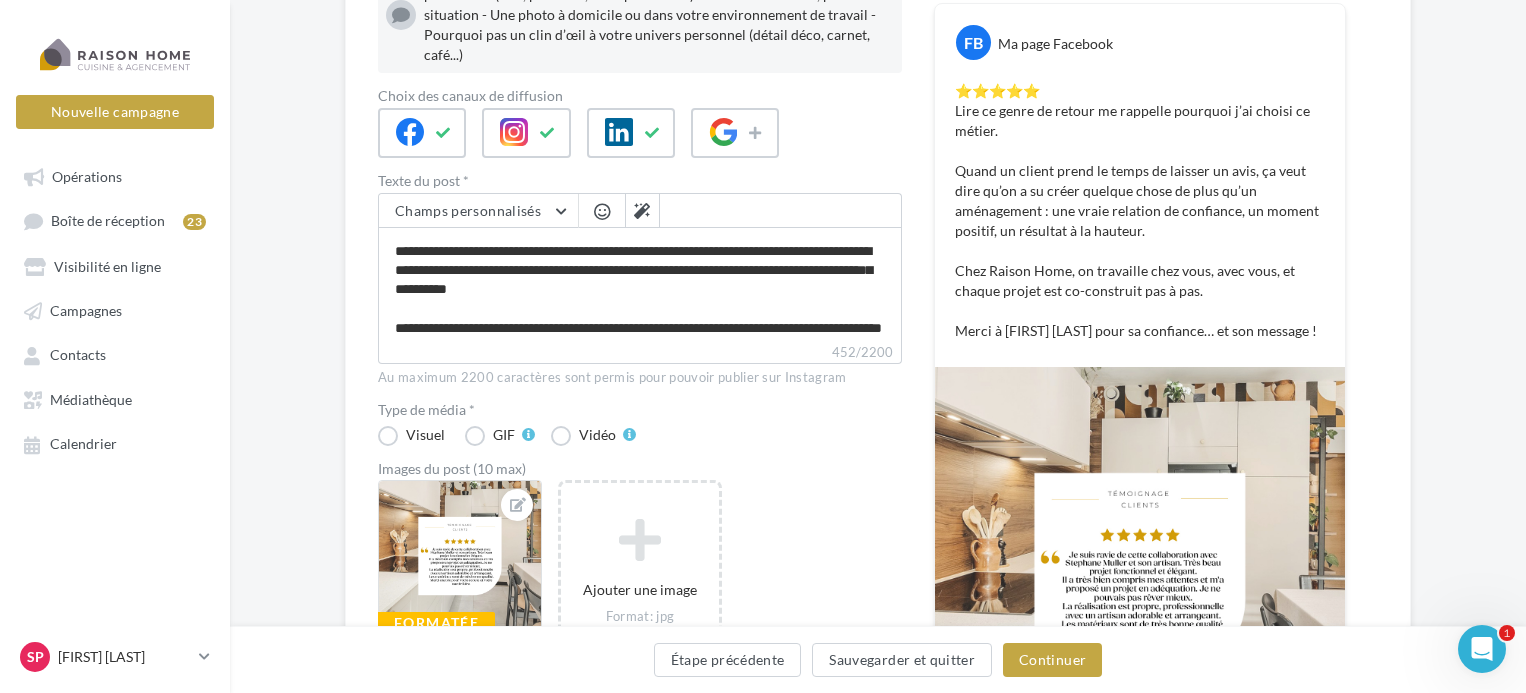 scroll, scrollTop: 113, scrollLeft: 0, axis: vertical 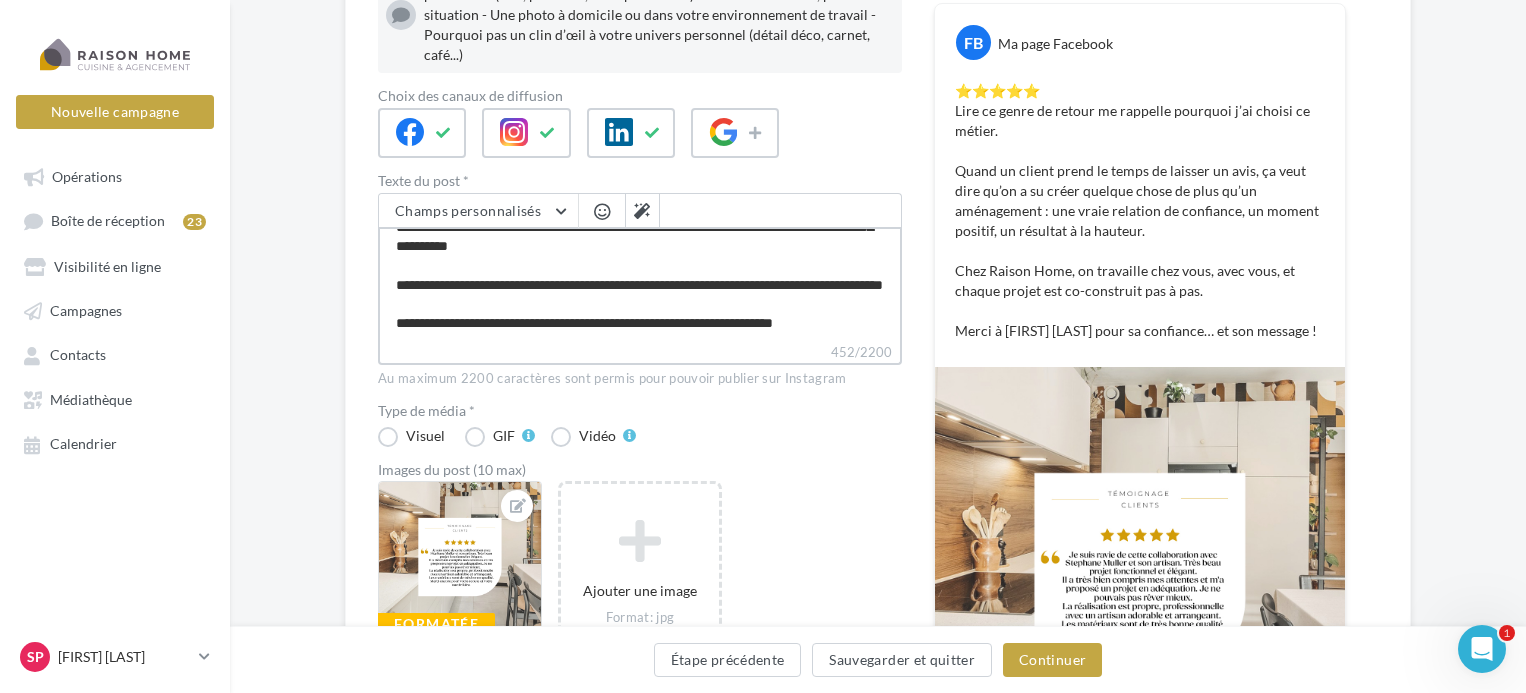 click on "**********" at bounding box center (640, 284) 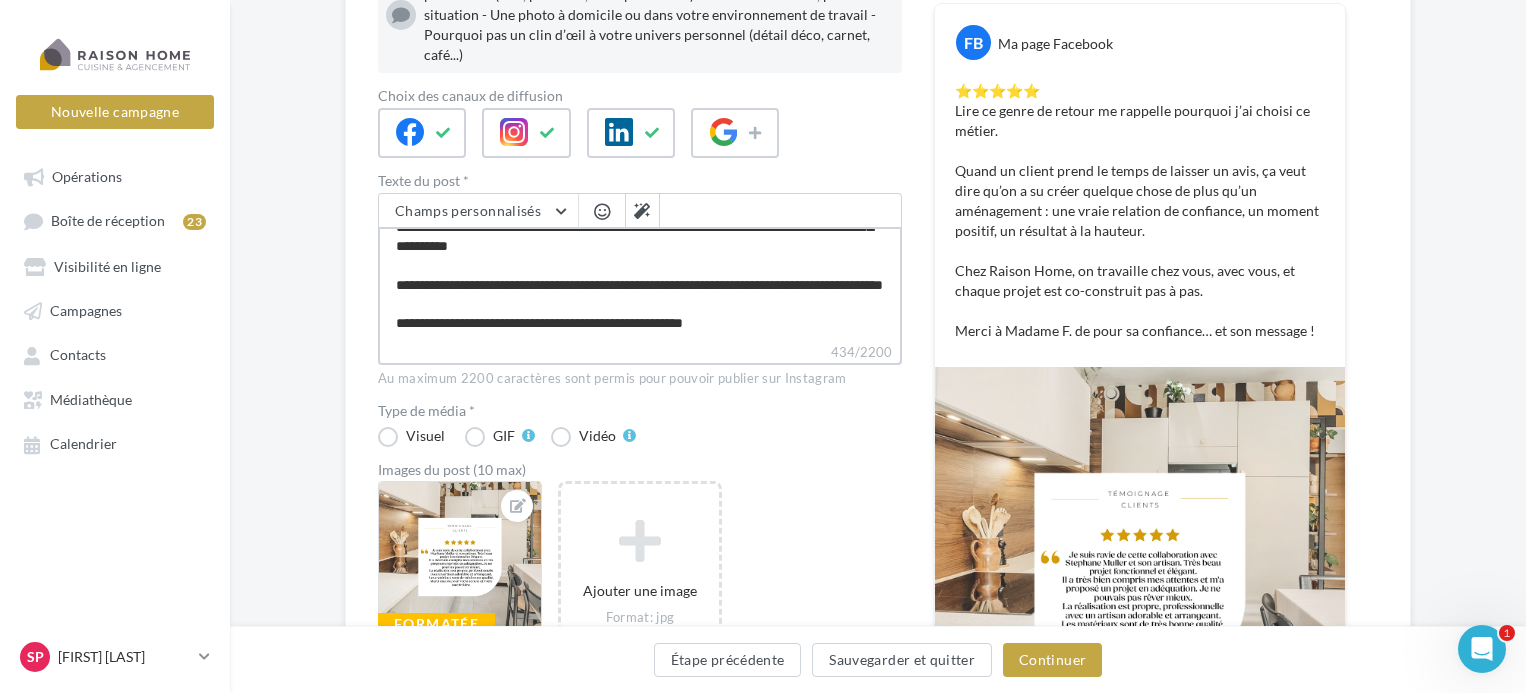 scroll, scrollTop: 114, scrollLeft: 0, axis: vertical 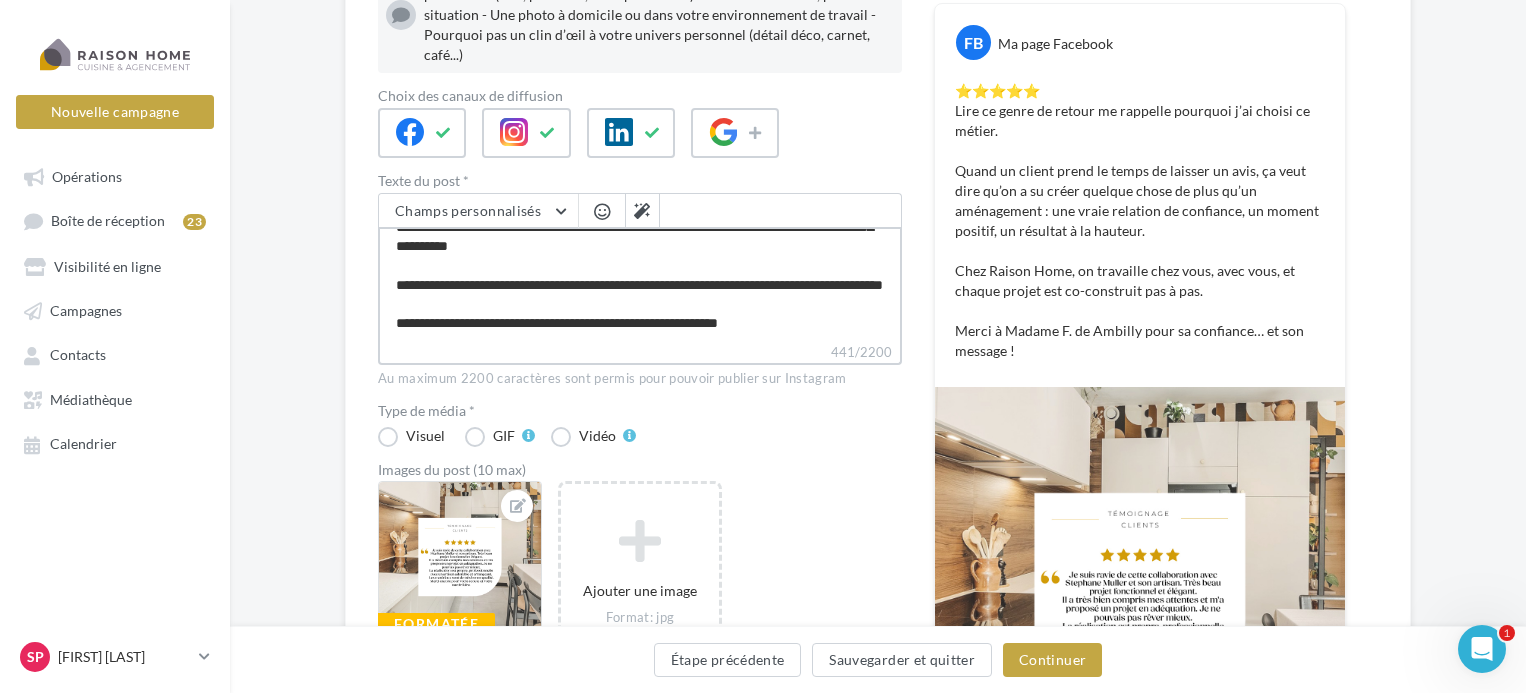 click on "**********" at bounding box center [640, 284] 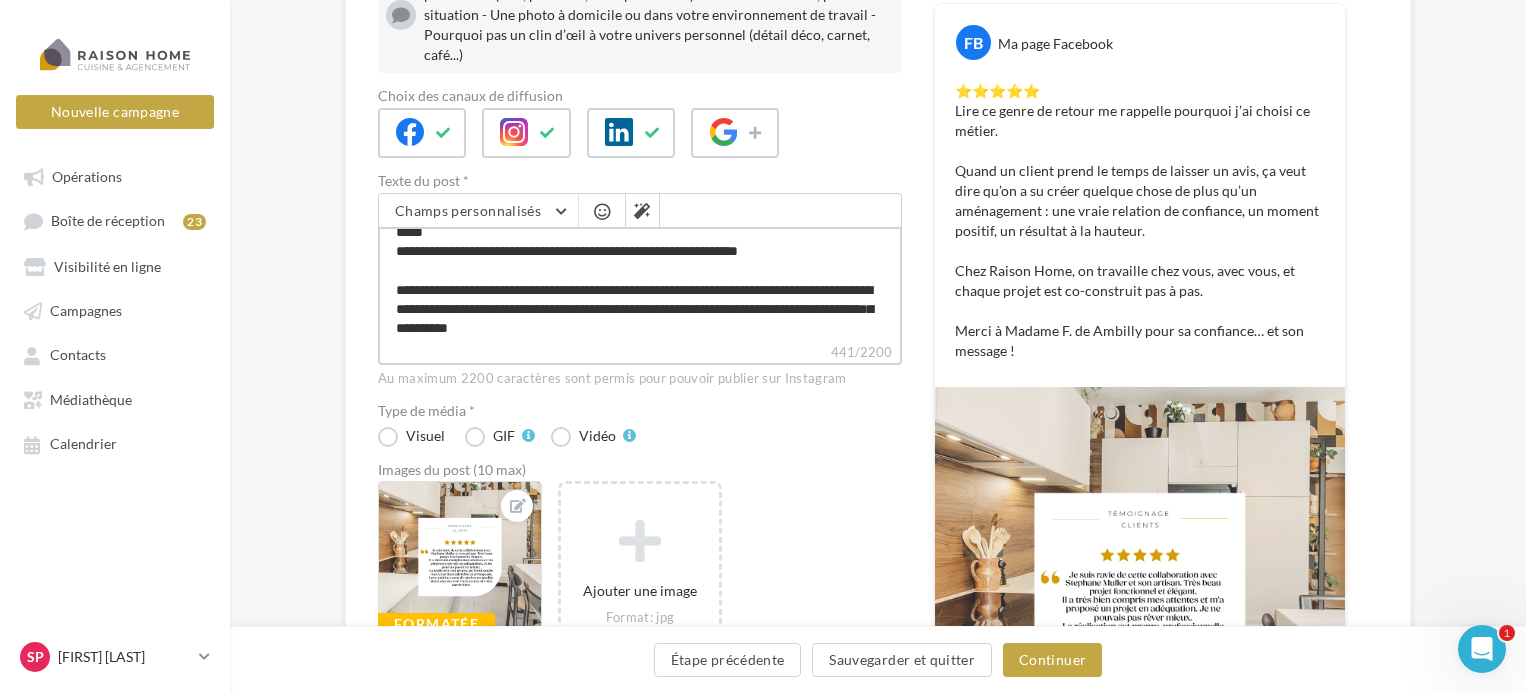scroll, scrollTop: 114, scrollLeft: 0, axis: vertical 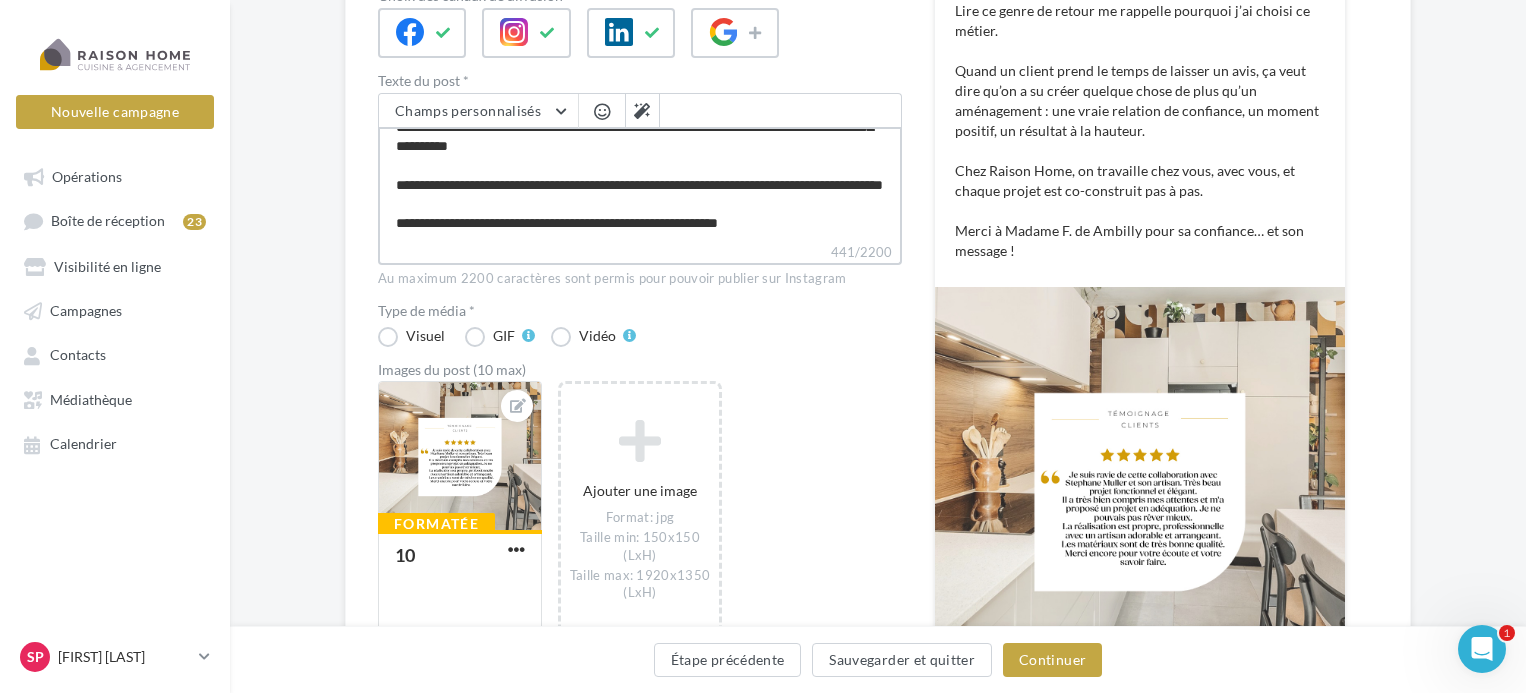 click on "**********" at bounding box center [640, 184] 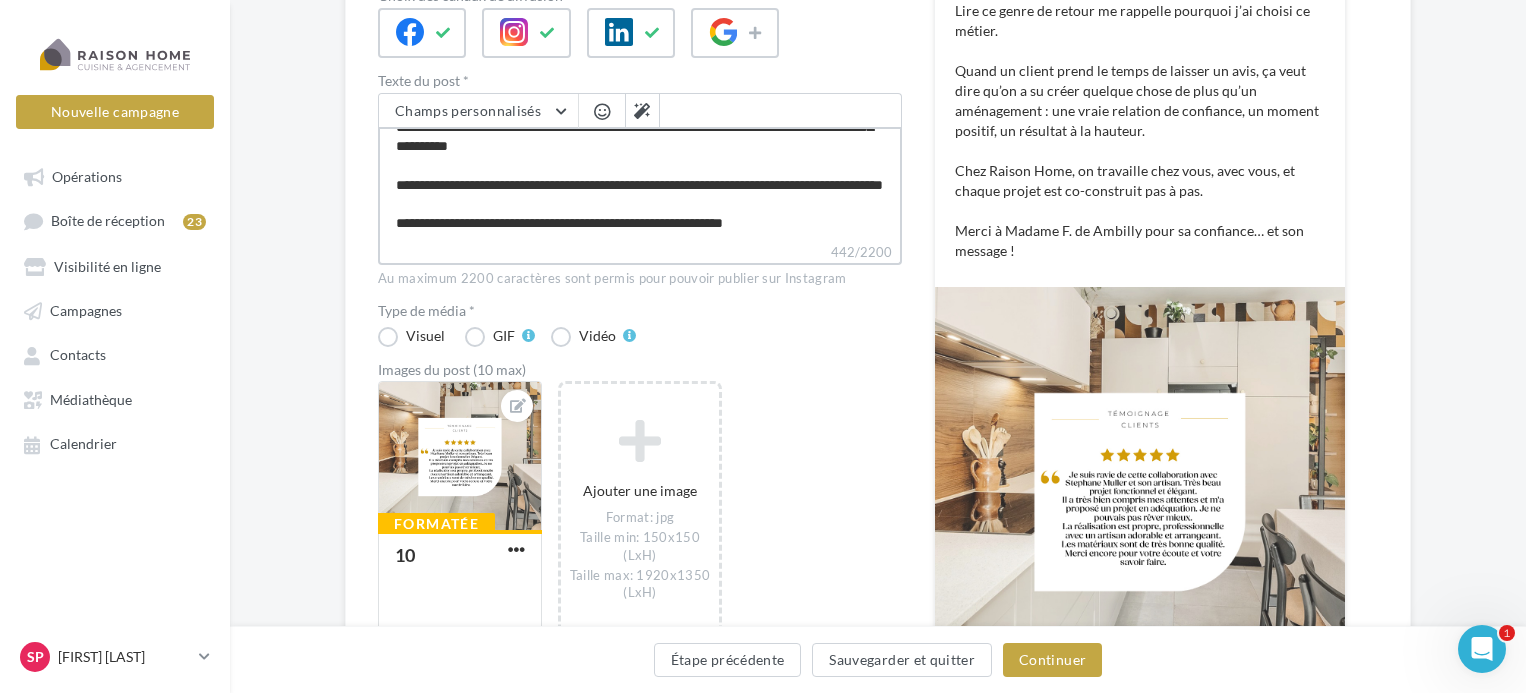 scroll, scrollTop: 125, scrollLeft: 0, axis: vertical 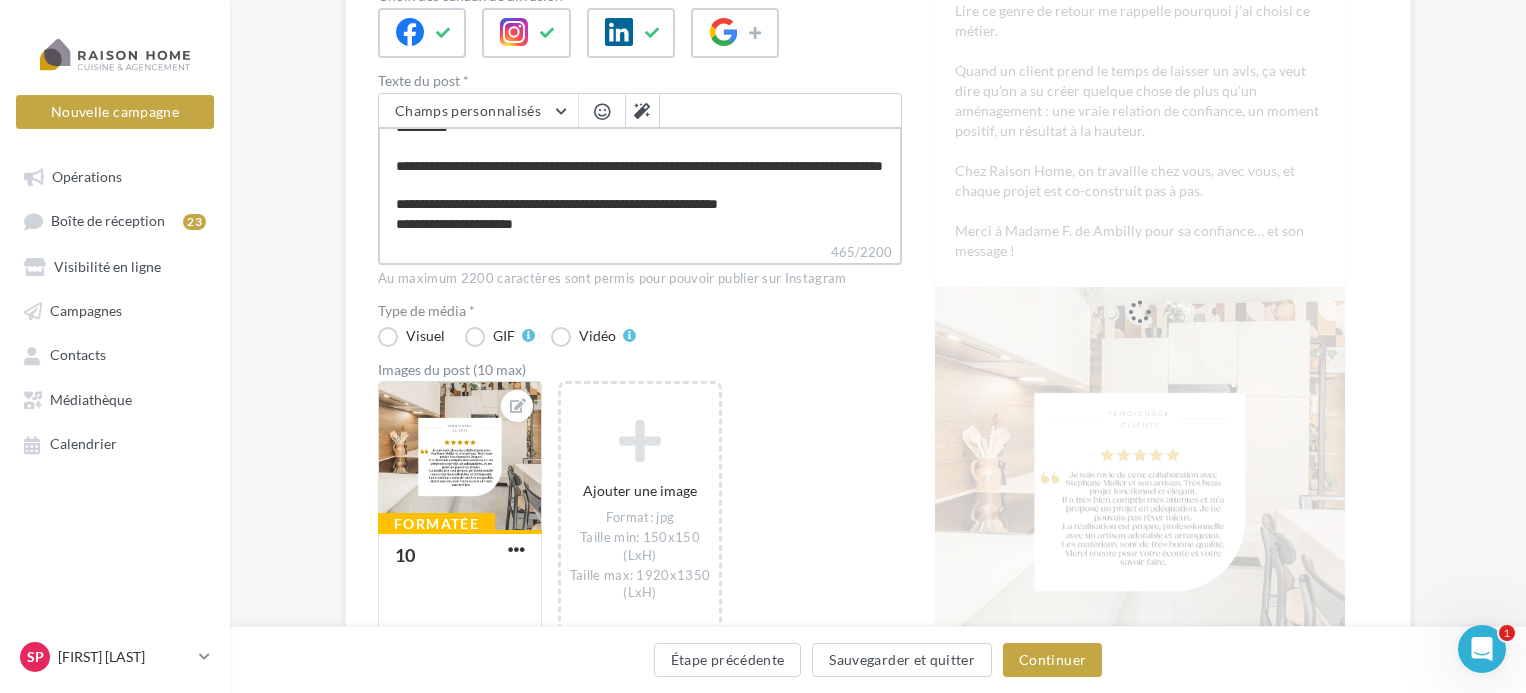 click on "**********" at bounding box center (640, 184) 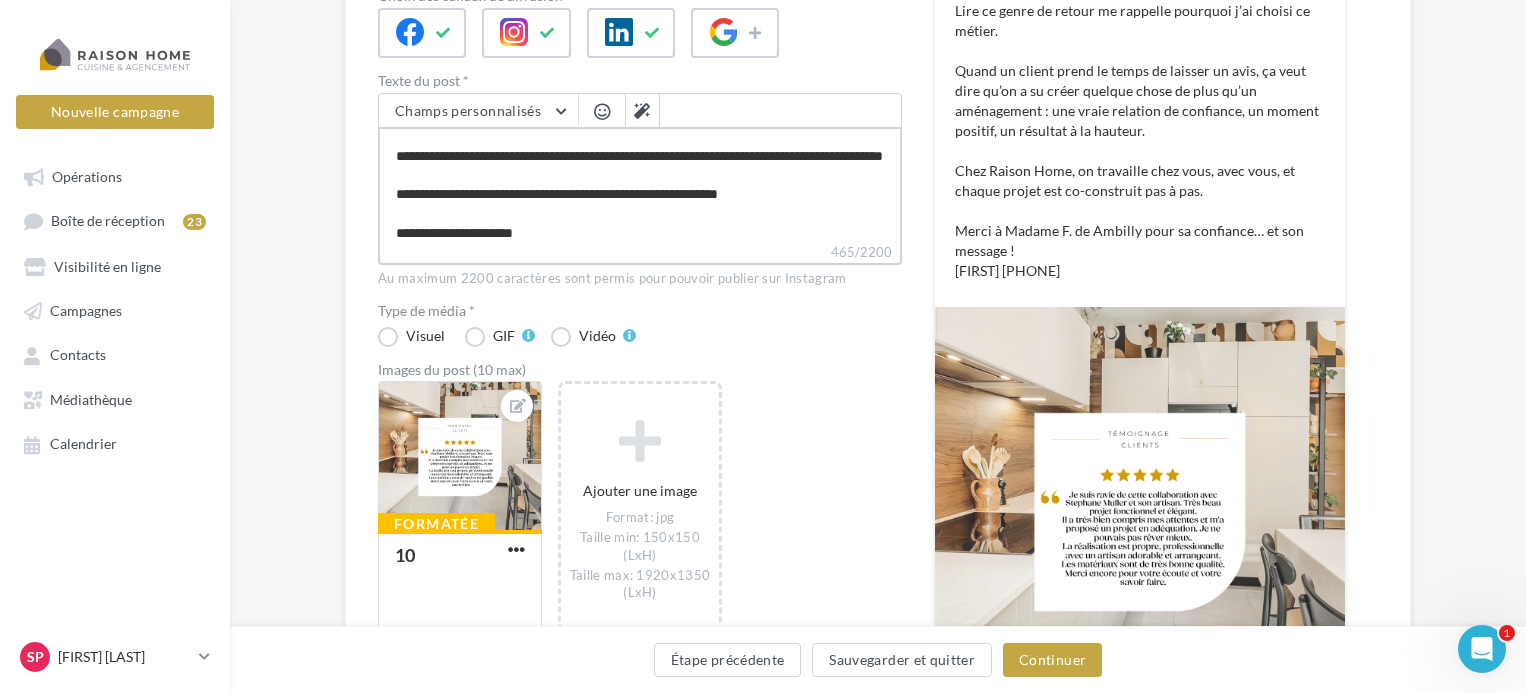 scroll, scrollTop: 144, scrollLeft: 0, axis: vertical 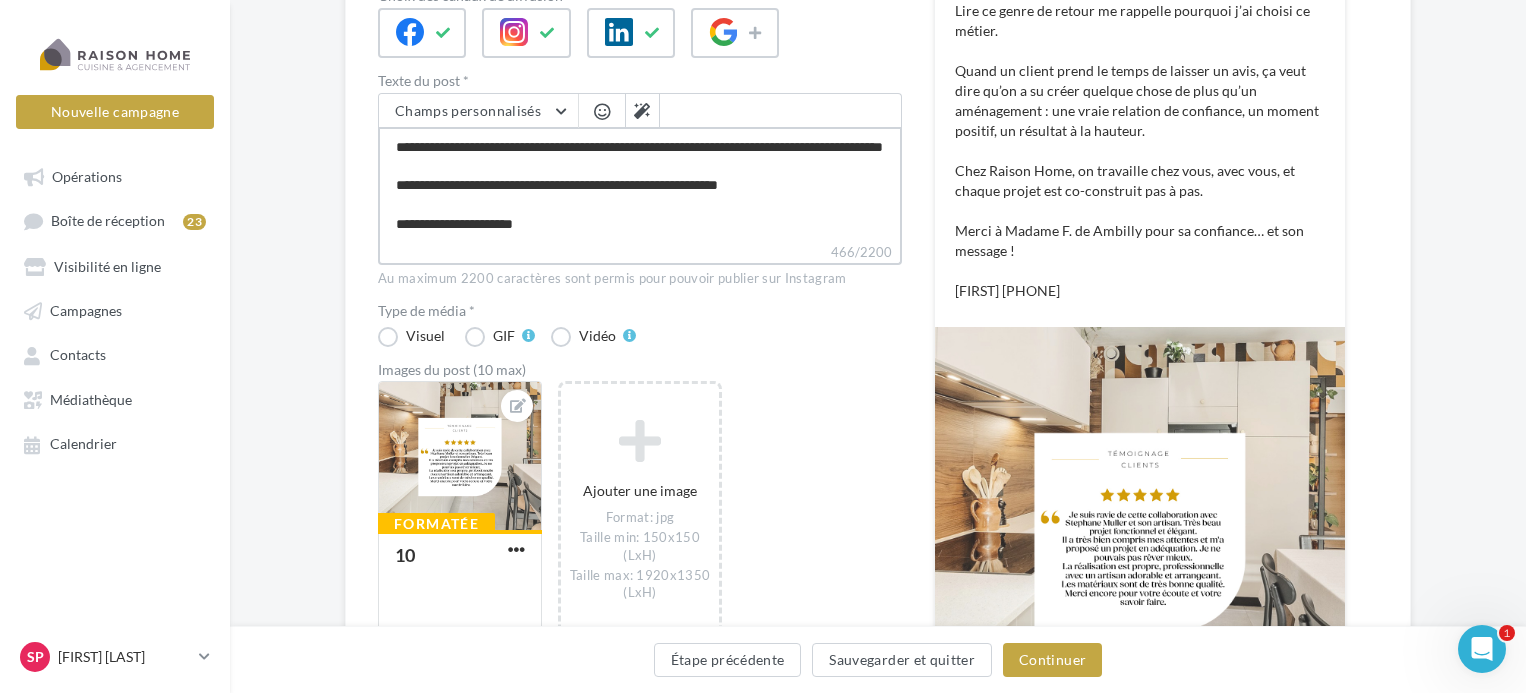 click on "**********" at bounding box center [640, 184] 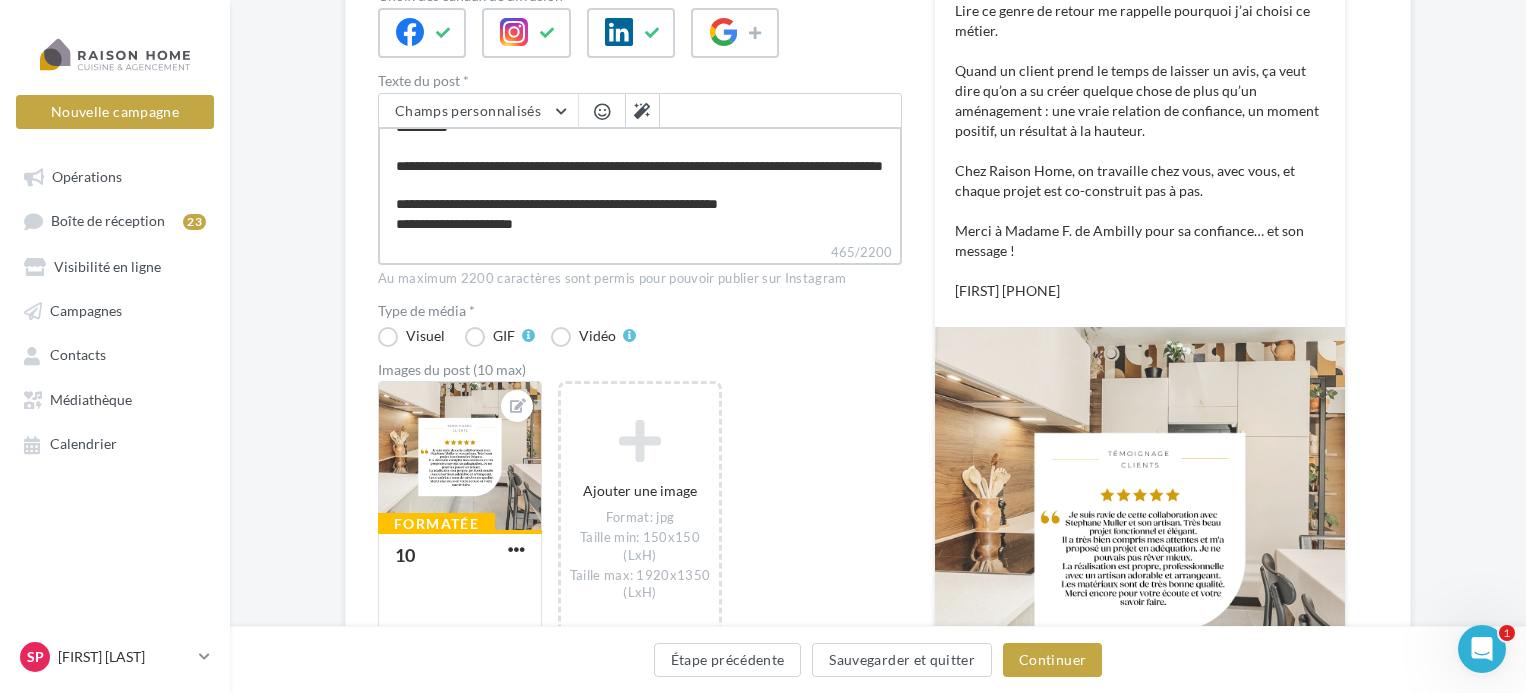 scroll, scrollTop: 134, scrollLeft: 0, axis: vertical 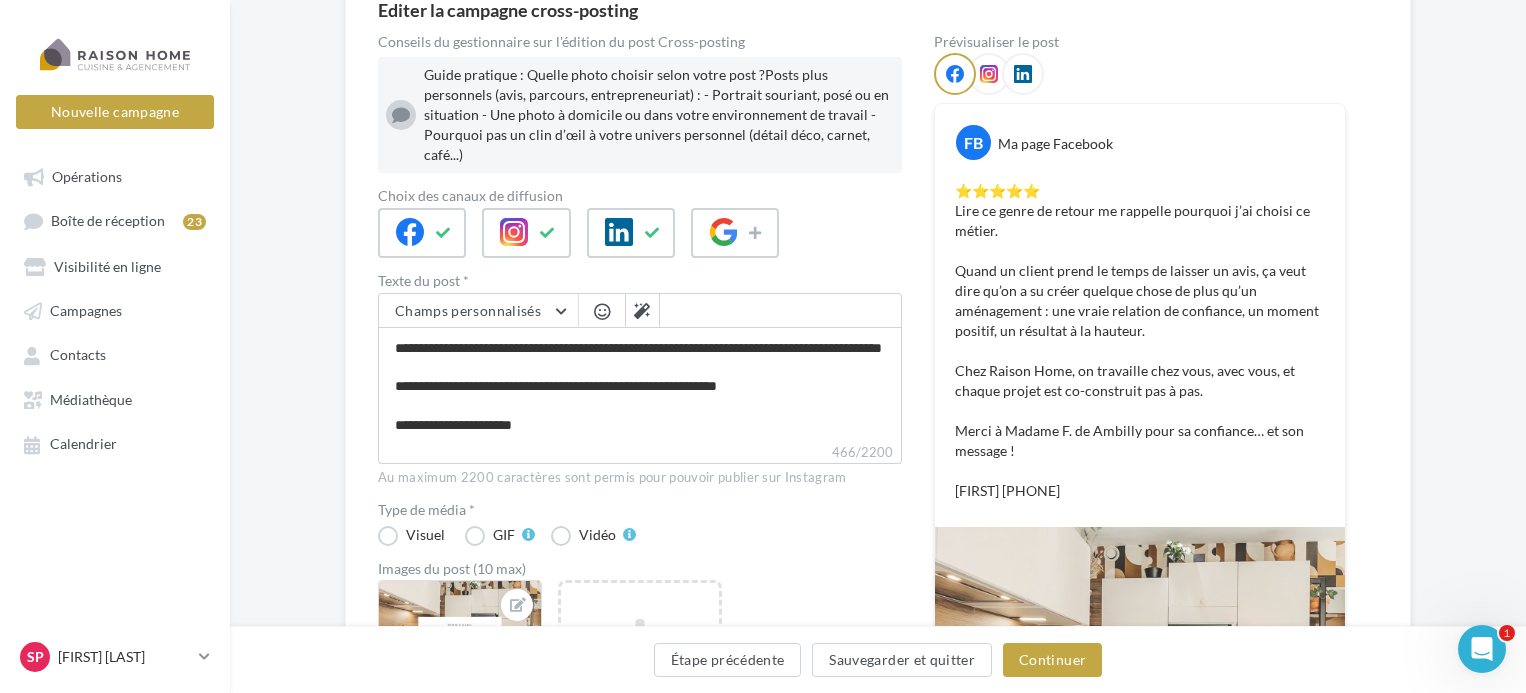 click at bounding box center (989, 74) 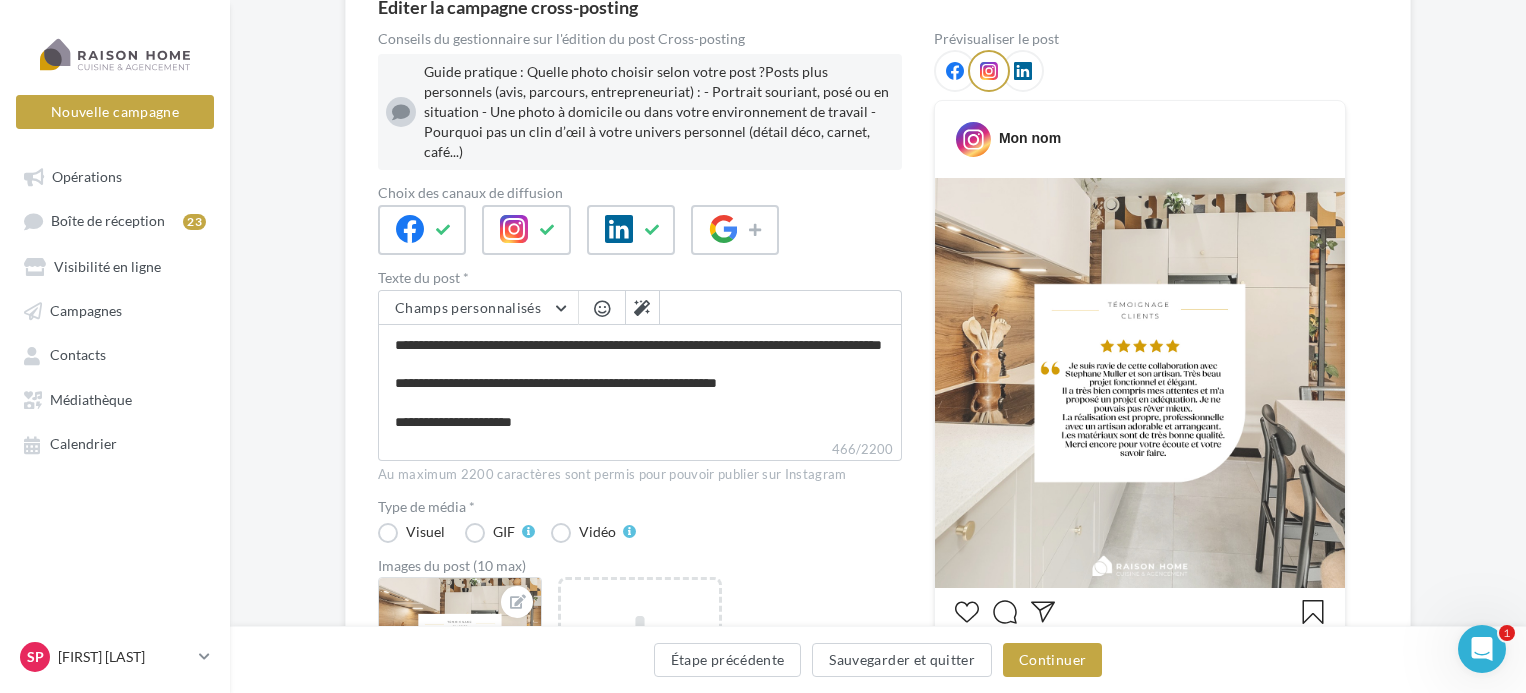 scroll, scrollTop: 200, scrollLeft: 0, axis: vertical 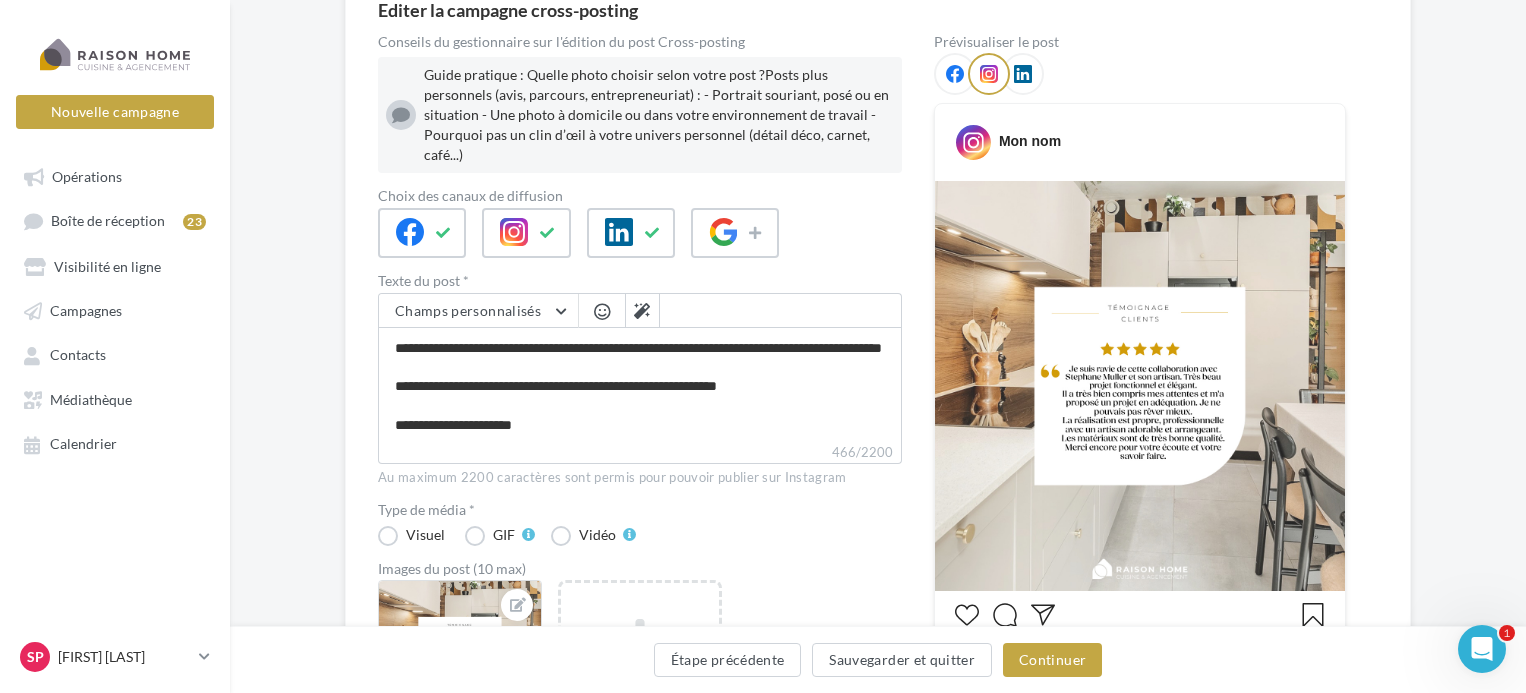 click at bounding box center (955, 74) 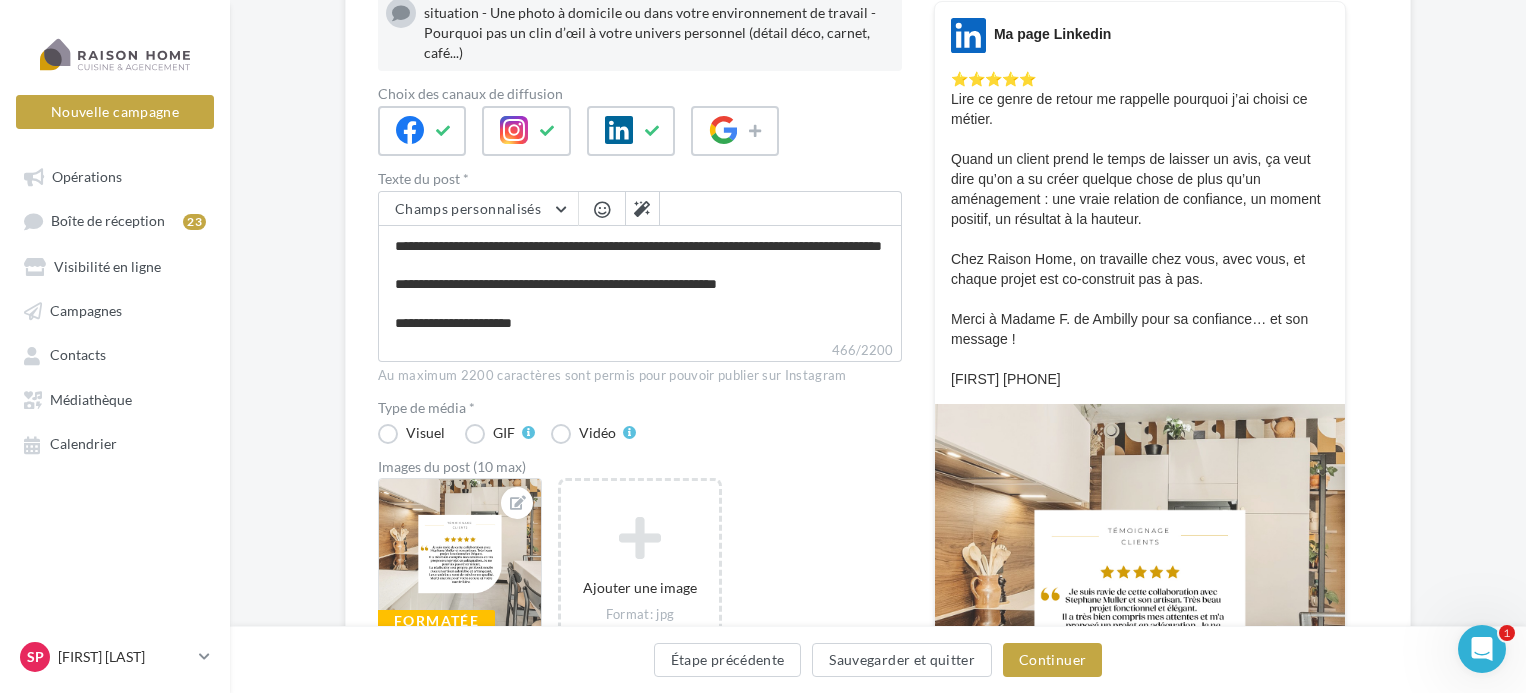 scroll, scrollTop: 400, scrollLeft: 0, axis: vertical 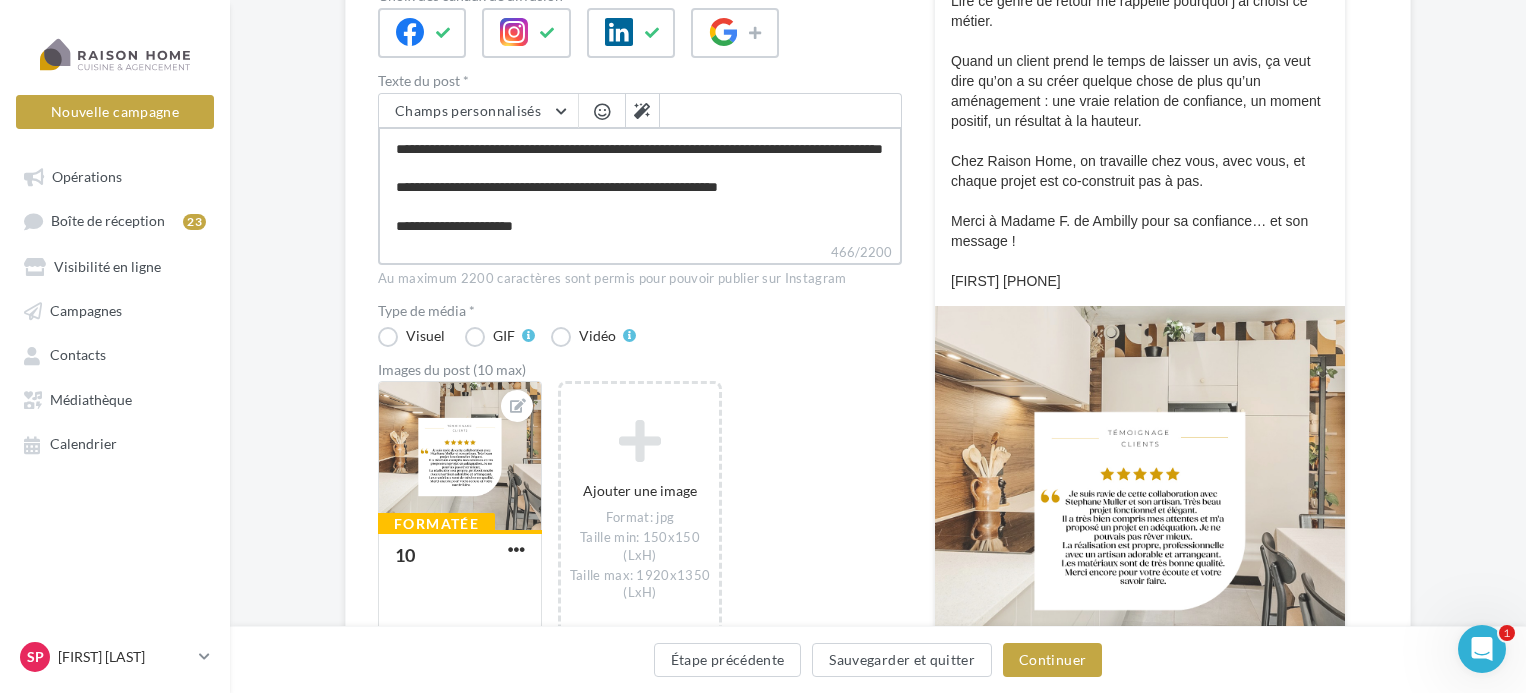 click on "**********" at bounding box center [640, 184] 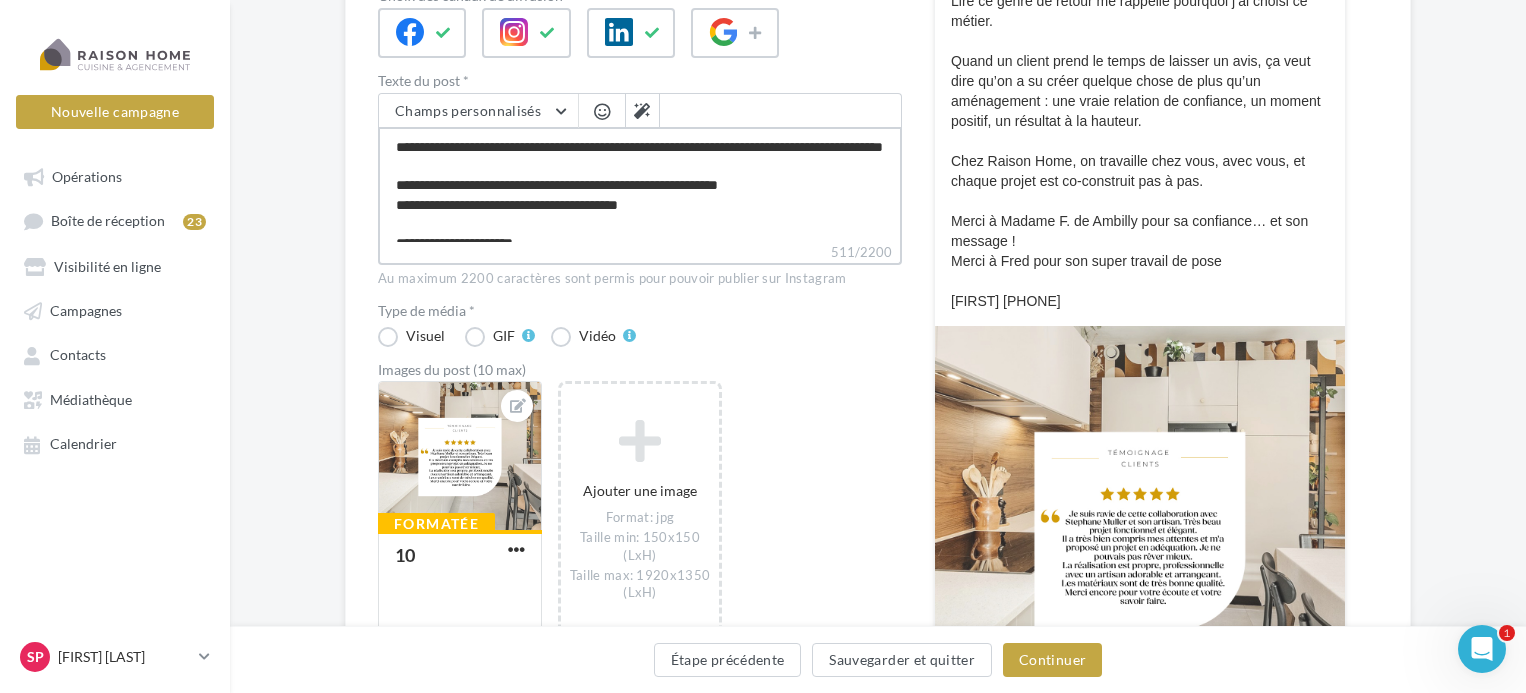 type on "**********" 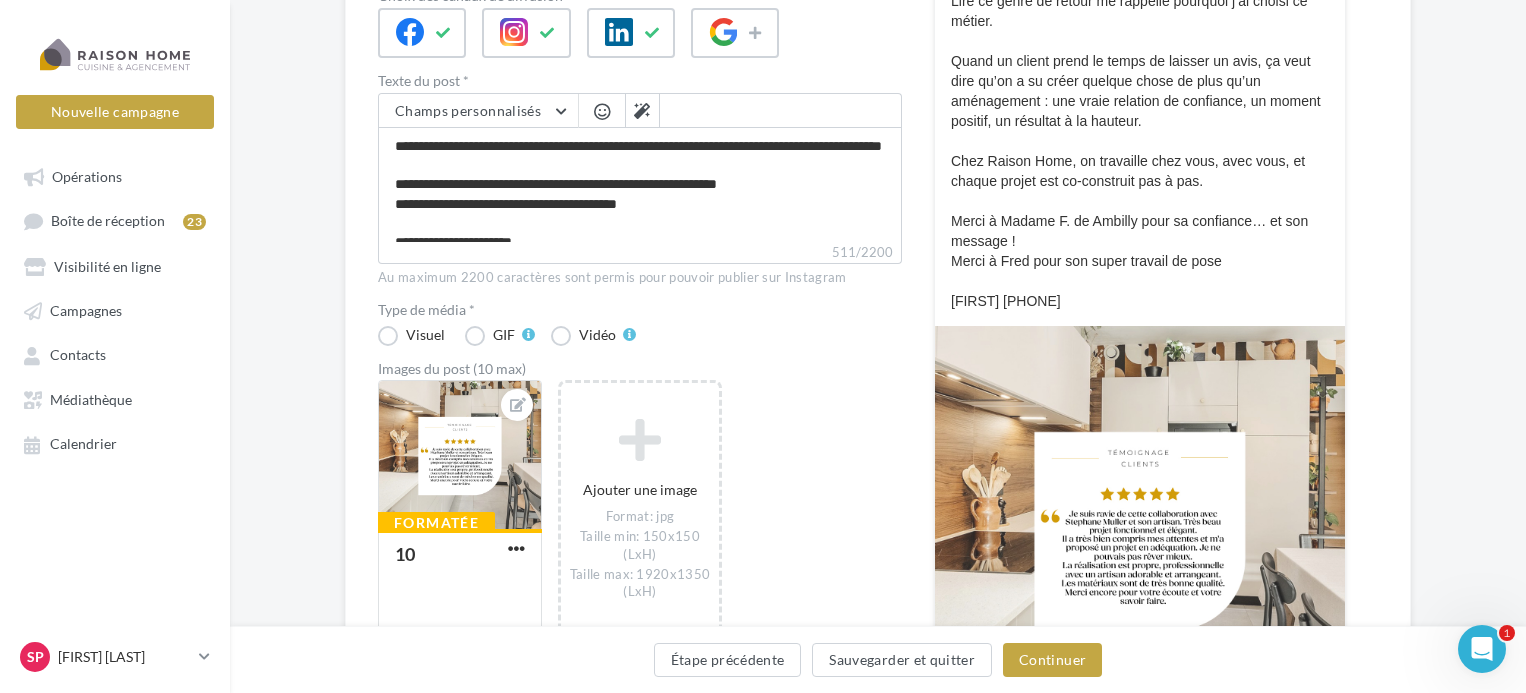 click at bounding box center [602, 111] 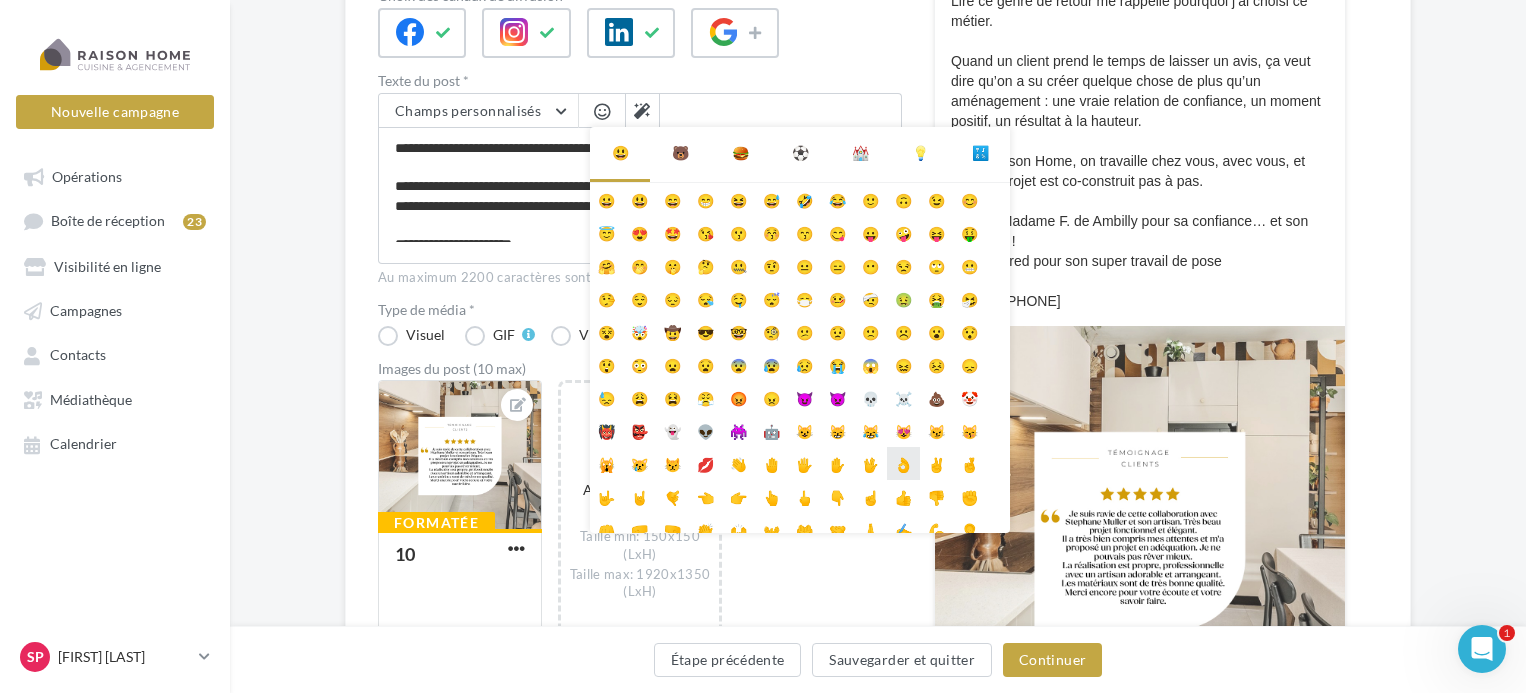 click on "👌" at bounding box center [903, 463] 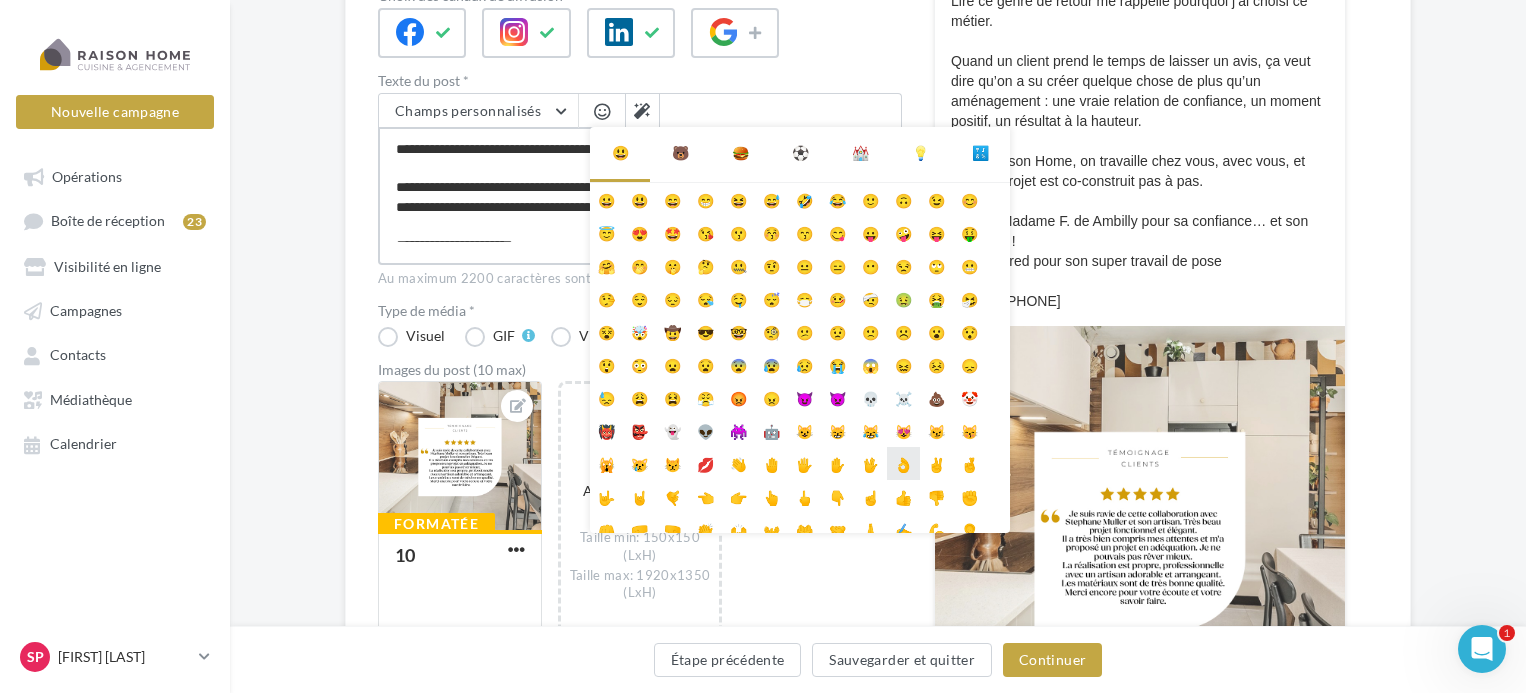 scroll, scrollTop: 134, scrollLeft: 0, axis: vertical 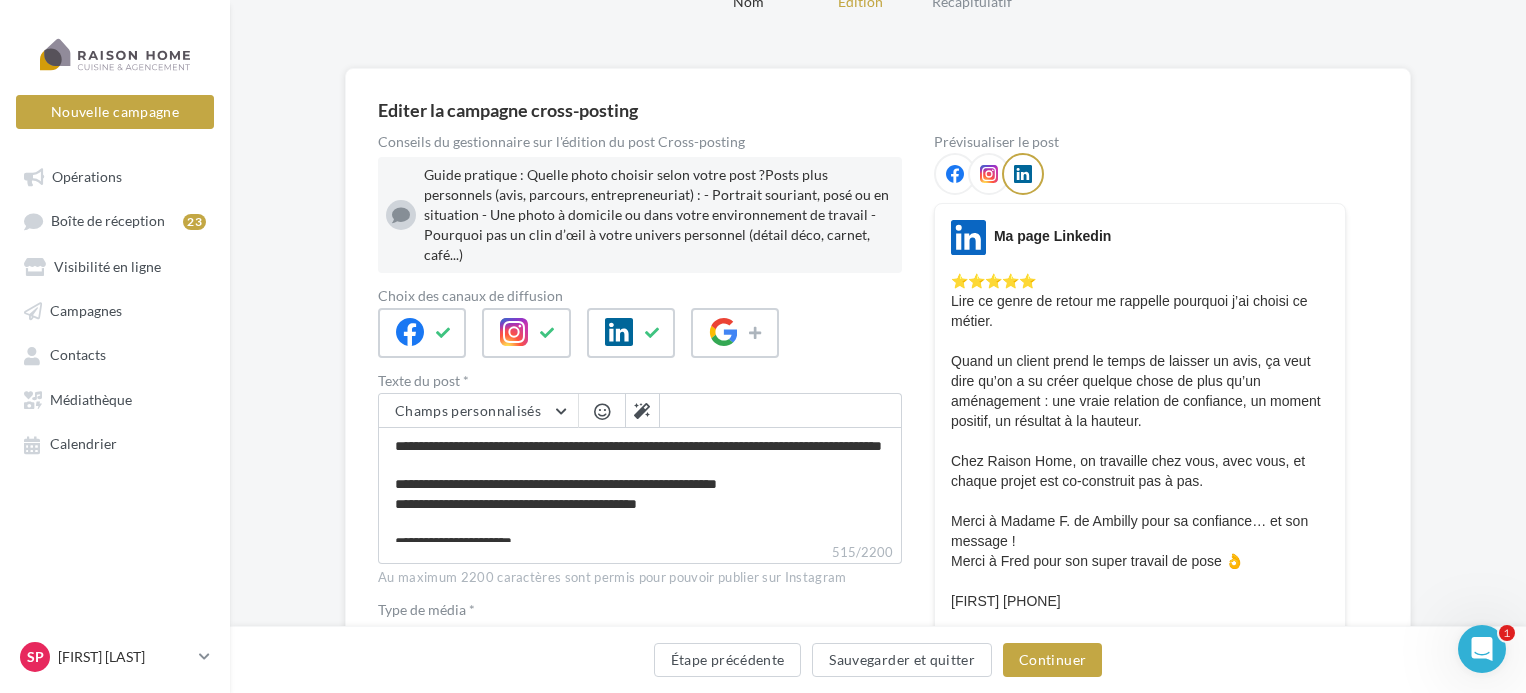 click at bounding box center [955, 174] 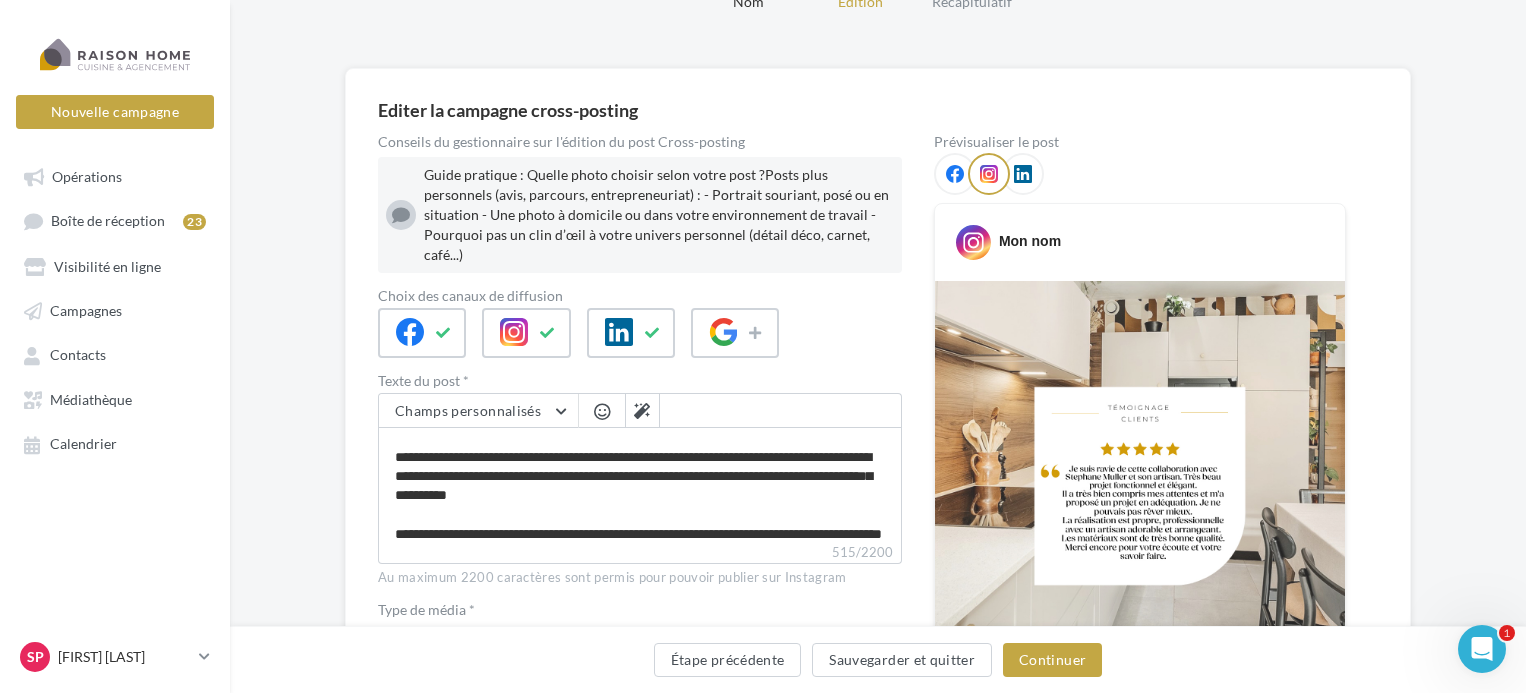 scroll, scrollTop: 0, scrollLeft: 0, axis: both 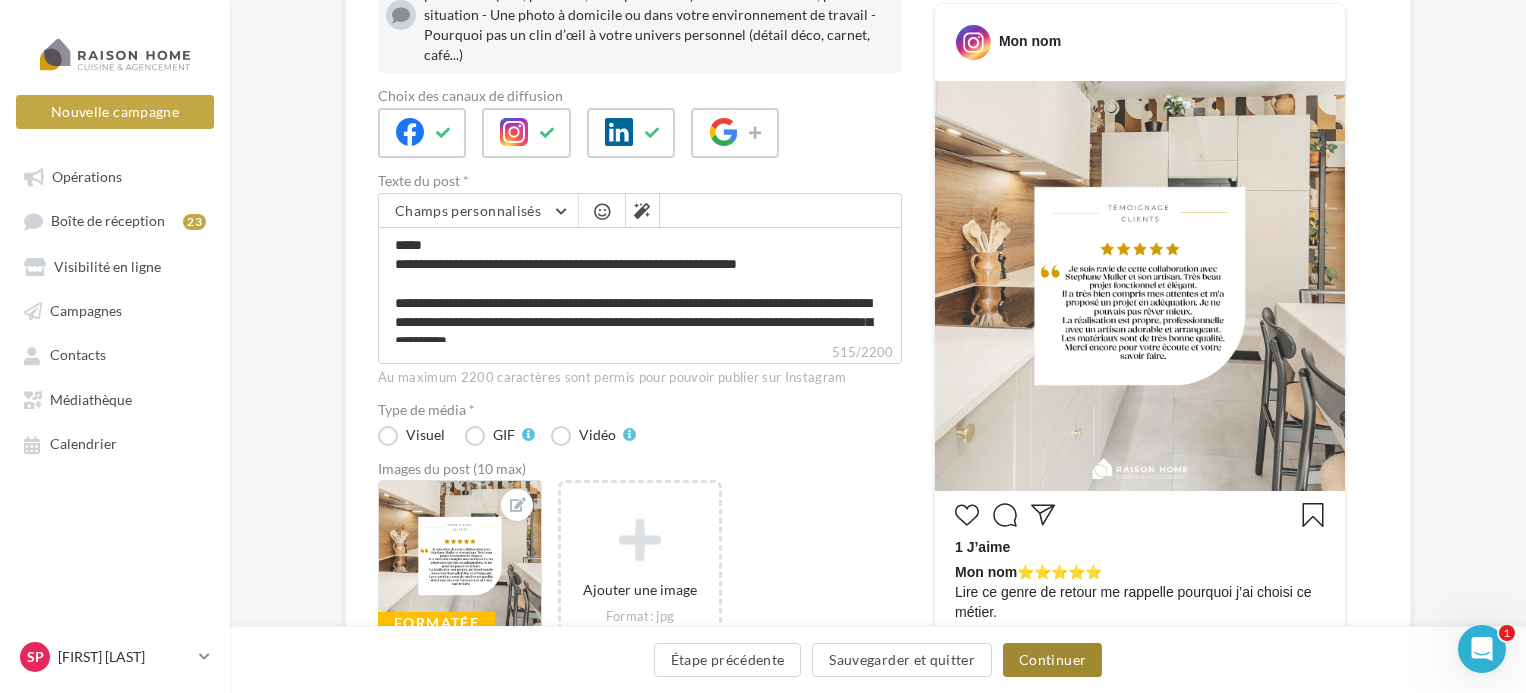 click on "Continuer" at bounding box center [1052, 660] 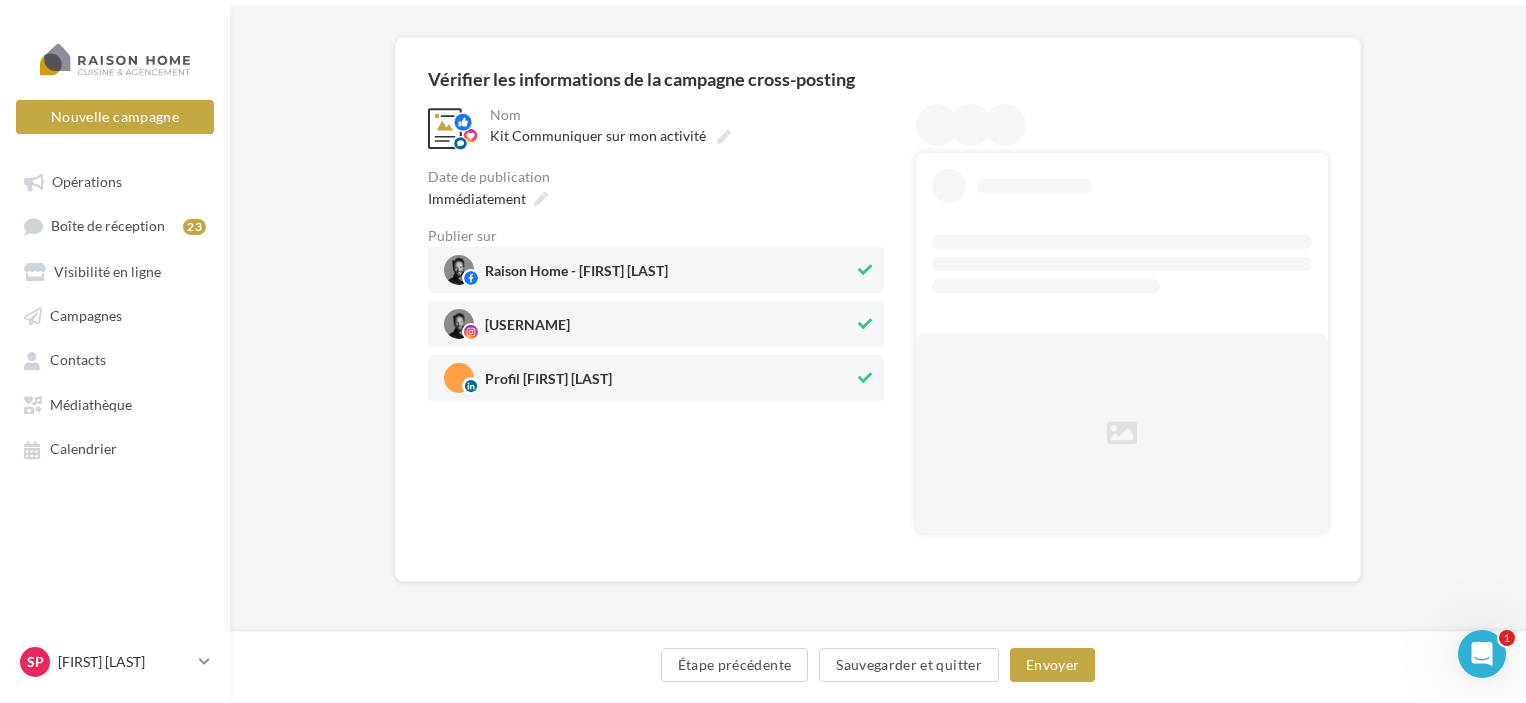 scroll, scrollTop: 0, scrollLeft: 0, axis: both 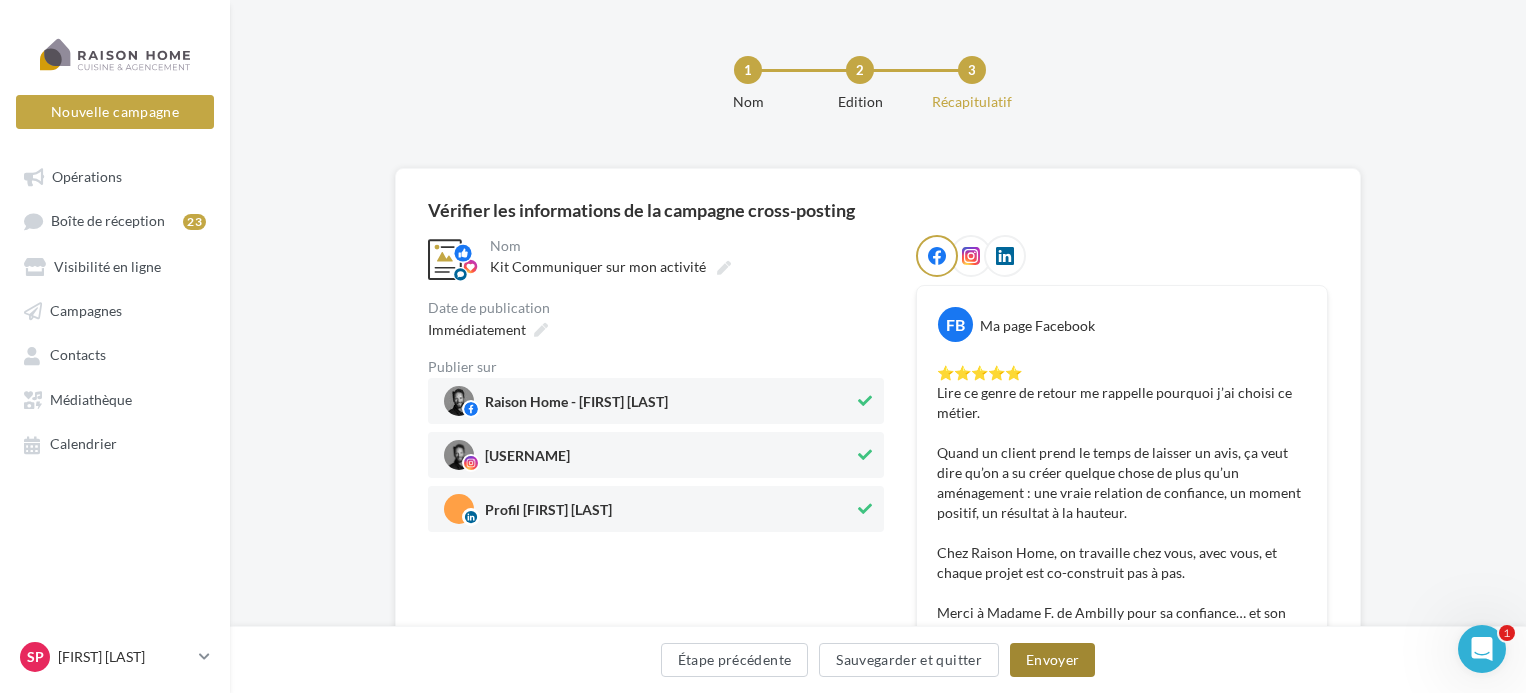 click on "Envoyer" at bounding box center [1052, 660] 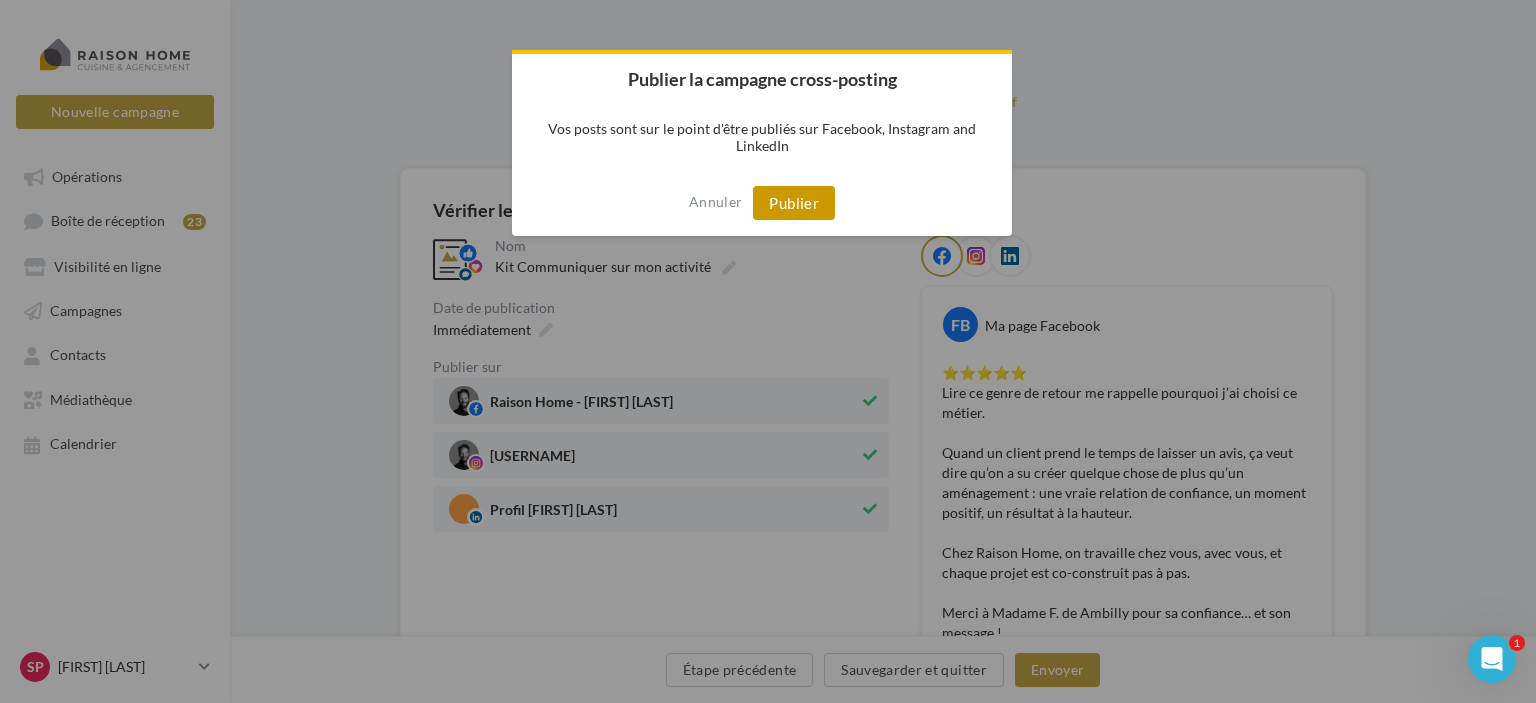 click on "Publier" at bounding box center [794, 203] 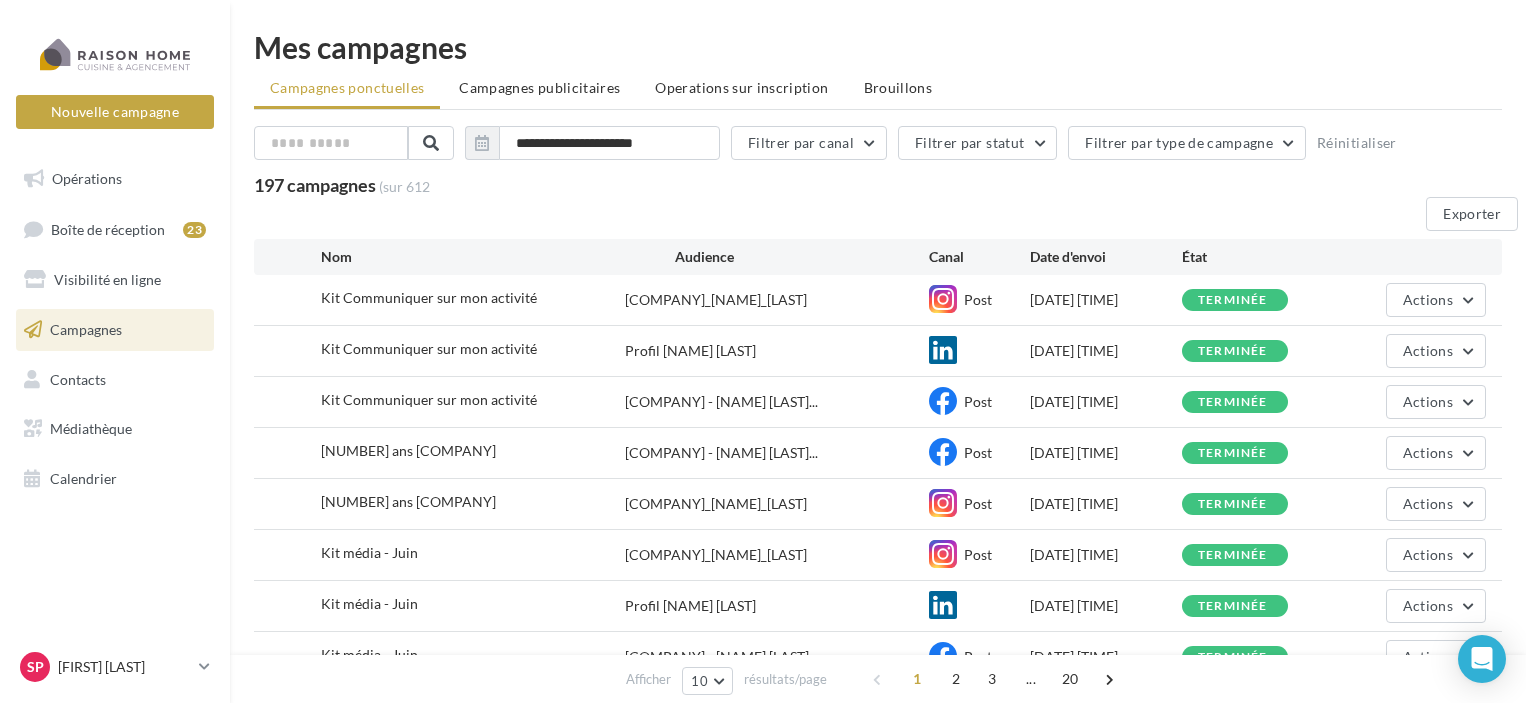 scroll, scrollTop: 0, scrollLeft: 0, axis: both 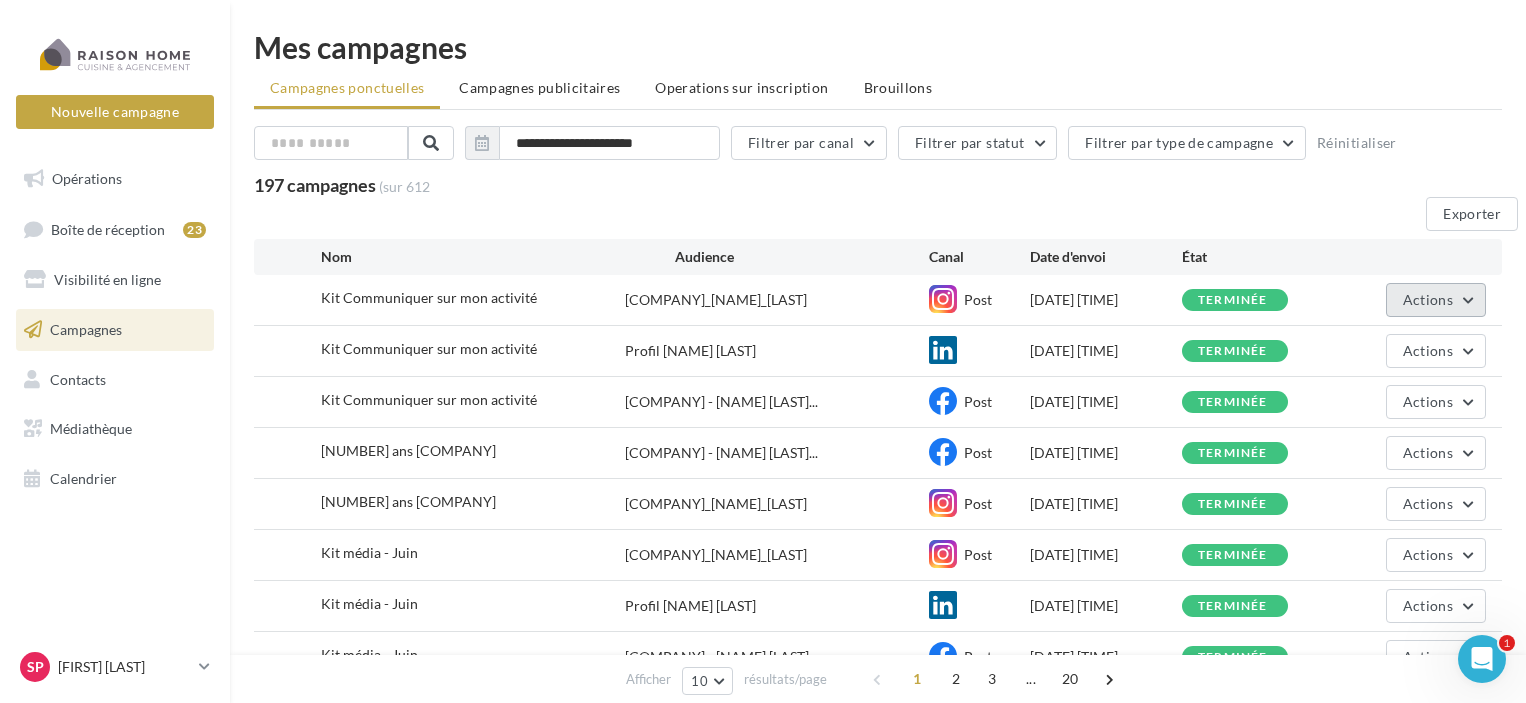 click on "Actions" at bounding box center (1428, 299) 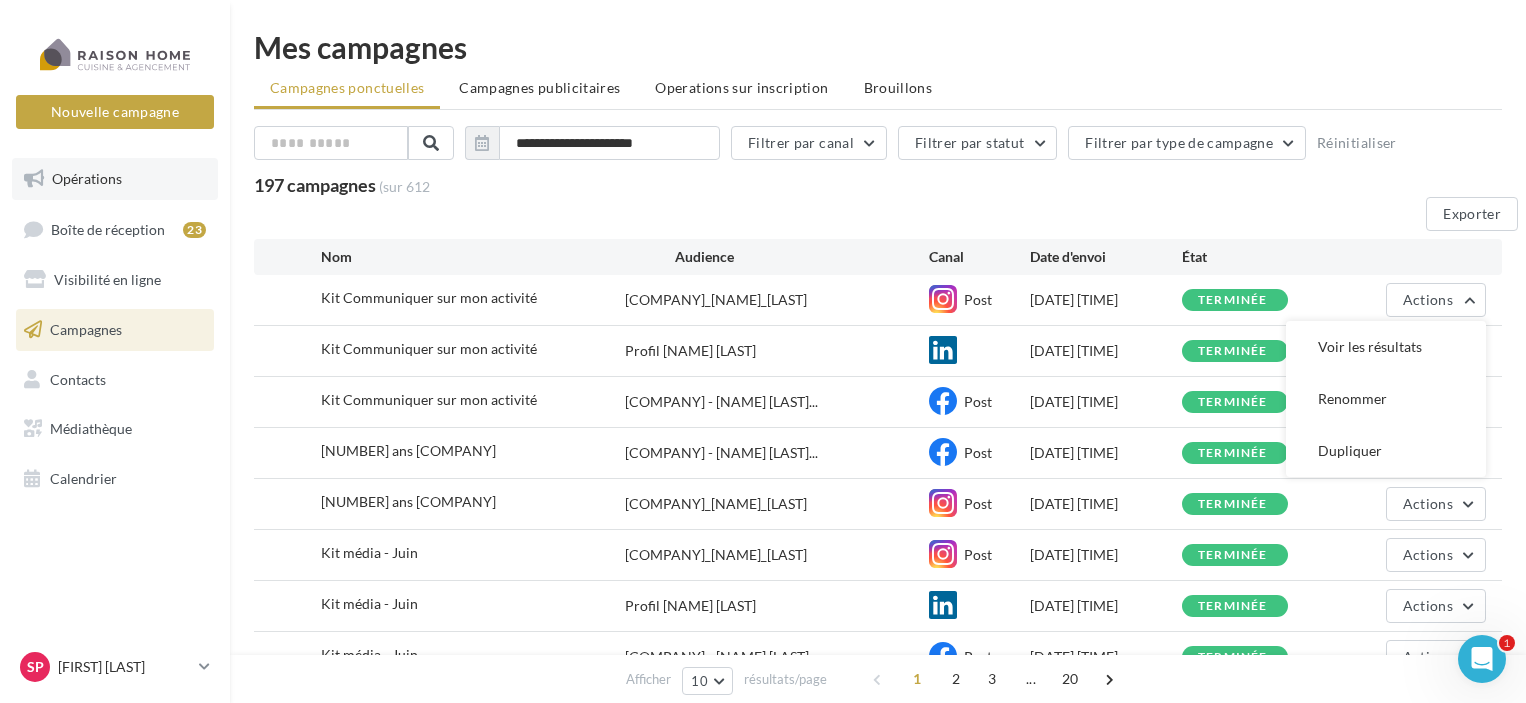click on "Opérations" at bounding box center [87, 178] 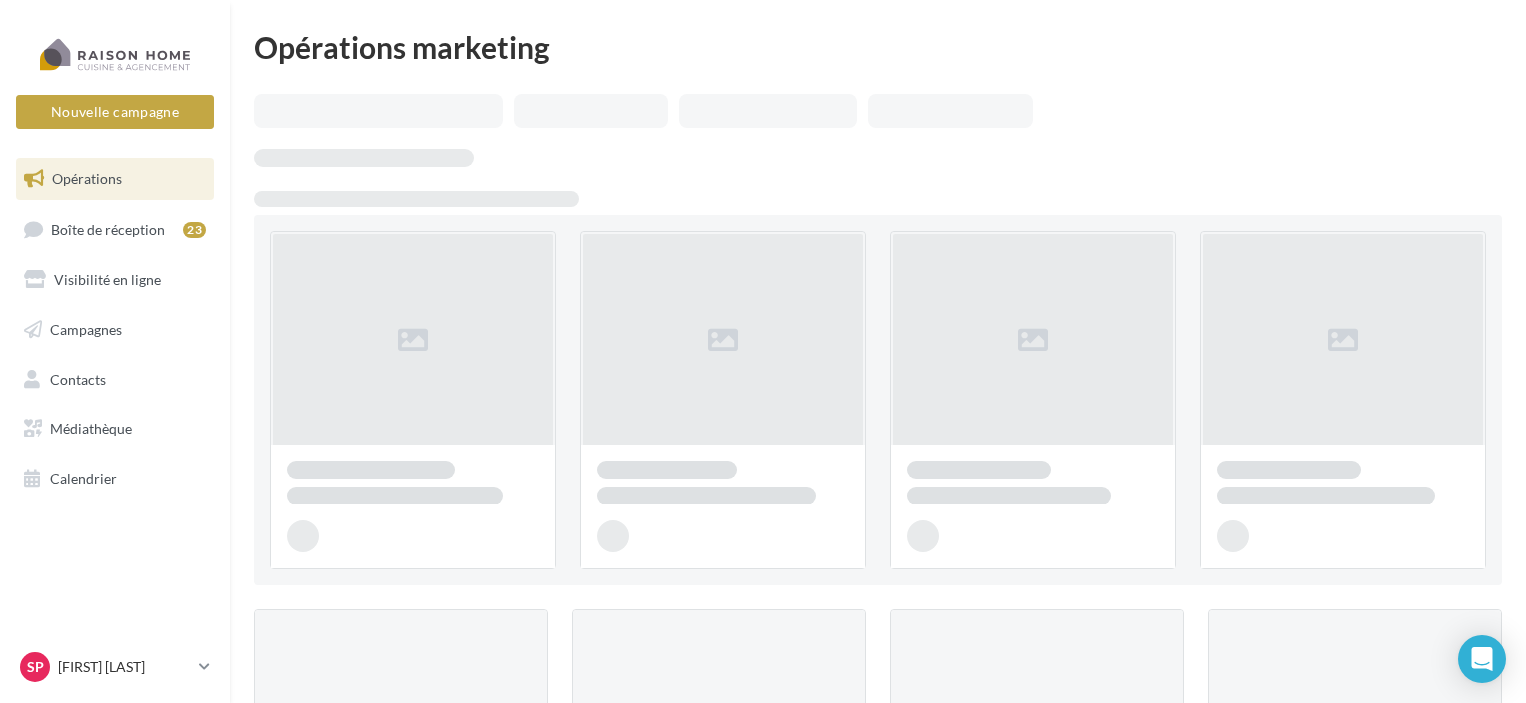 scroll, scrollTop: 0, scrollLeft: 0, axis: both 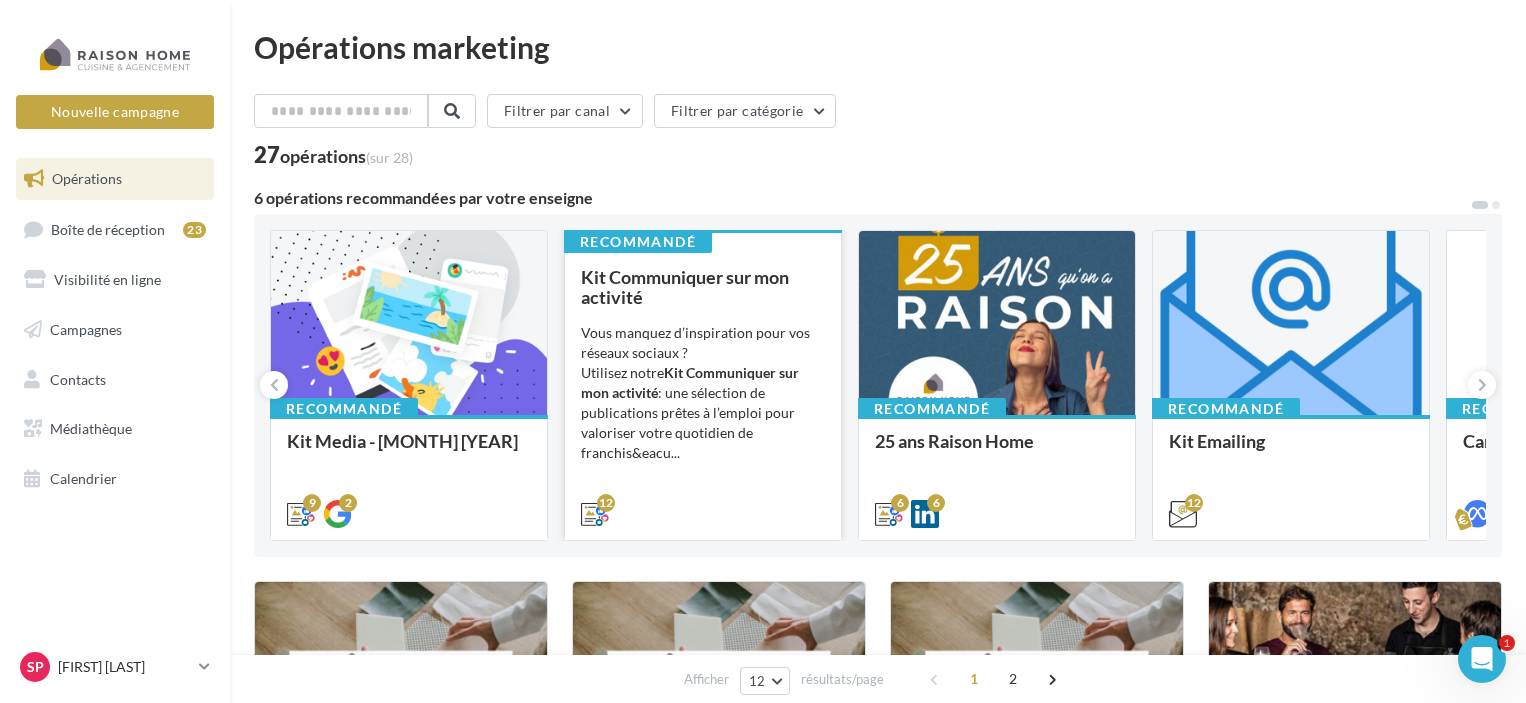 click on "Vous manquez d’inspiration pour vos réseaux sociaux ?
Utilisez notre  Kit Communiquer sur mon activité  : une sélection de publications prêtes à l’emploi pour valoriser votre quotidien de franchis&eacu..." at bounding box center (0, 0) 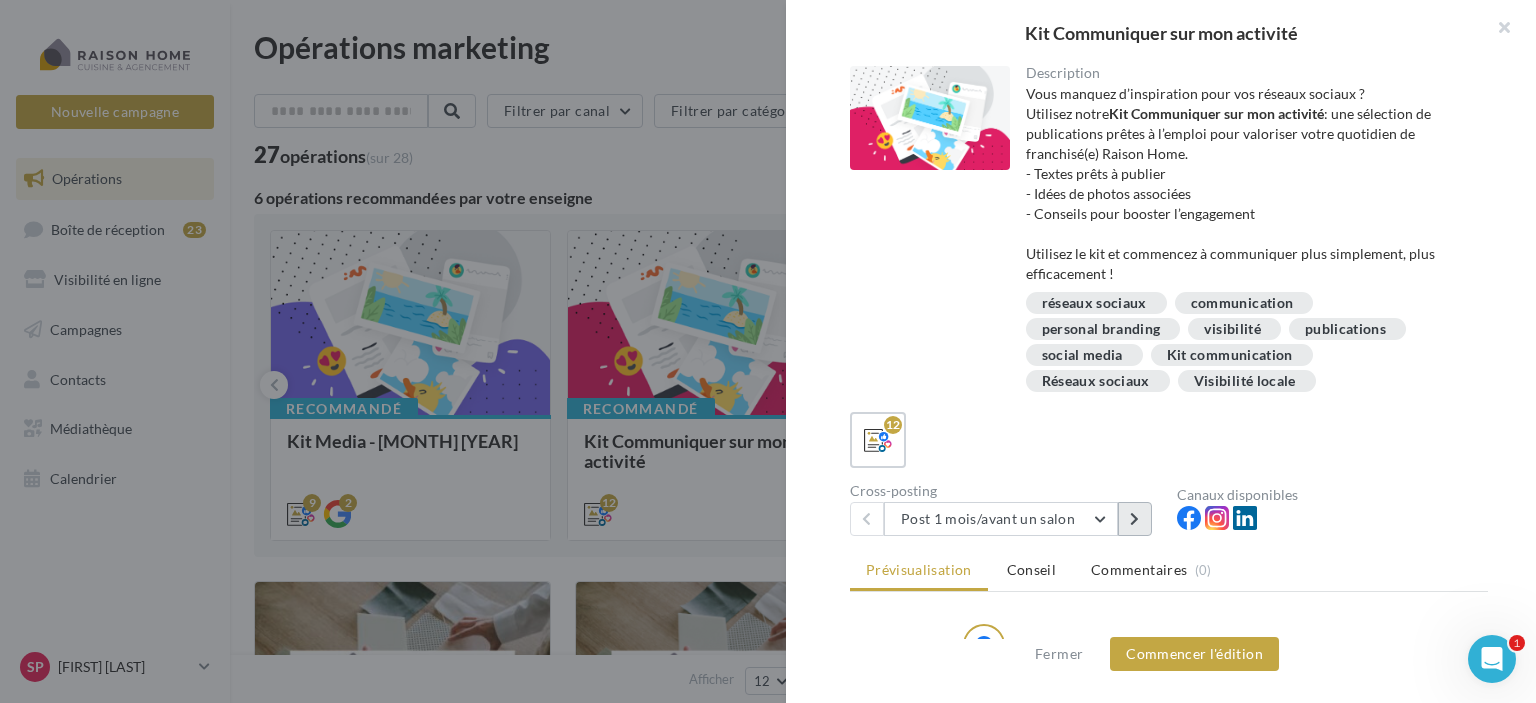 click at bounding box center [1135, 519] 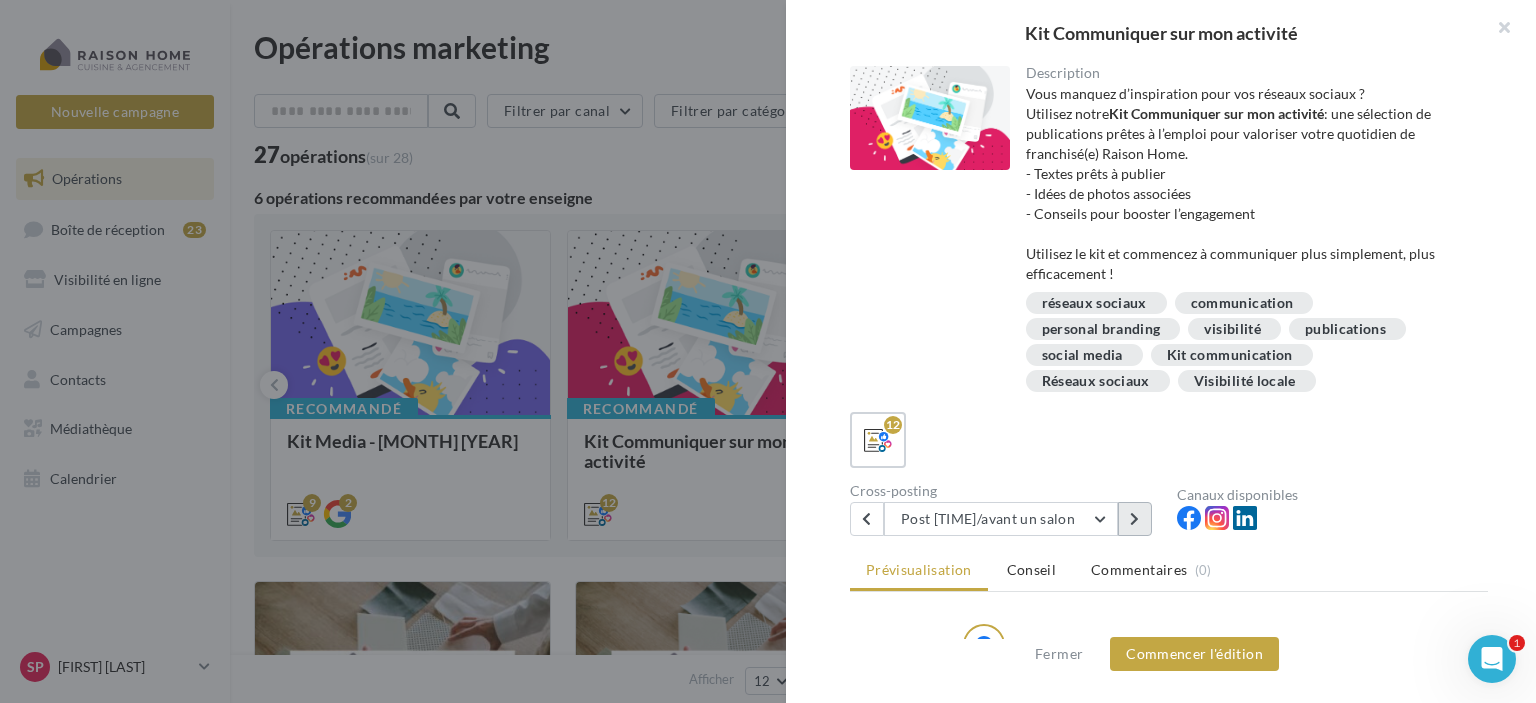 click at bounding box center (1134, 519) 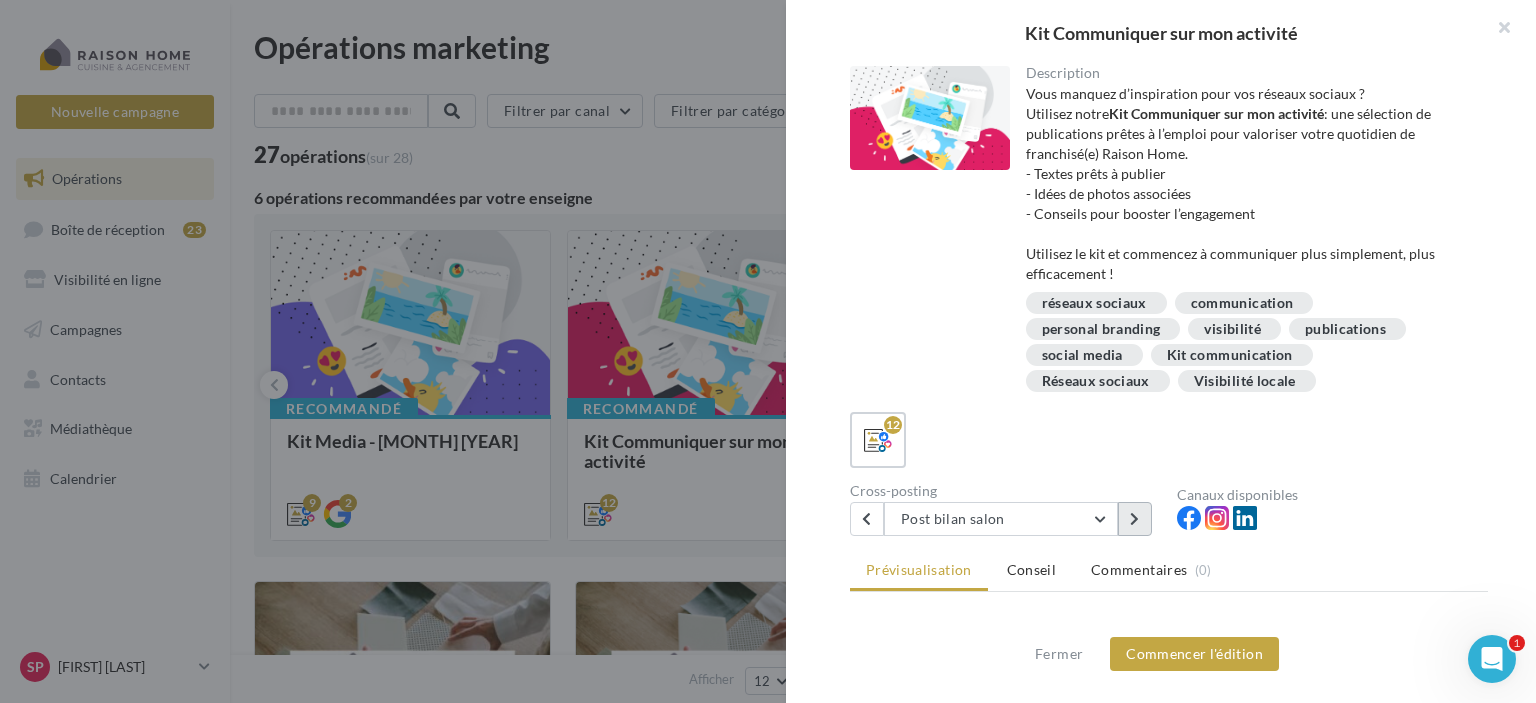 click at bounding box center (1134, 519) 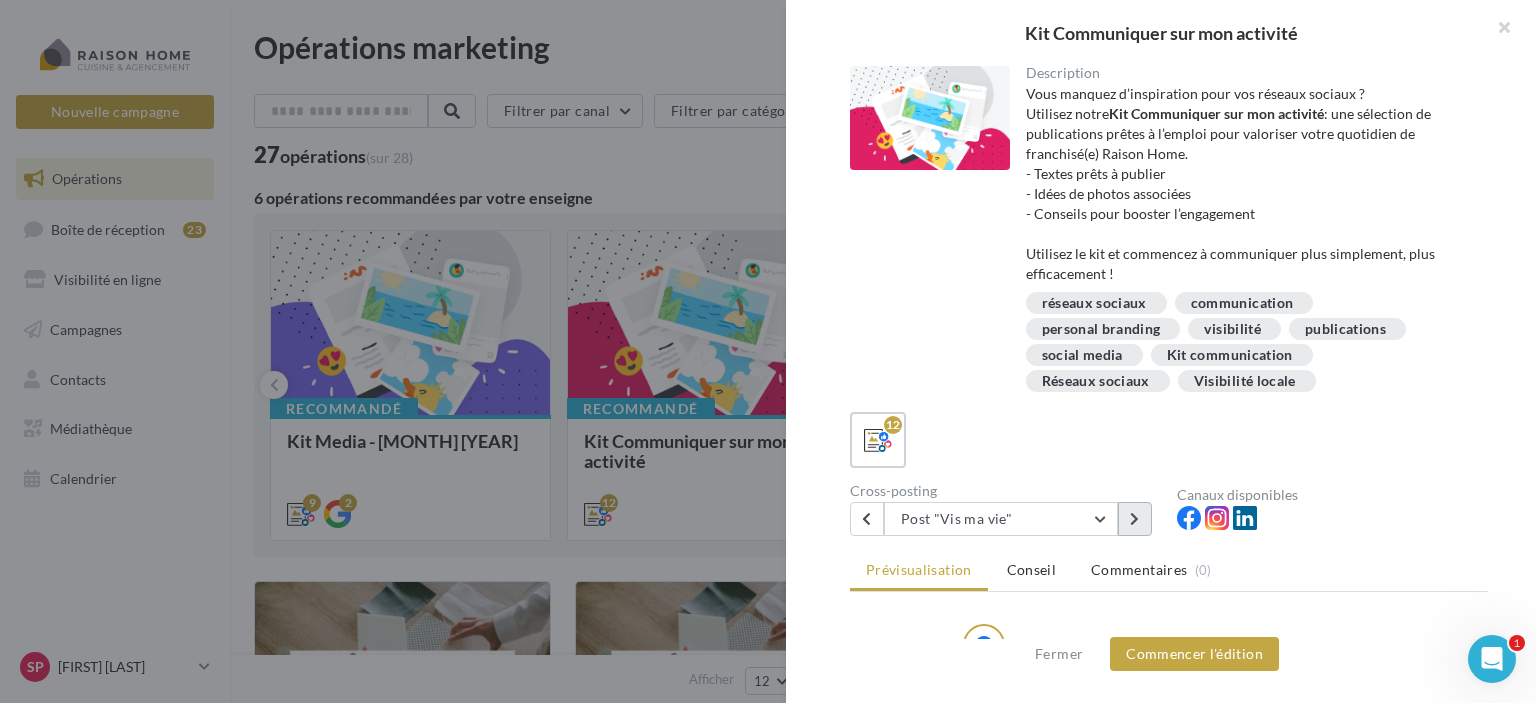 click at bounding box center (1134, 519) 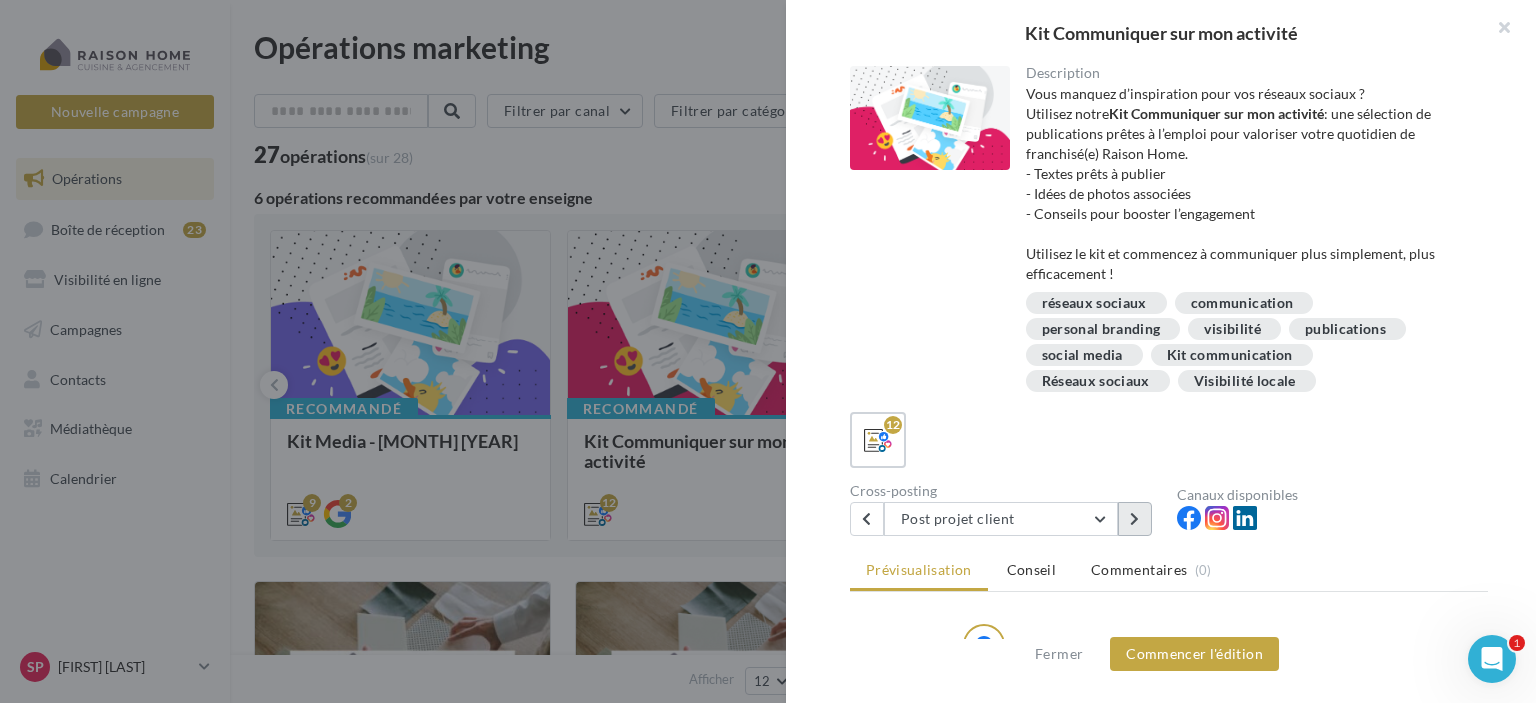 click at bounding box center (1134, 519) 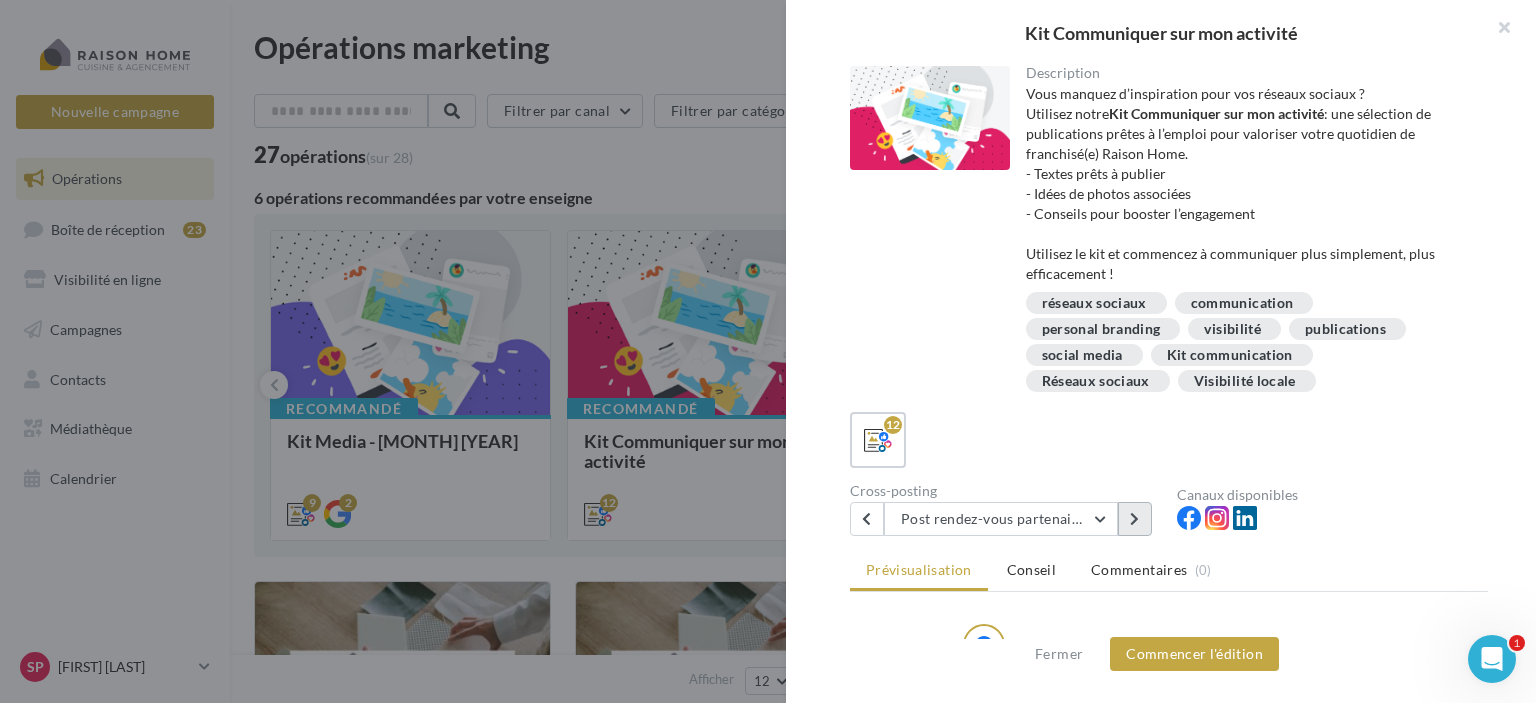 click at bounding box center [1134, 519] 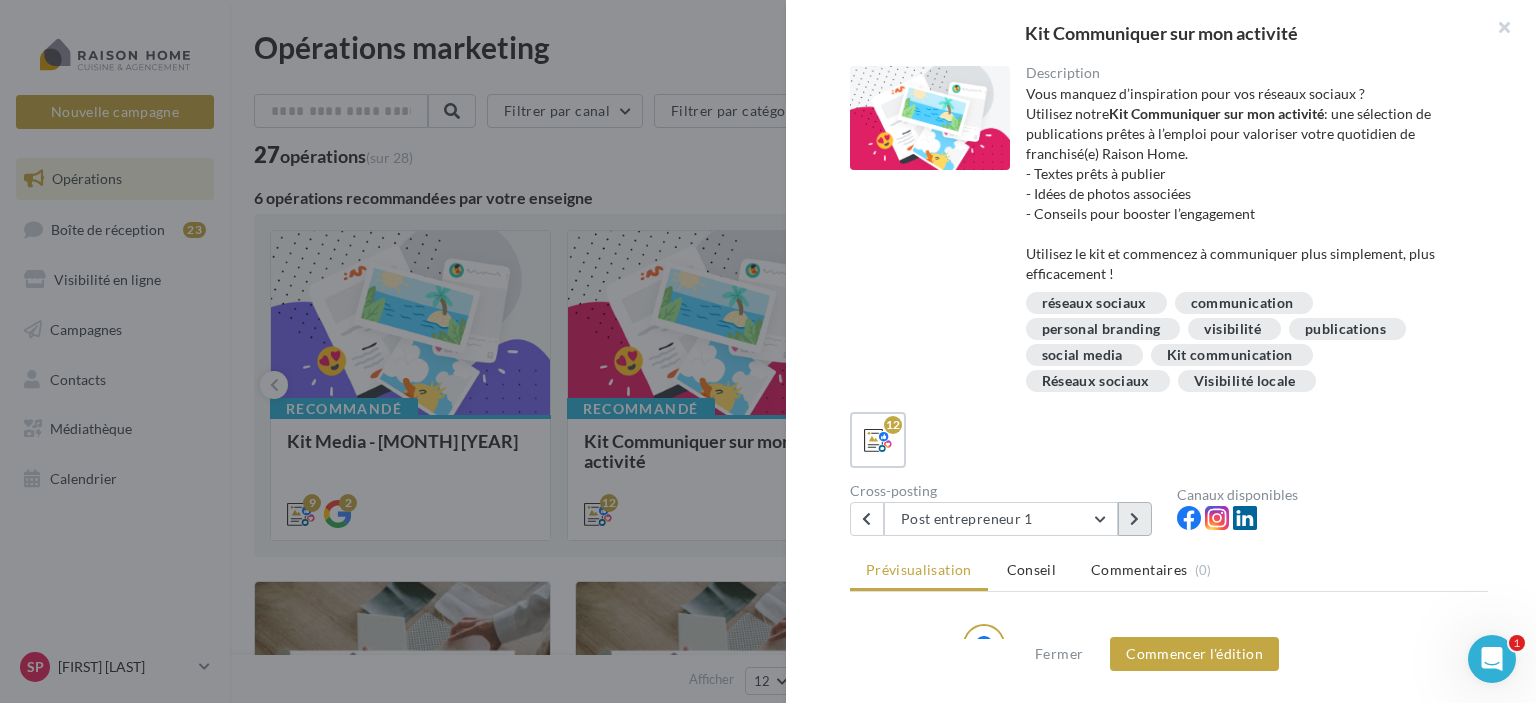 click at bounding box center (1134, 519) 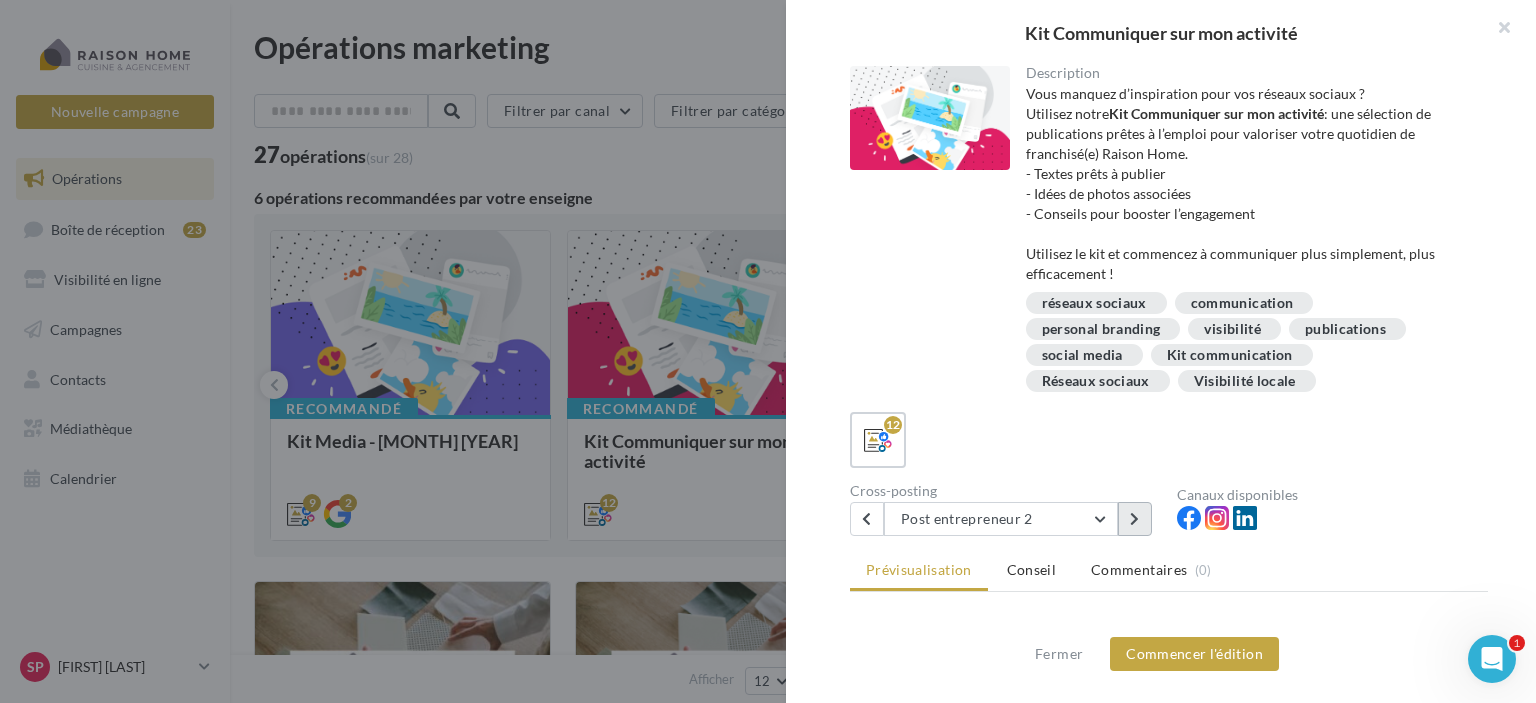 click at bounding box center (1134, 519) 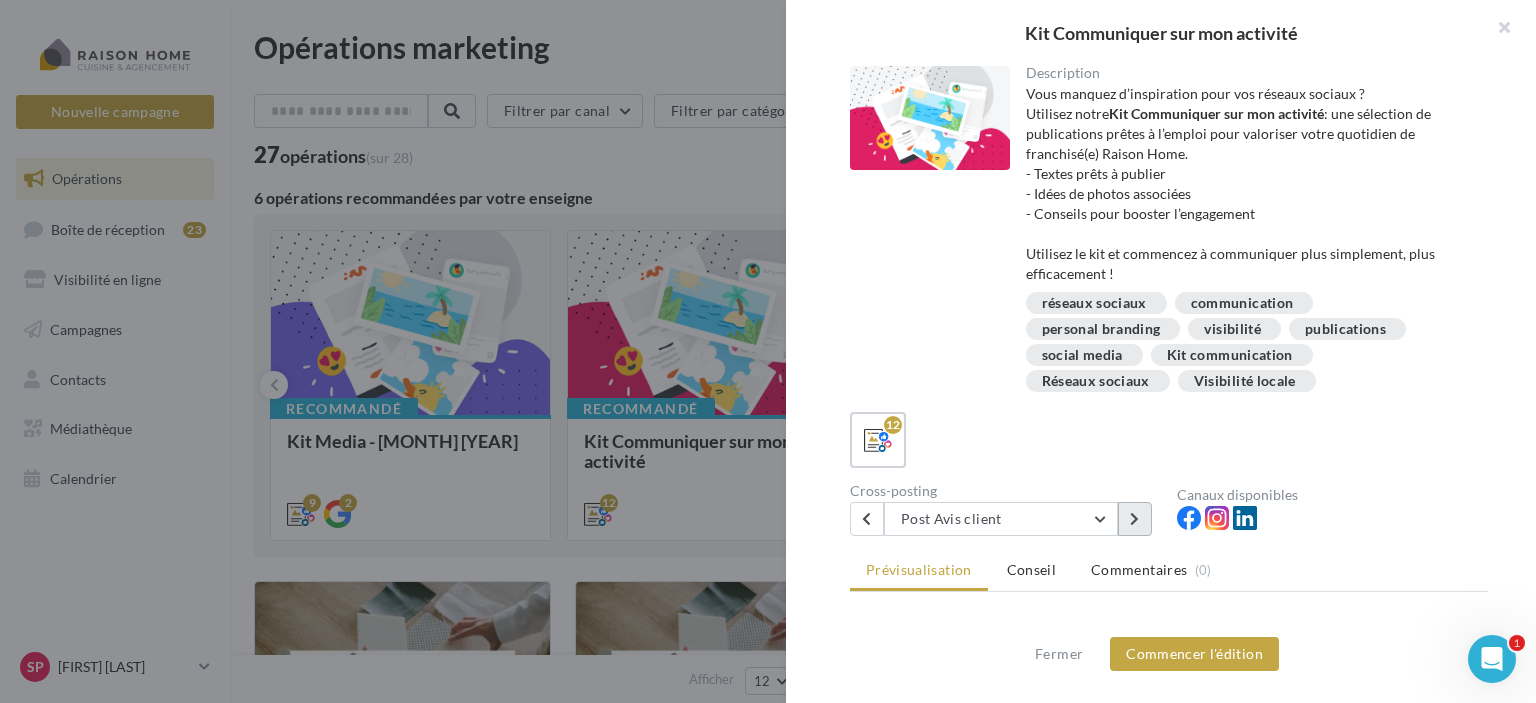 click at bounding box center (1134, 519) 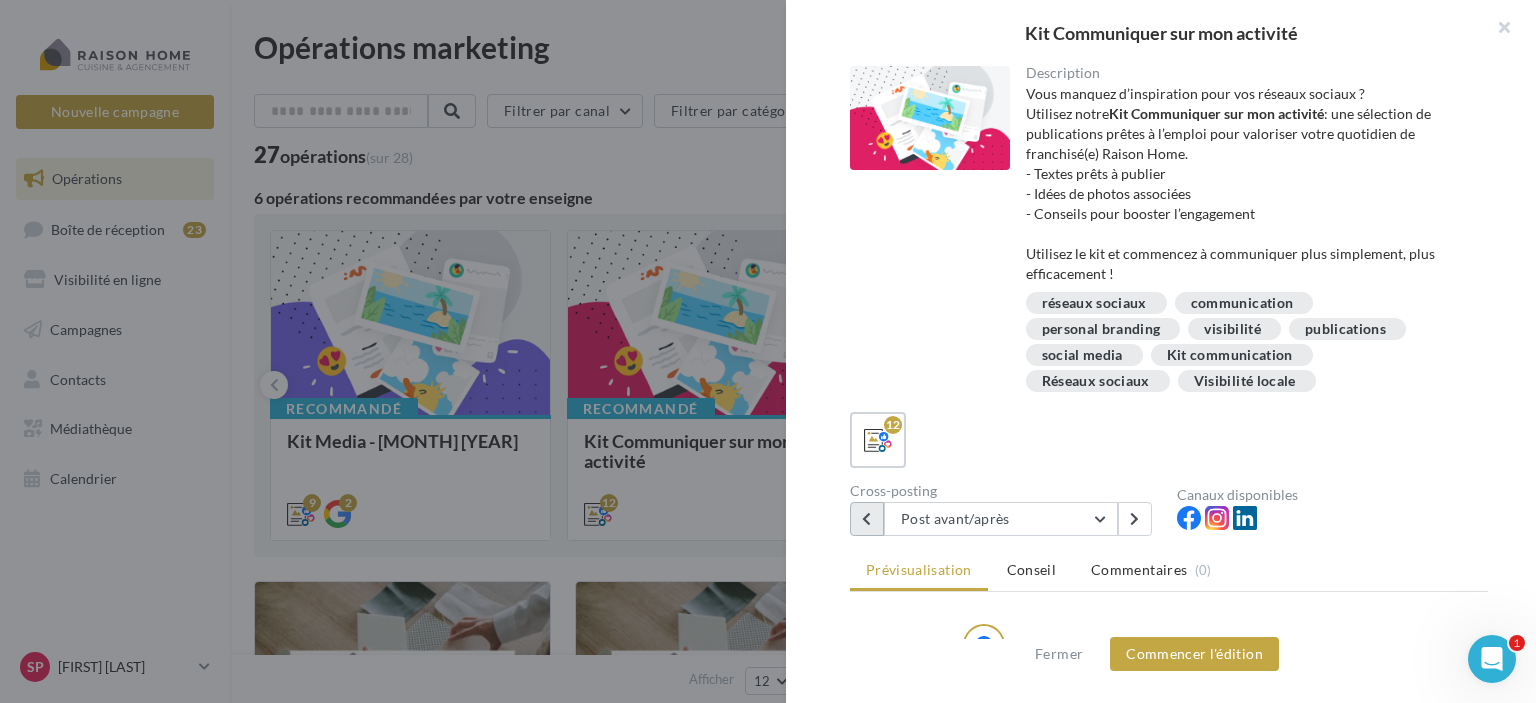 click at bounding box center [867, 519] 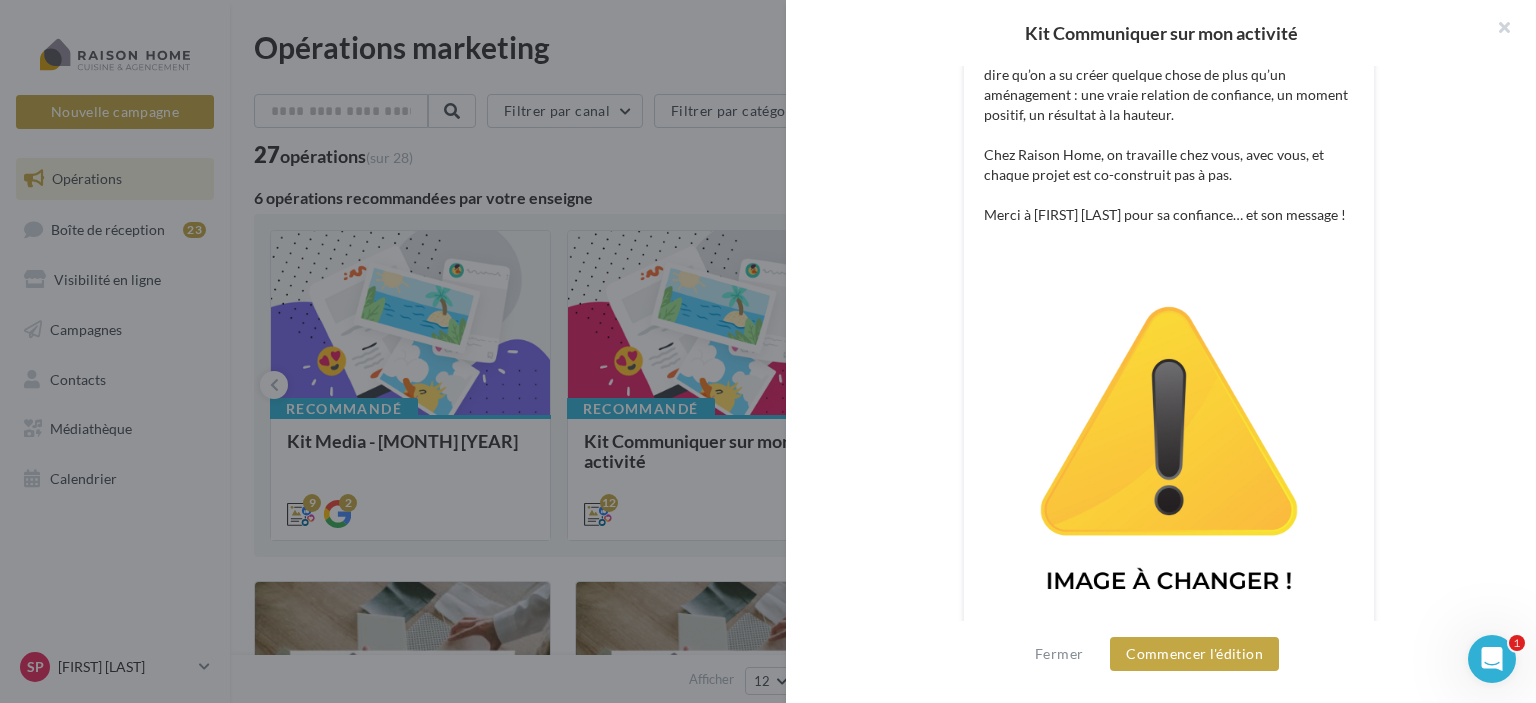 scroll, scrollTop: 855, scrollLeft: 0, axis: vertical 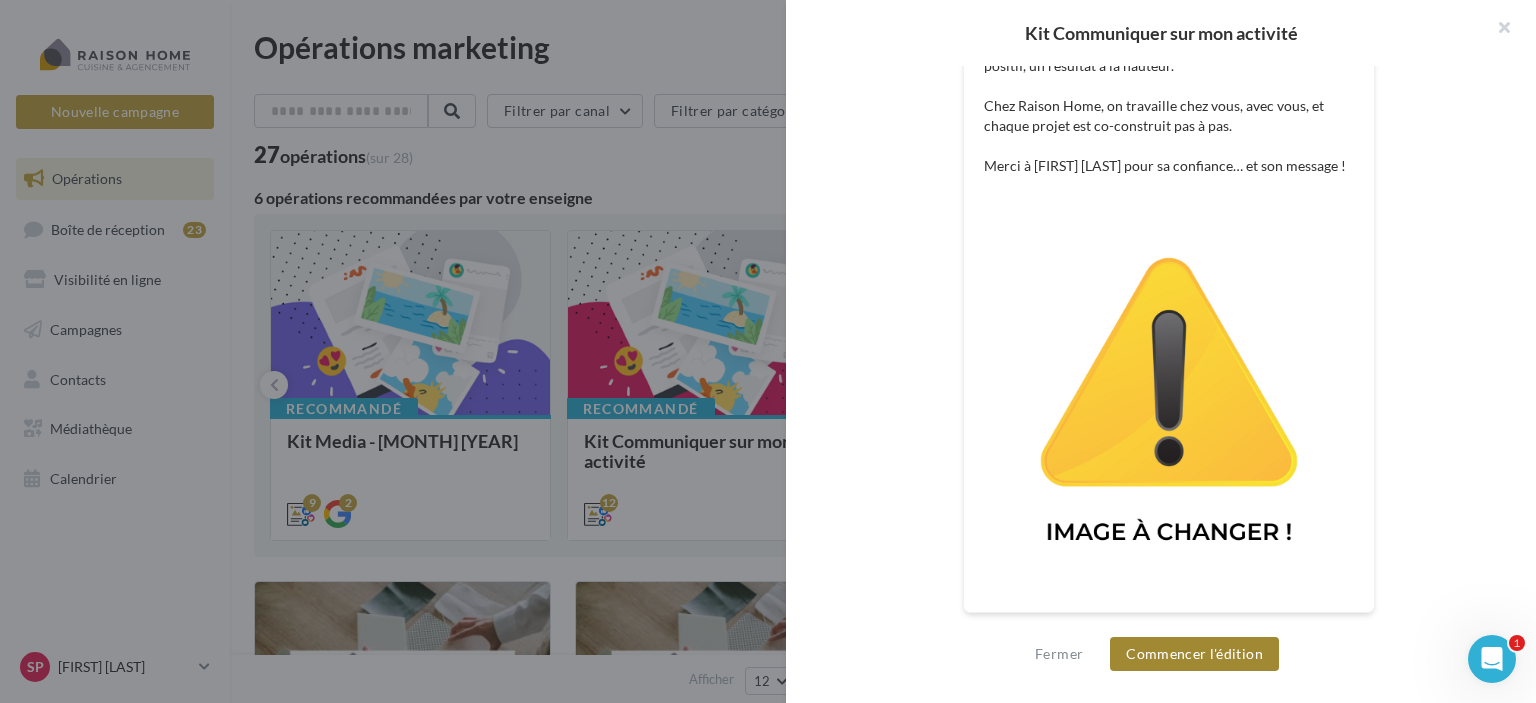 click on "Commencer l'édition" at bounding box center (1194, 654) 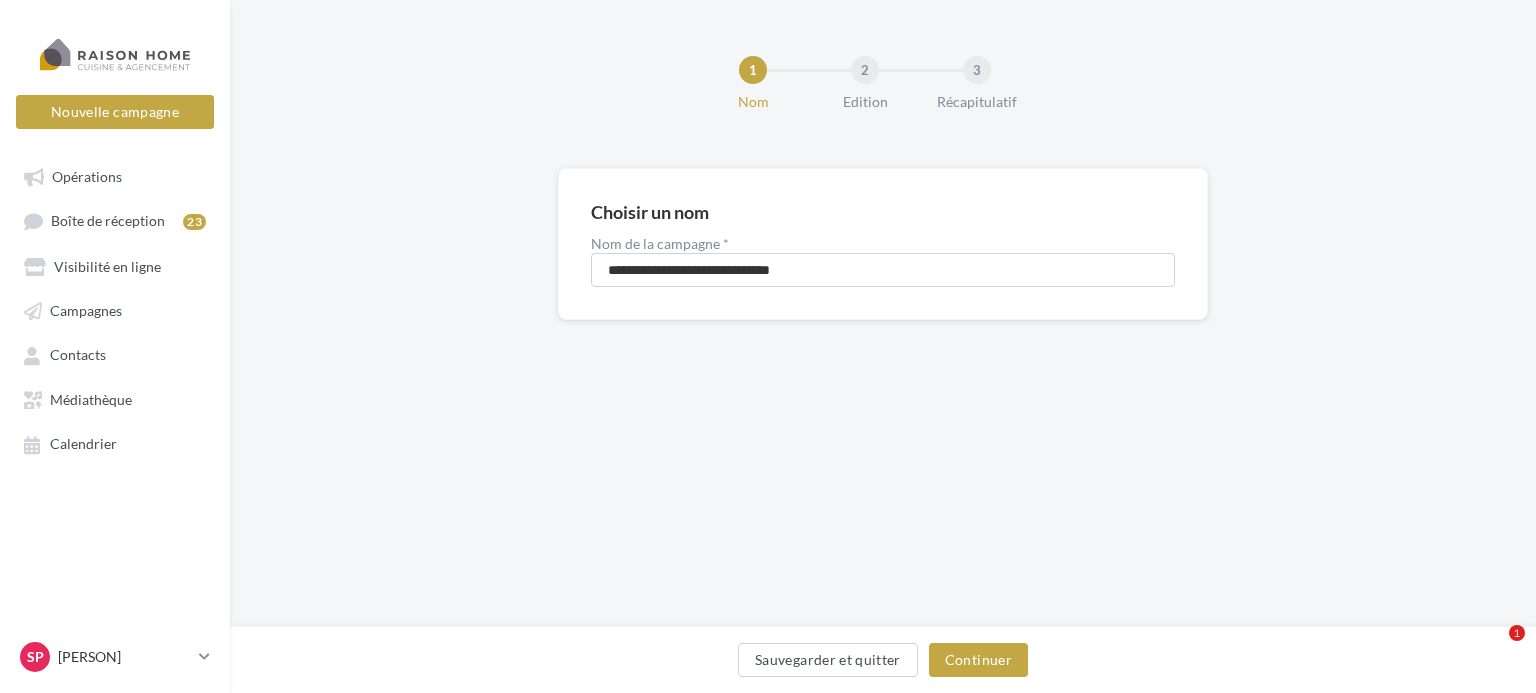 scroll, scrollTop: 0, scrollLeft: 0, axis: both 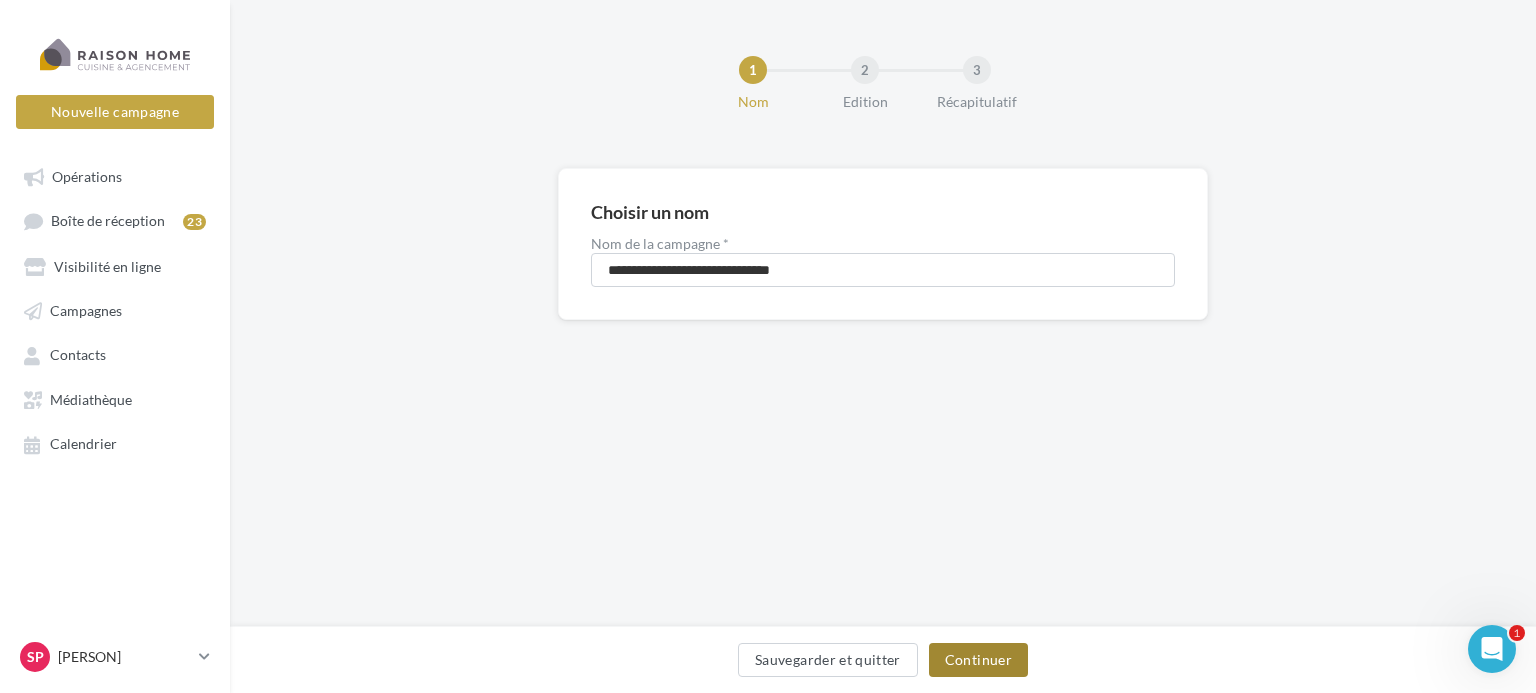 click on "Continuer" at bounding box center (978, 660) 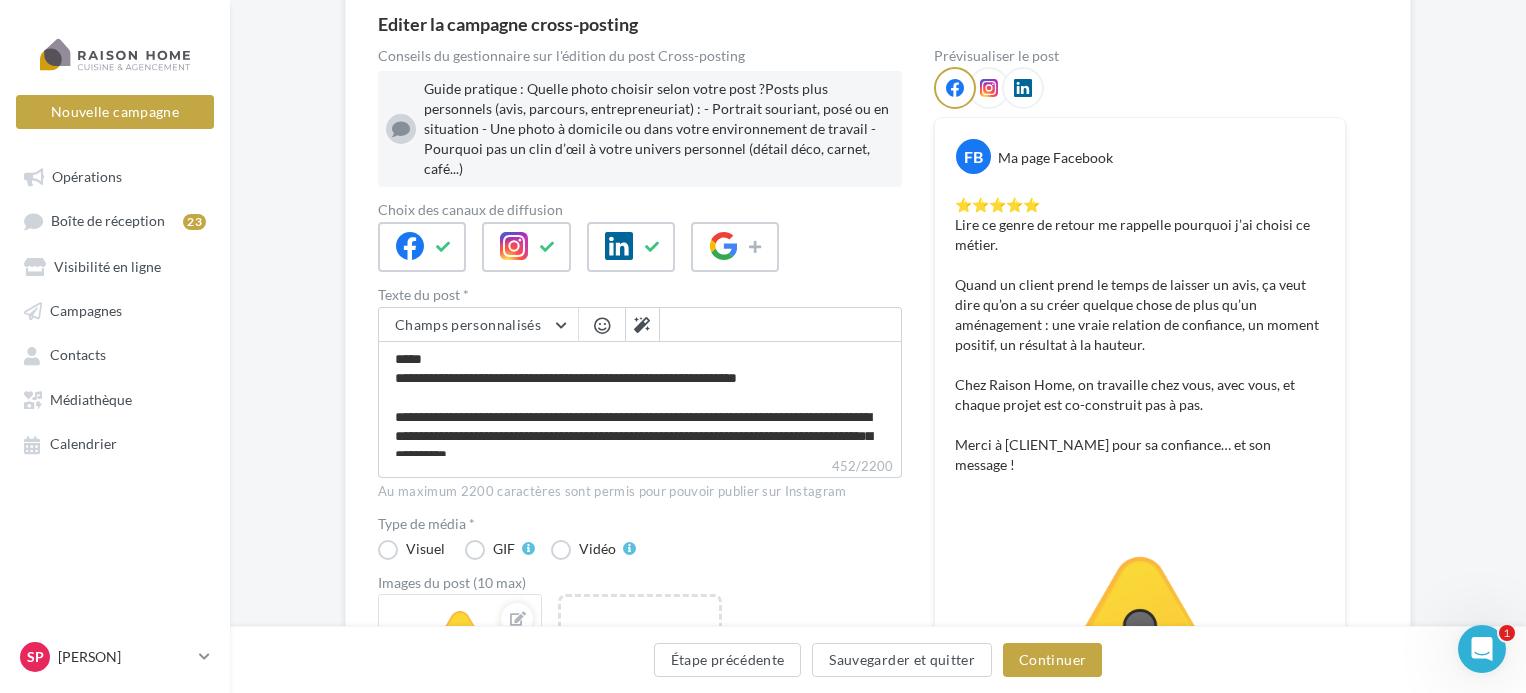 scroll, scrollTop: 300, scrollLeft: 0, axis: vertical 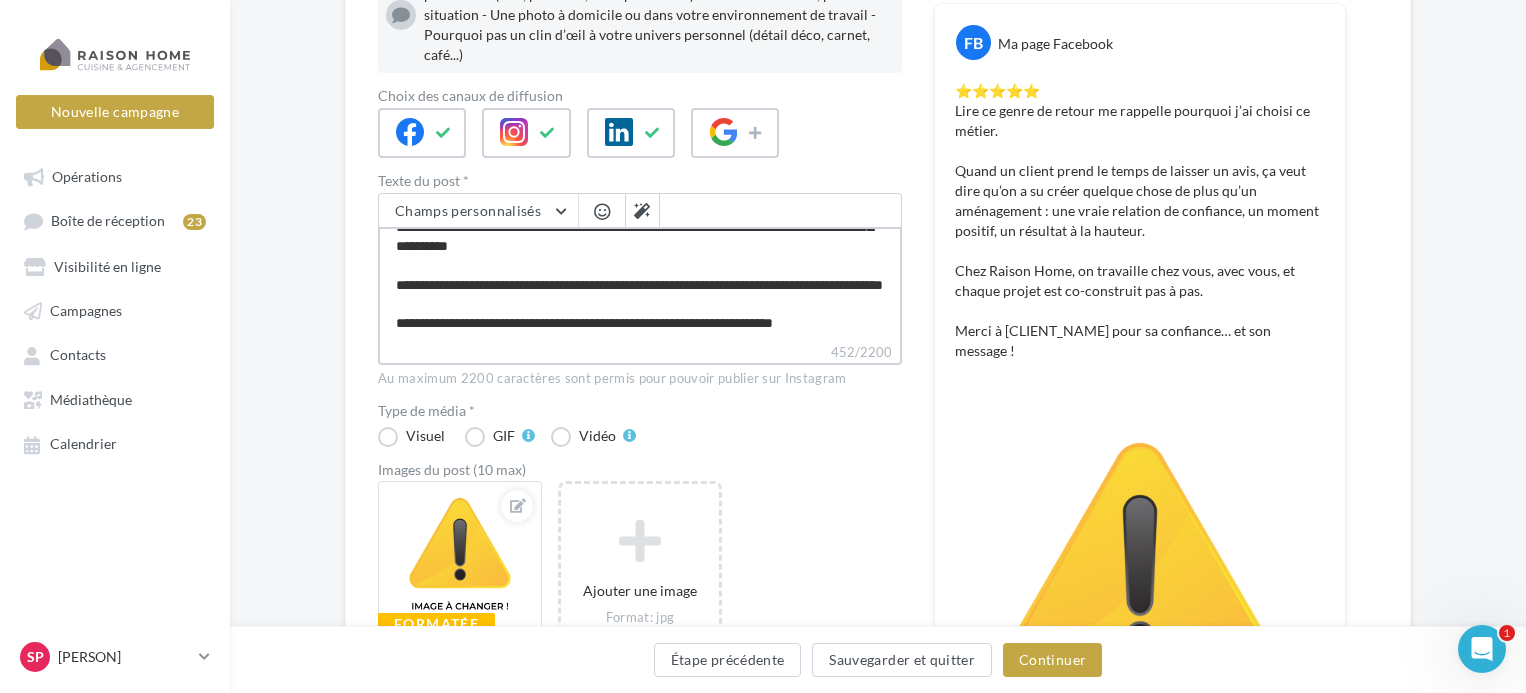 click on "**********" at bounding box center (640, 284) 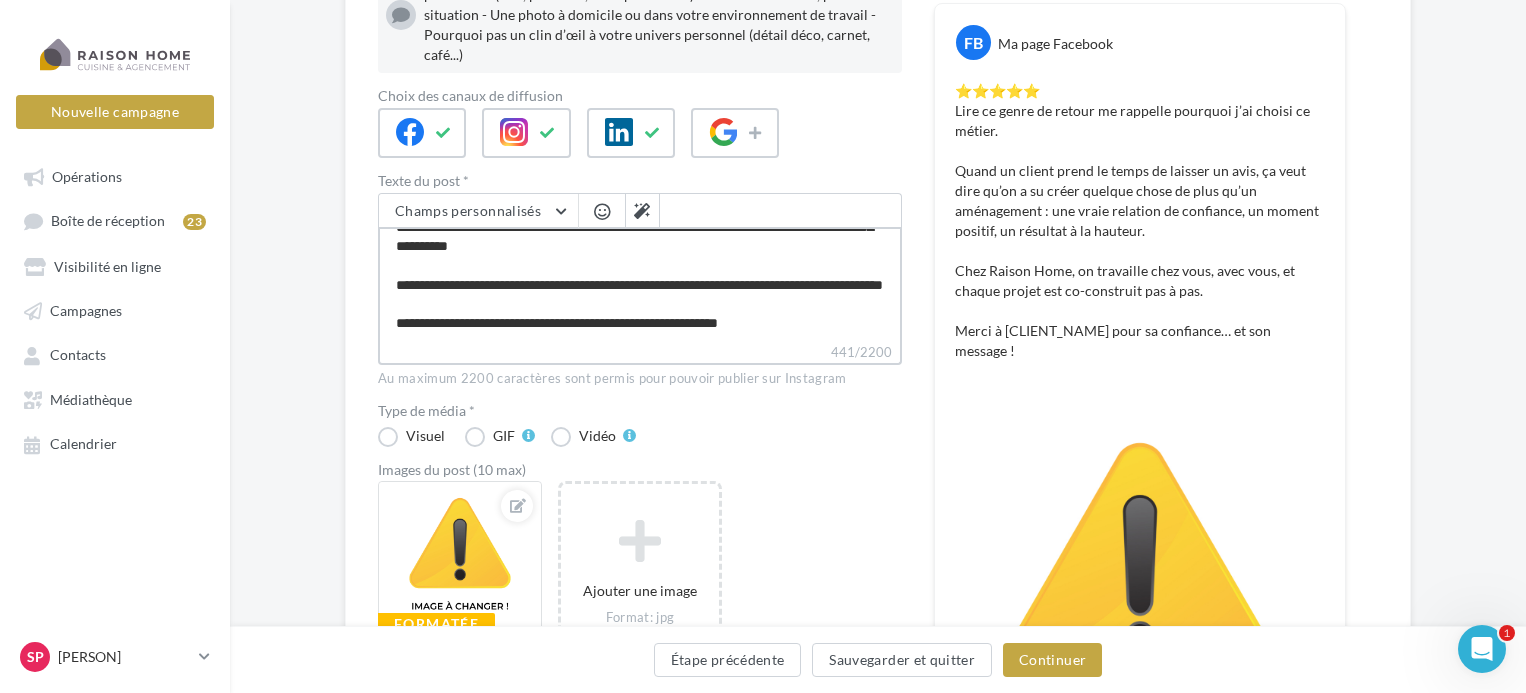 click on "**********" at bounding box center [640, 284] 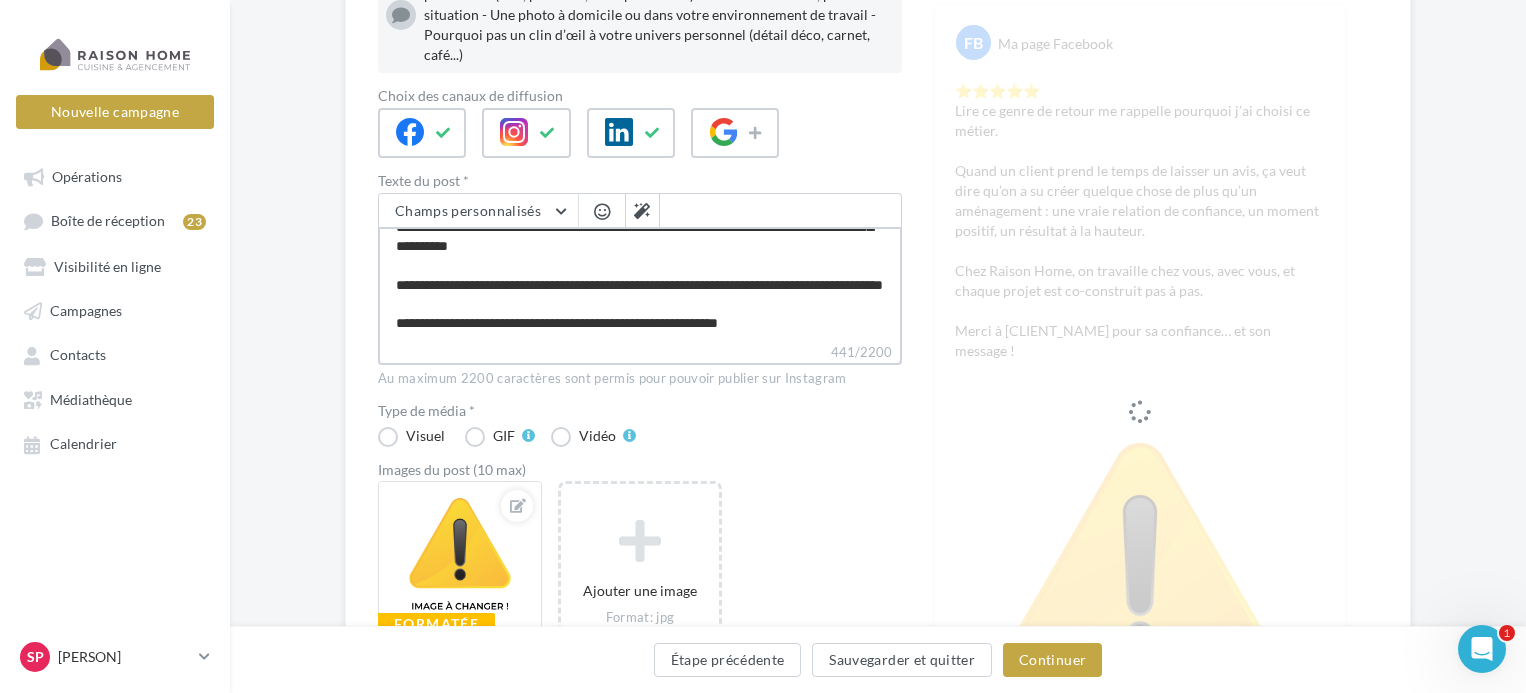 scroll, scrollTop: 508, scrollLeft: 32, axis: both 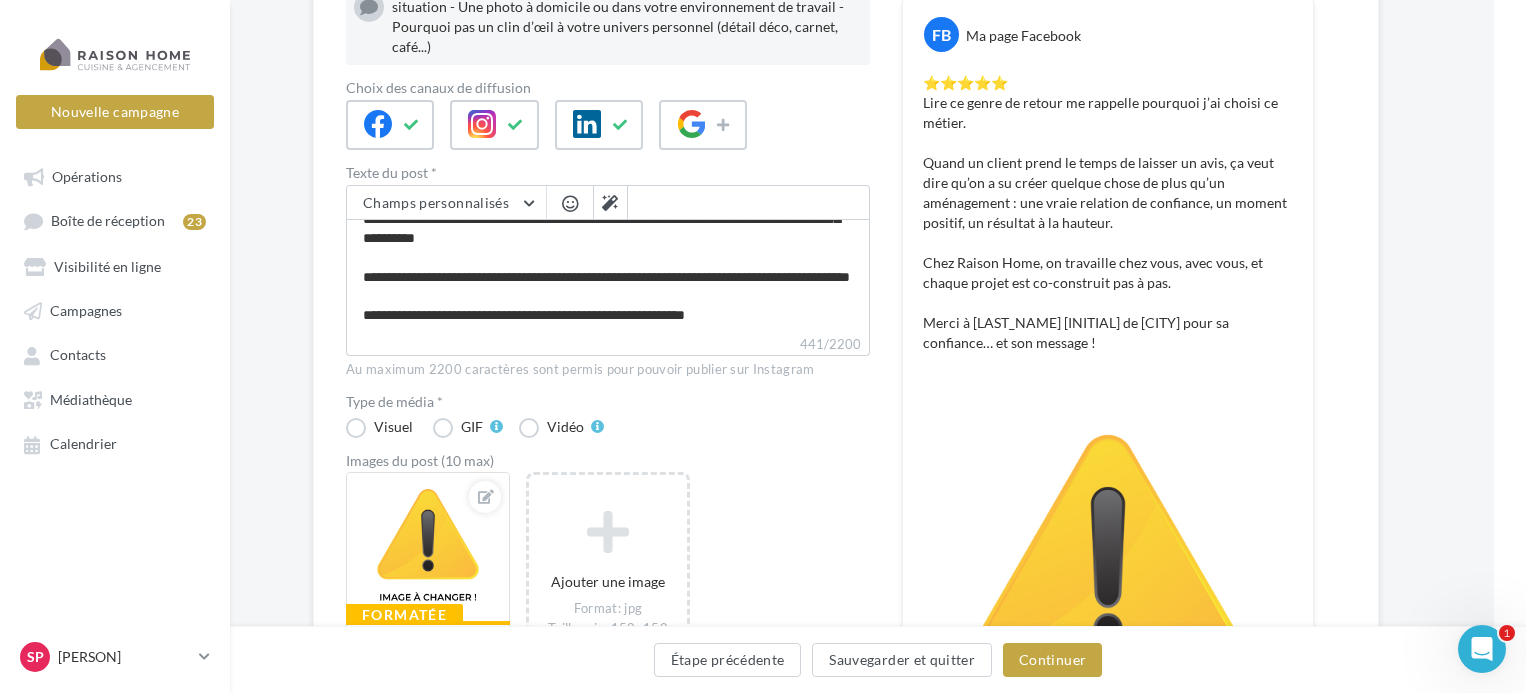 click on "441/2200" at bounding box center [608, 345] 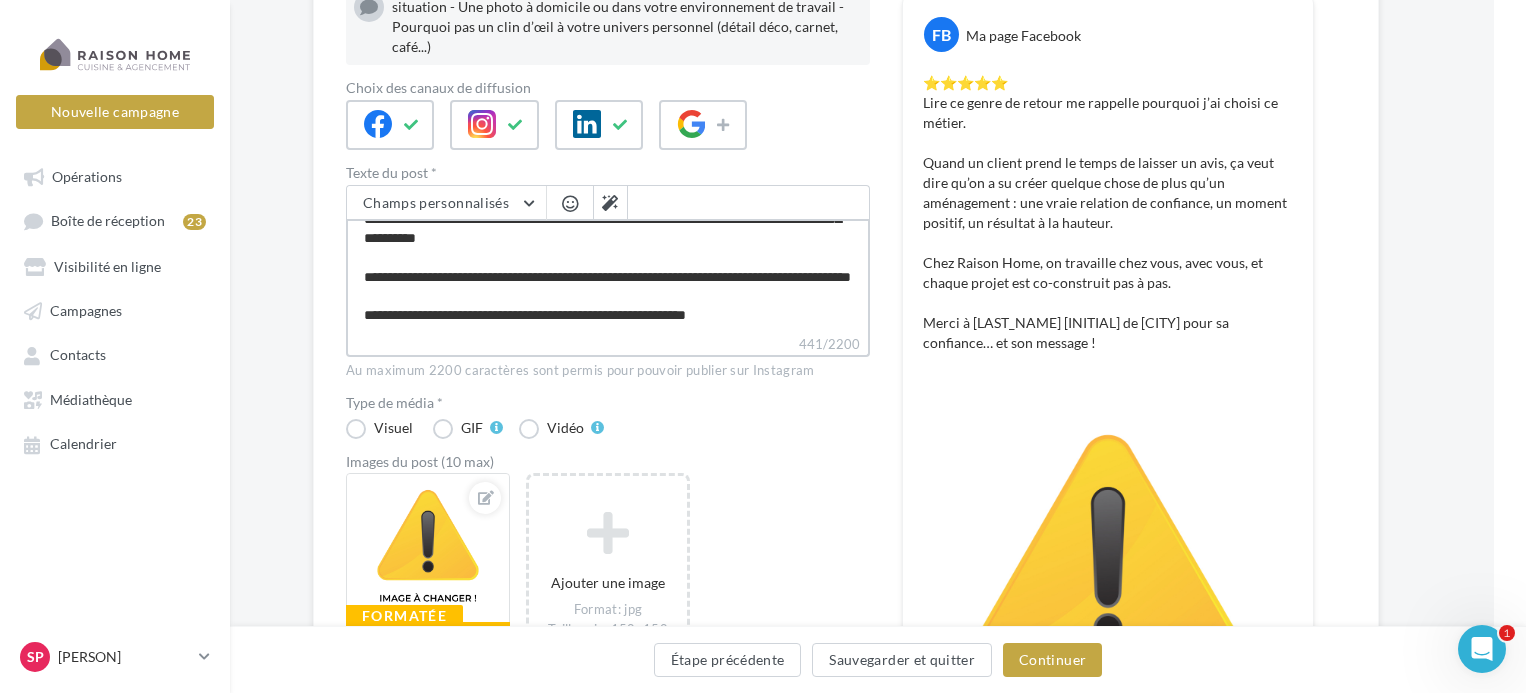 scroll, scrollTop: 105, scrollLeft: 0, axis: vertical 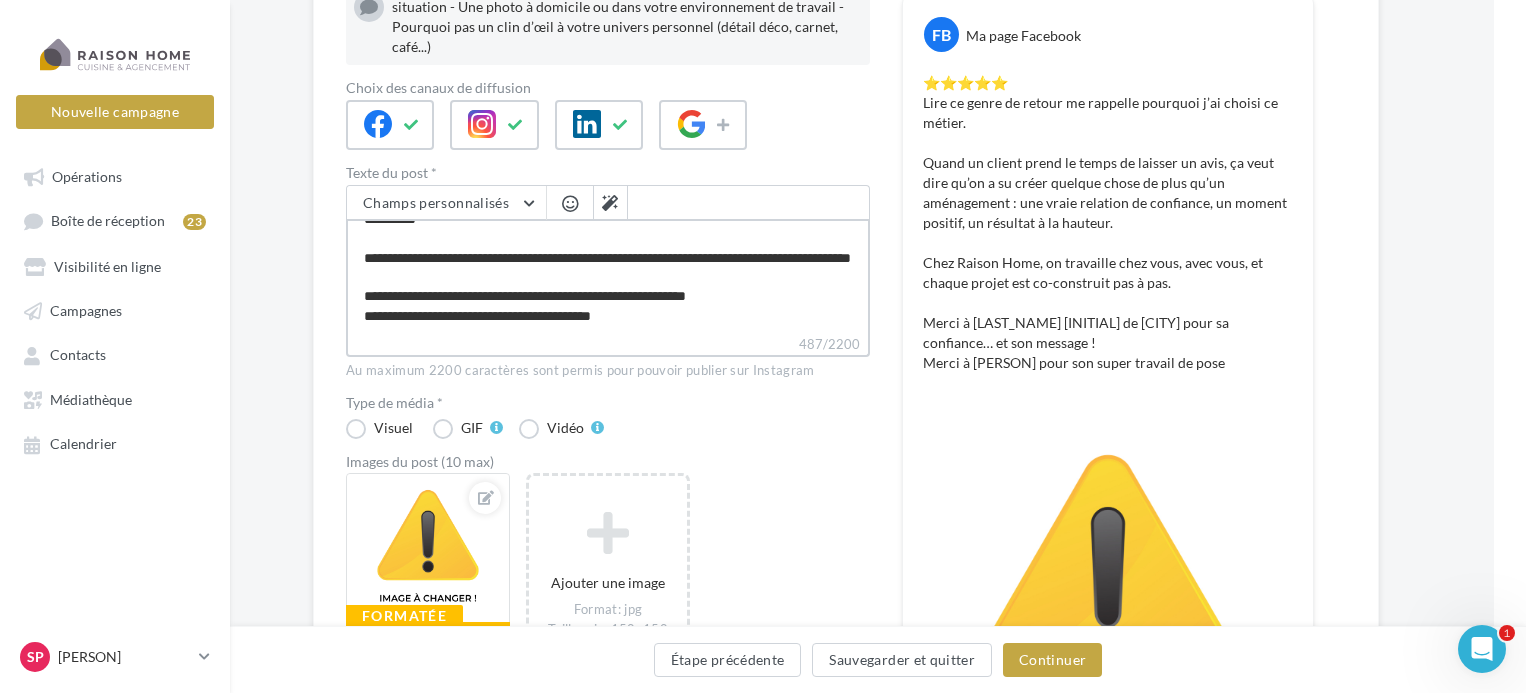 click on "**********" at bounding box center [608, 276] 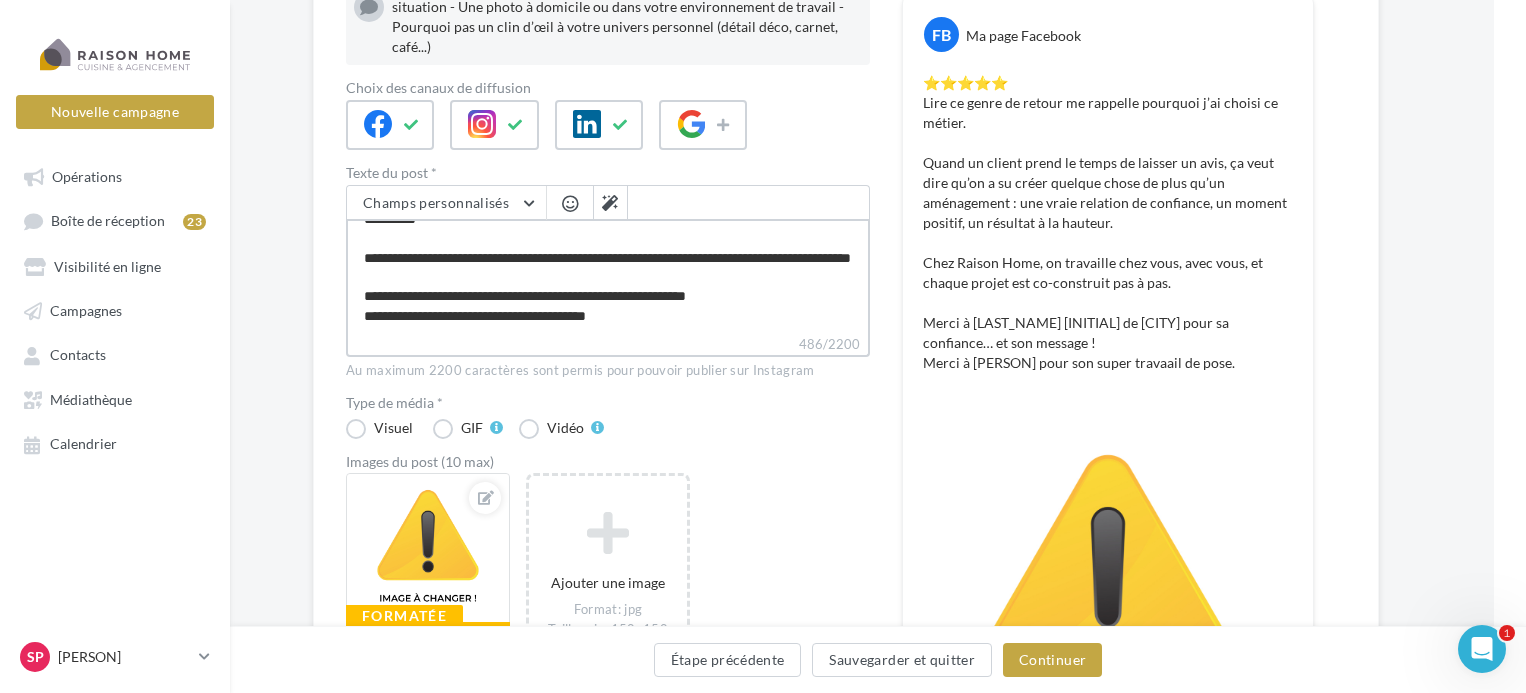 click on "**********" at bounding box center [608, 276] 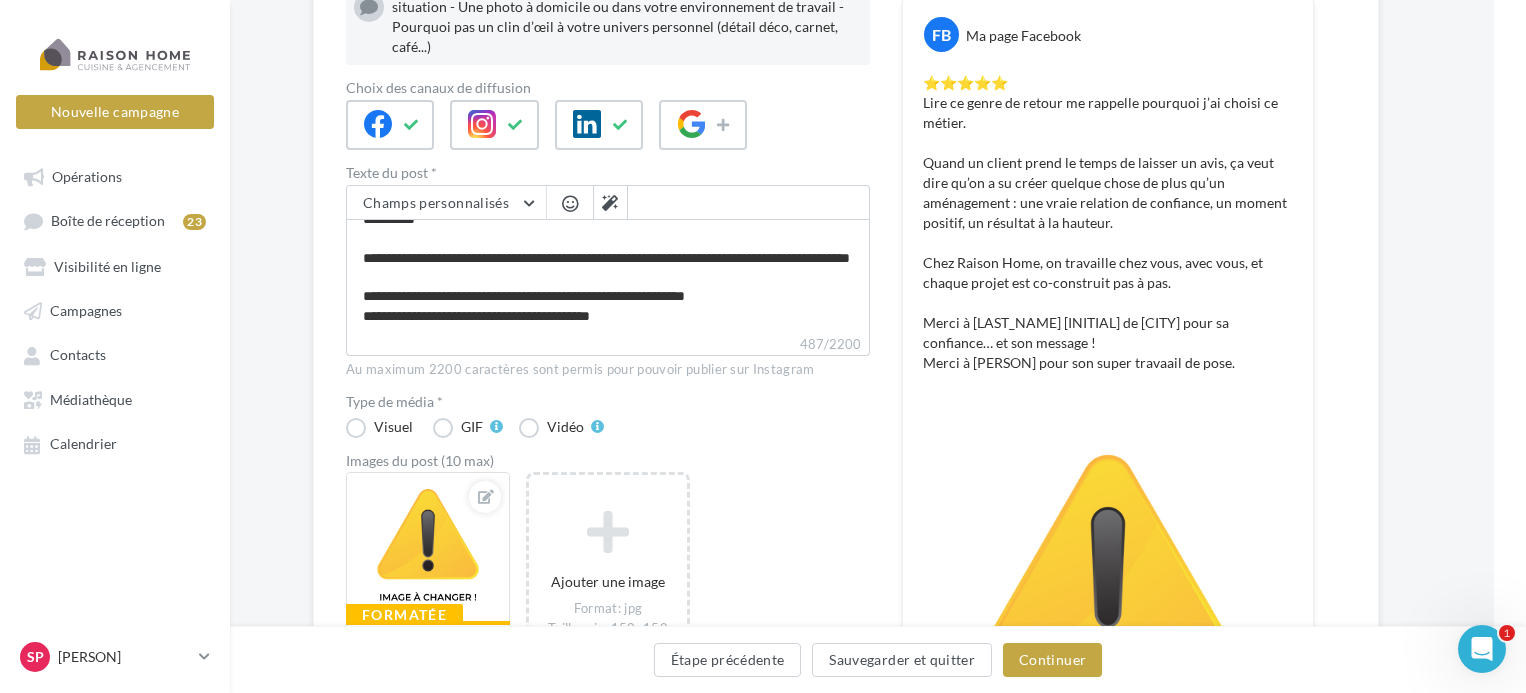 click at bounding box center (570, 203) 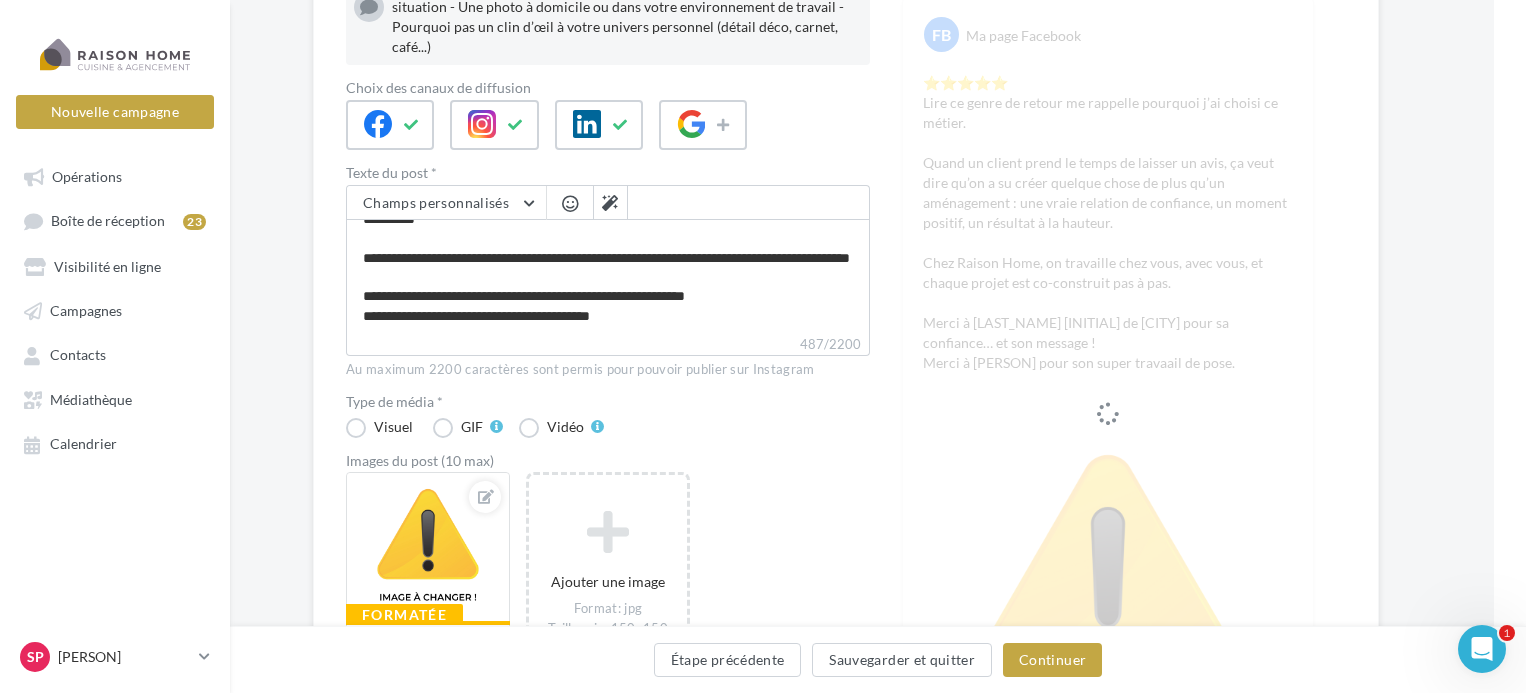 click at bounding box center (570, 203) 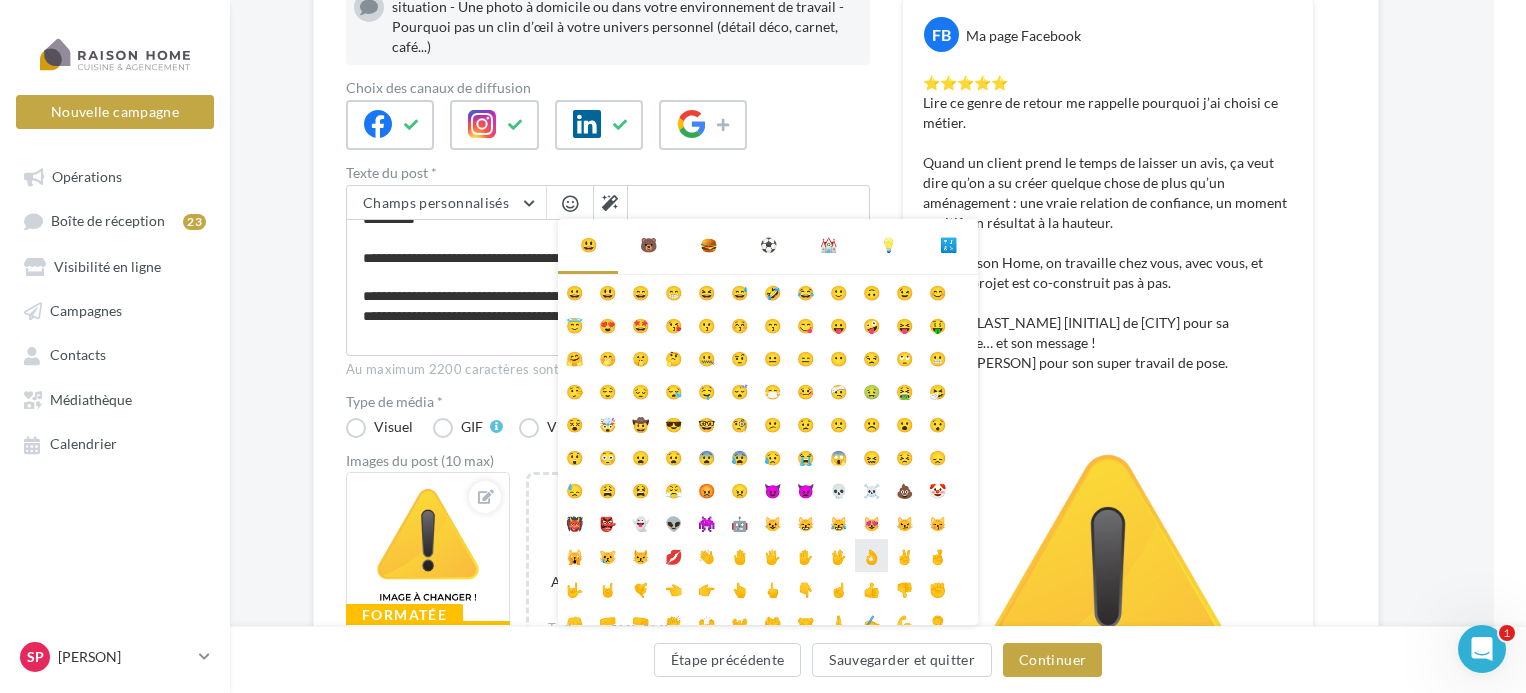 click on "👌" at bounding box center (871, 555) 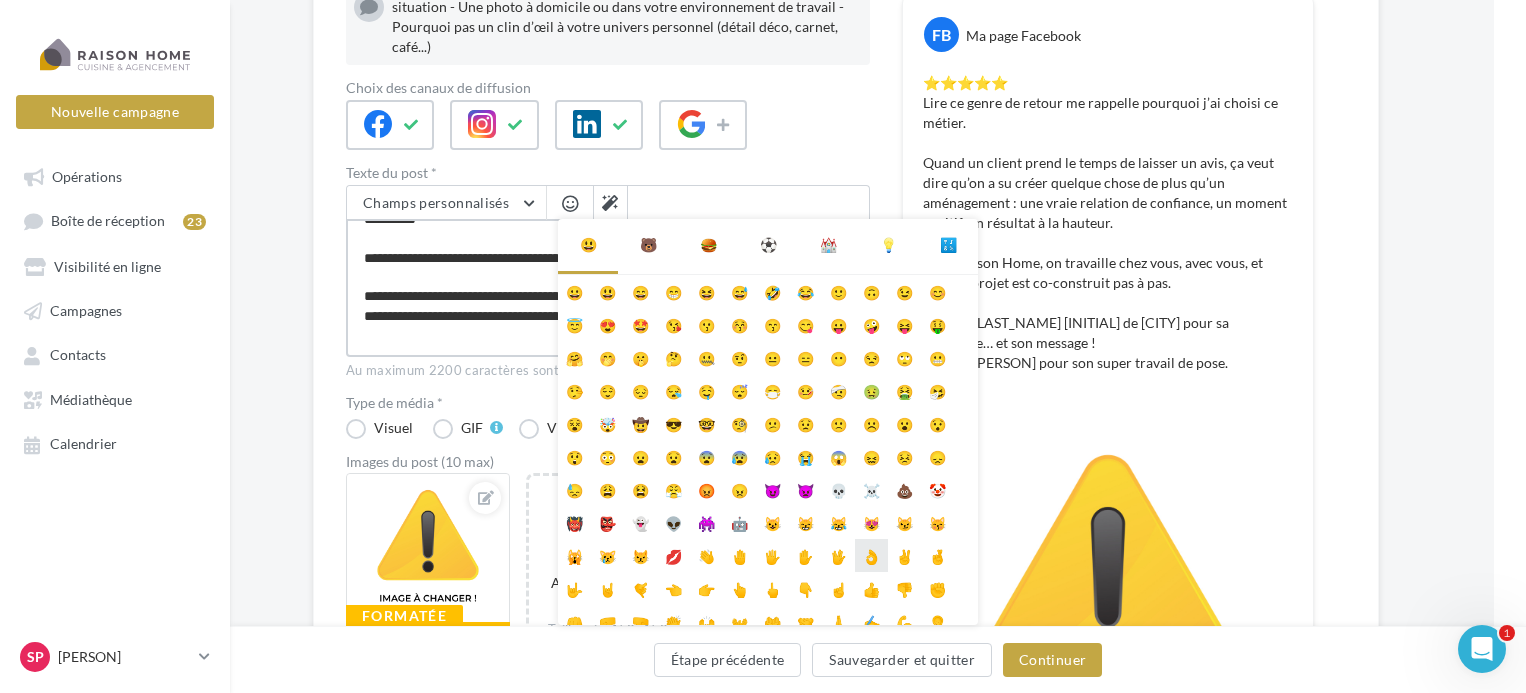 scroll, scrollTop: 125, scrollLeft: 0, axis: vertical 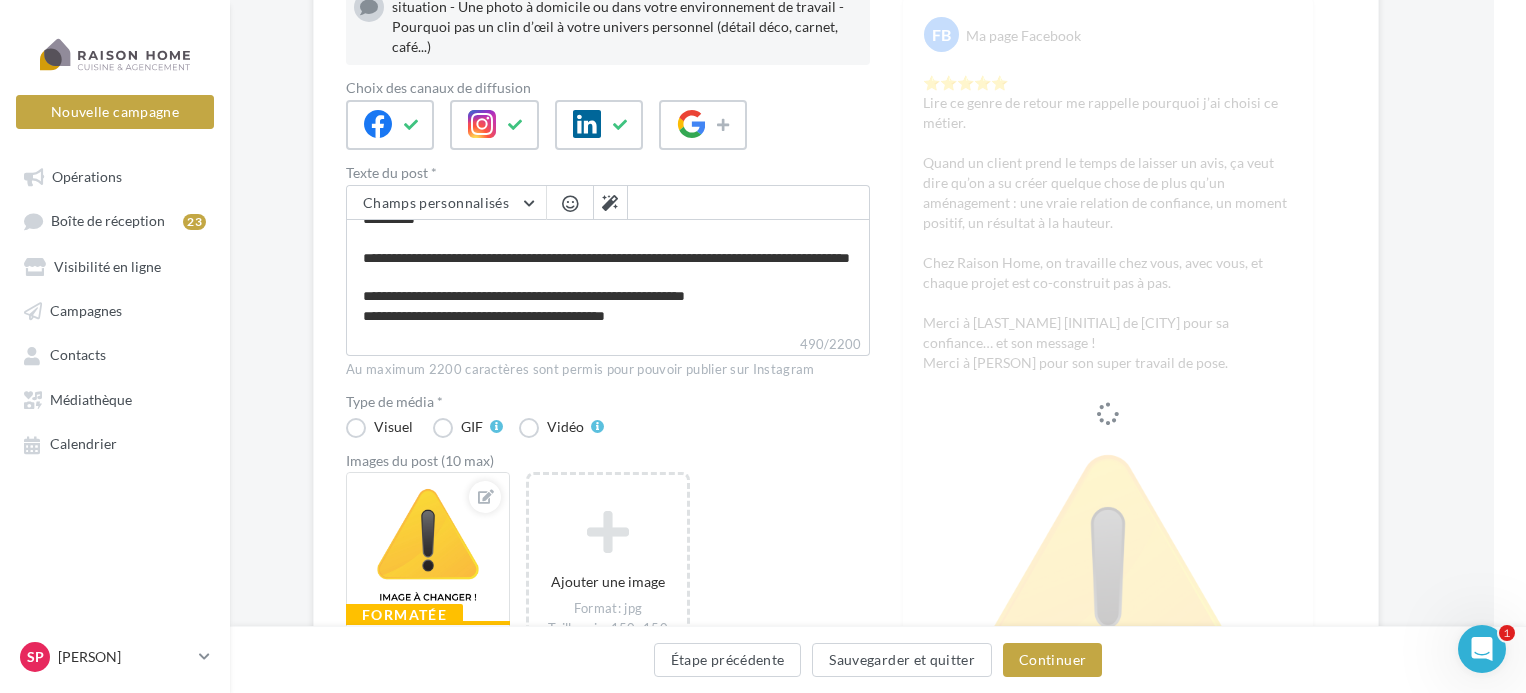 click on "490/2200" at bounding box center [608, 345] 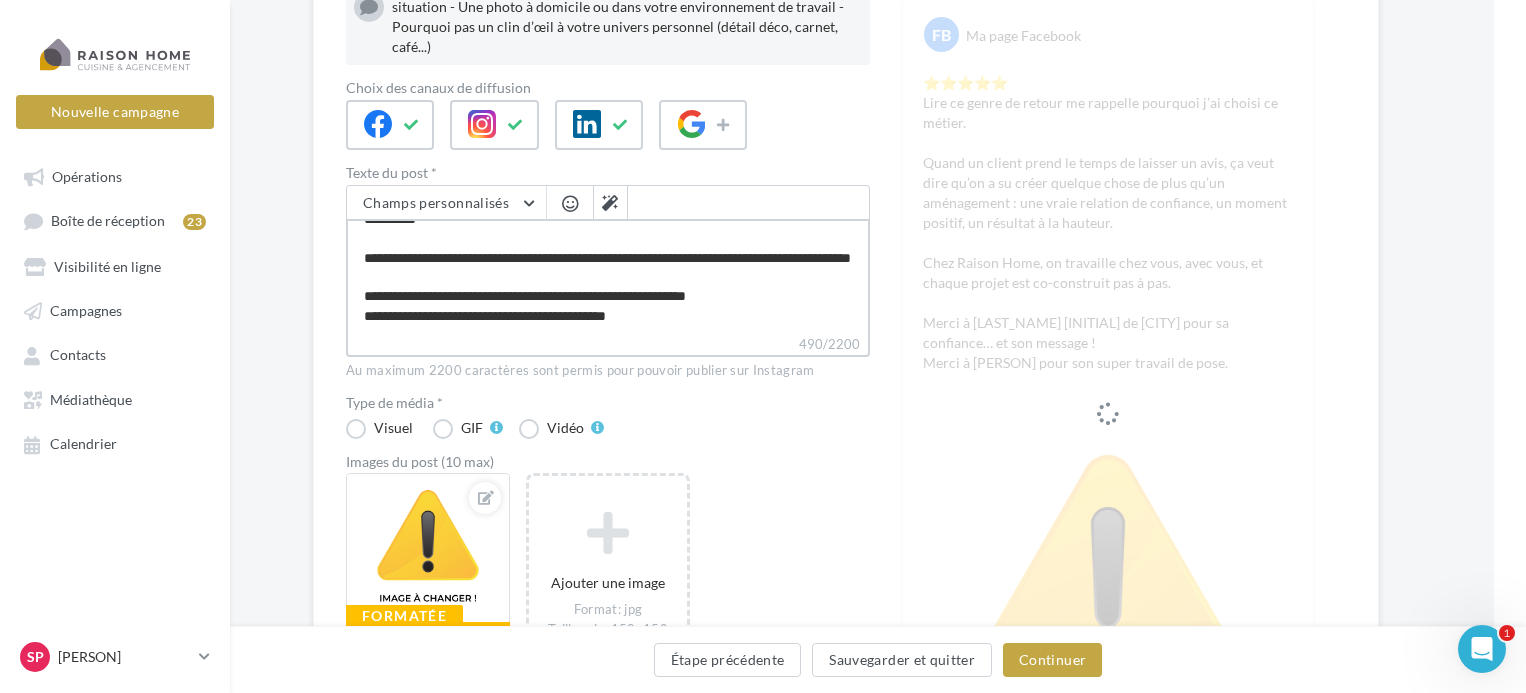 click on "**********" at bounding box center [608, 276] 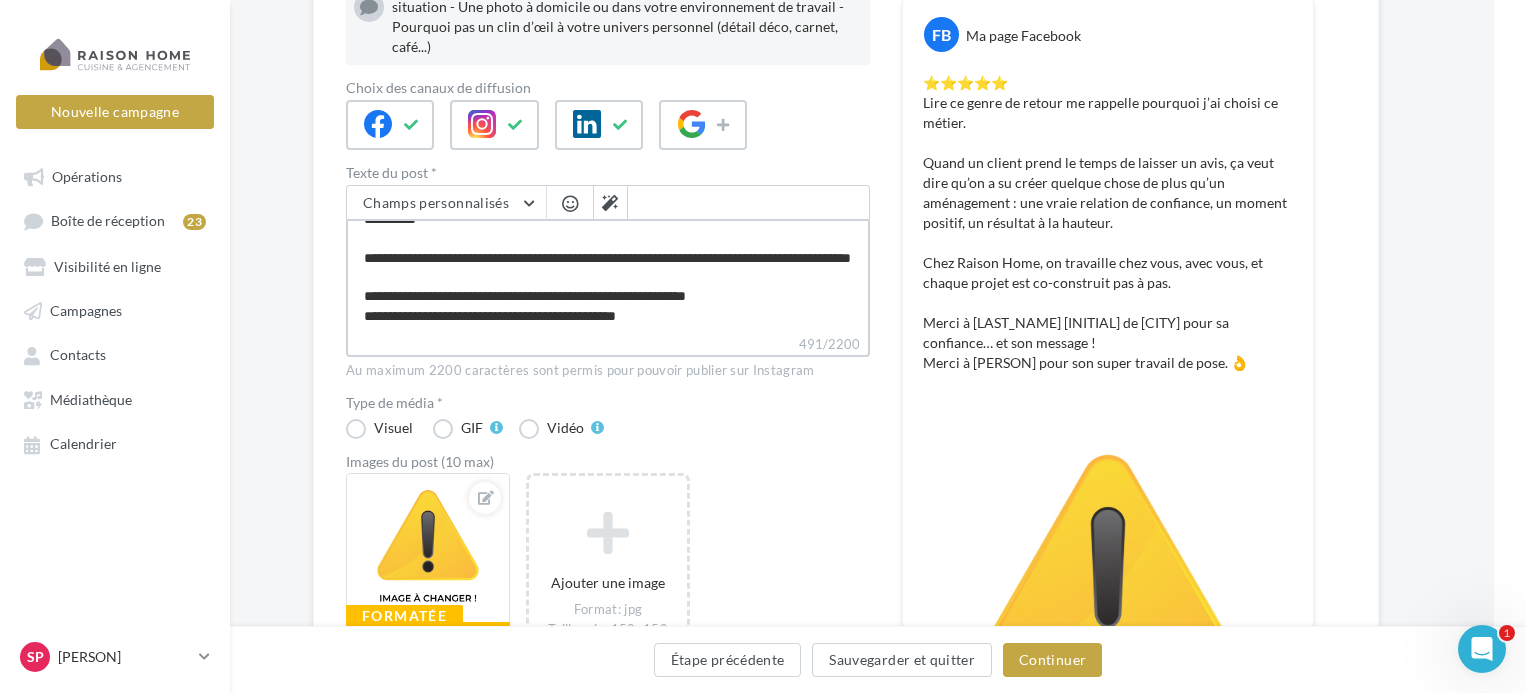 scroll, scrollTop: 163, scrollLeft: 0, axis: vertical 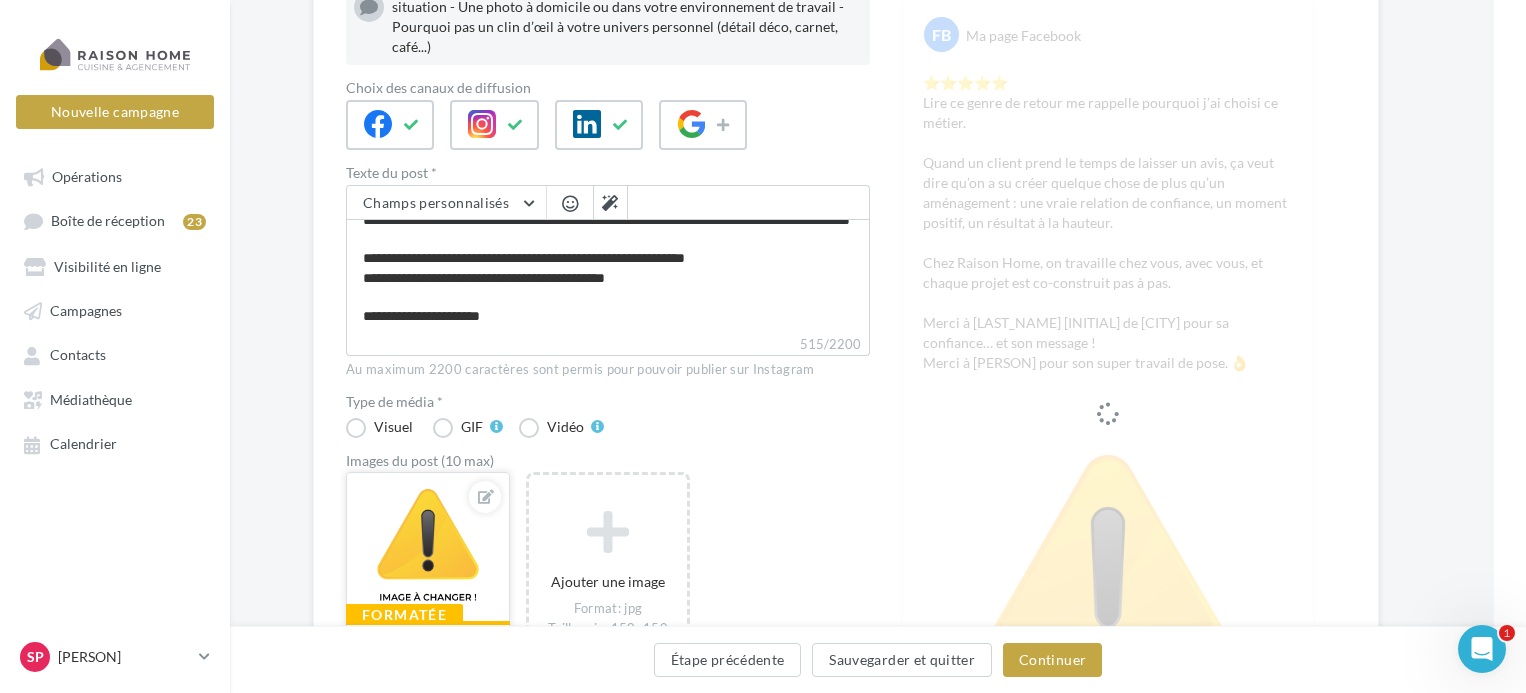 click at bounding box center (428, 548) 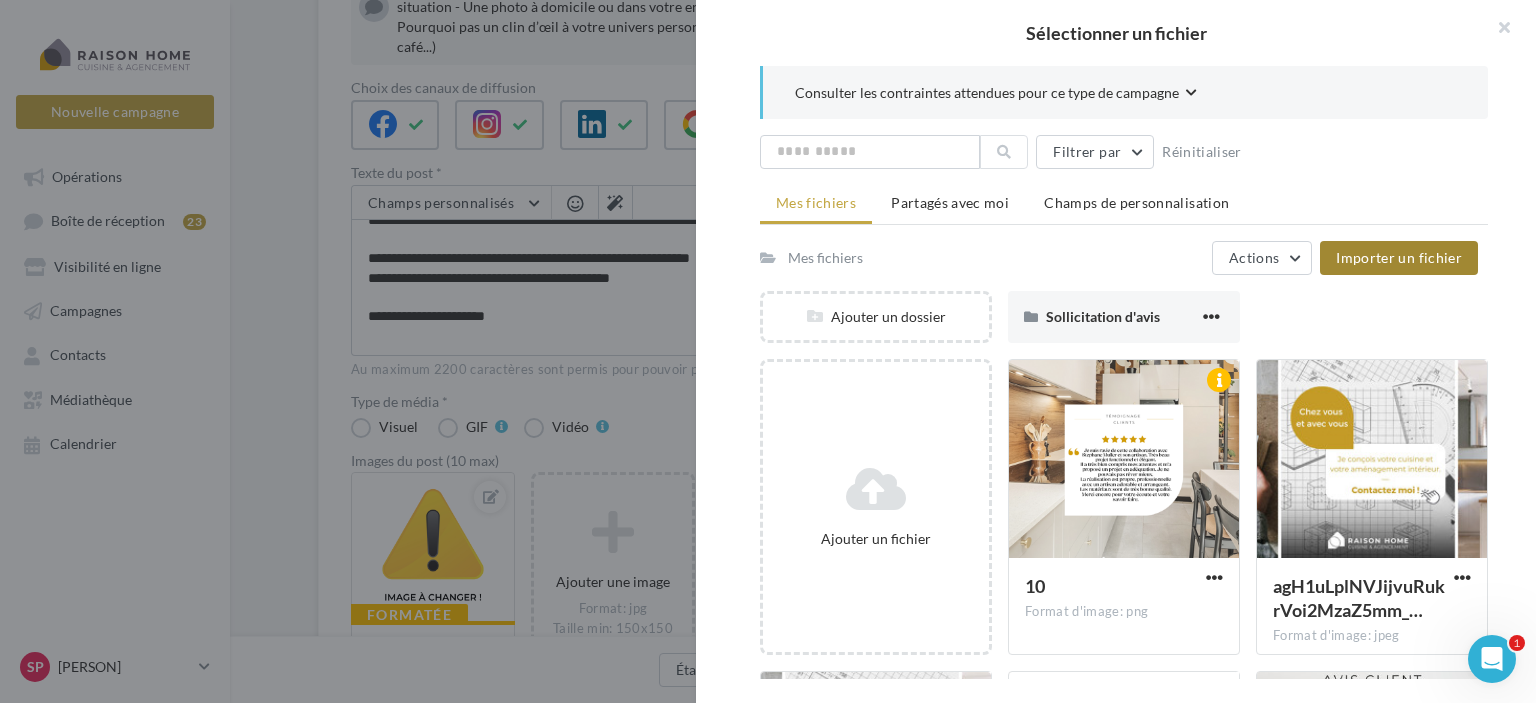 click on "Importer un fichier" at bounding box center [1399, 258] 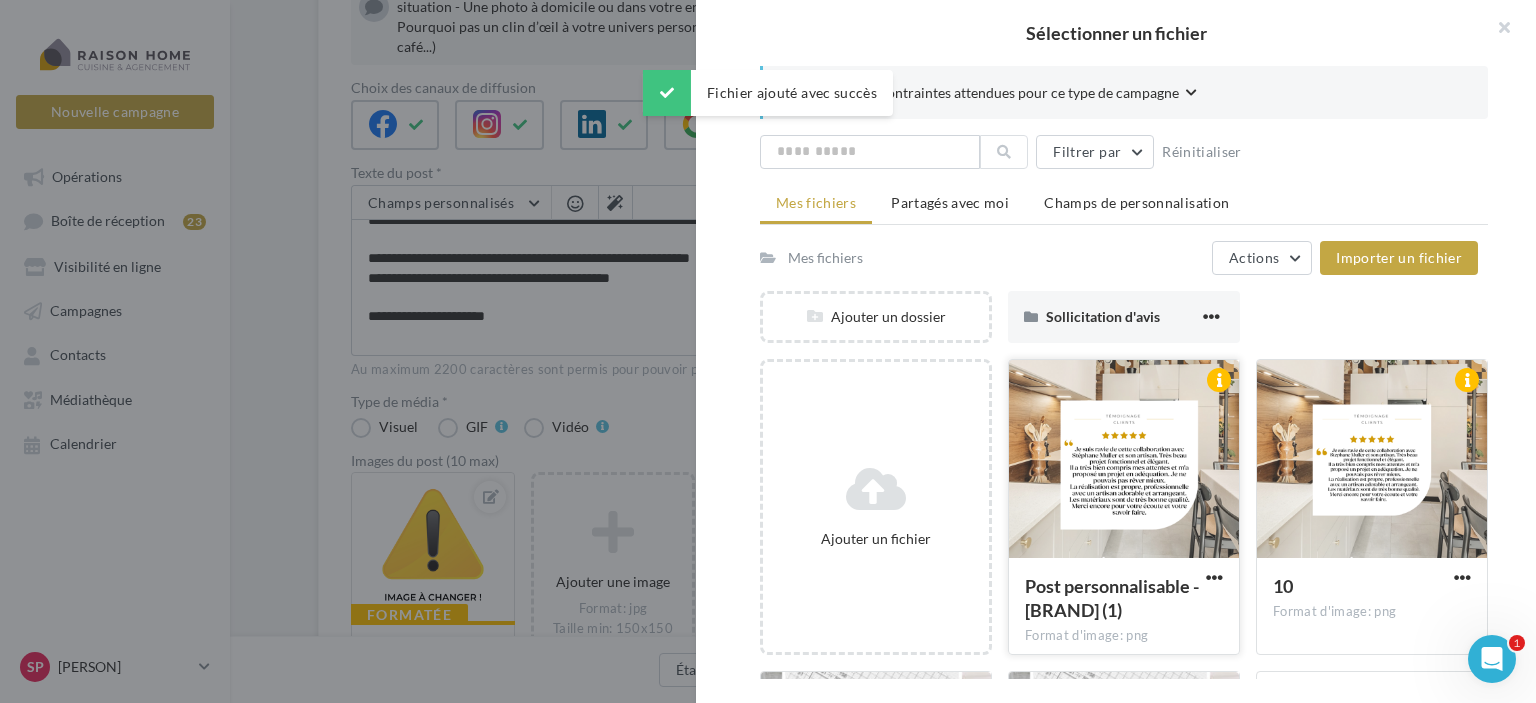 click at bounding box center [1124, 460] 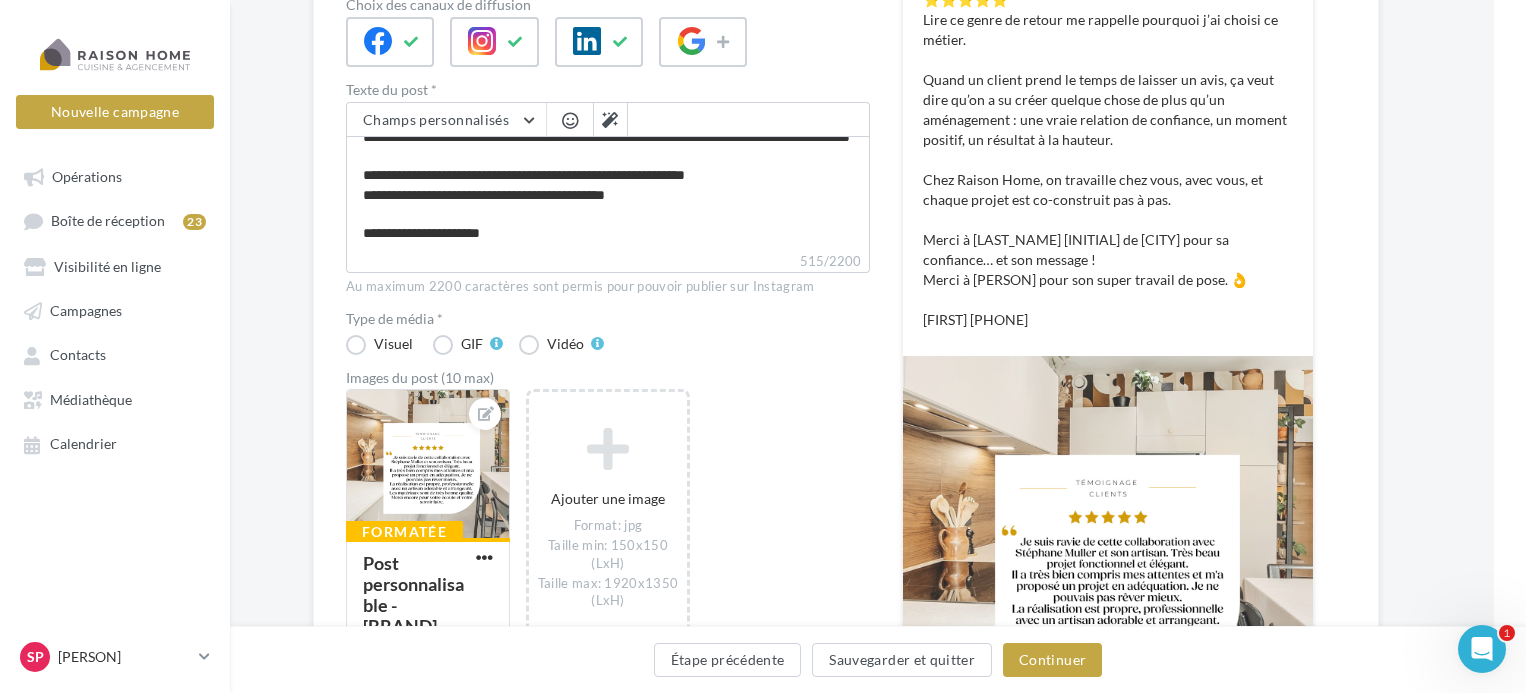 scroll, scrollTop: 408, scrollLeft: 32, axis: both 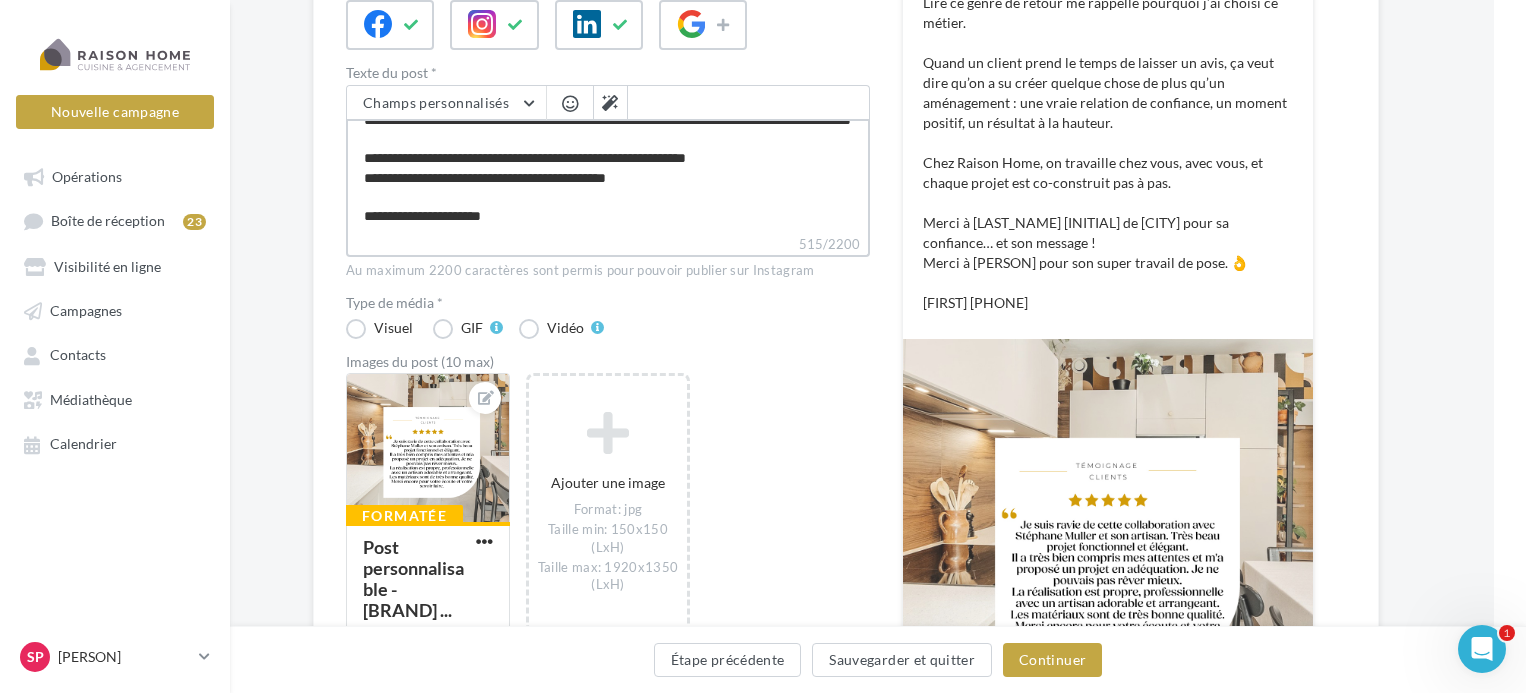 click on "**********" at bounding box center (608, 176) 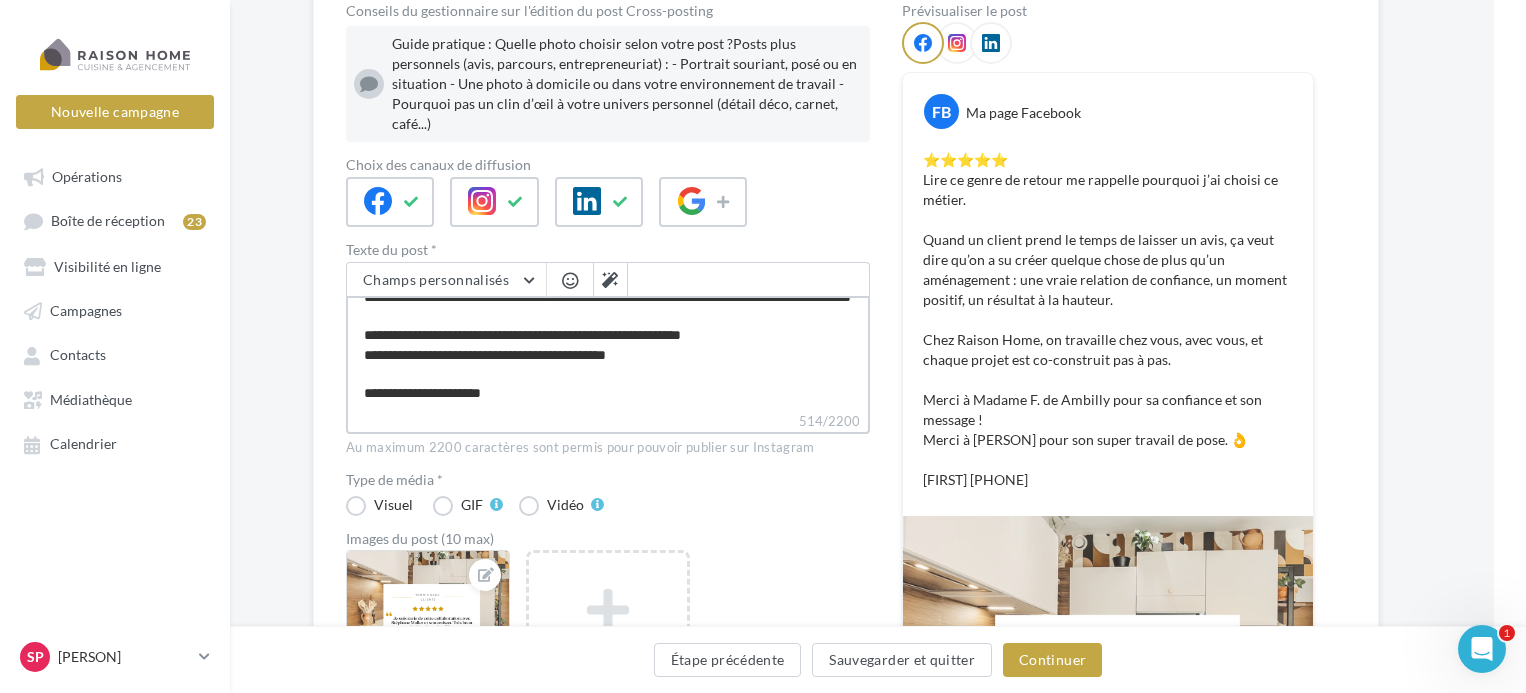 scroll, scrollTop: 208, scrollLeft: 32, axis: both 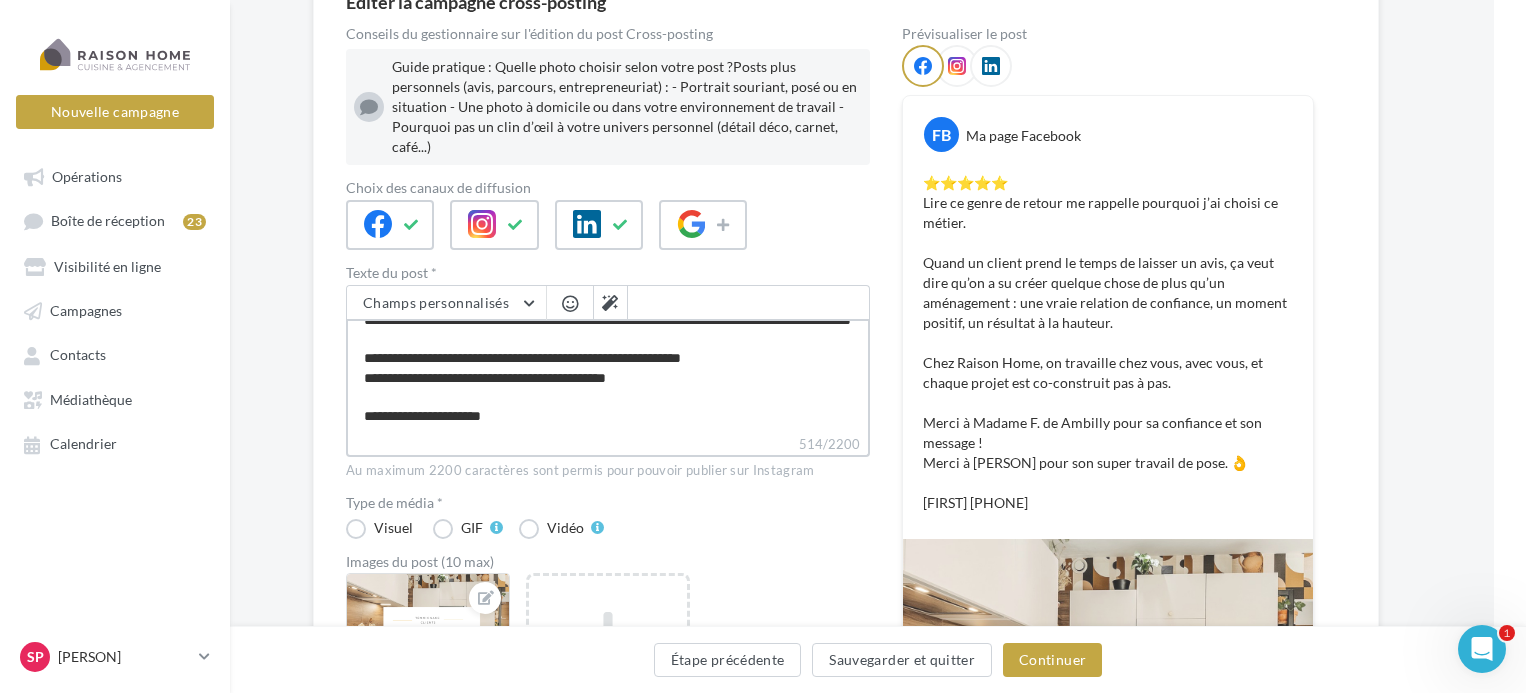 type on "**********" 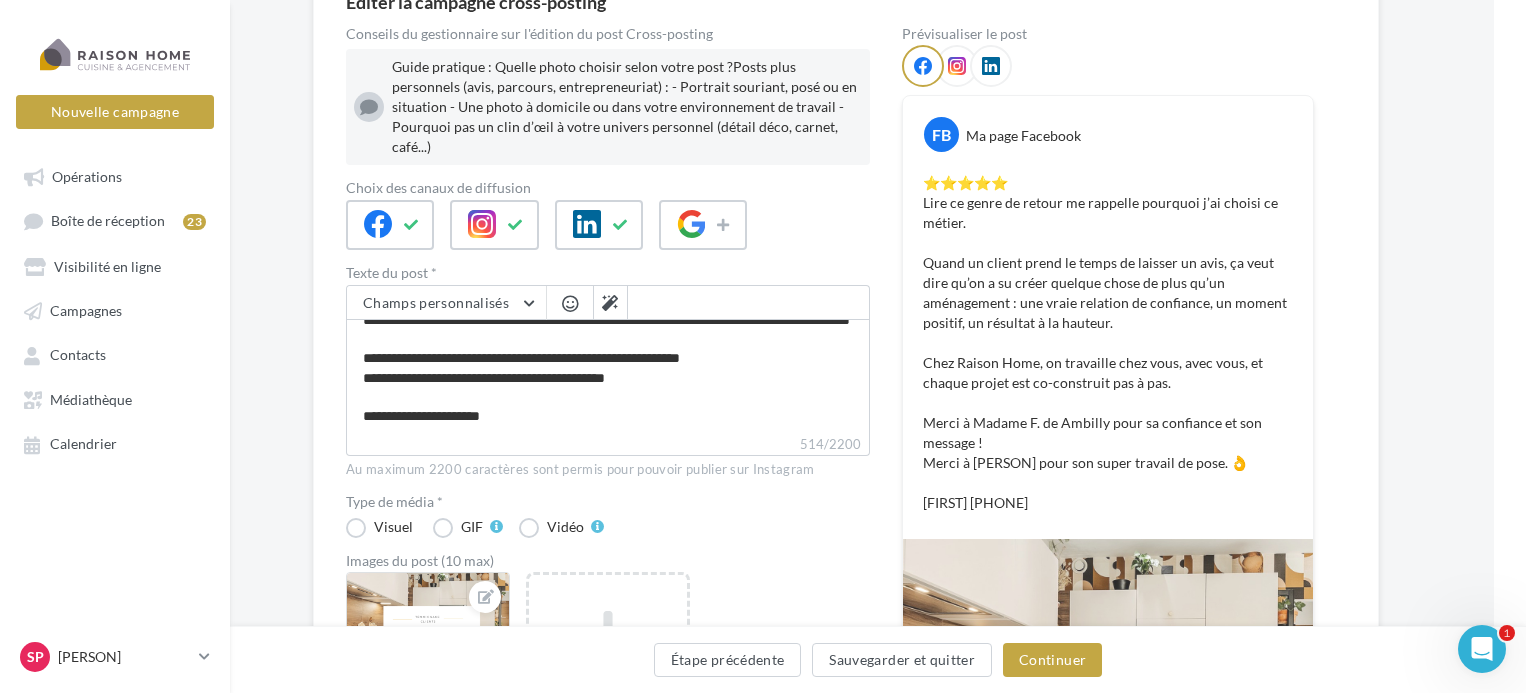click at bounding box center [957, 66] 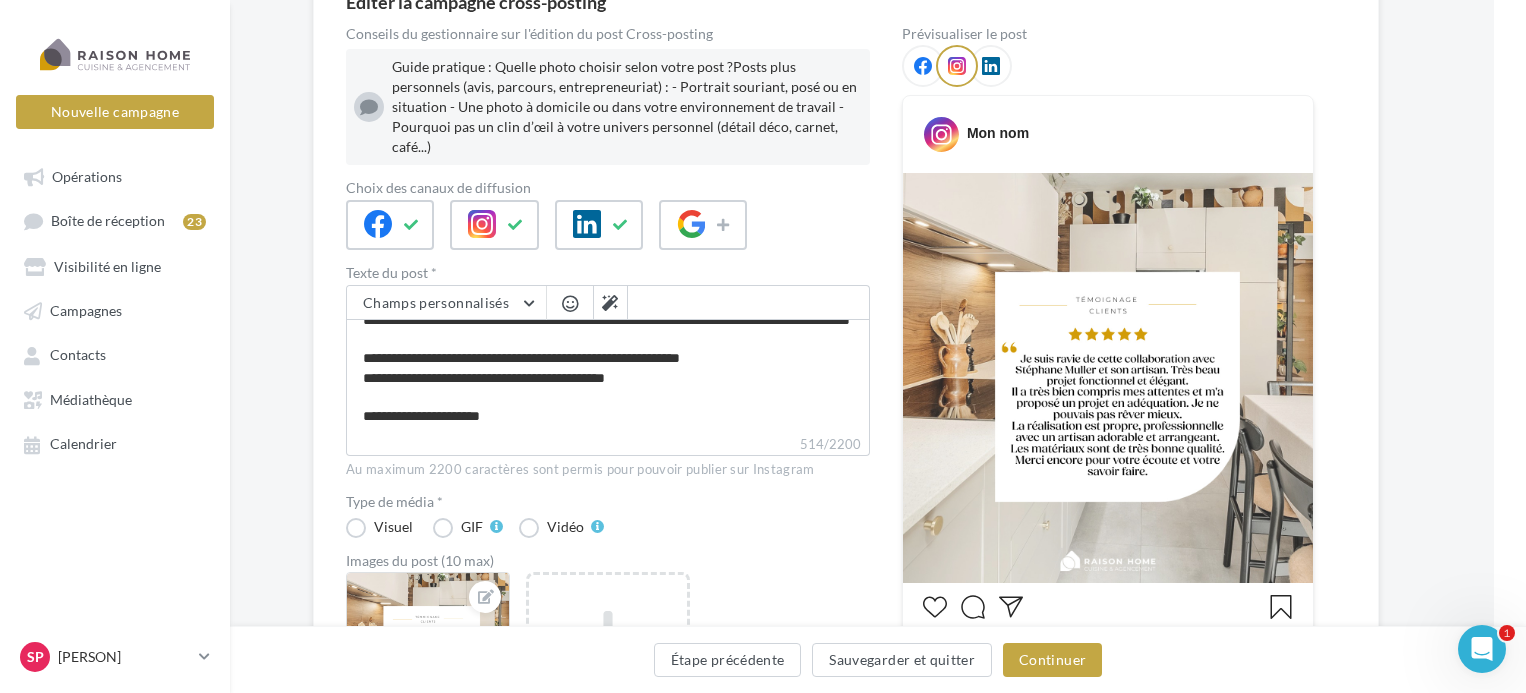 click at bounding box center (991, 66) 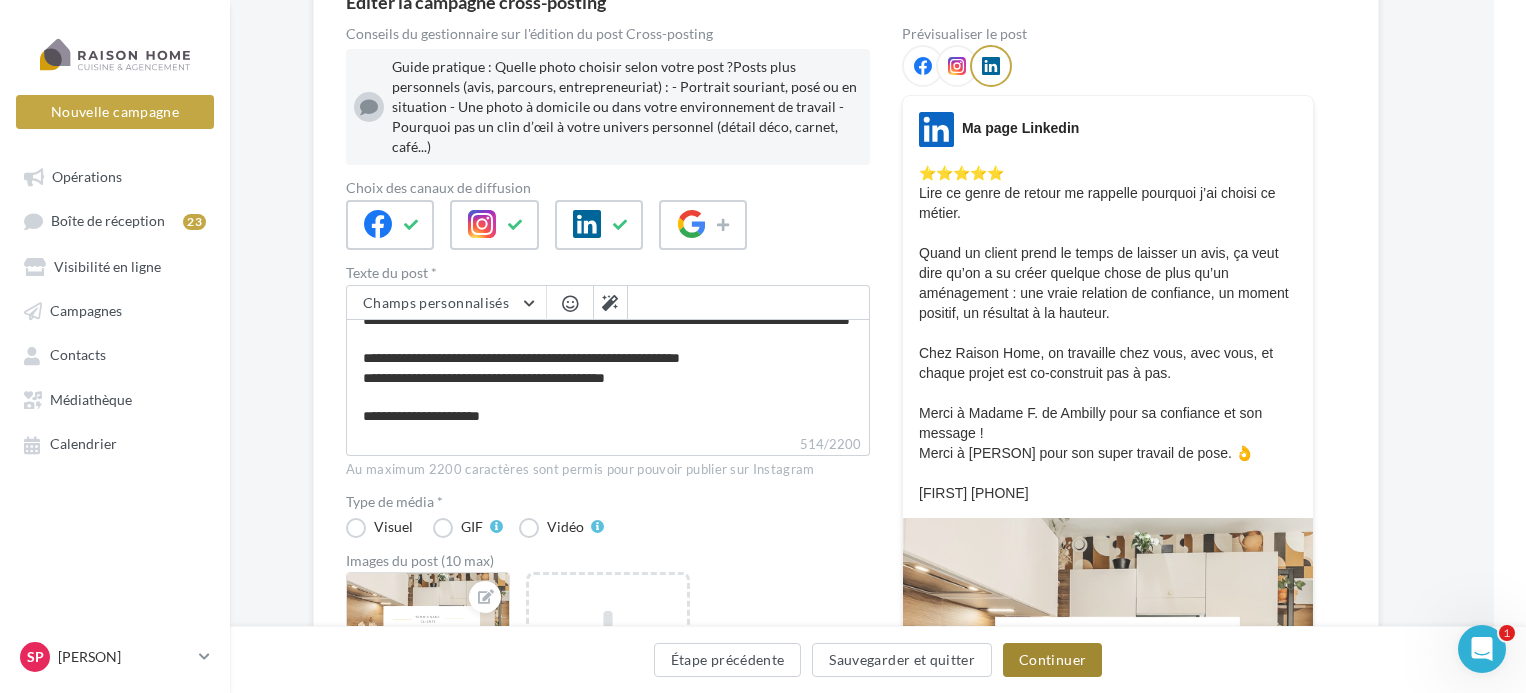 click on "Continuer" at bounding box center [1052, 660] 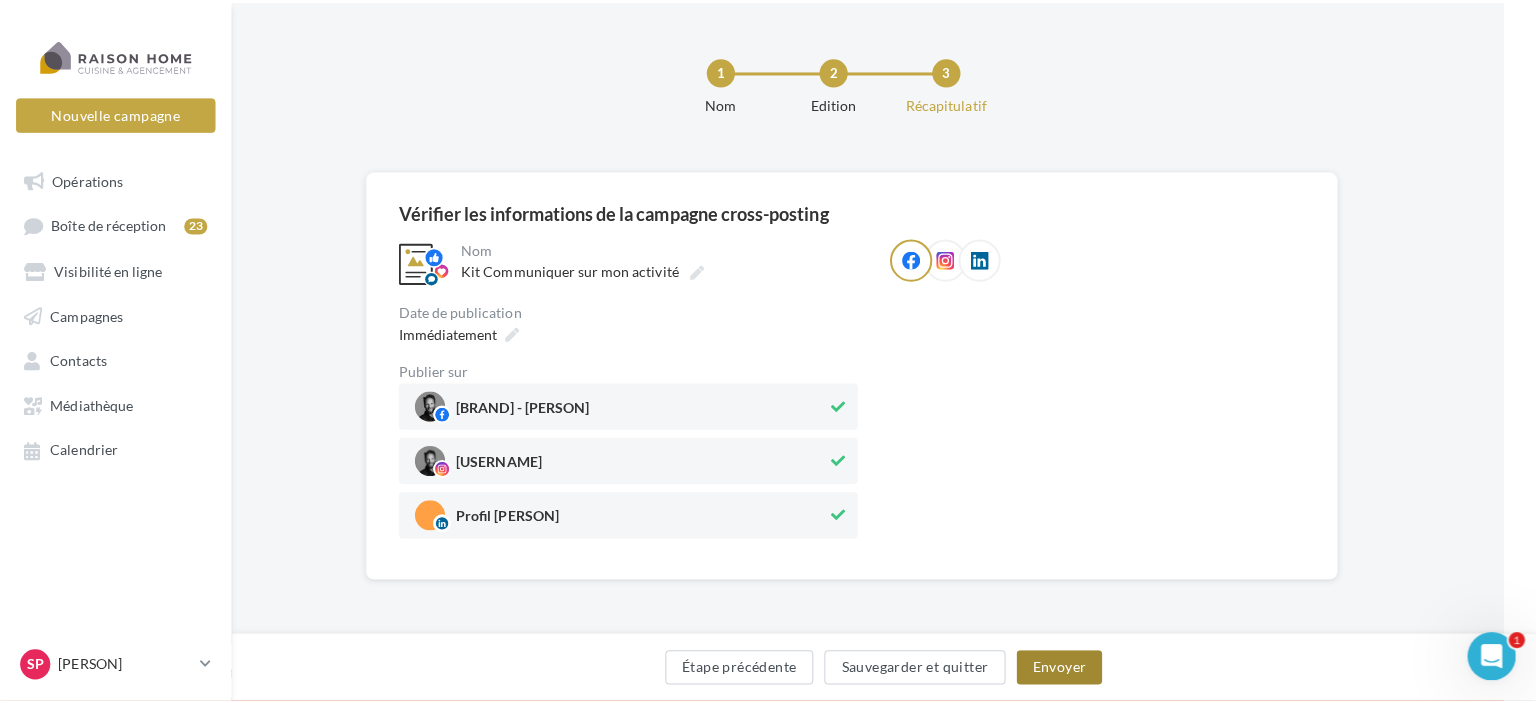 scroll, scrollTop: 0, scrollLeft: 32, axis: horizontal 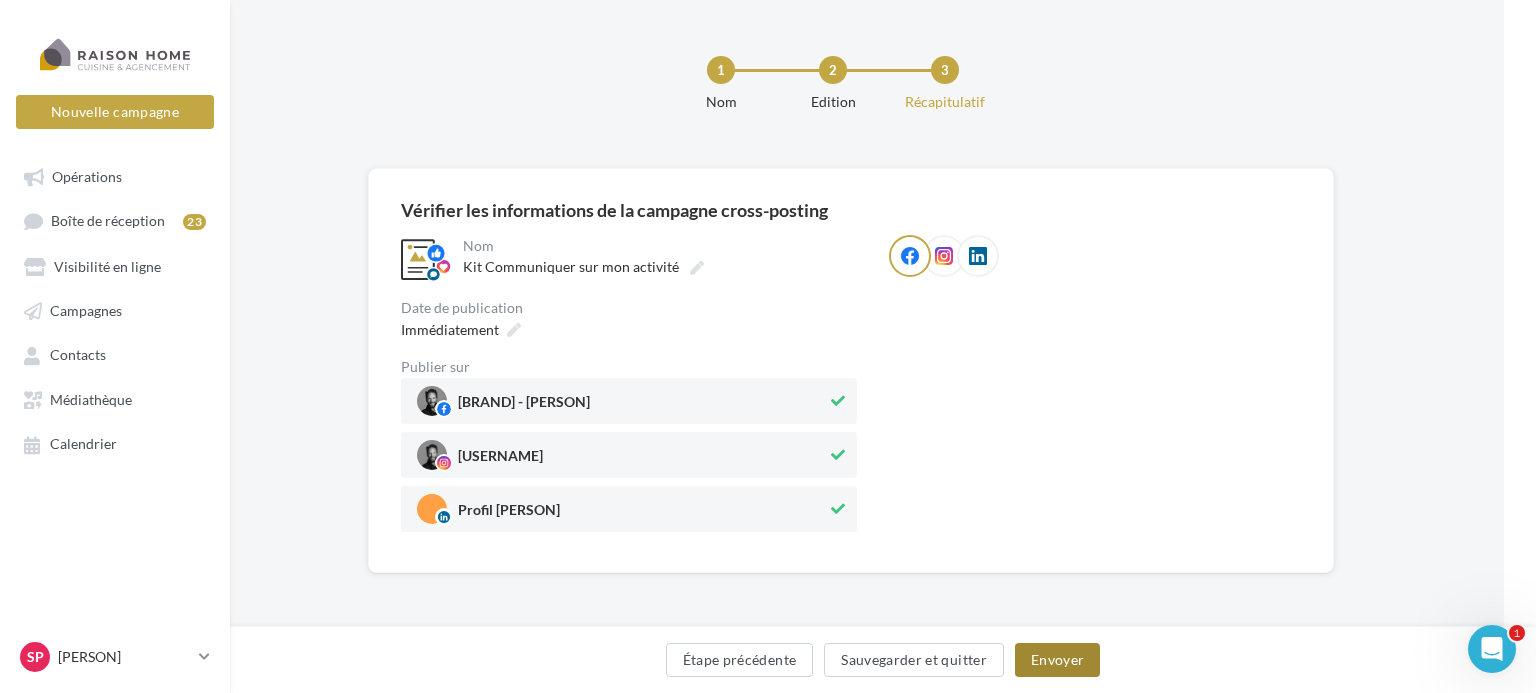 click on "Envoyer" at bounding box center (1057, 660) 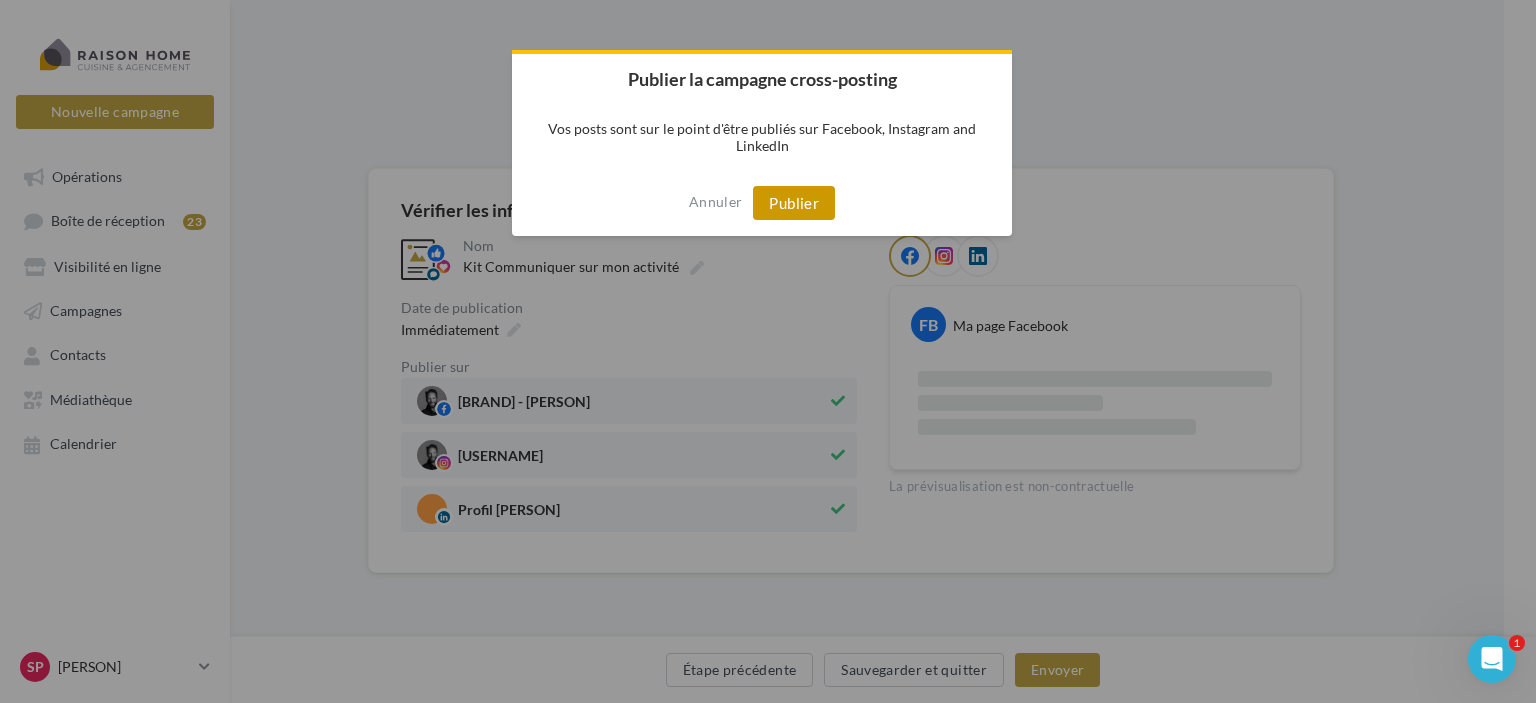 click on "Publier" at bounding box center (794, 203) 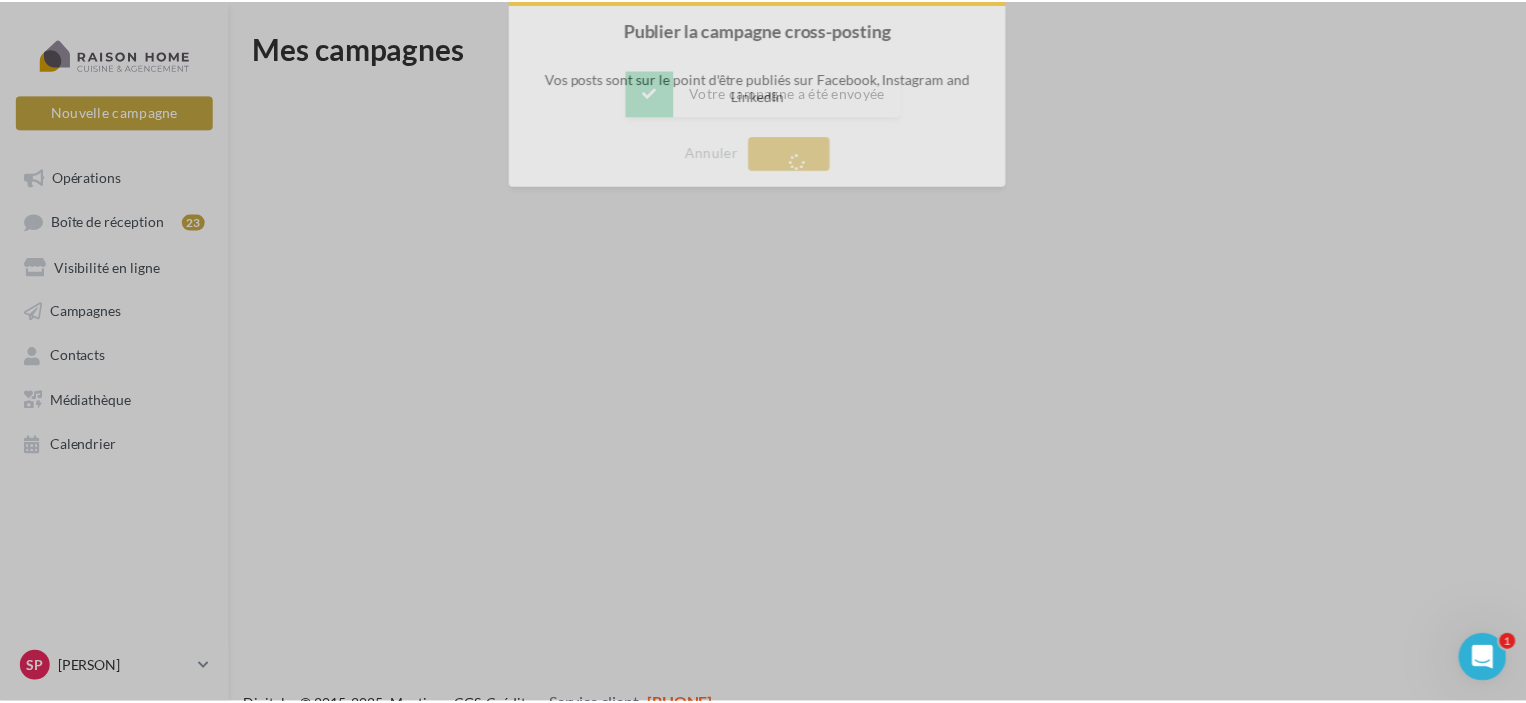 scroll, scrollTop: 0, scrollLeft: 0, axis: both 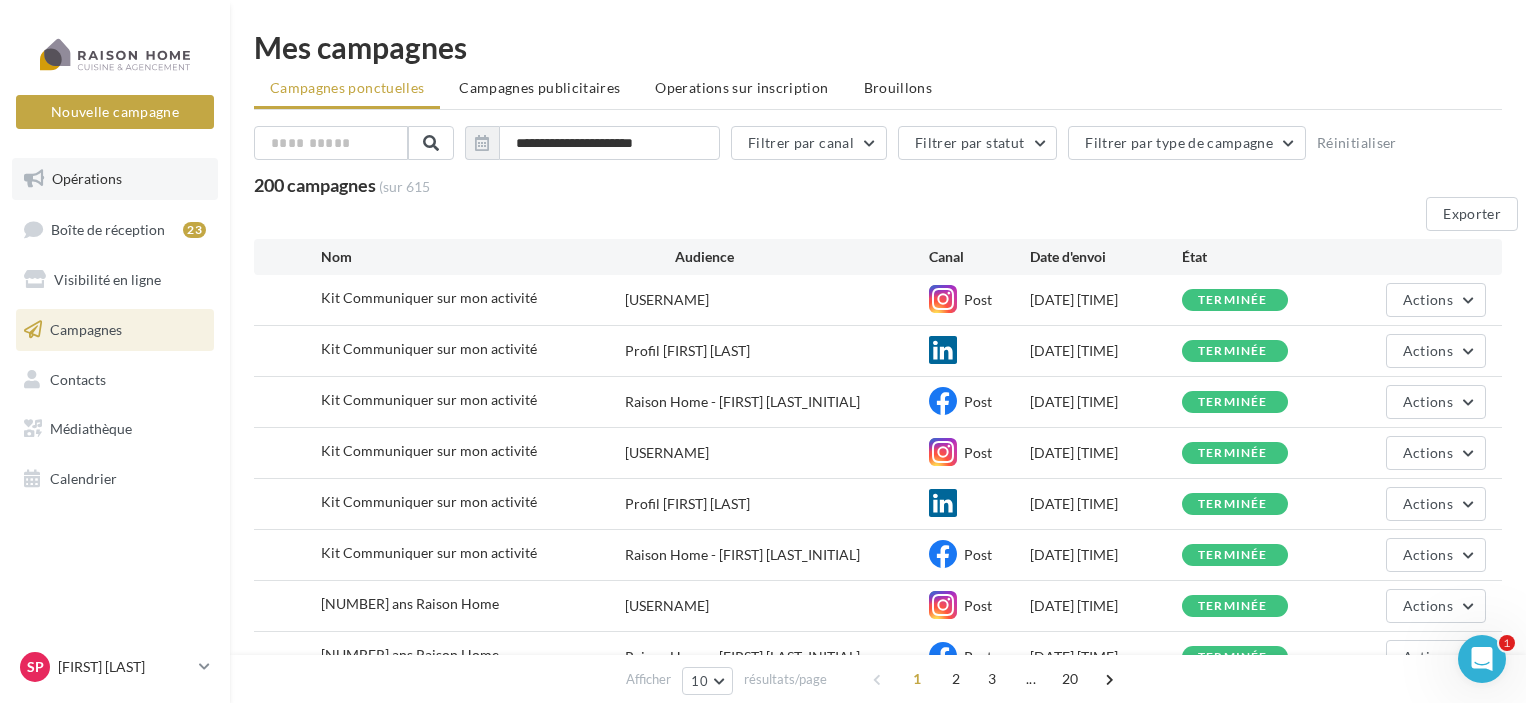 click on "Opérations" at bounding box center (115, 179) 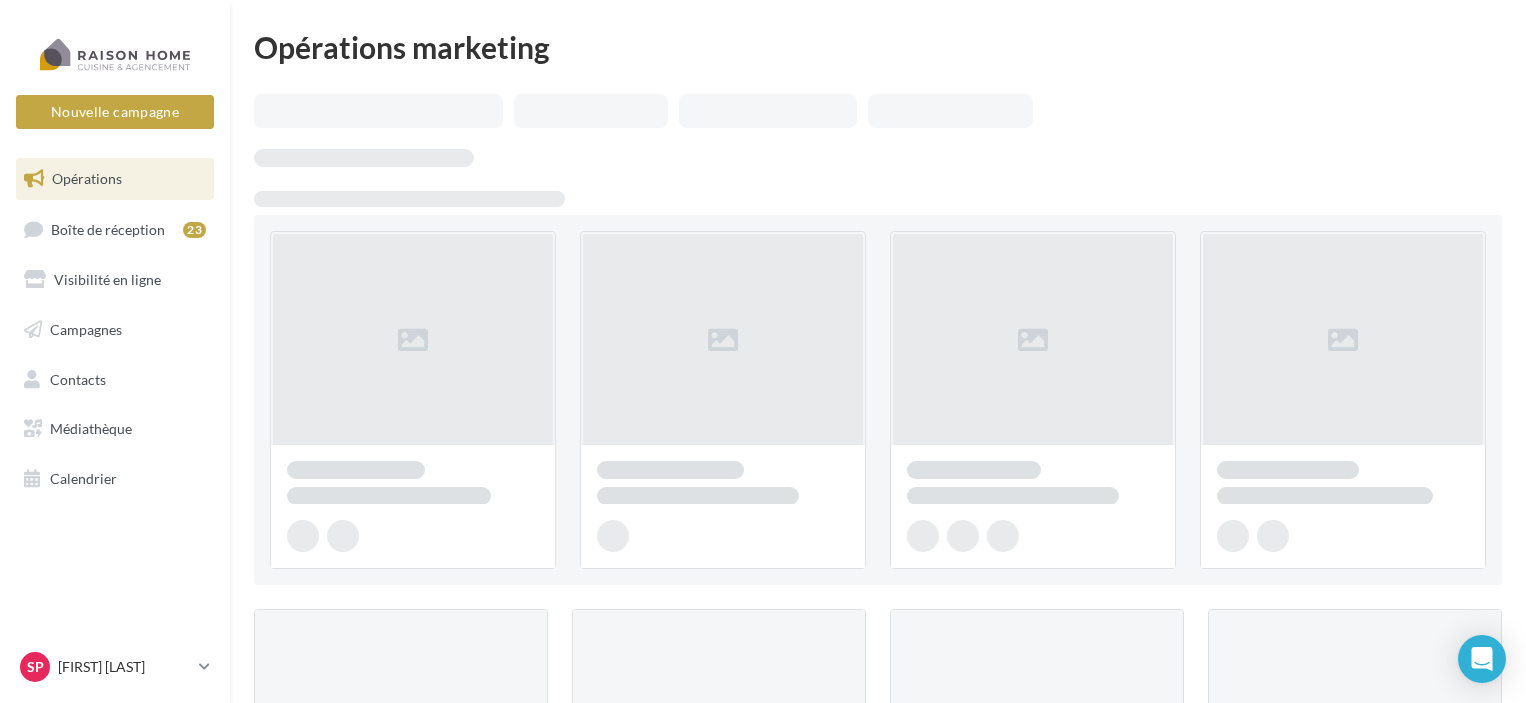scroll, scrollTop: 0, scrollLeft: 0, axis: both 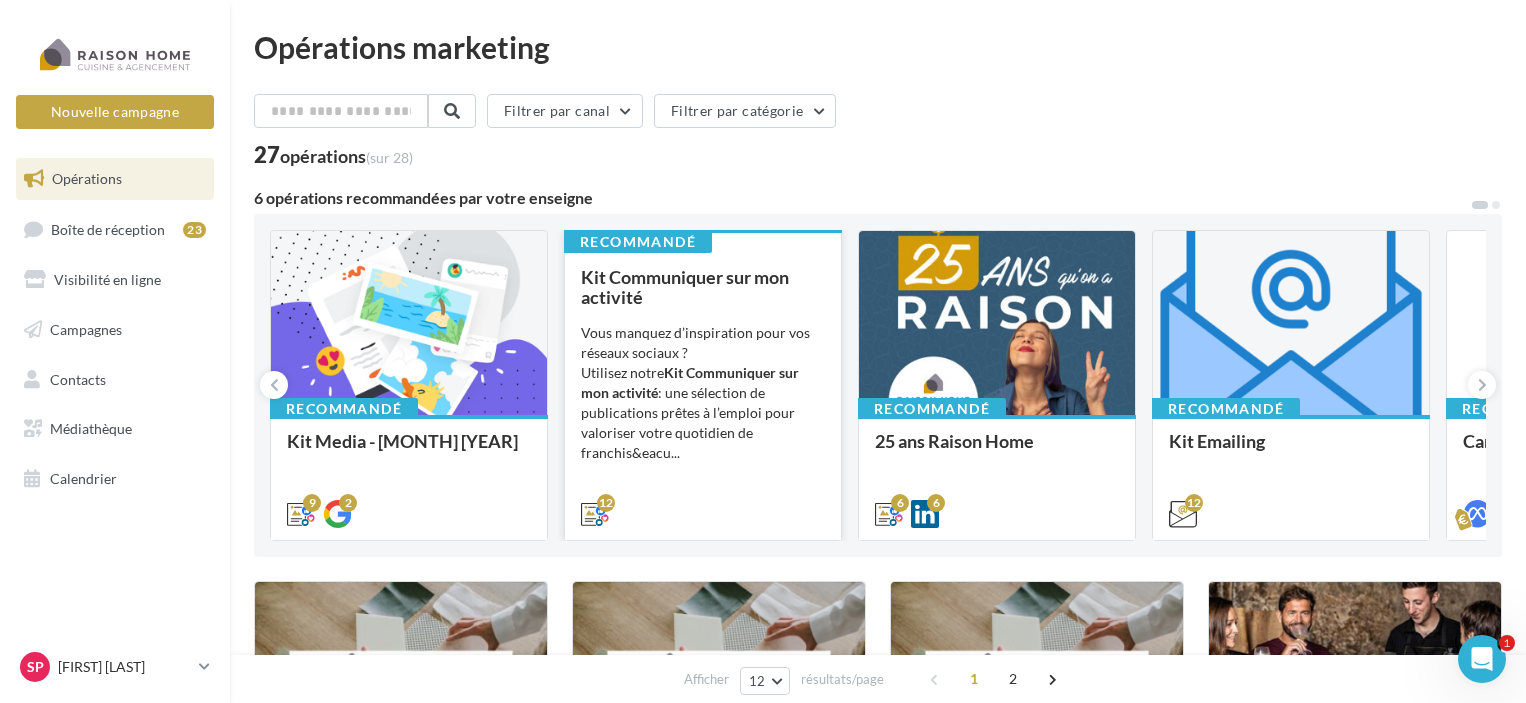 click on "Vous manquez d’inspiration pour vos réseaux sociaux ?
Utilisez notre  Kit Communiquer sur mon activité  : une sélection de publications prêtes à l’emploi pour valoriser votre quotidien de franchis&eacu..." at bounding box center [0, 0] 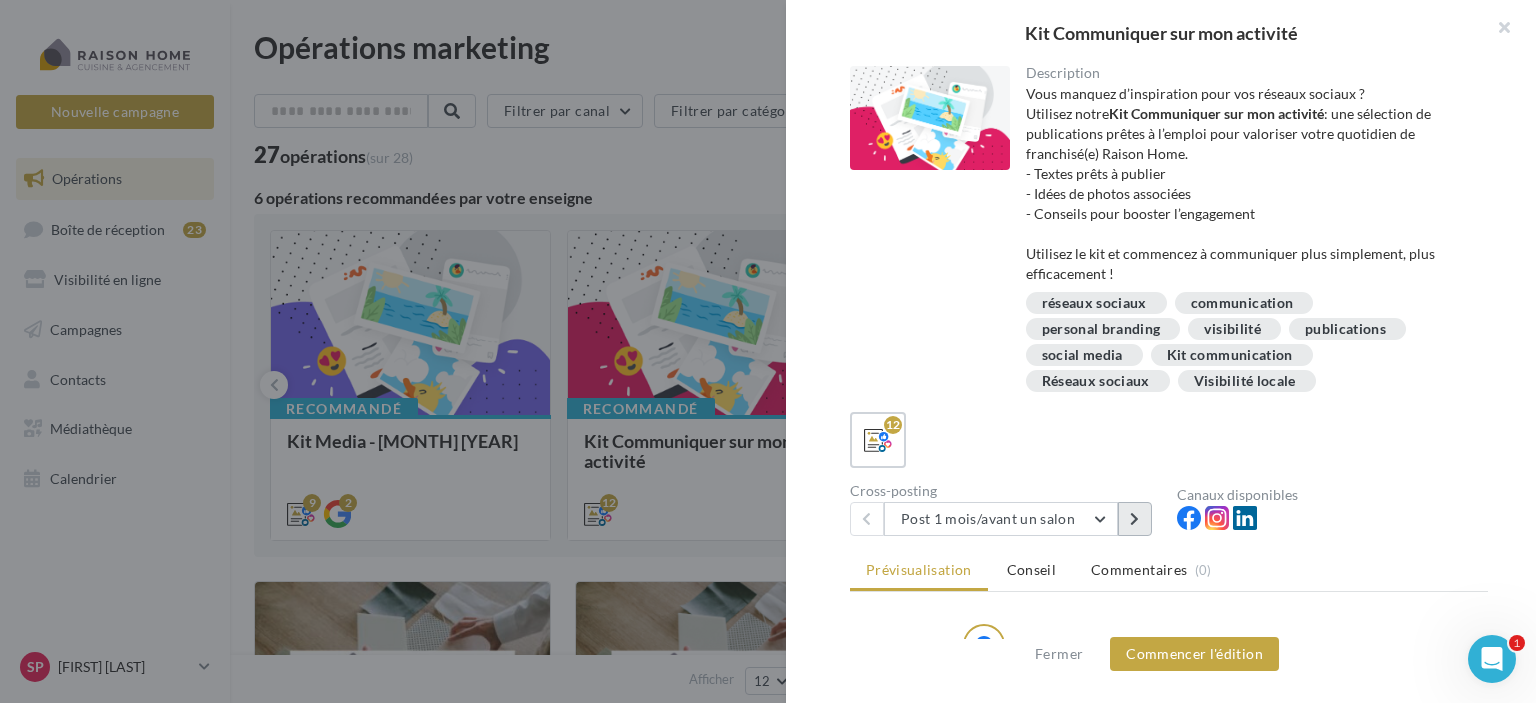 click at bounding box center [1135, 519] 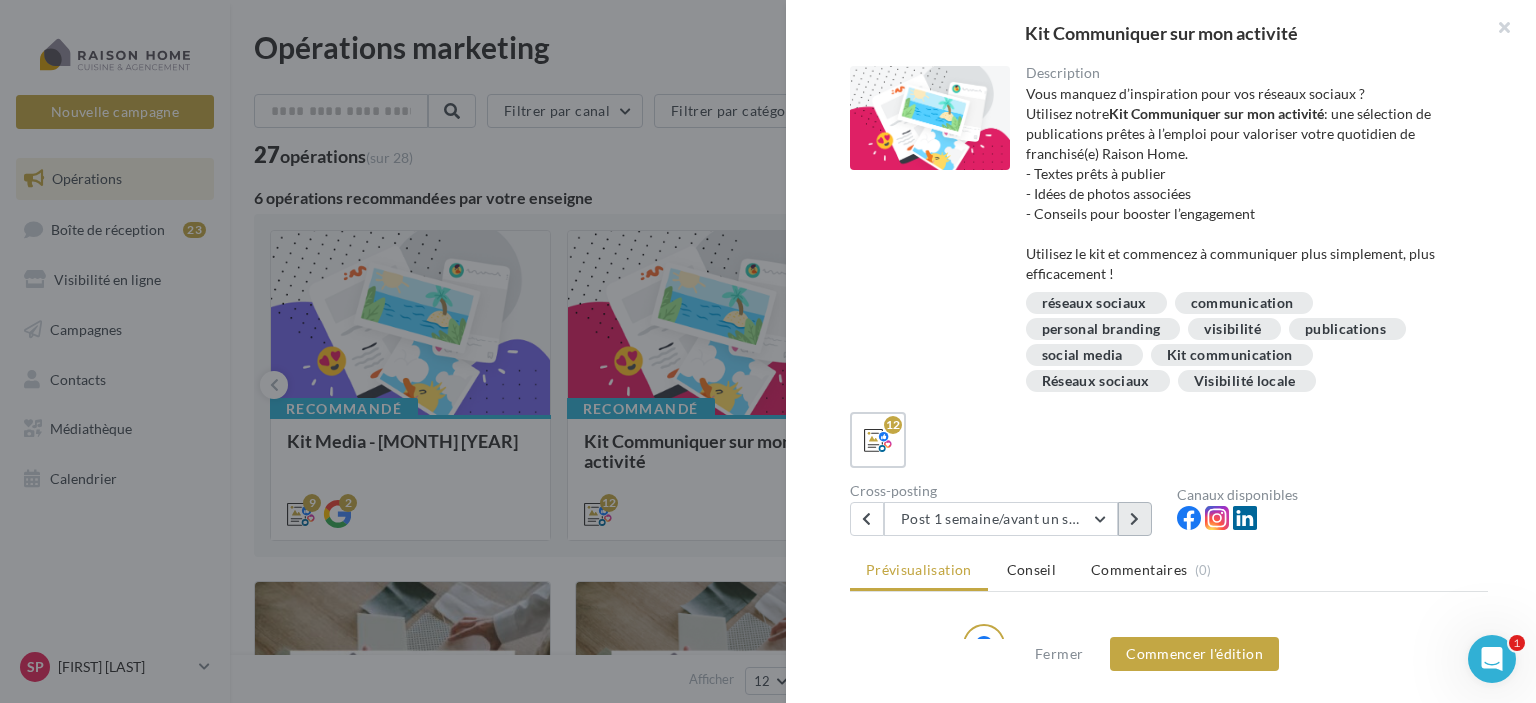 click at bounding box center (1135, 519) 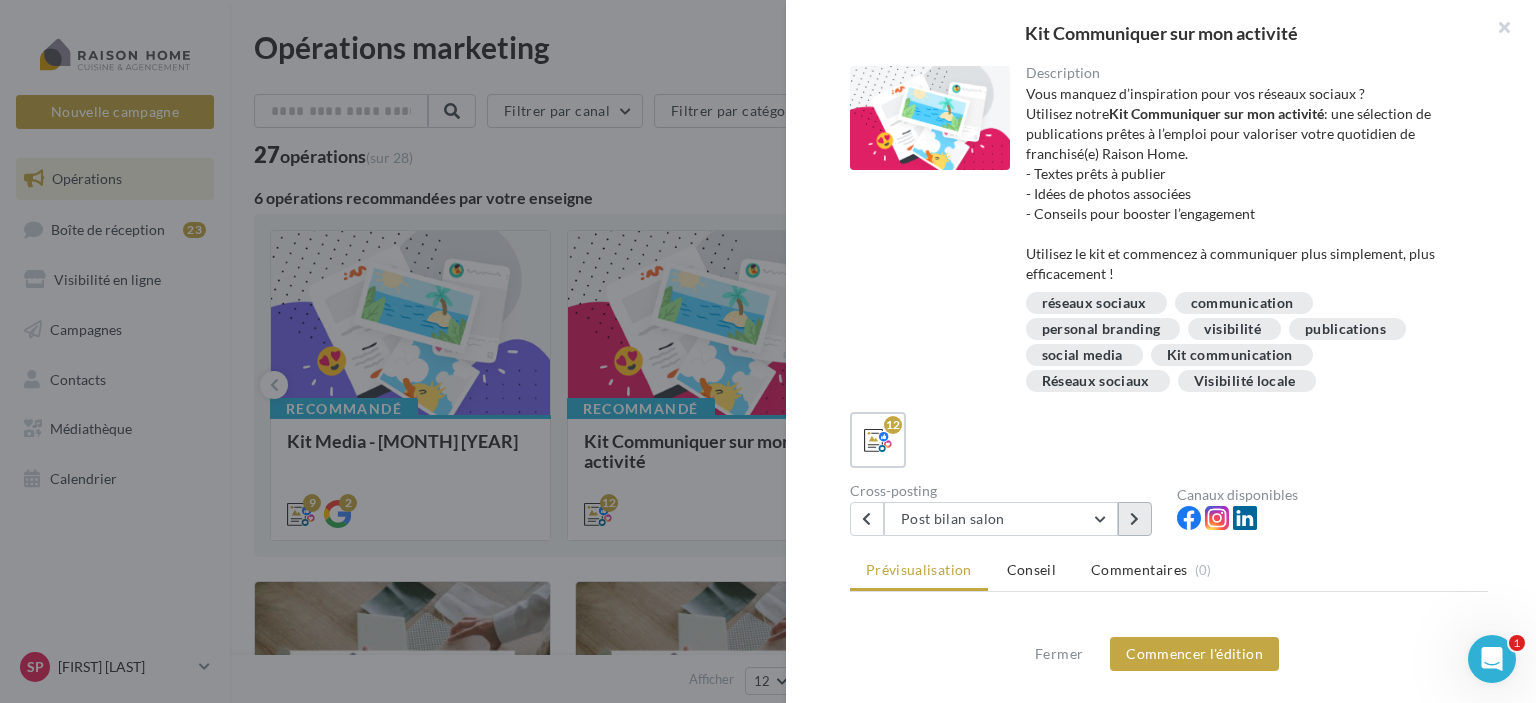 click at bounding box center (1135, 519) 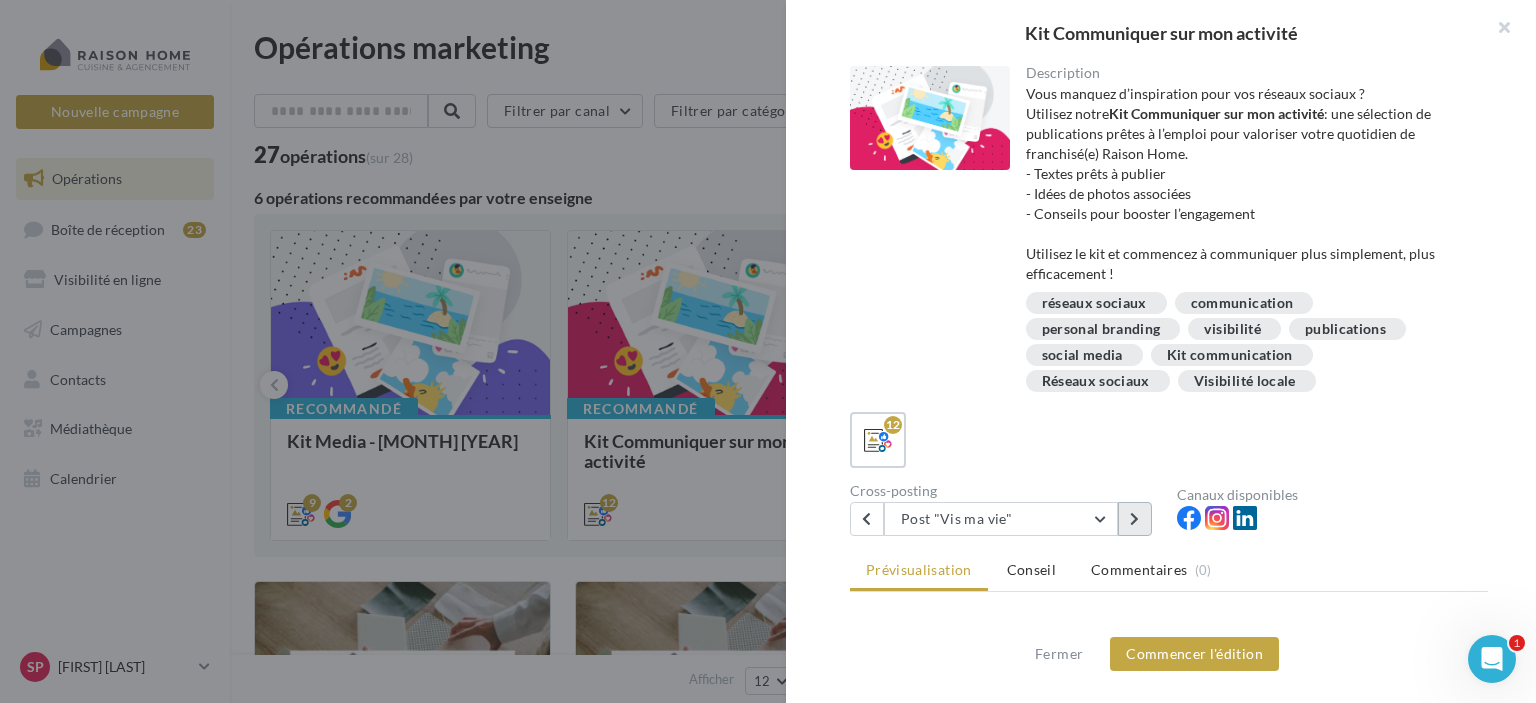 click at bounding box center [1135, 519] 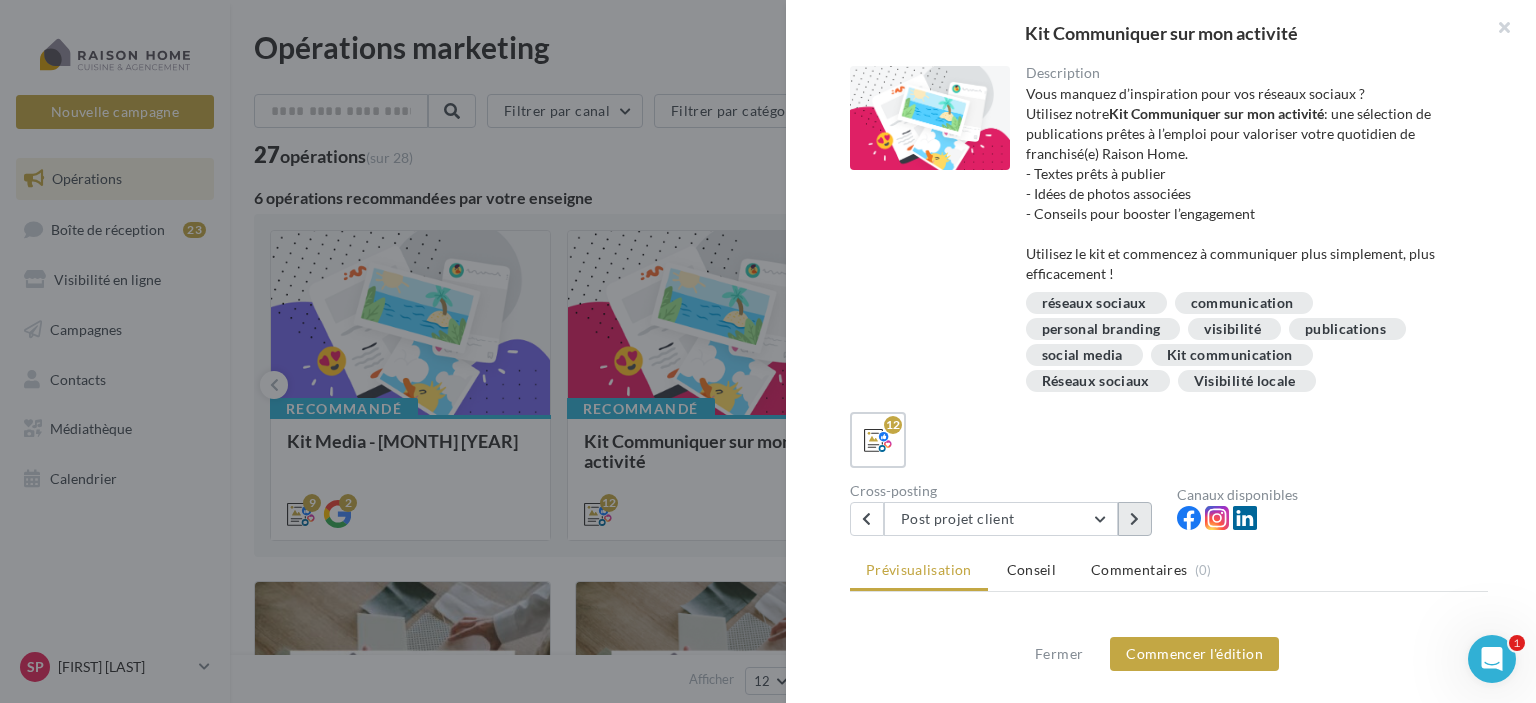 click at bounding box center (1135, 519) 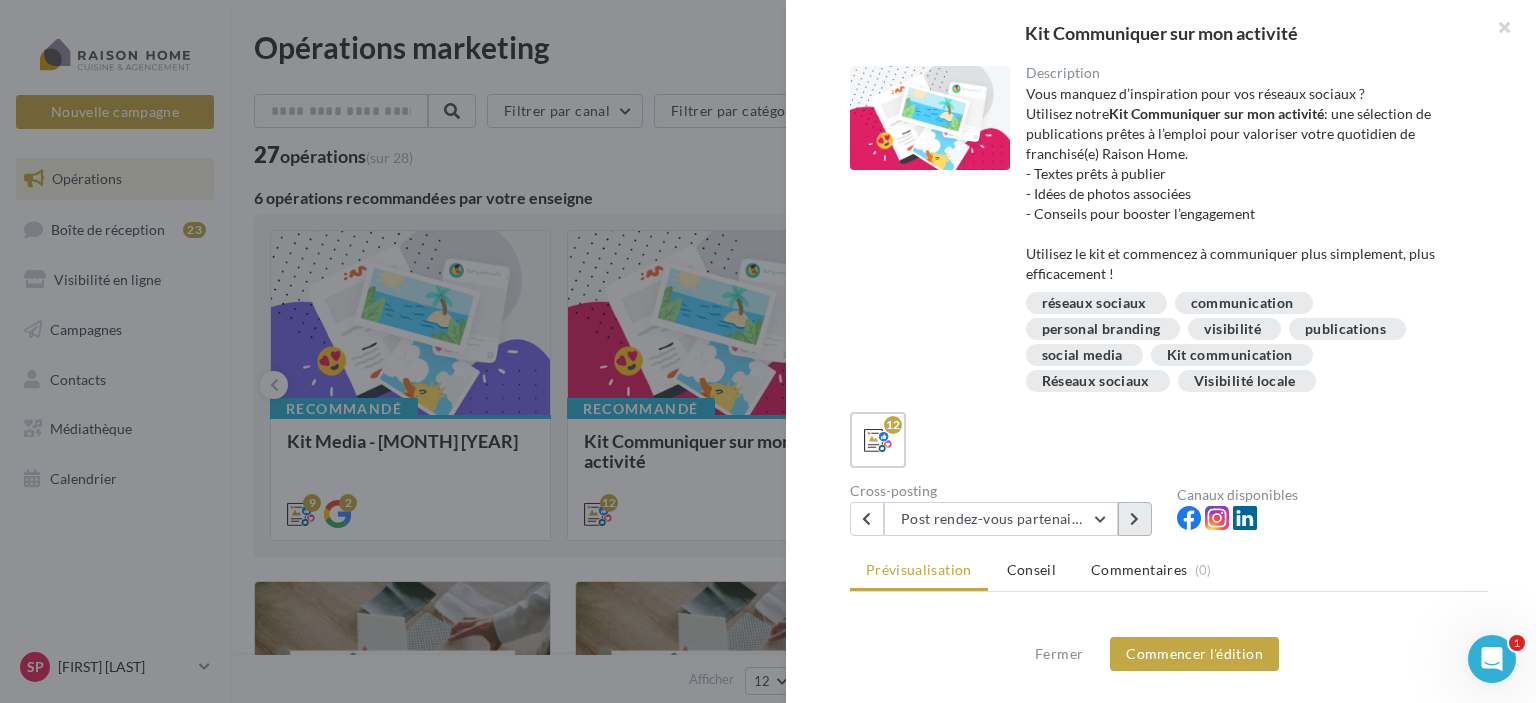 click at bounding box center (1135, 519) 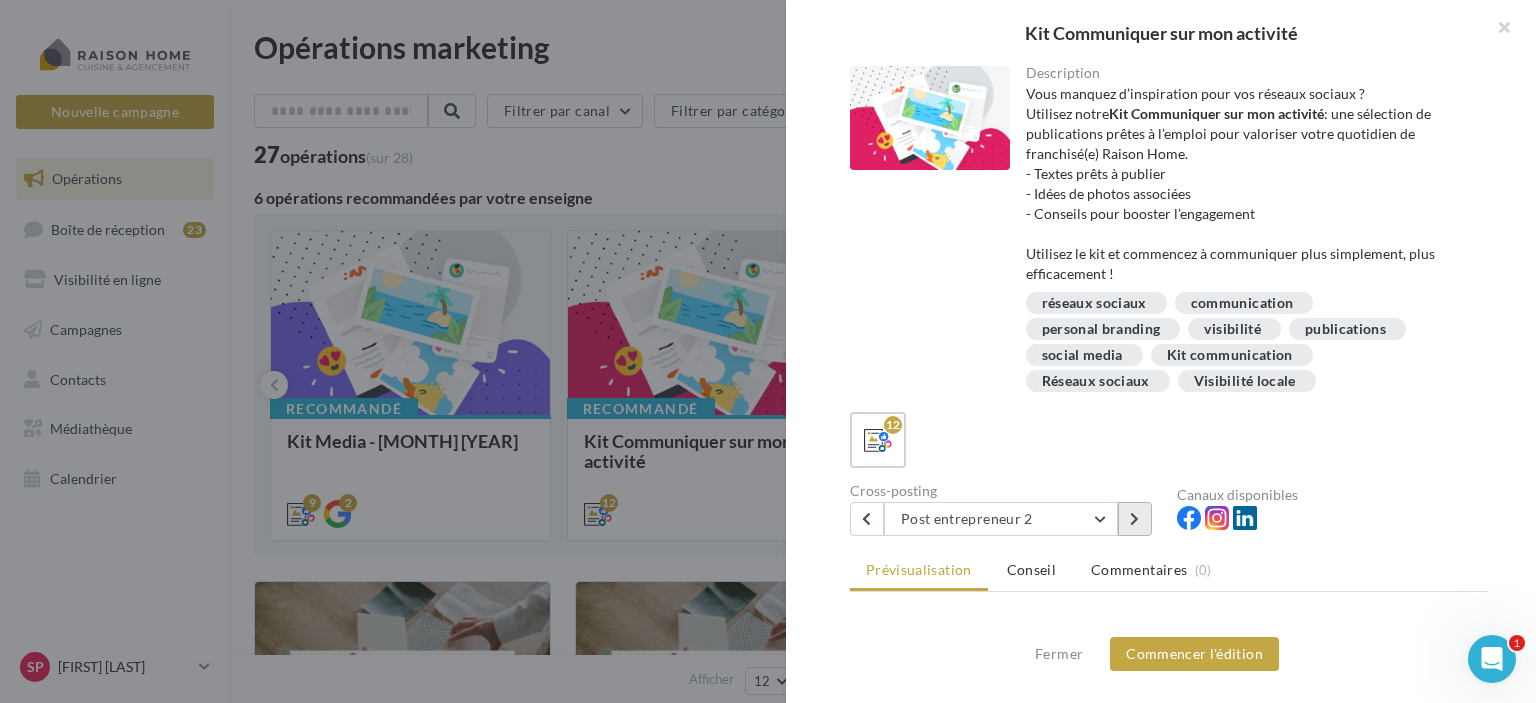 click at bounding box center [1135, 519] 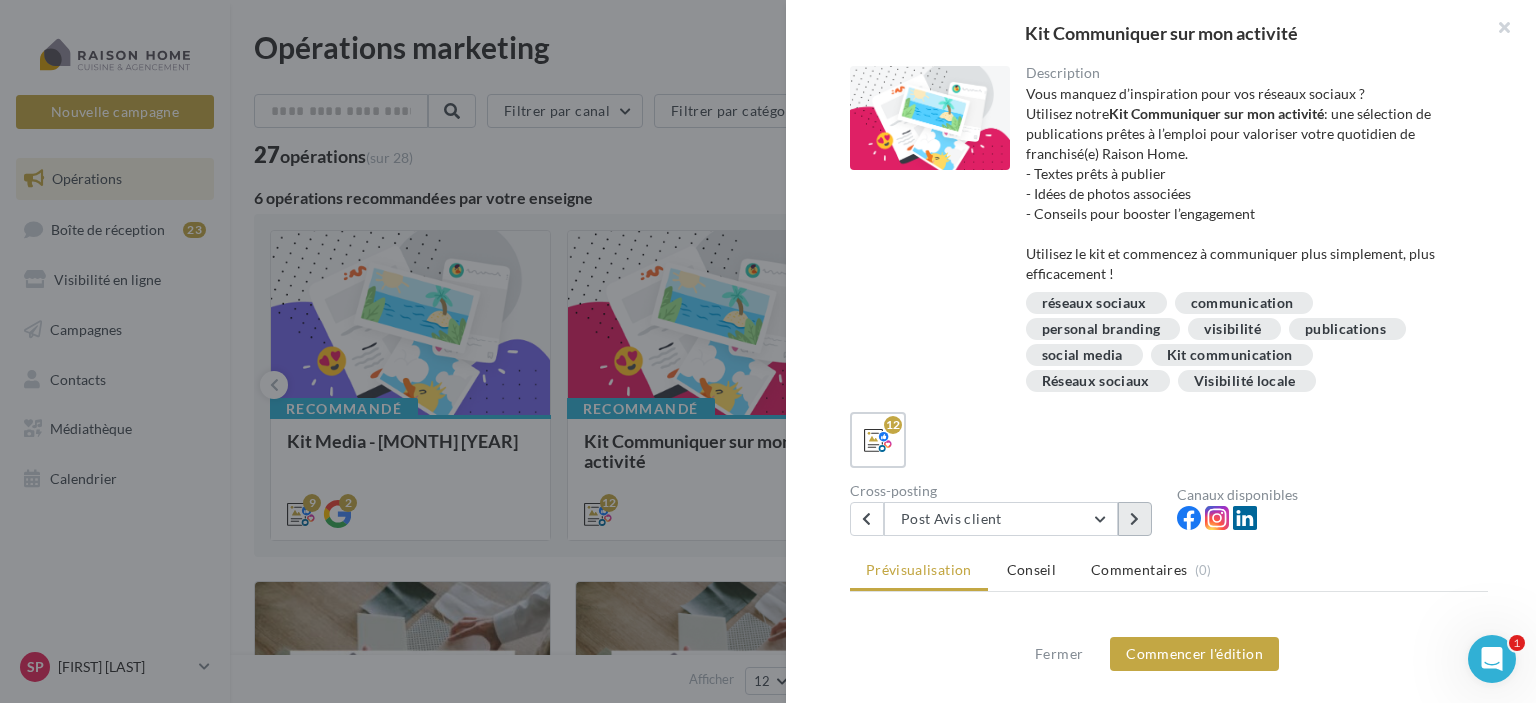 click at bounding box center (1135, 519) 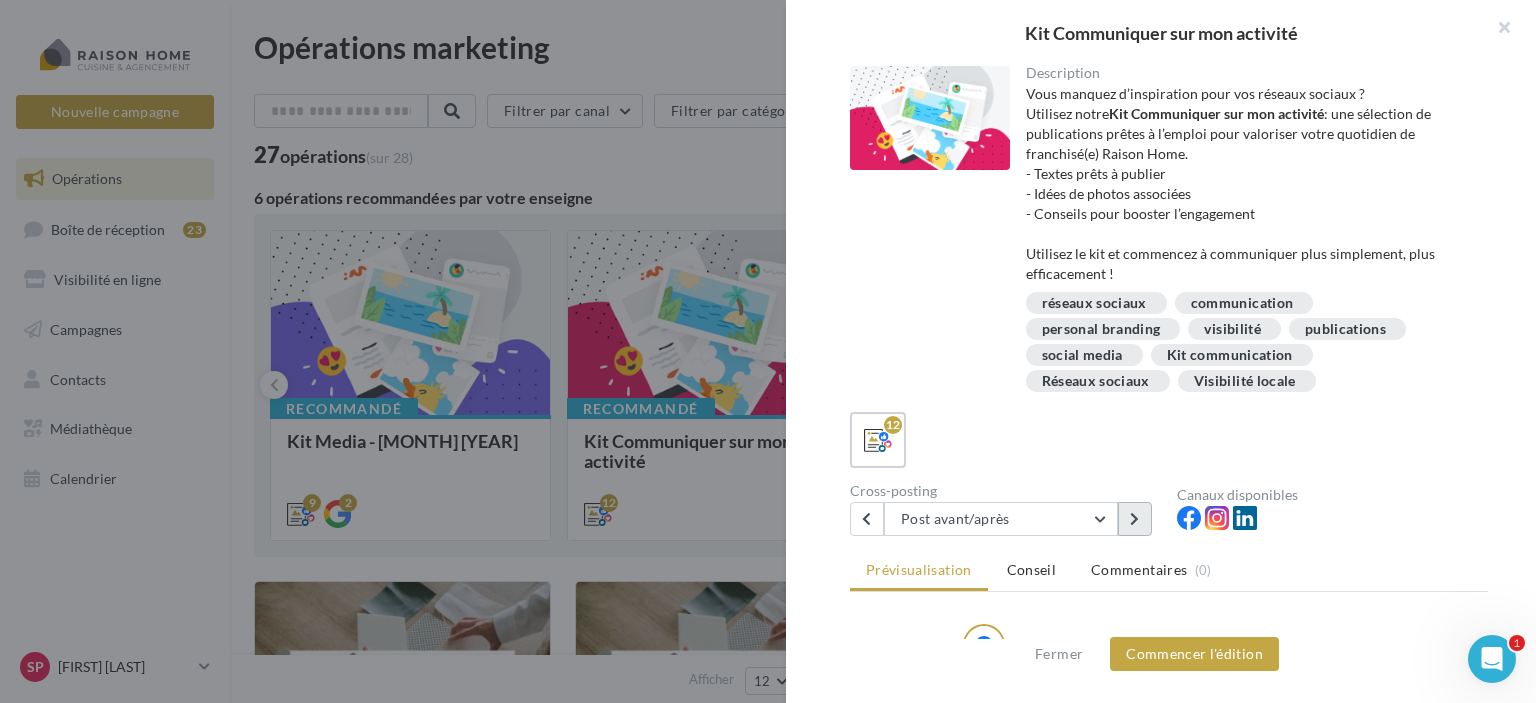 click at bounding box center [1135, 519] 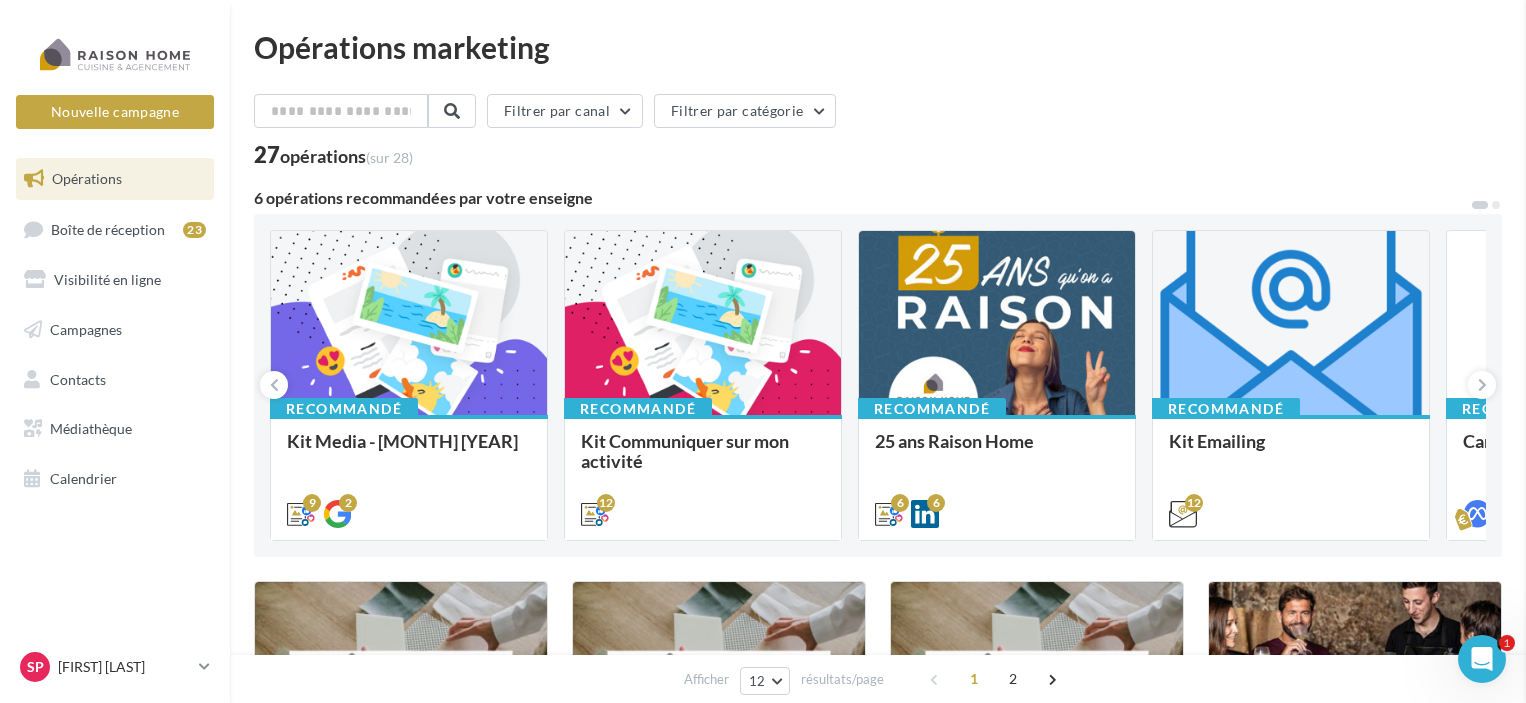 click at bounding box center [2289, 351] 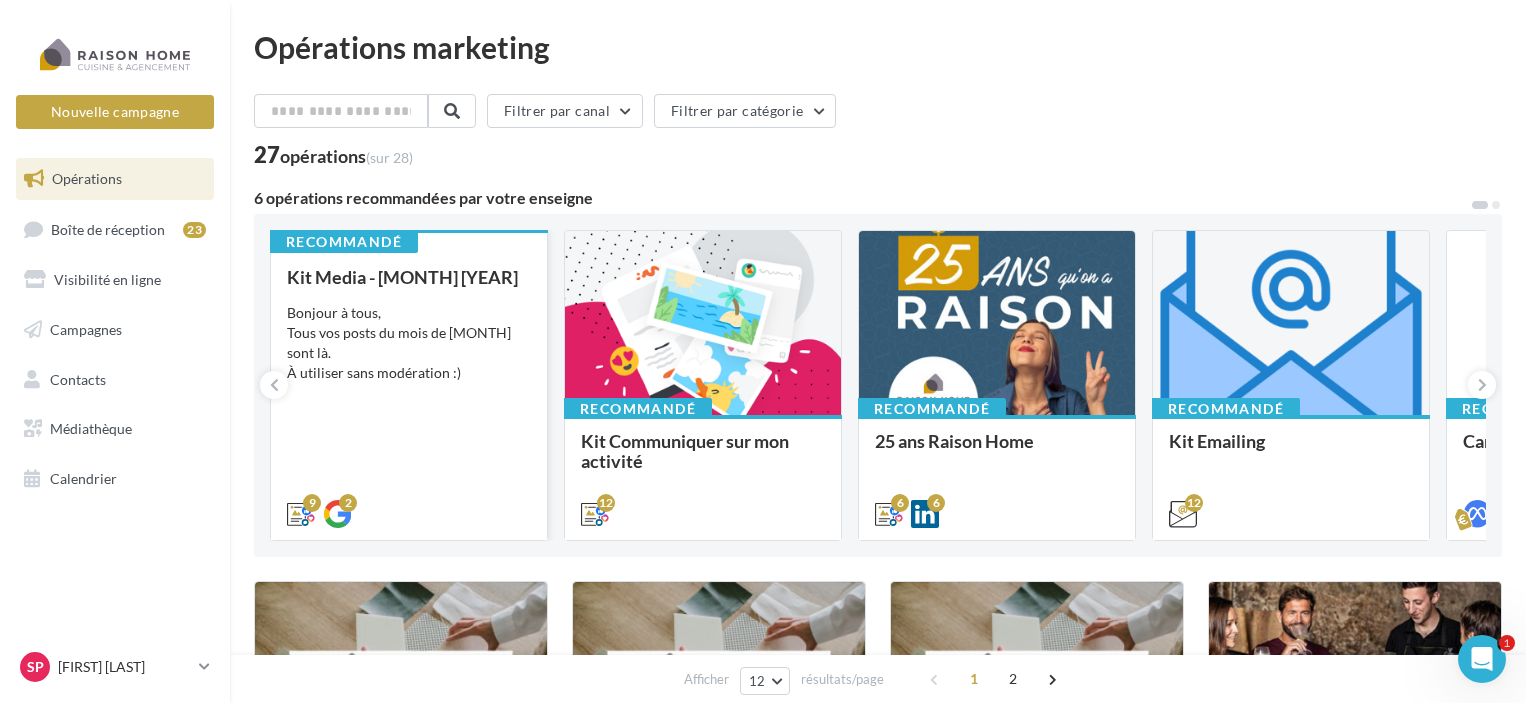 click on "Bonjour à tous,
Tous vos posts du mois de juillet sont là.
À utiliser sans modération :)" at bounding box center [409, 343] 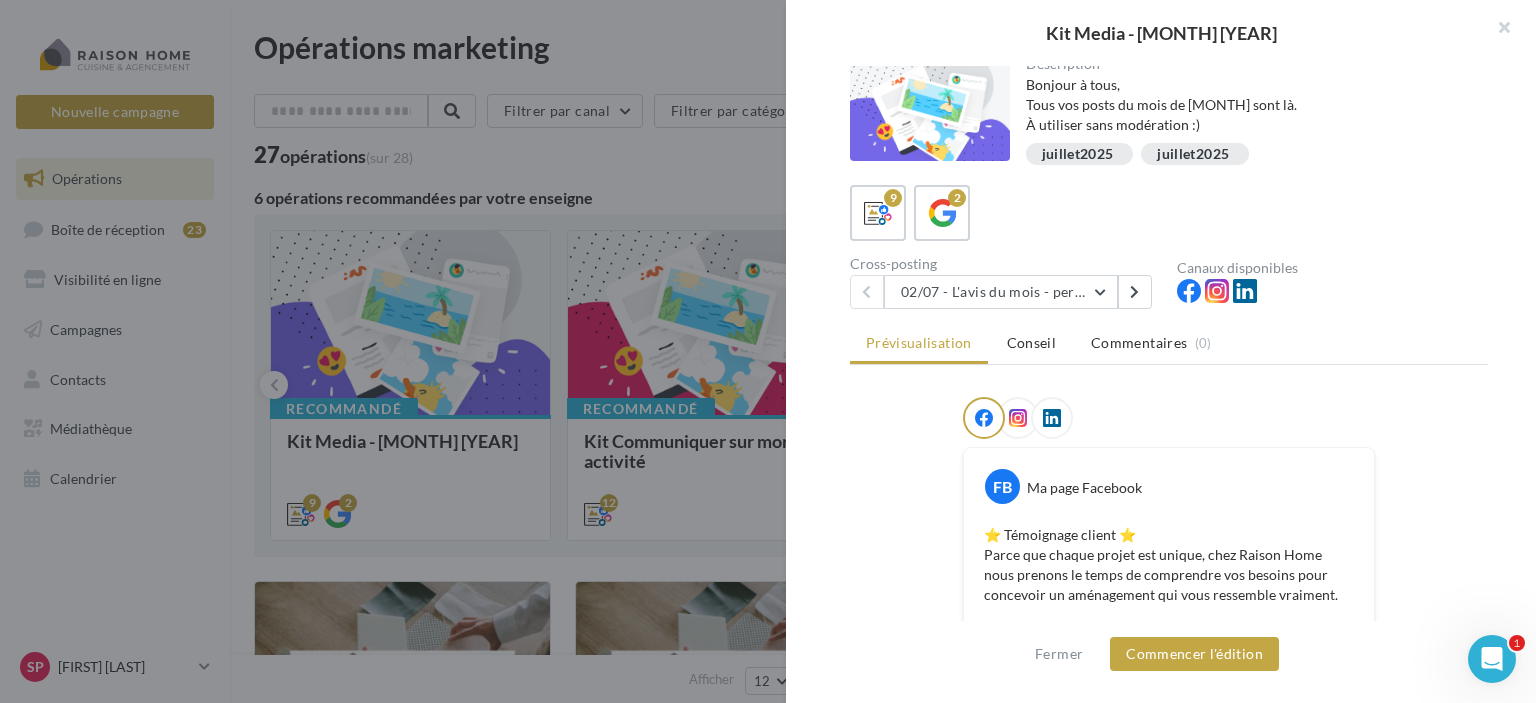 scroll, scrollTop: 0, scrollLeft: 0, axis: both 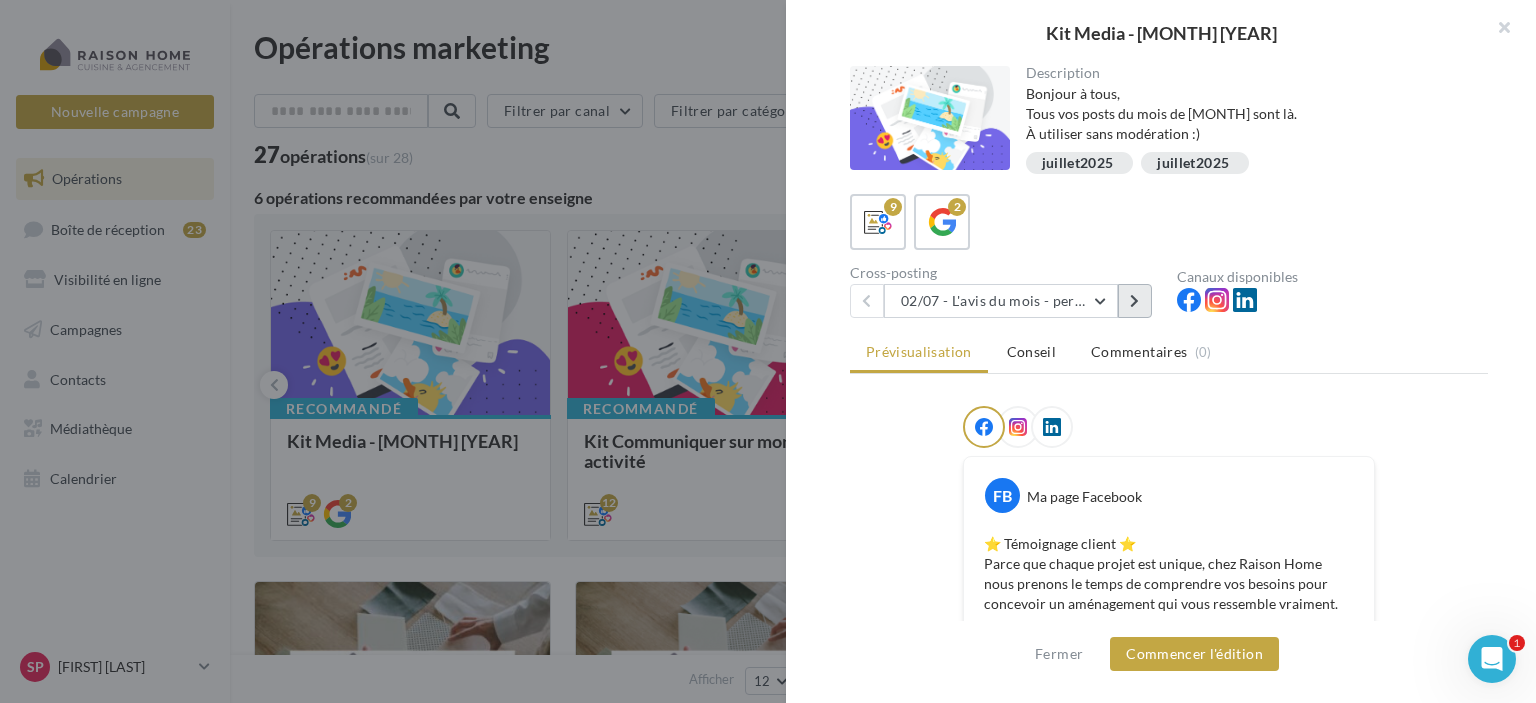 click at bounding box center (1135, 301) 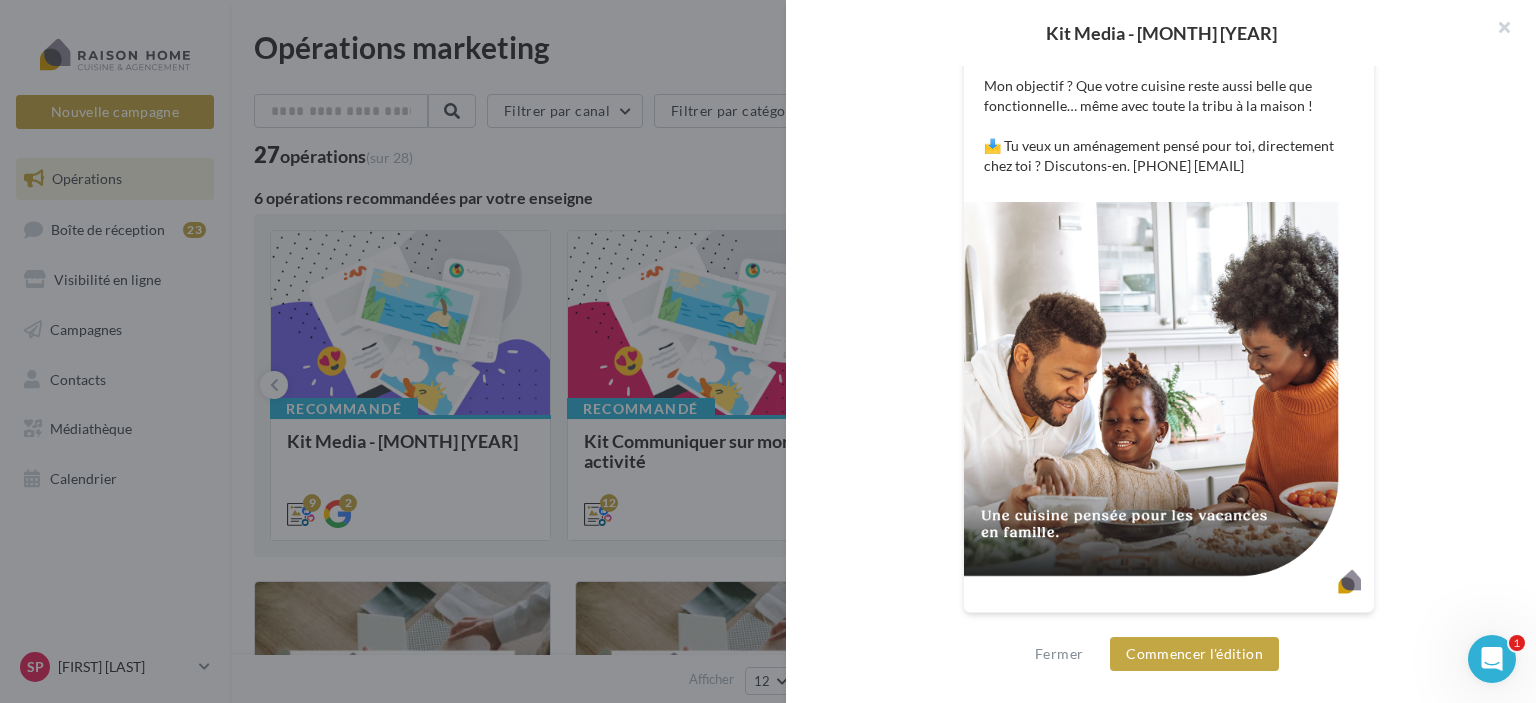 scroll, scrollTop: 657, scrollLeft: 0, axis: vertical 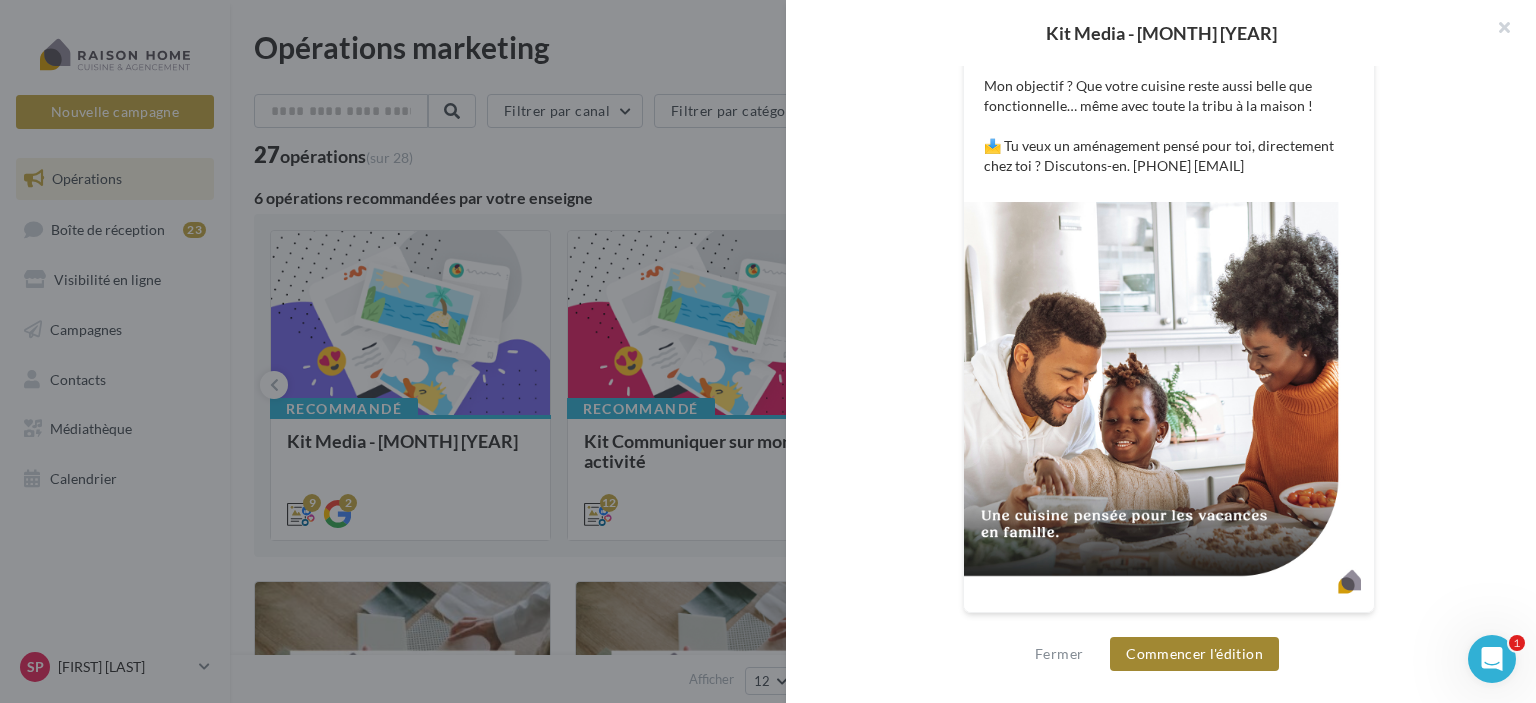 click on "Commencer l'édition" at bounding box center (1194, 654) 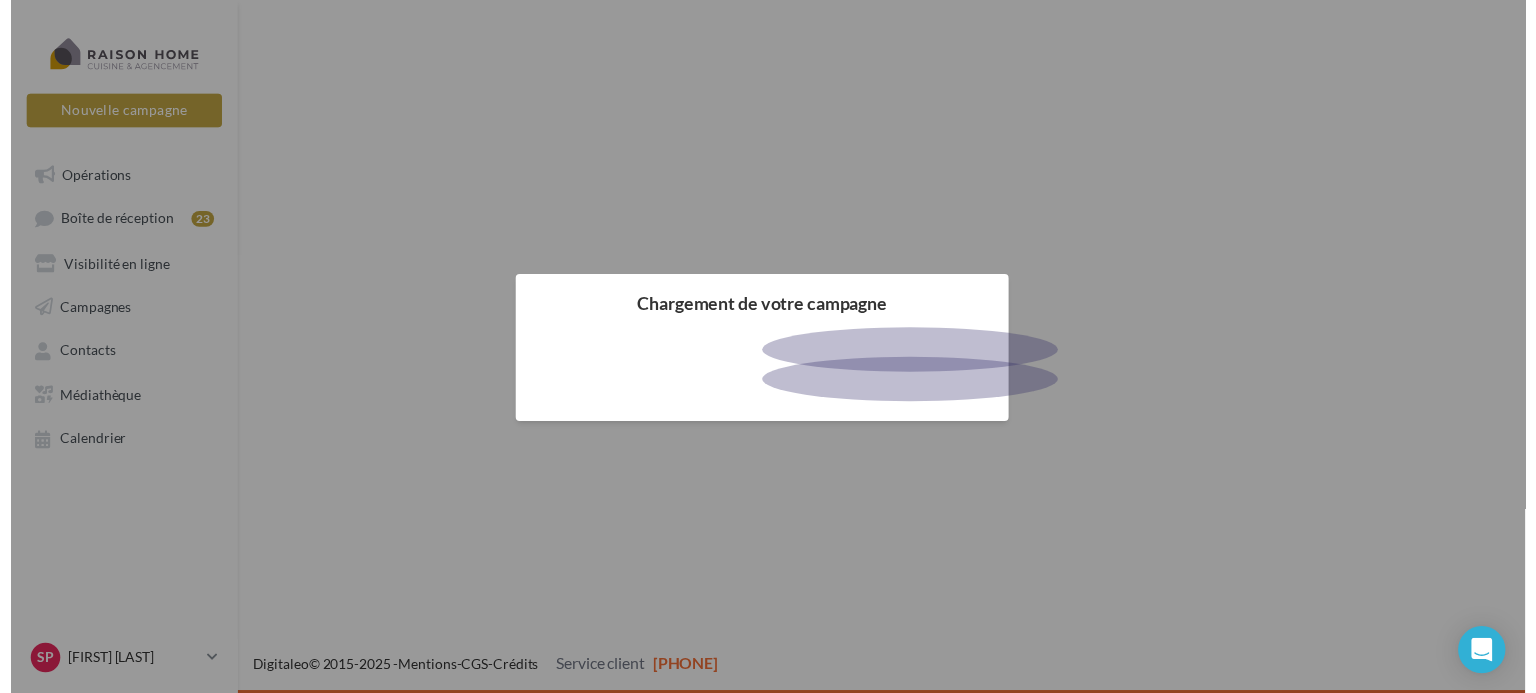 scroll, scrollTop: 0, scrollLeft: 0, axis: both 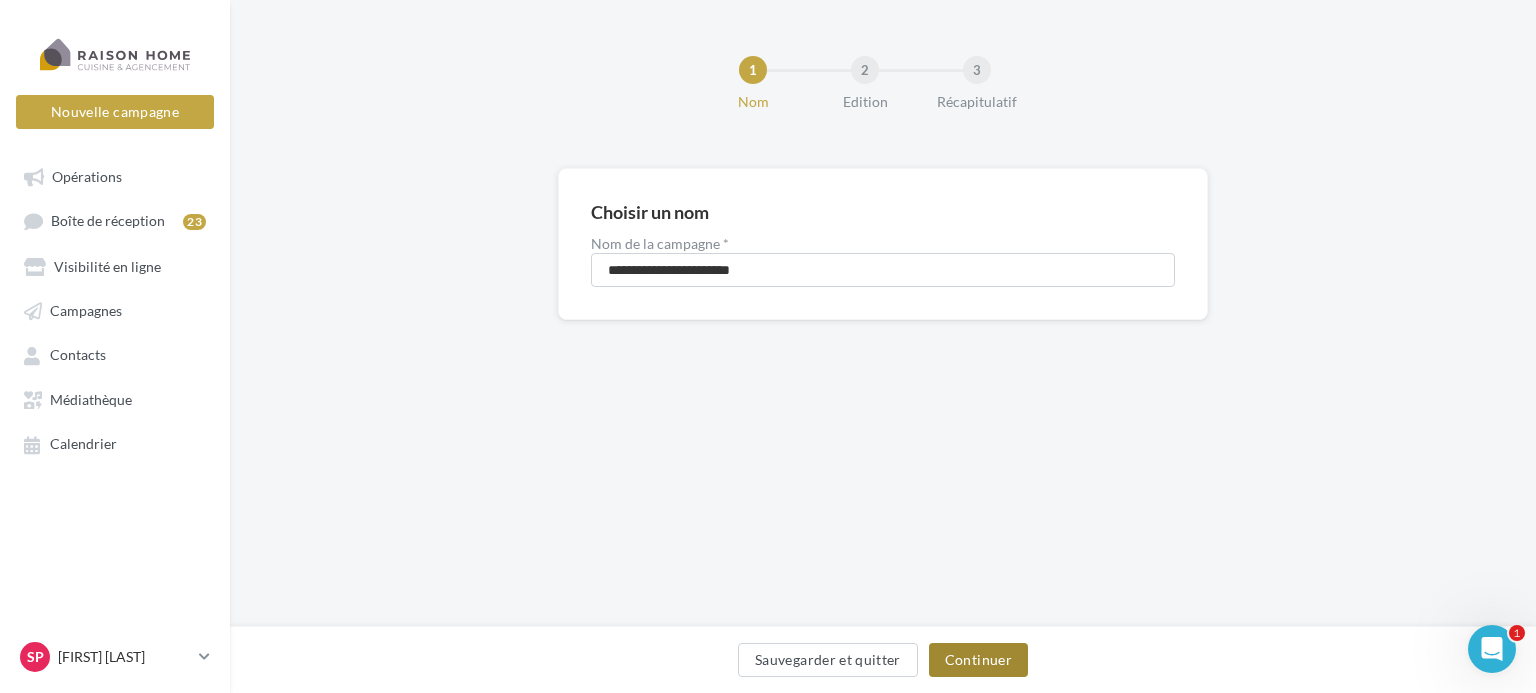 click on "Continuer" at bounding box center (978, 660) 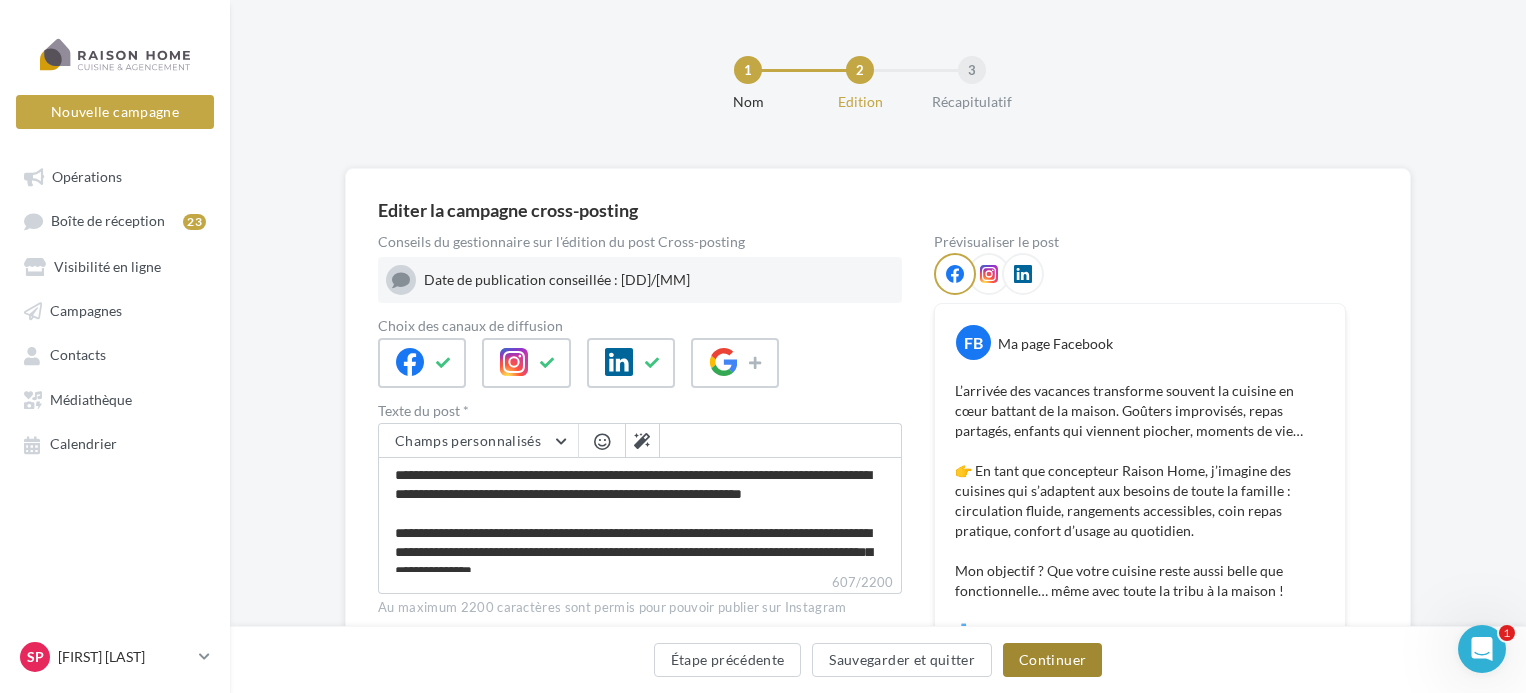 click on "Continuer" at bounding box center (1052, 660) 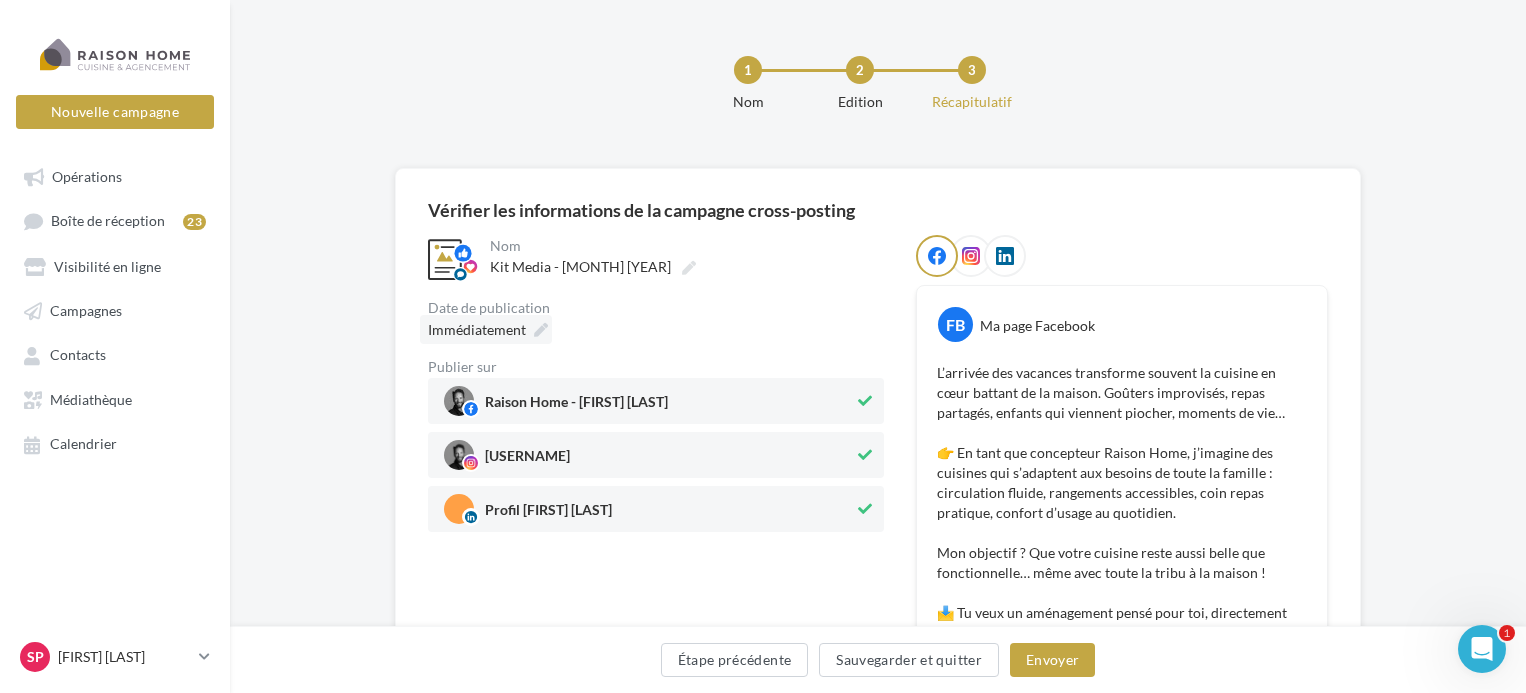 click on "Immédiatement" at bounding box center [486, 329] 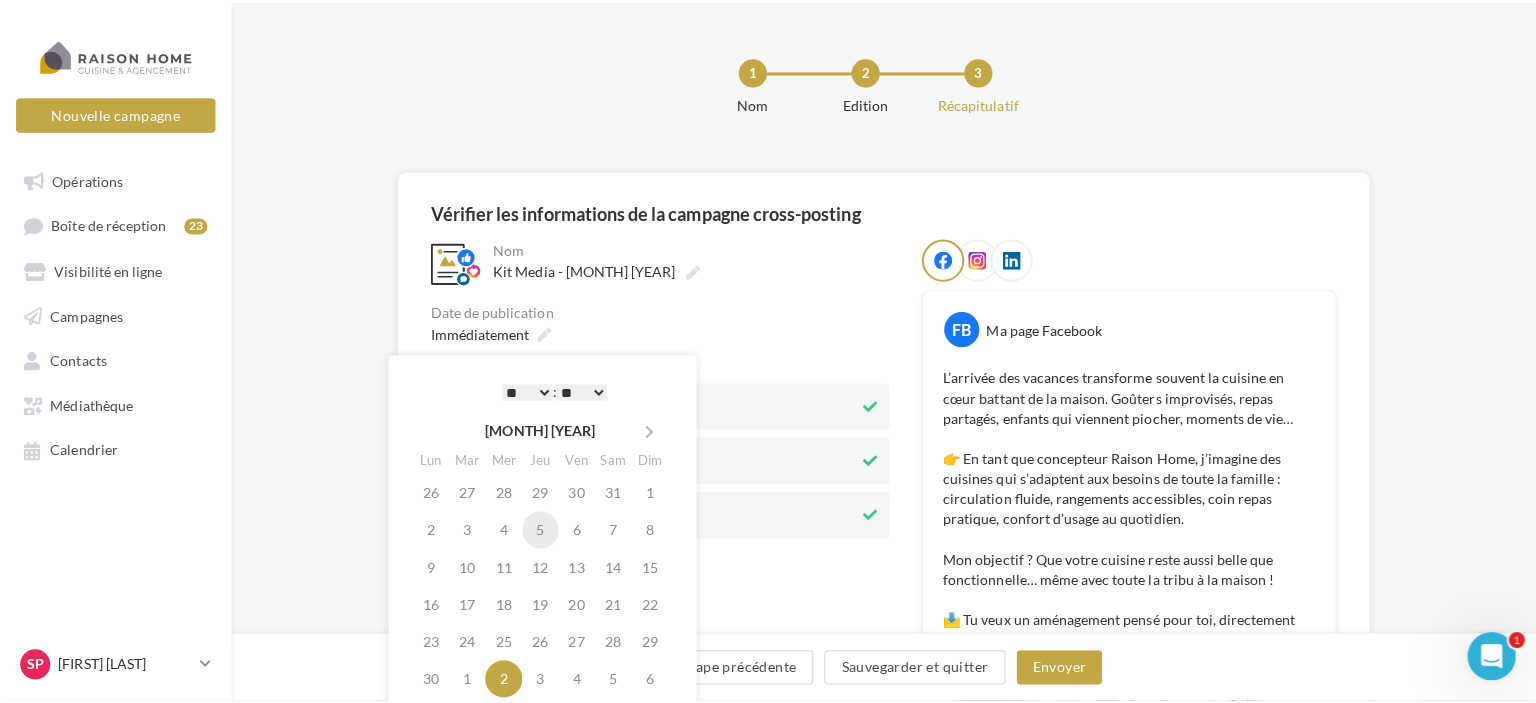 scroll, scrollTop: 100, scrollLeft: 0, axis: vertical 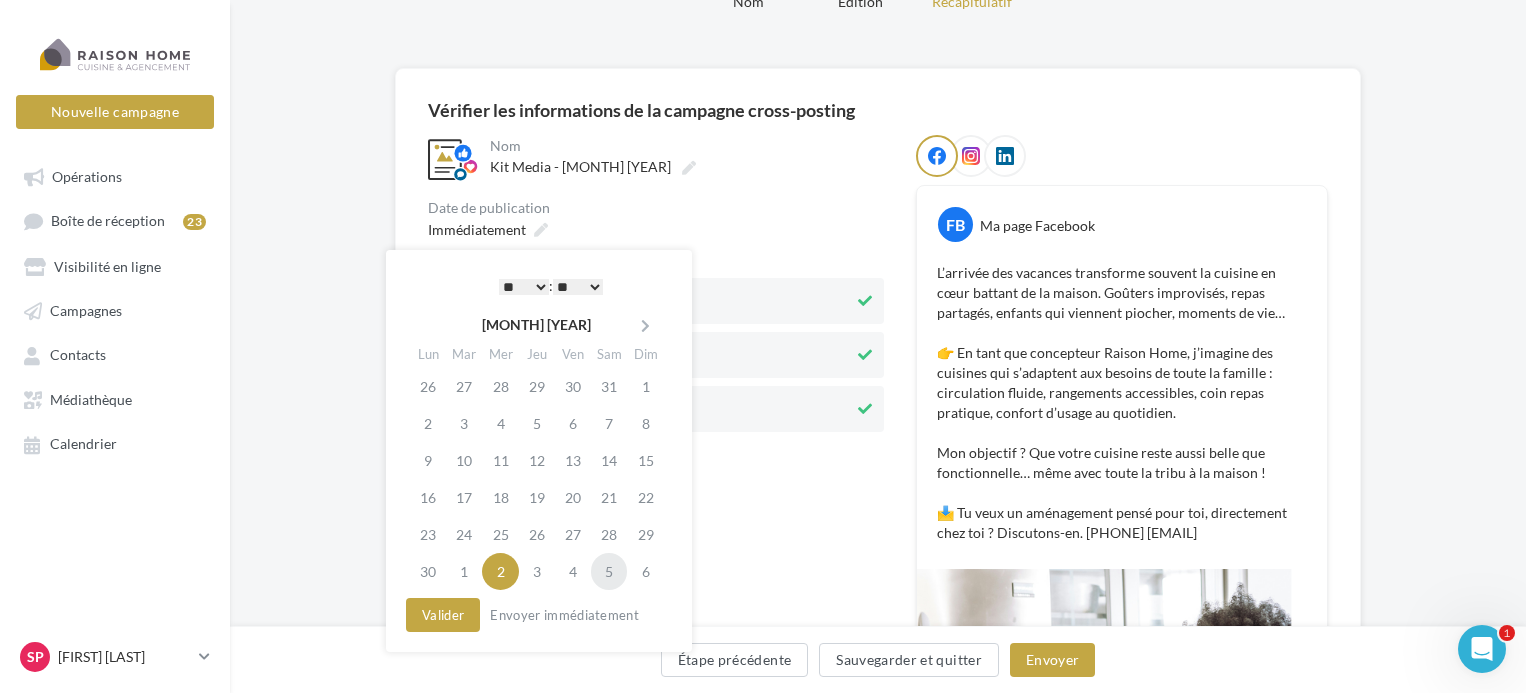 click on "5" at bounding box center [609, 571] 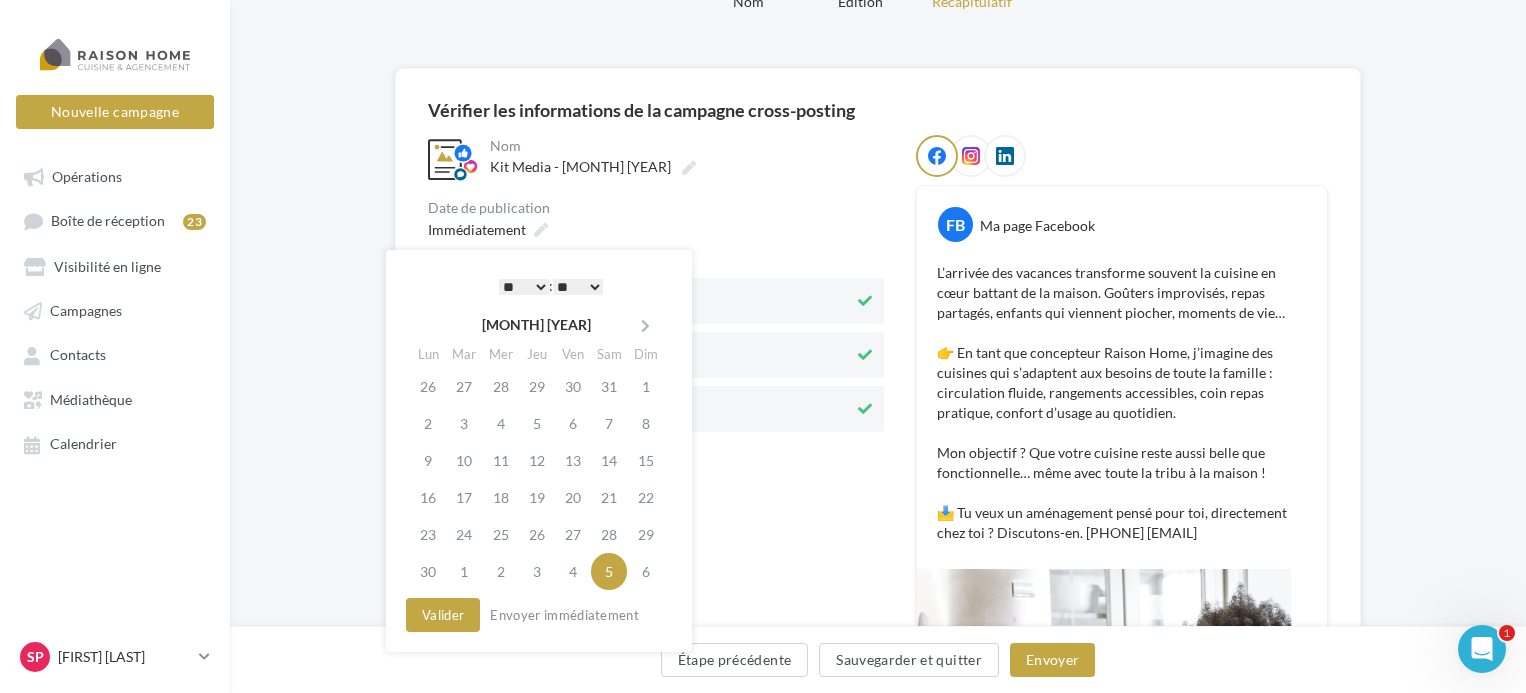 click on "* * * * * * * * * * ** ** ** ** ** ** ** ** ** ** ** ** ** **" at bounding box center (524, 287) 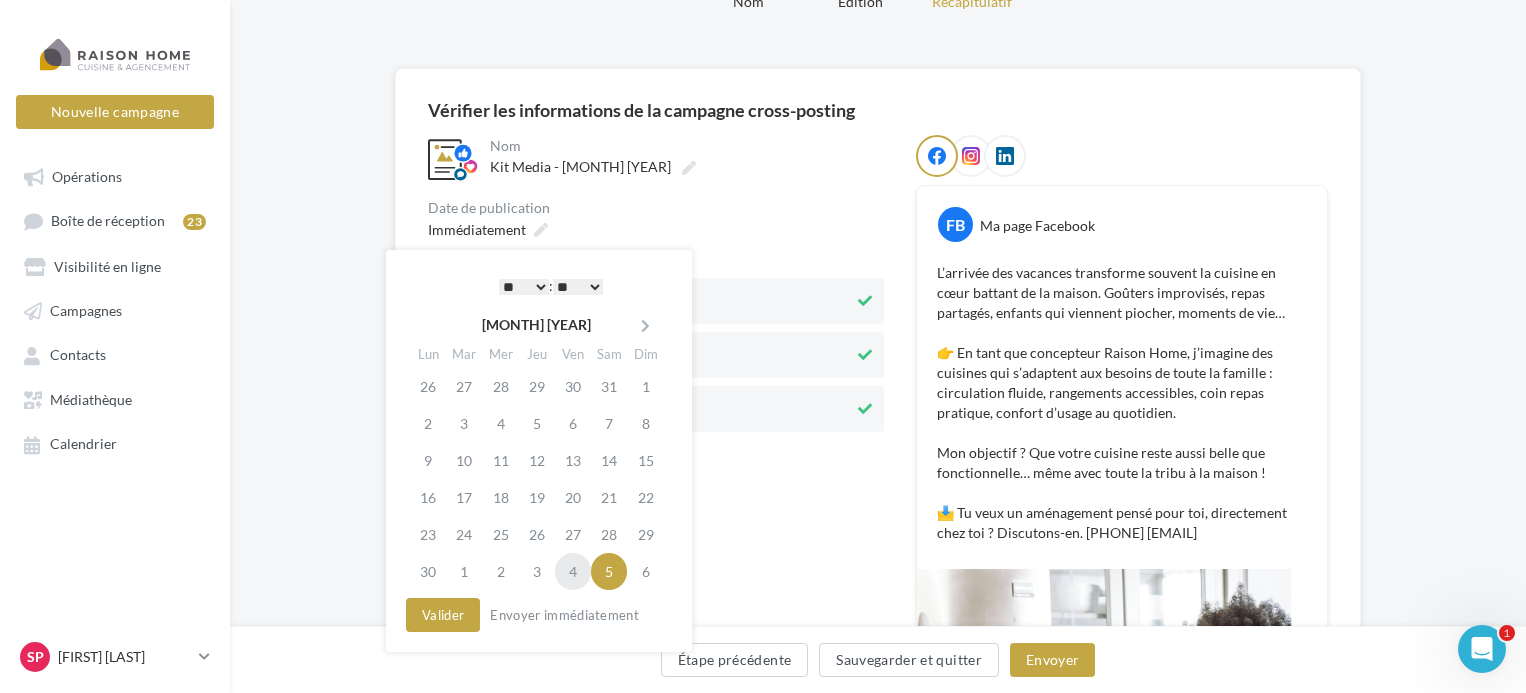 click on "4" at bounding box center [573, 571] 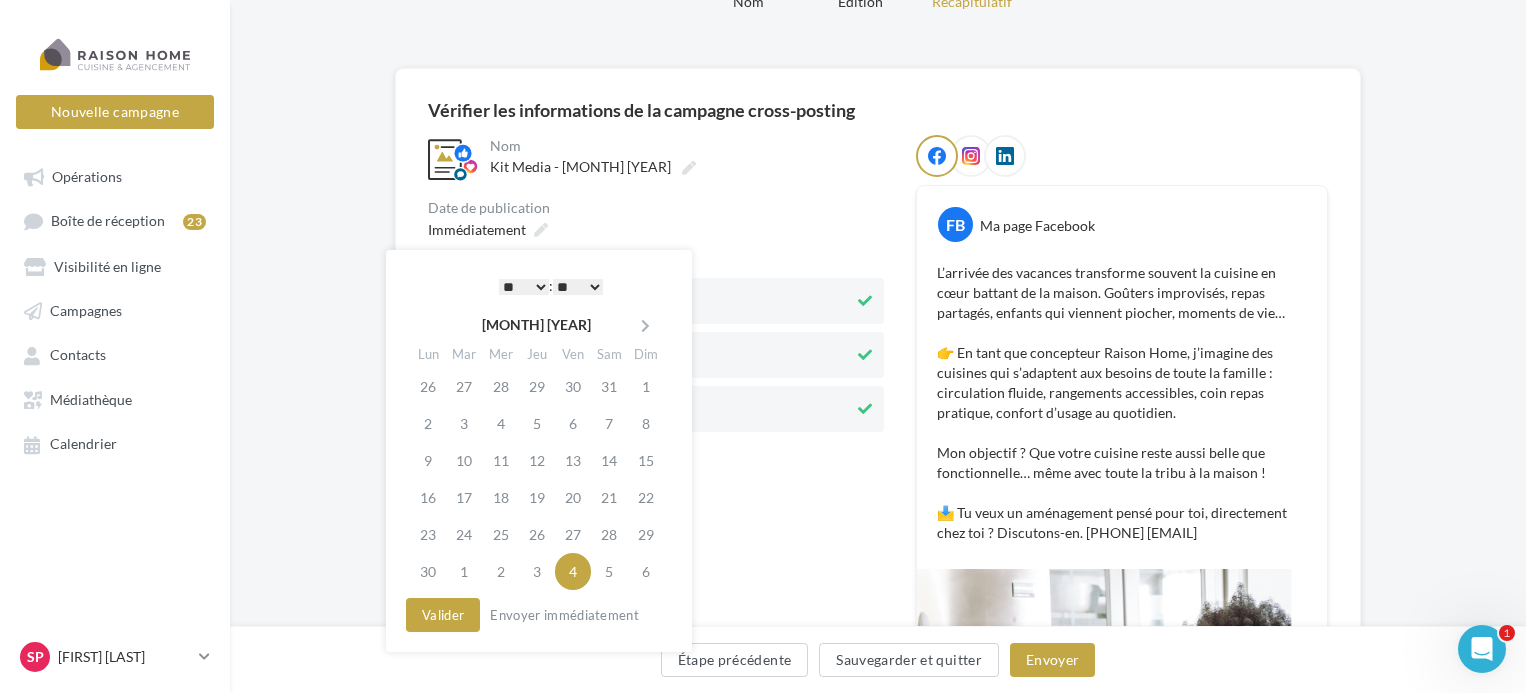 click on "* * * * * * * * * * ** ** ** ** ** ** ** ** ** ** ** ** ** **" at bounding box center (524, 287) 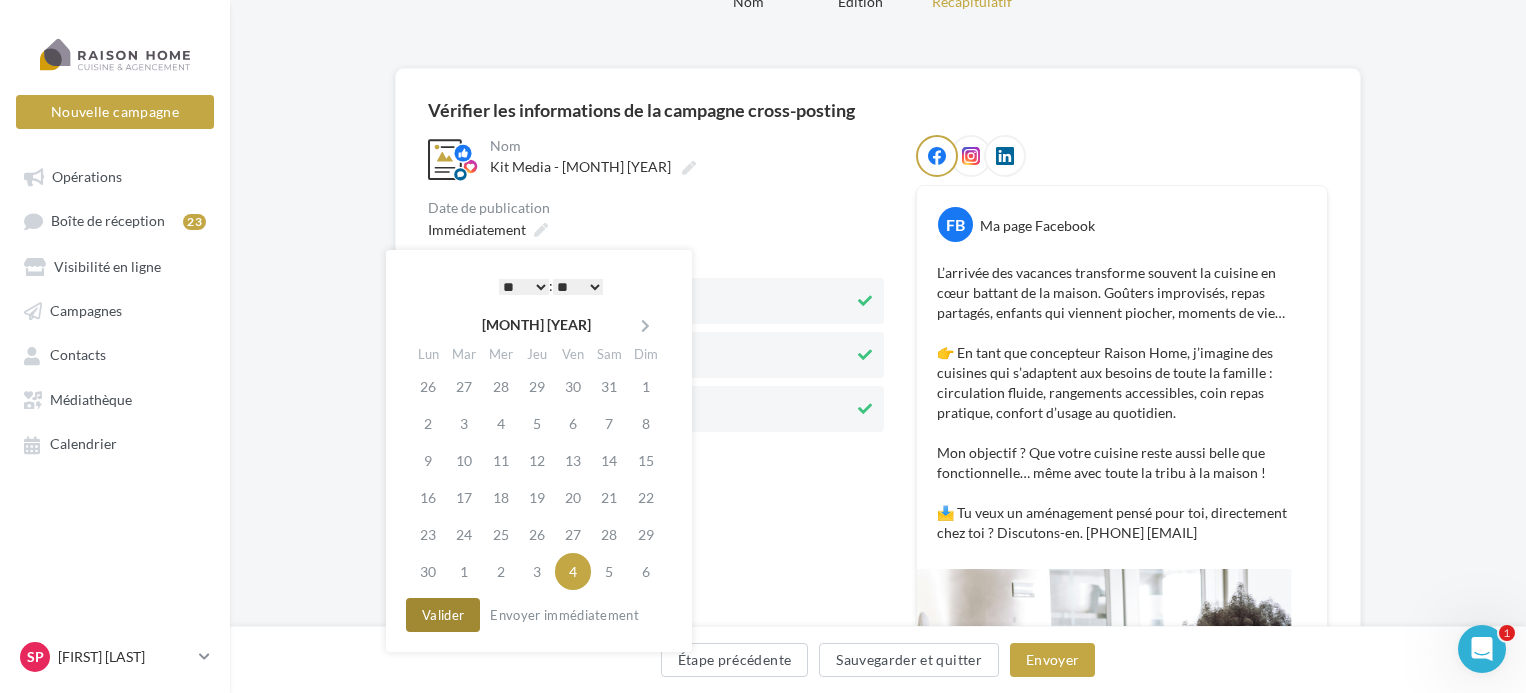 click on "Valider" at bounding box center (443, 615) 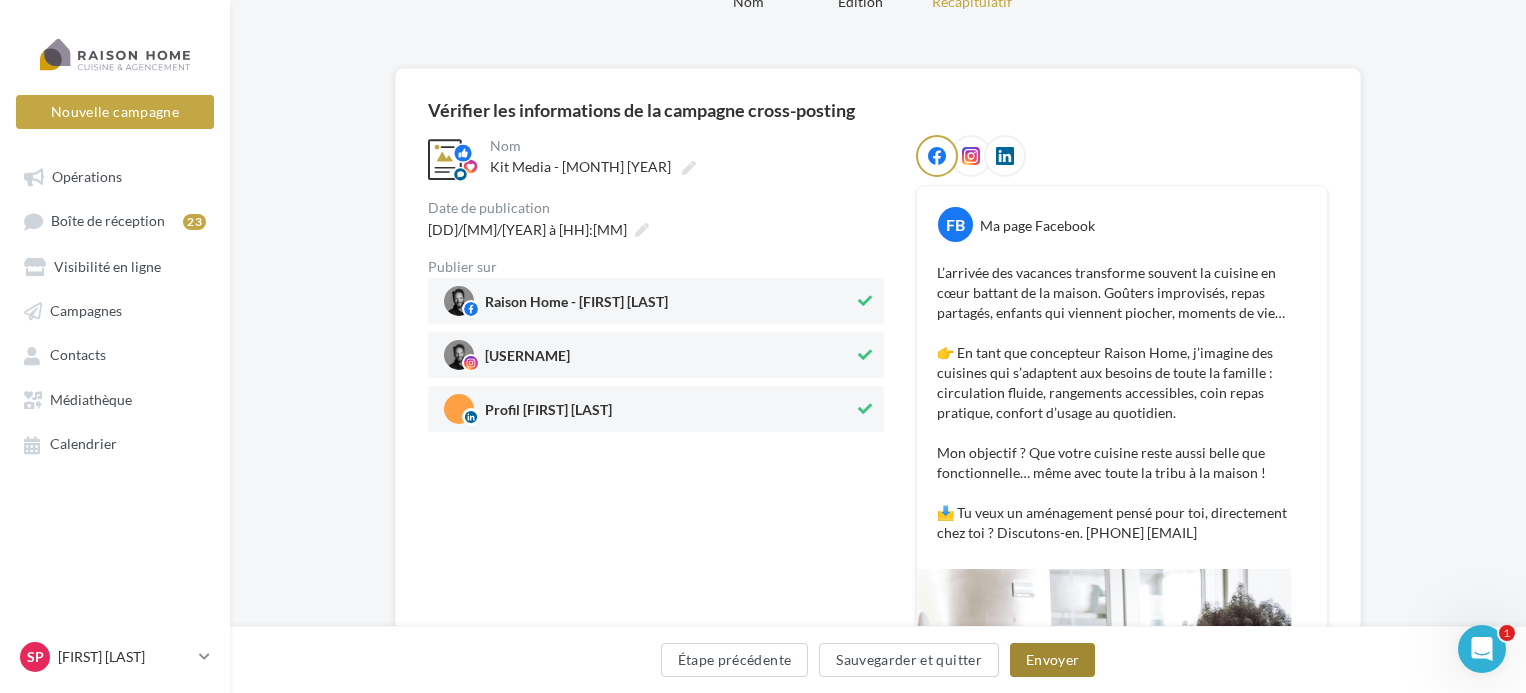 click on "Envoyer" at bounding box center [1052, 660] 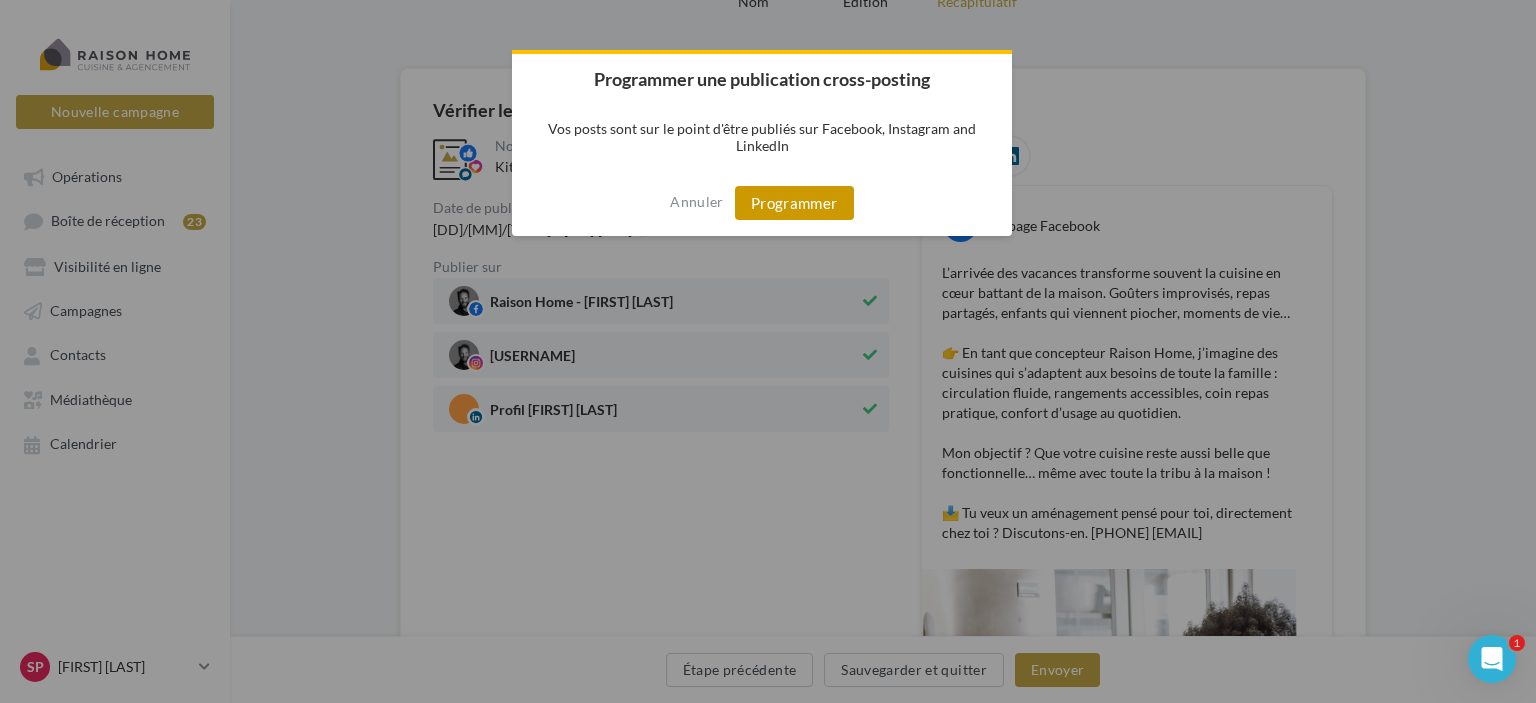 click on "Programmer" at bounding box center [794, 203] 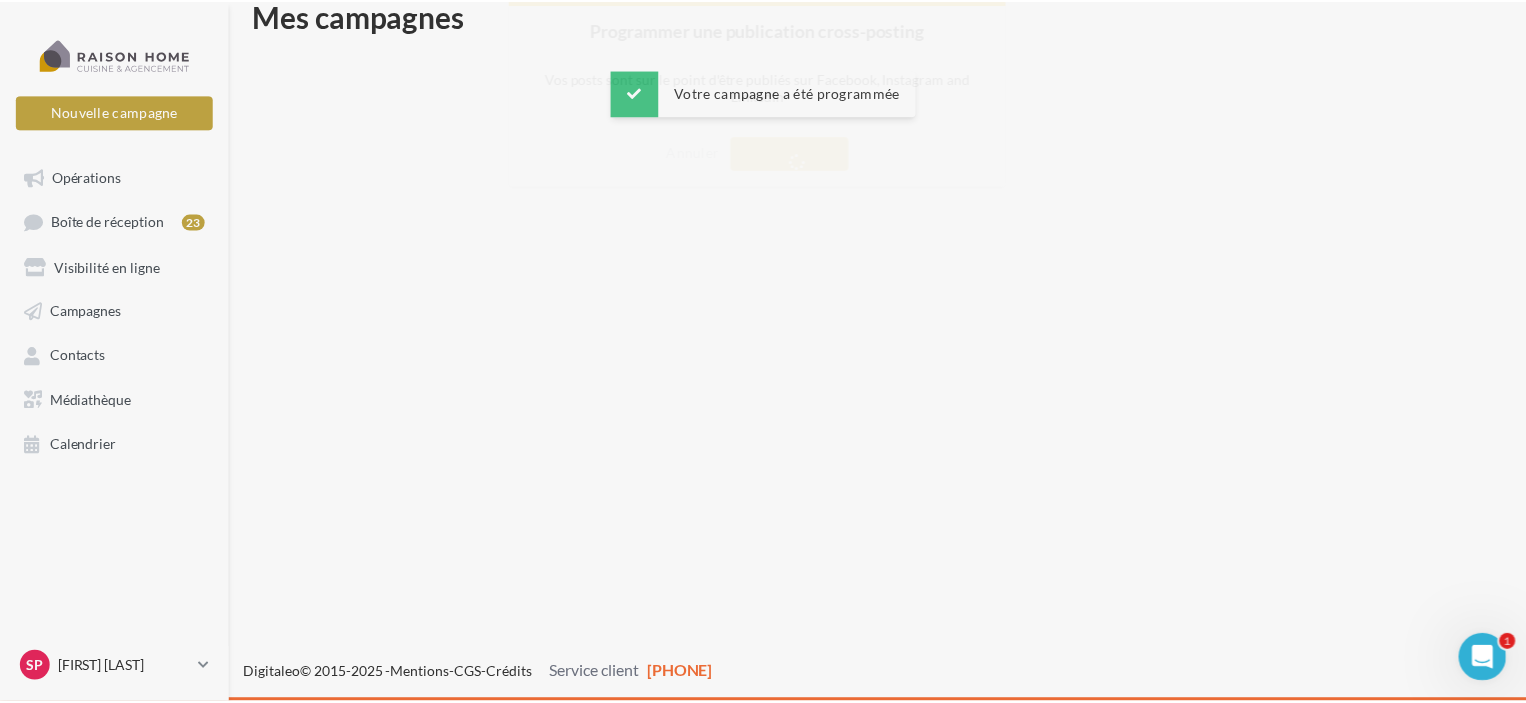 scroll, scrollTop: 32, scrollLeft: 0, axis: vertical 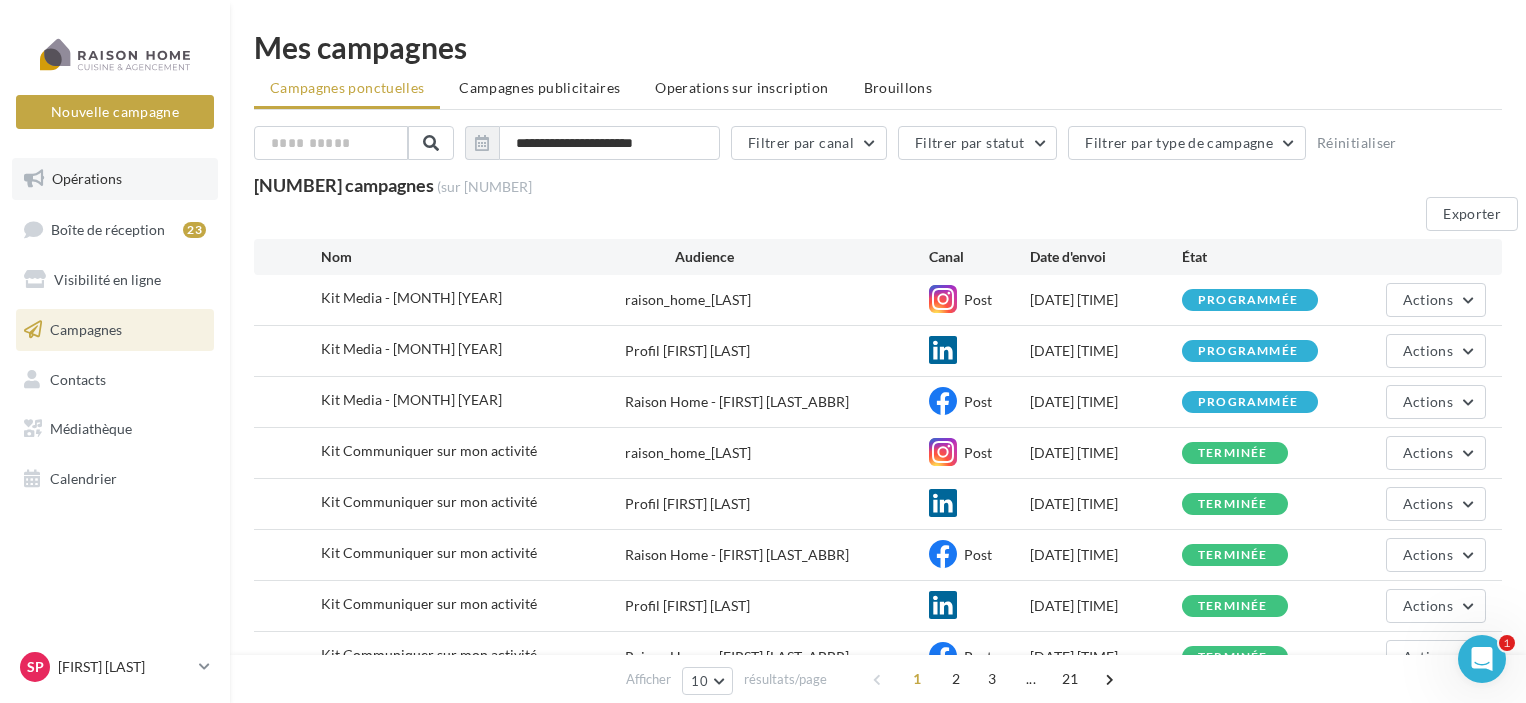 click on "Opérations" at bounding box center (115, 179) 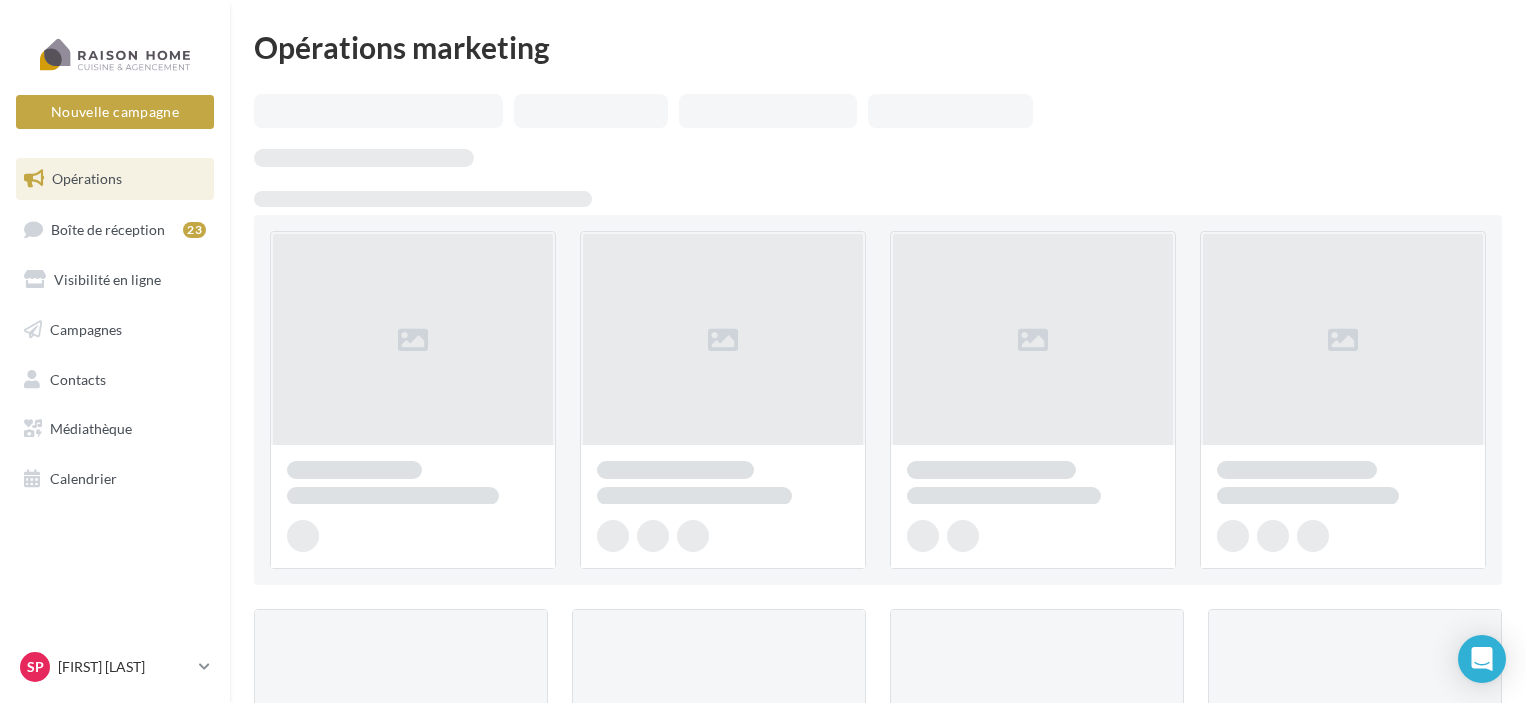 scroll, scrollTop: 0, scrollLeft: 0, axis: both 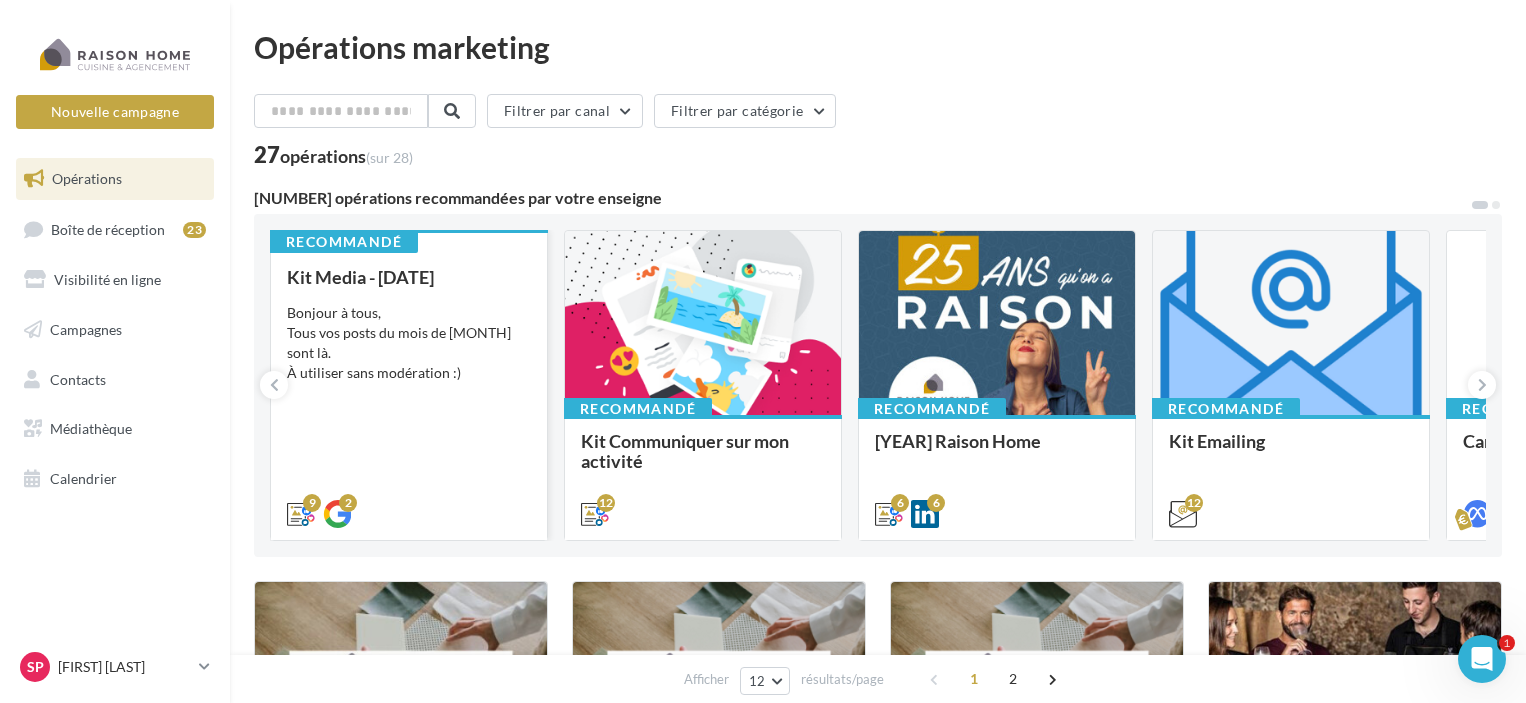 click on "Bonjour à tous,
Tous vos posts du mois de [MONTH] sont là.
À utiliser sans modération :)" at bounding box center [409, 343] 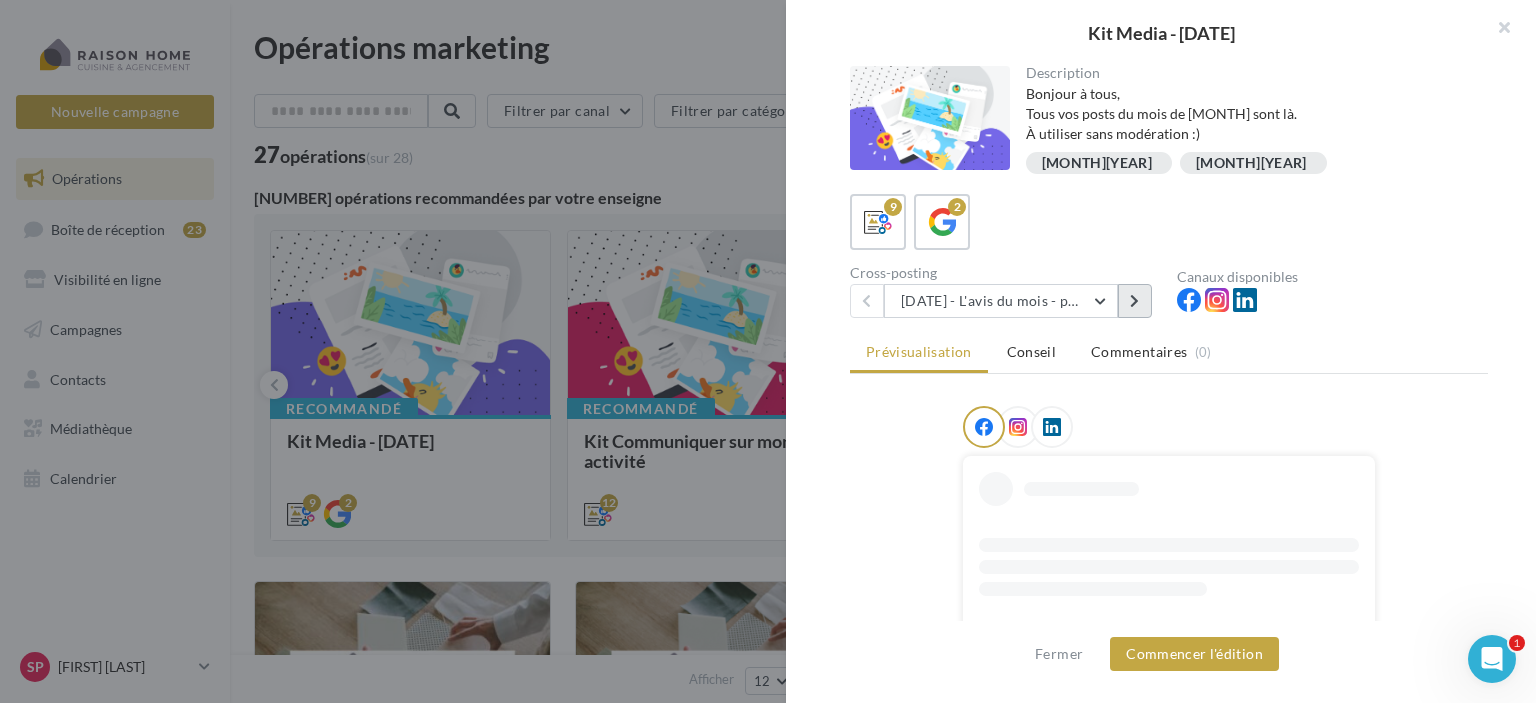 click at bounding box center [1134, 301] 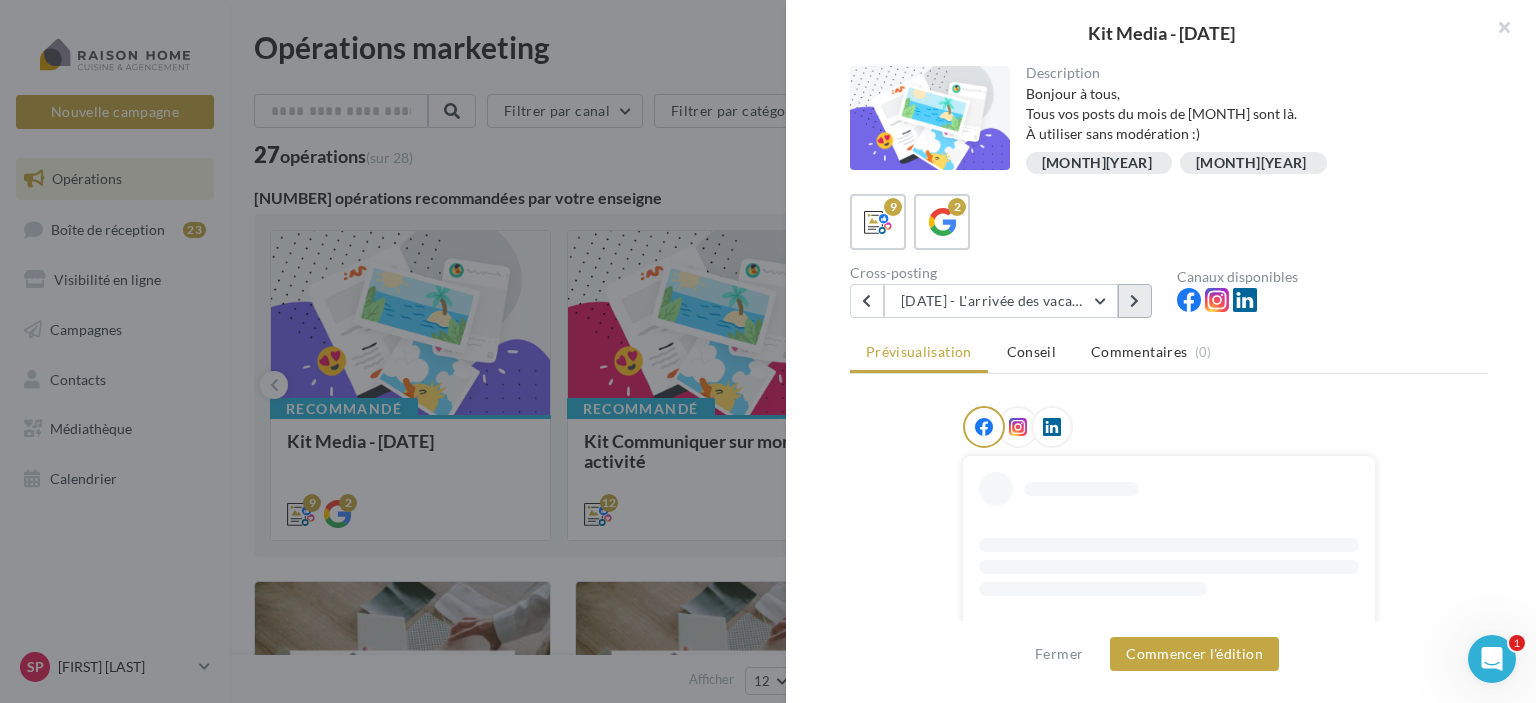 click at bounding box center (1134, 301) 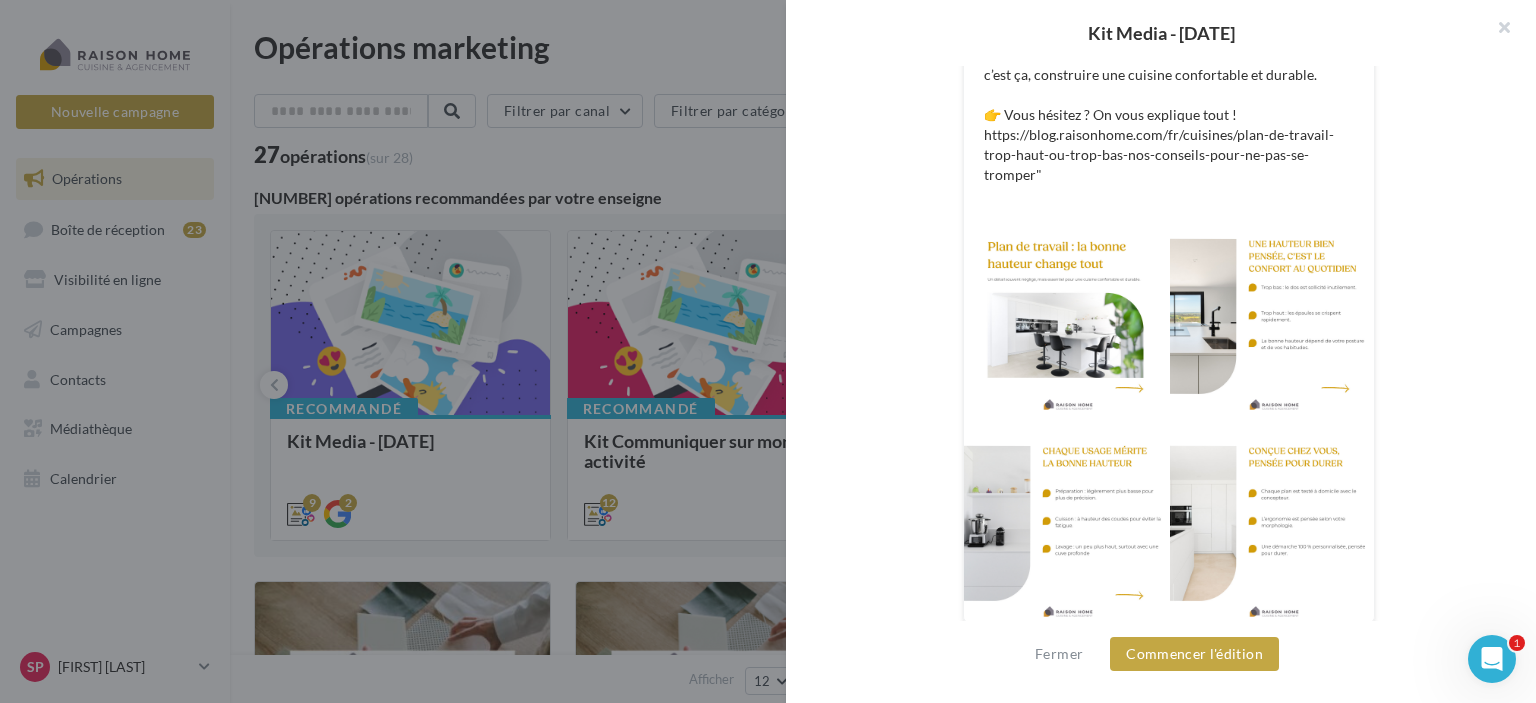 scroll, scrollTop: 619, scrollLeft: 0, axis: vertical 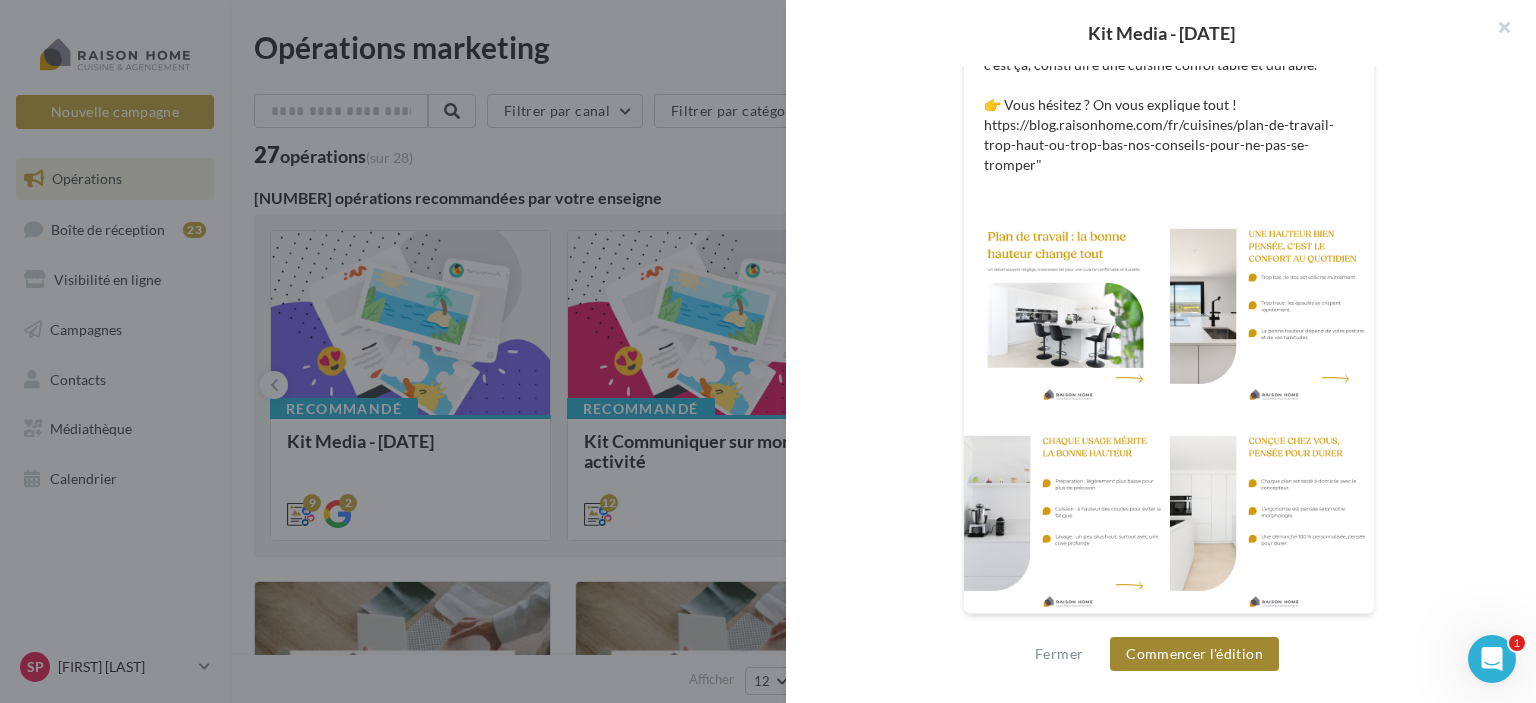 click on "Commencer l'édition" at bounding box center (1194, 654) 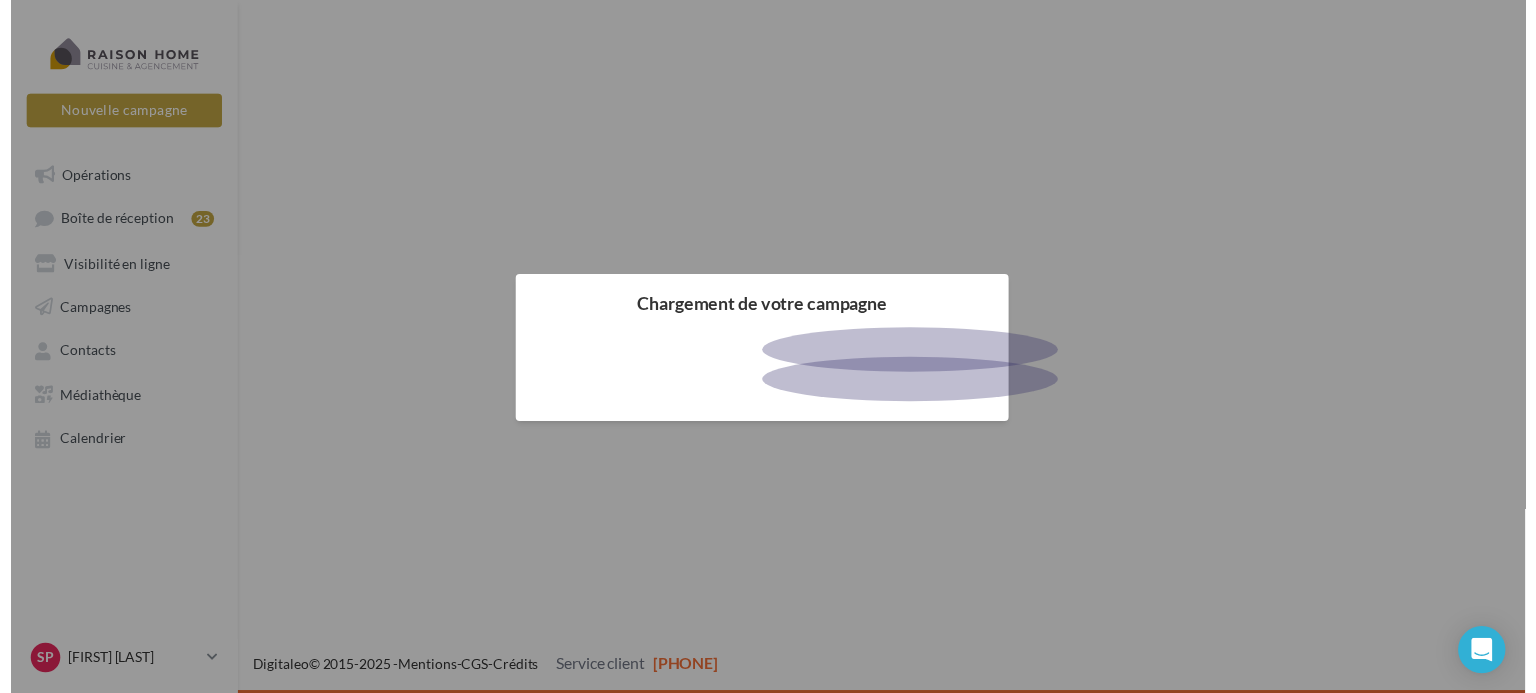 scroll, scrollTop: 0, scrollLeft: 0, axis: both 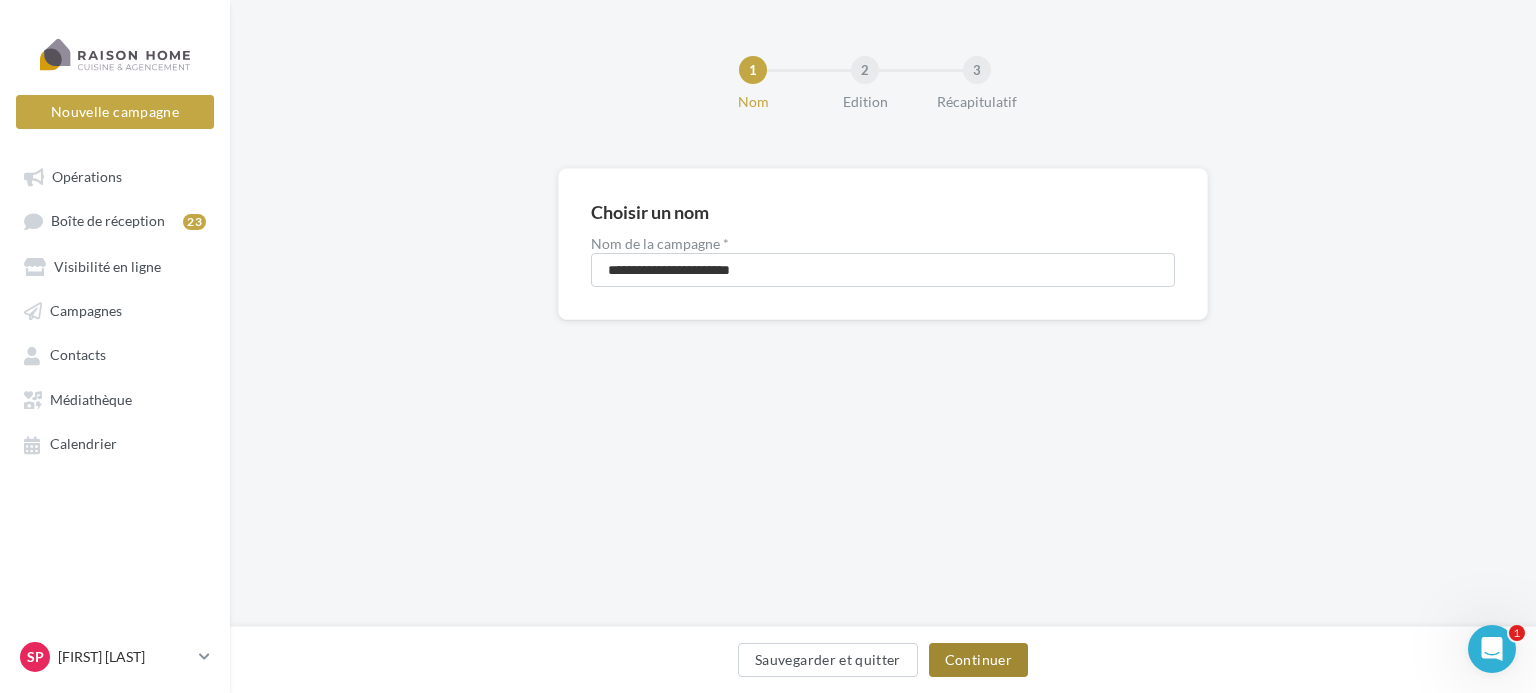 click on "Continuer" at bounding box center [978, 660] 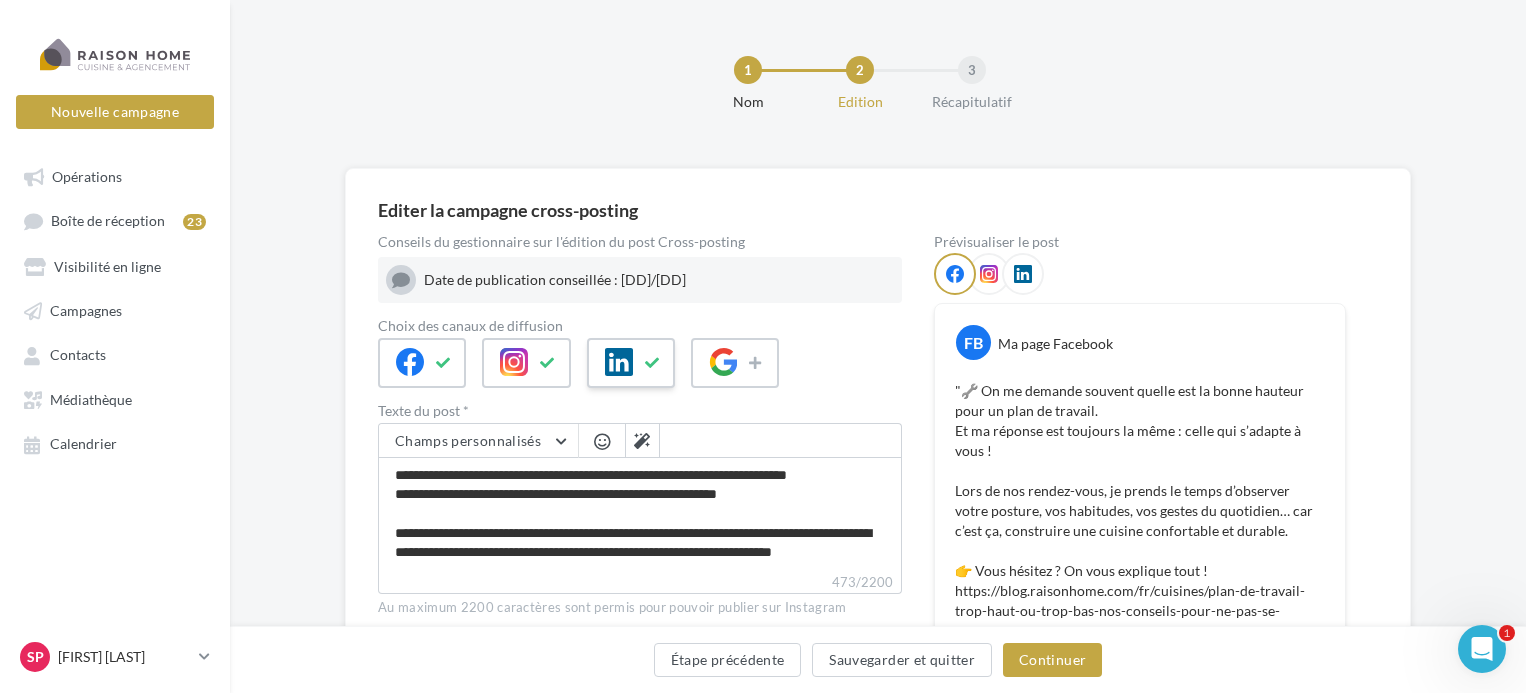 click at bounding box center (444, 363) 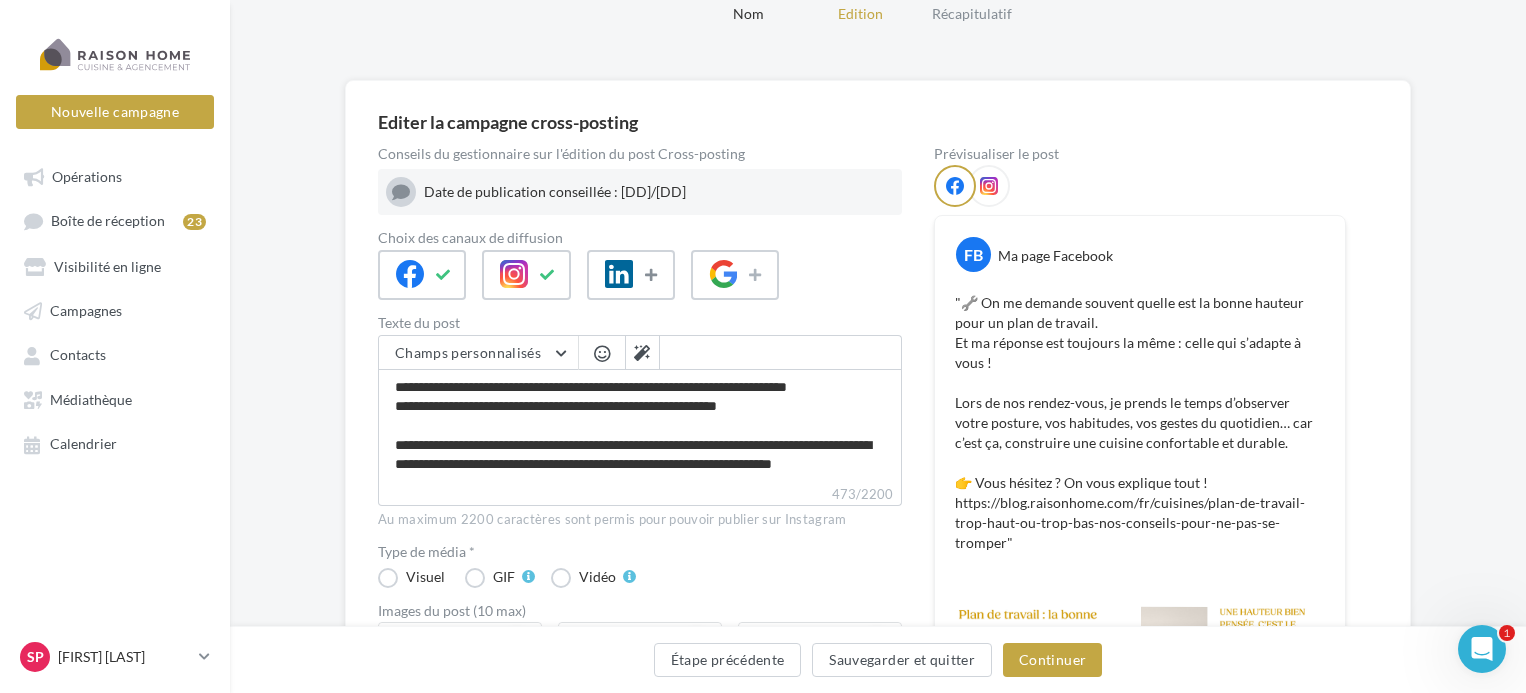 scroll, scrollTop: 100, scrollLeft: 0, axis: vertical 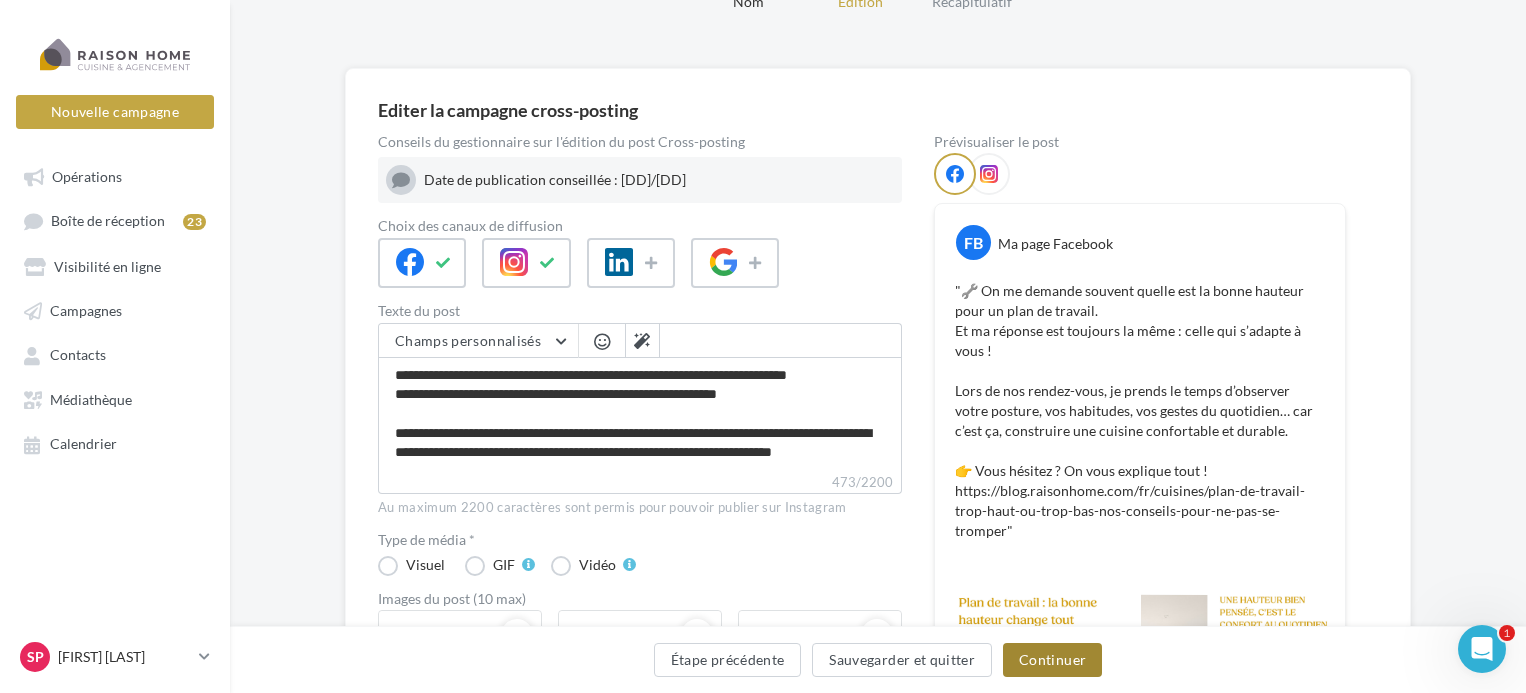 click on "Continuer" at bounding box center (1052, 660) 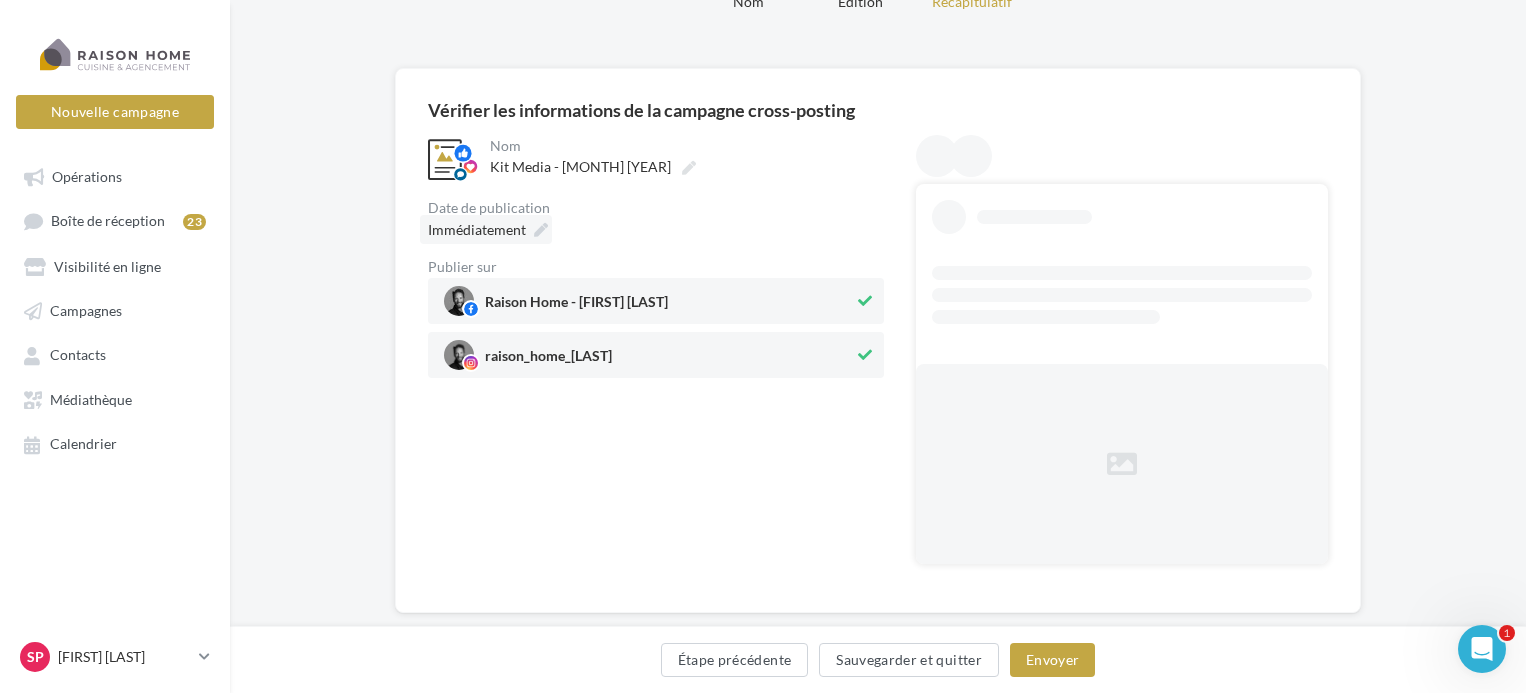 click on "**********" at bounding box center (656, 256) 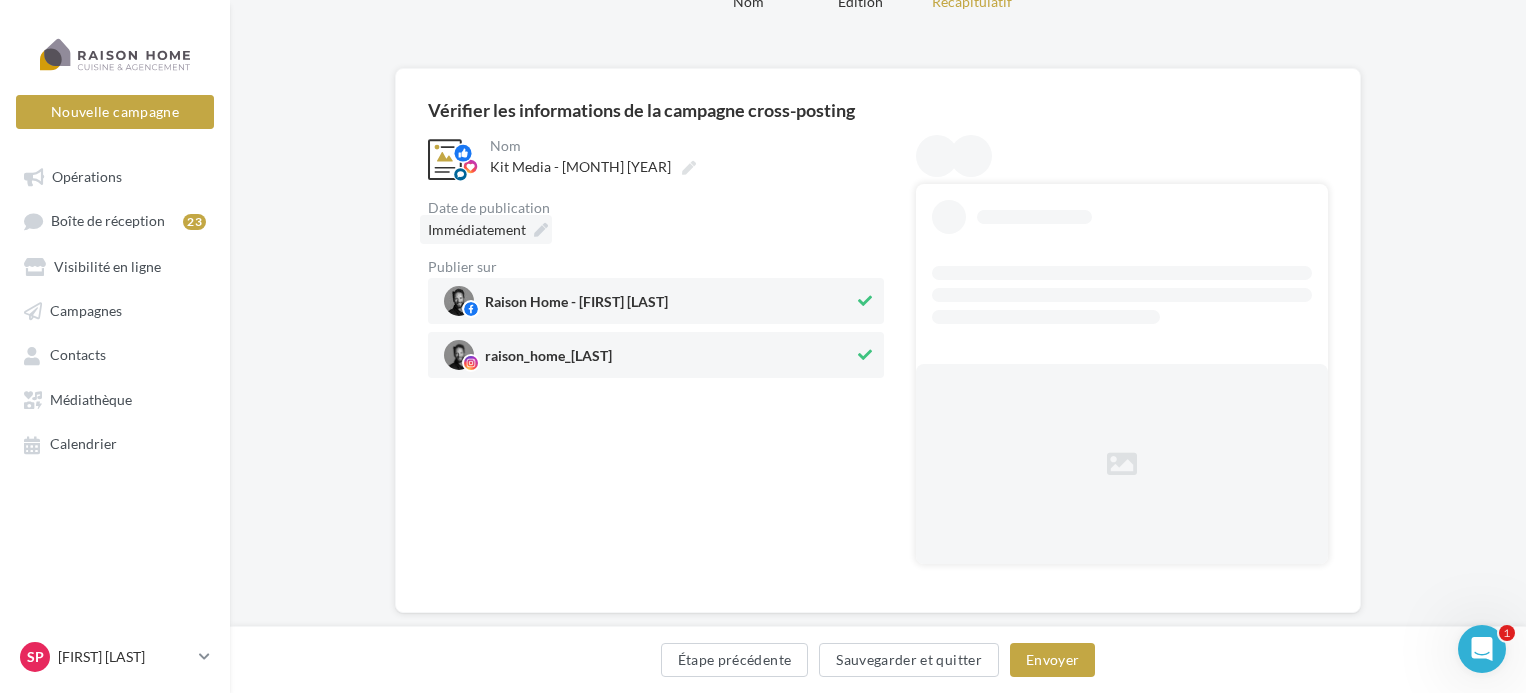 scroll, scrollTop: 0, scrollLeft: 0, axis: both 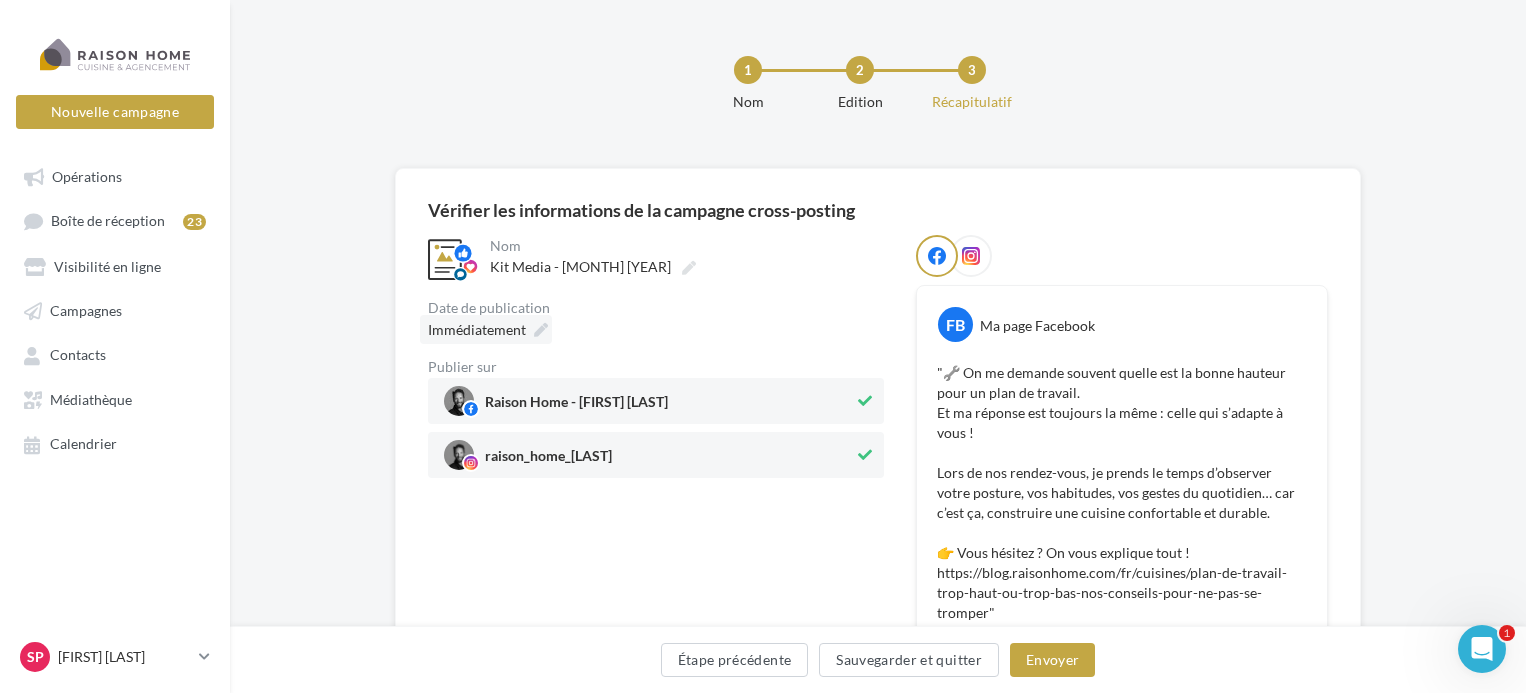 click on "Immédiatement" at bounding box center (477, 329) 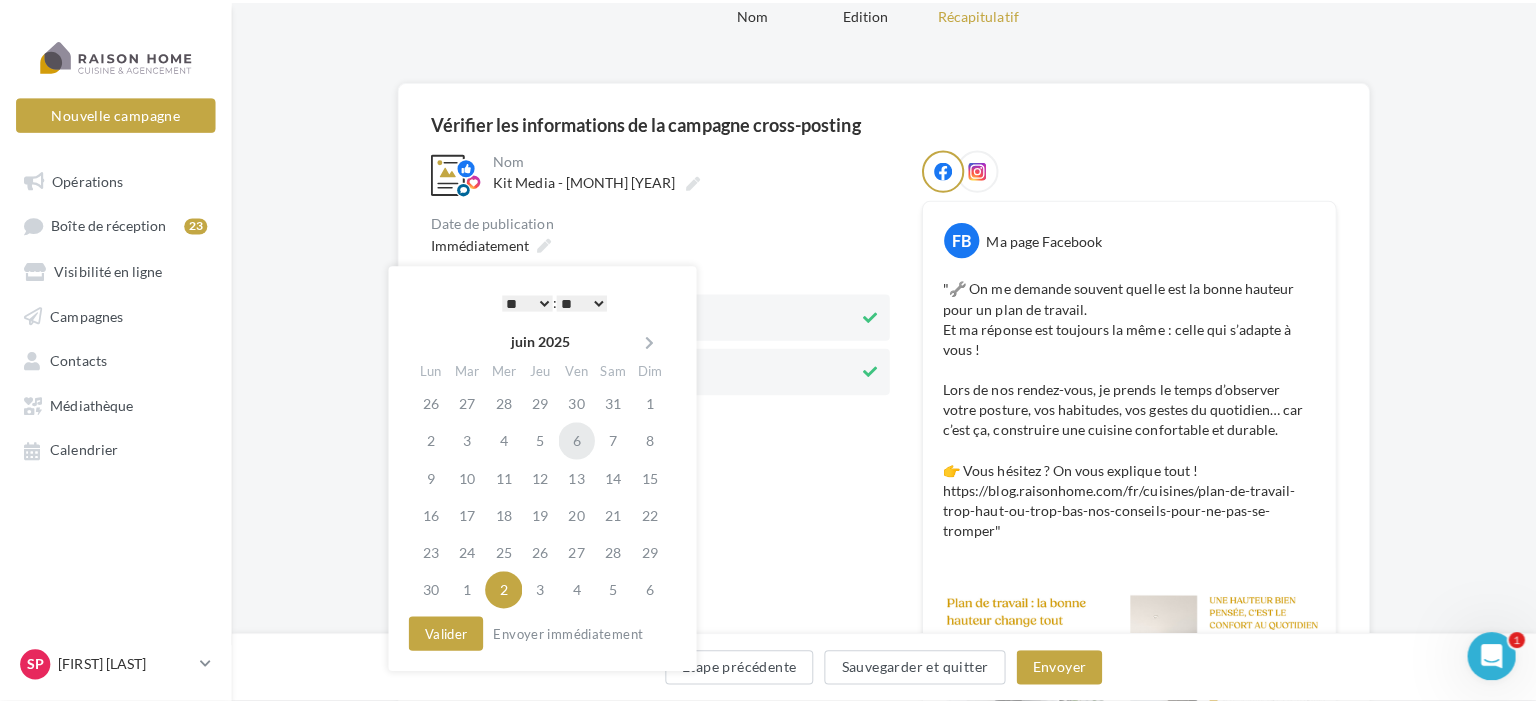 scroll, scrollTop: 100, scrollLeft: 0, axis: vertical 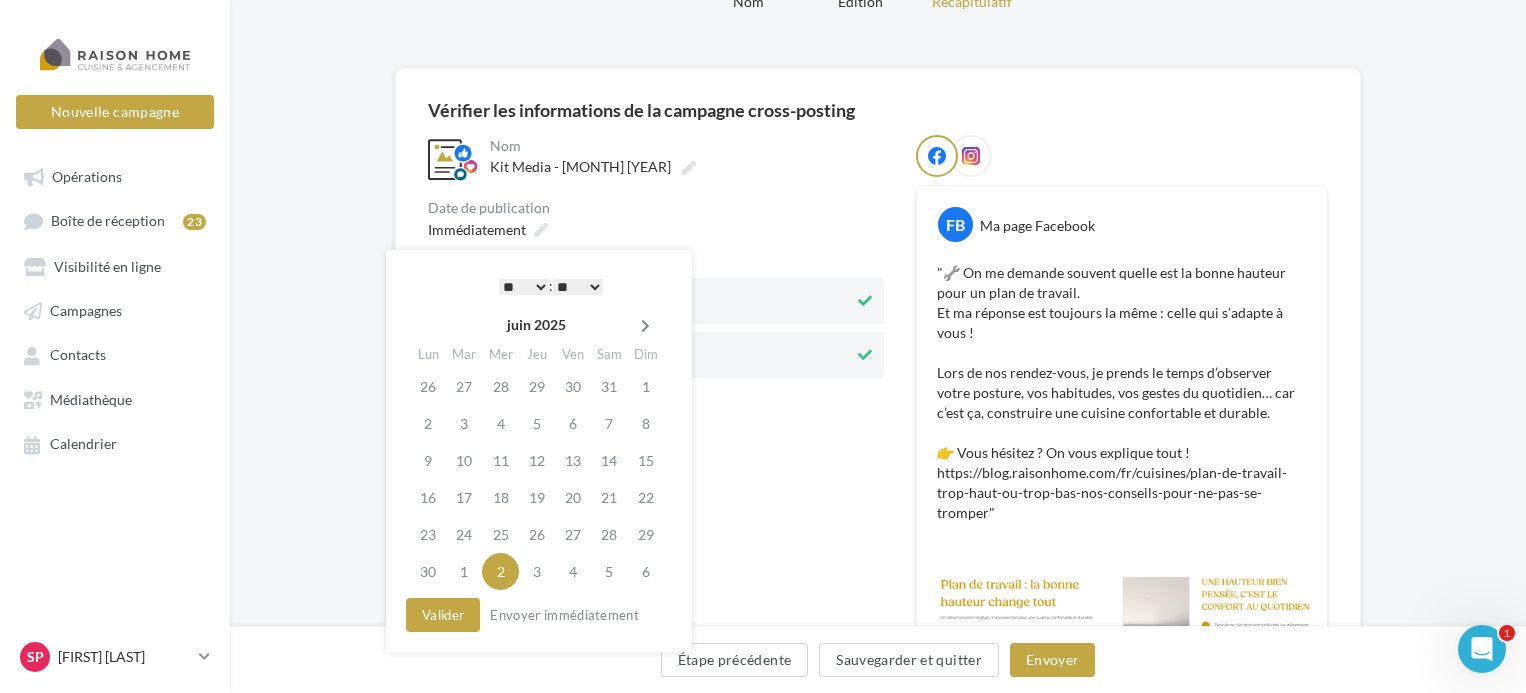 click at bounding box center (645, 326) 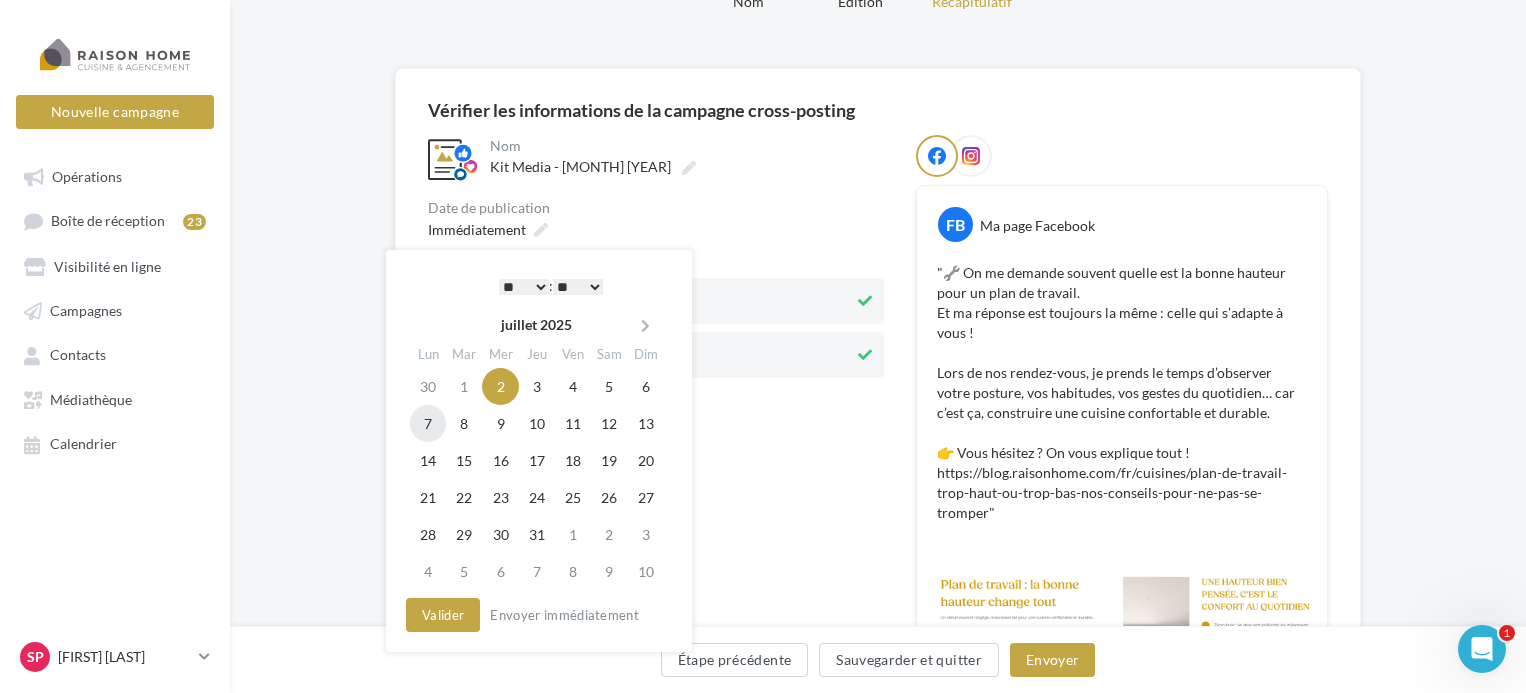 click on "7" at bounding box center (428, 423) 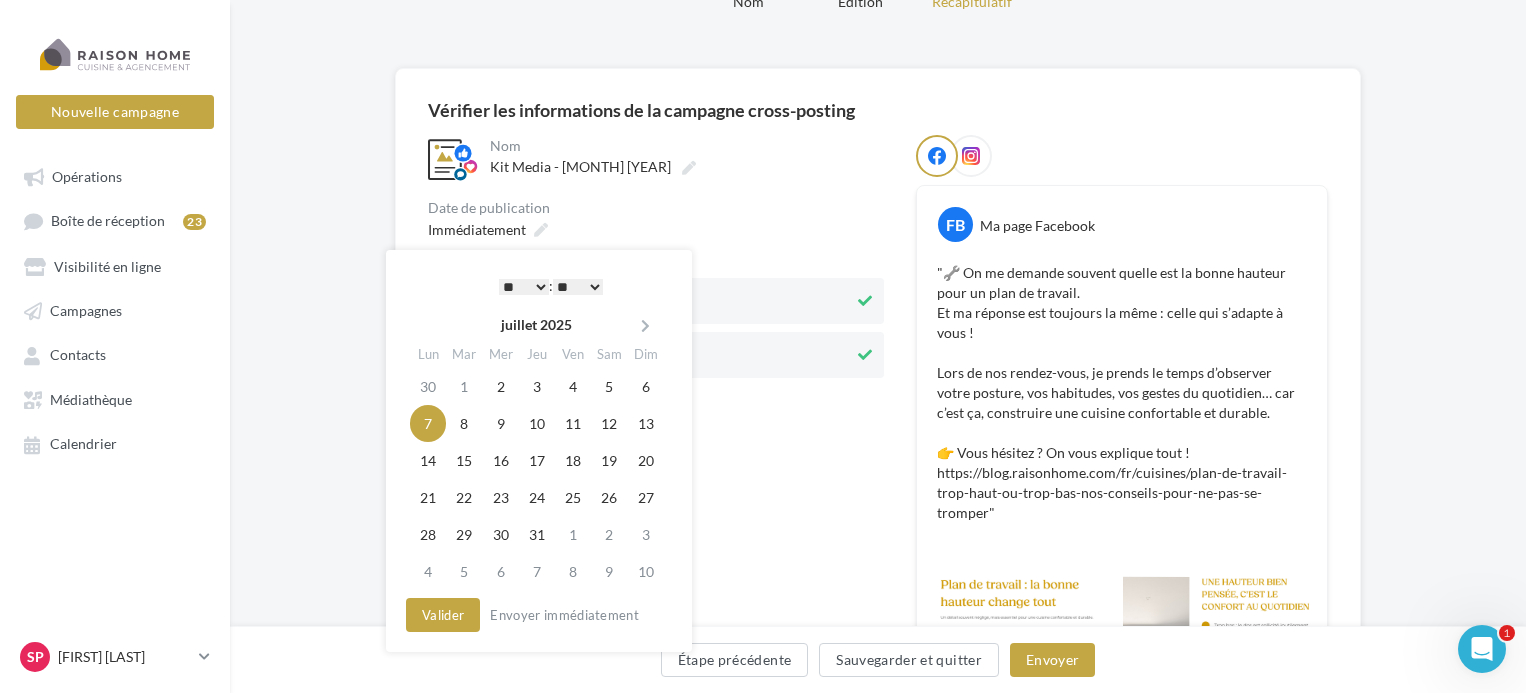 click on "* * * * * * * * * * ** ** ** ** ** ** ** ** ** ** ** ** ** **" at bounding box center [524, 287] 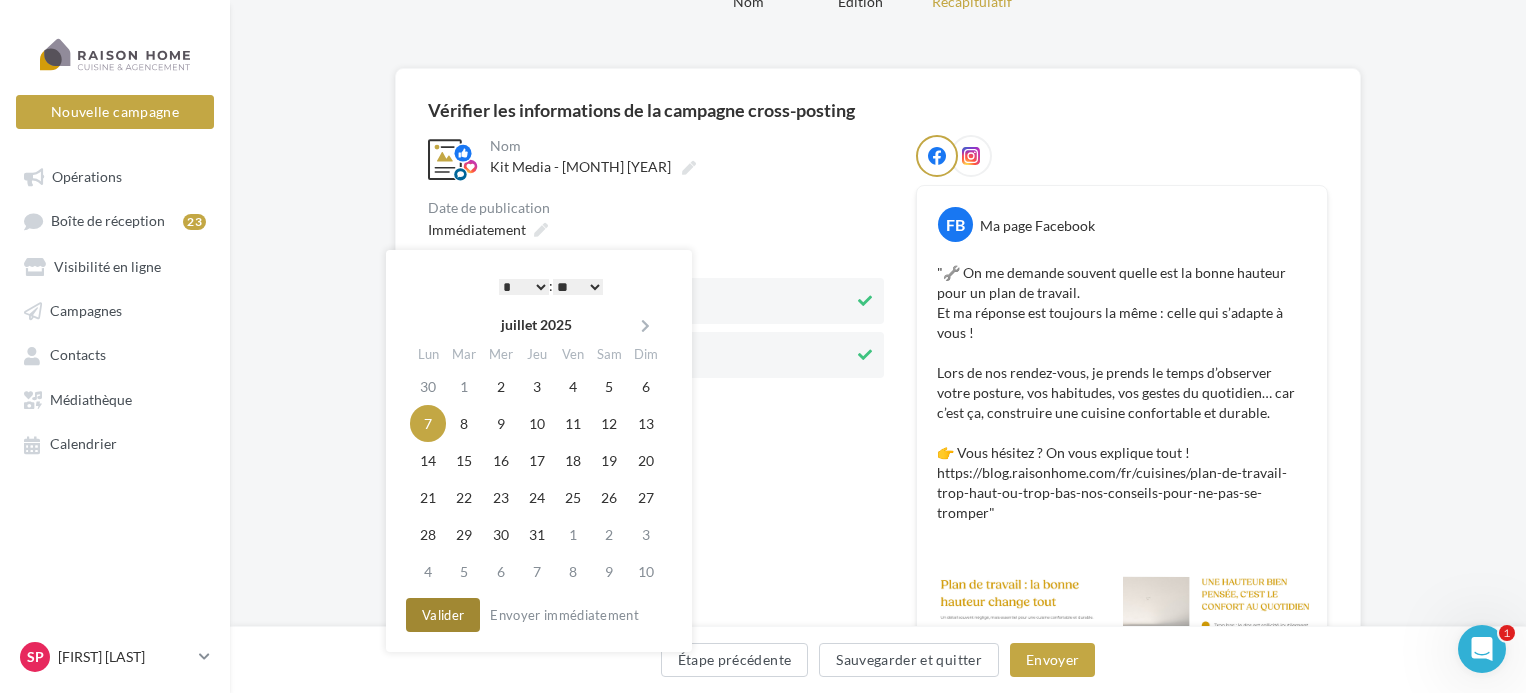 click on "Valider" at bounding box center (443, 615) 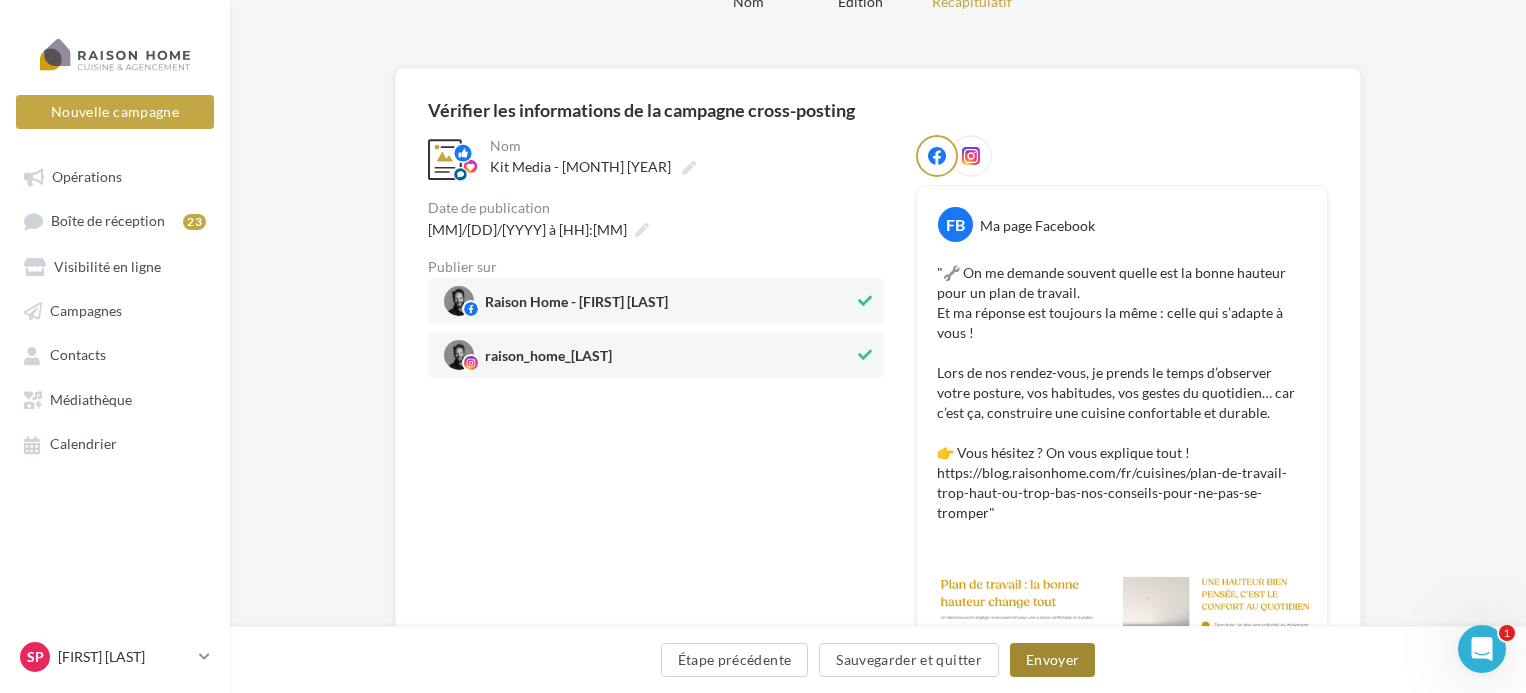 click on "Envoyer" at bounding box center [1052, 660] 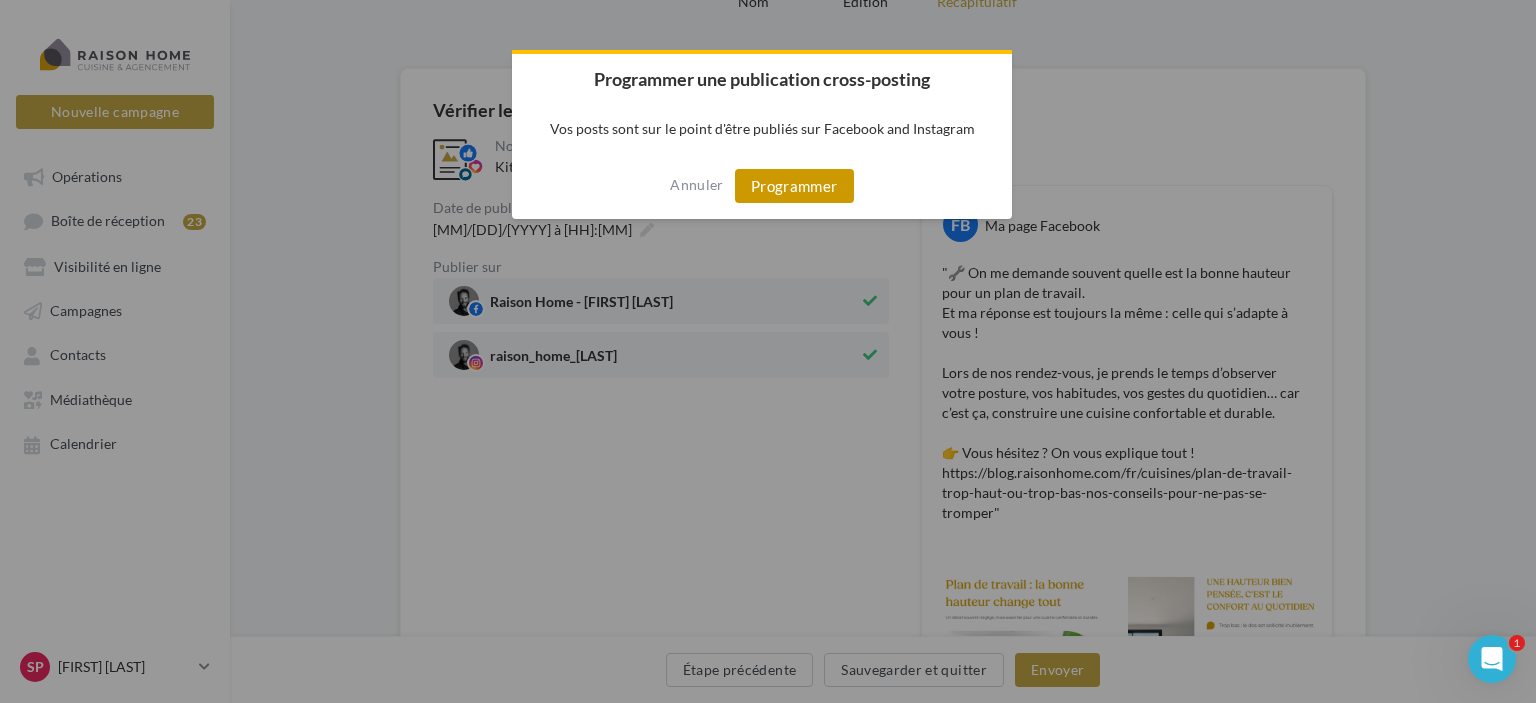 click on "Programmer" at bounding box center (794, 186) 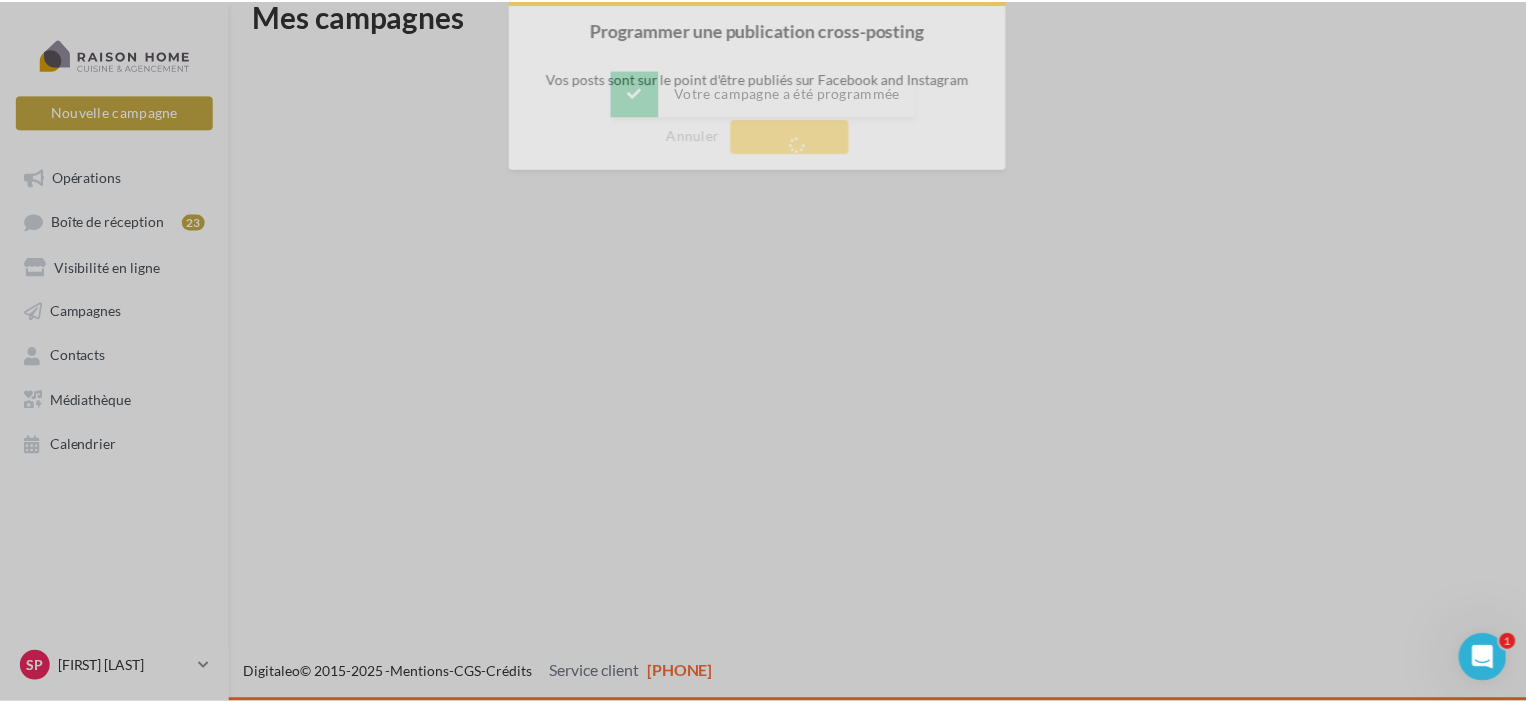 scroll, scrollTop: 32, scrollLeft: 0, axis: vertical 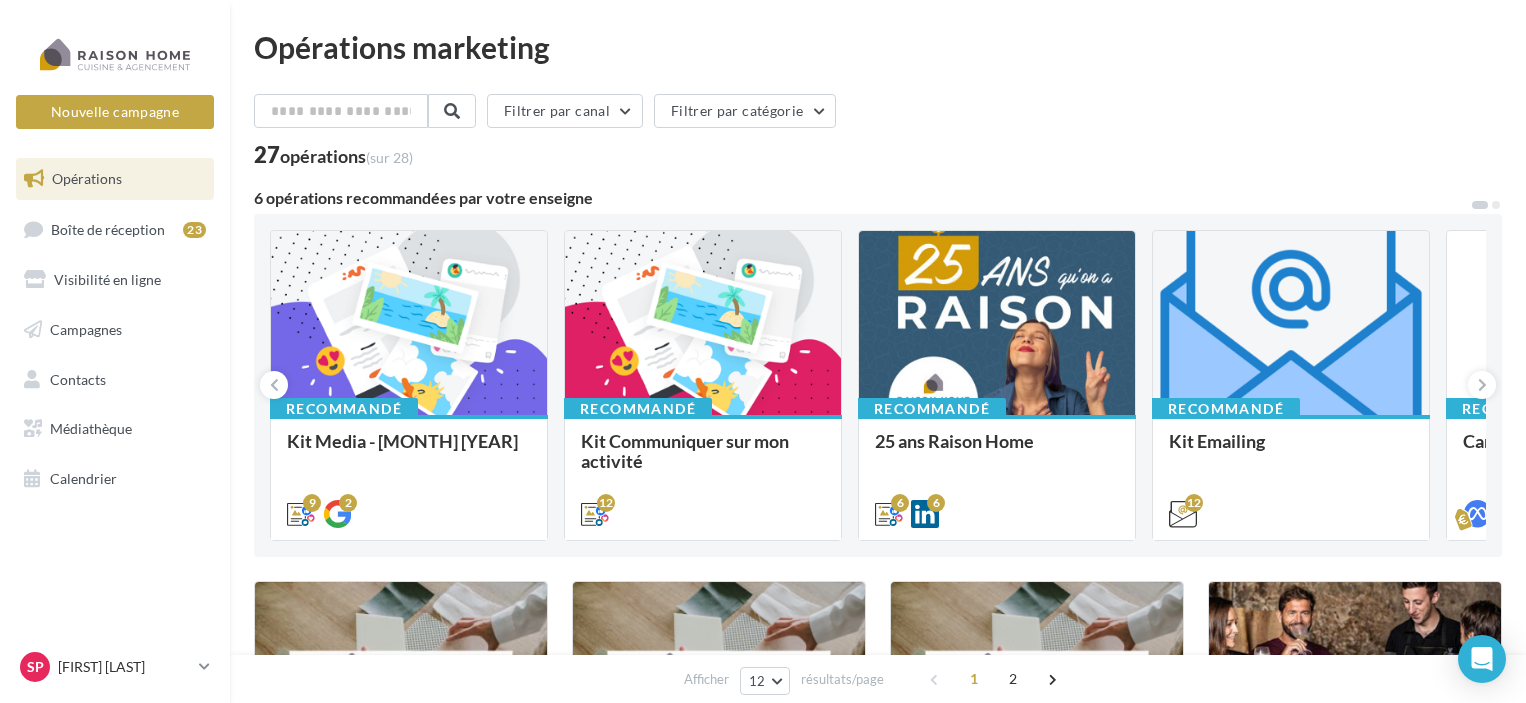click on "Recommandé          Kit Media - Juillet 2025        Bonjour à tous,
Tous vos posts du mois de juillet sont là.
À utiliser sans modération :)              9         2" at bounding box center (409, 385) 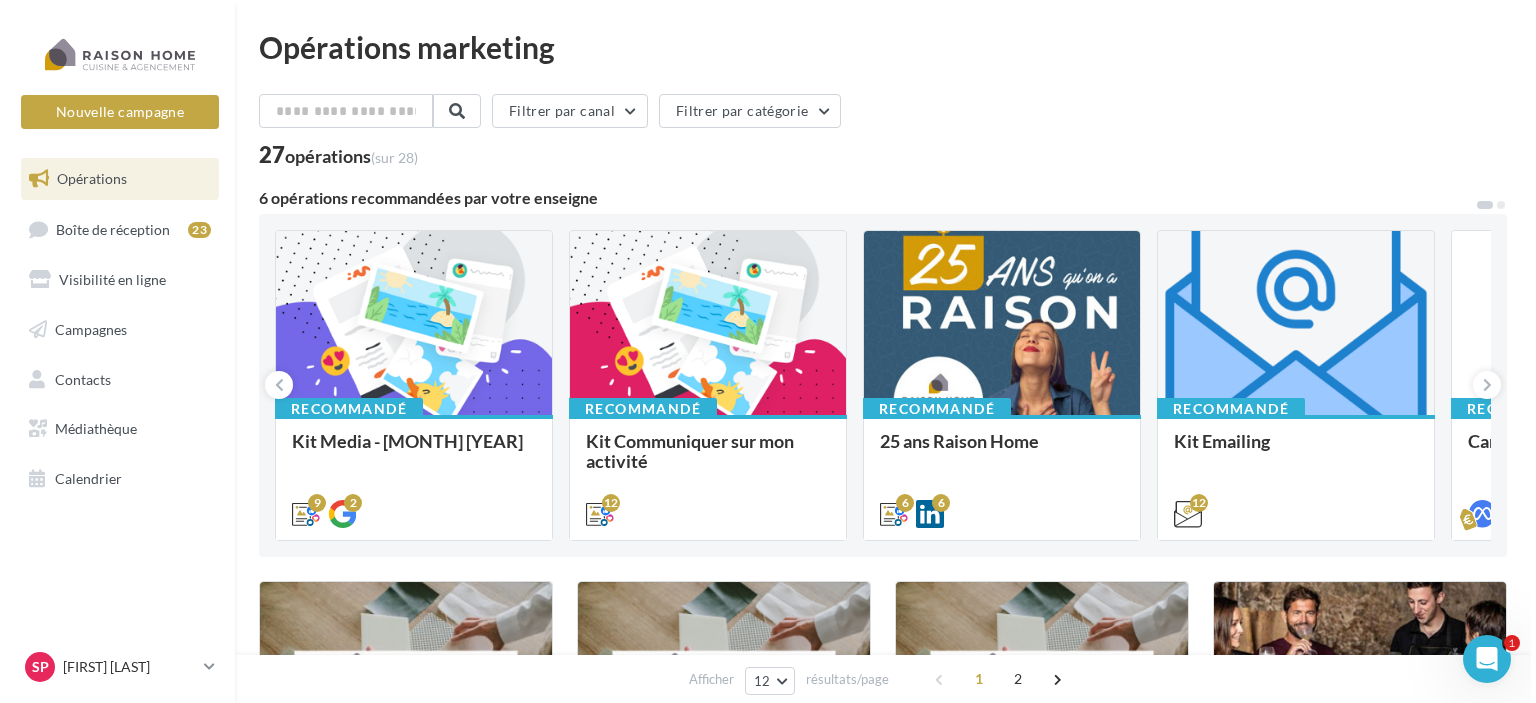 scroll, scrollTop: 0, scrollLeft: 0, axis: both 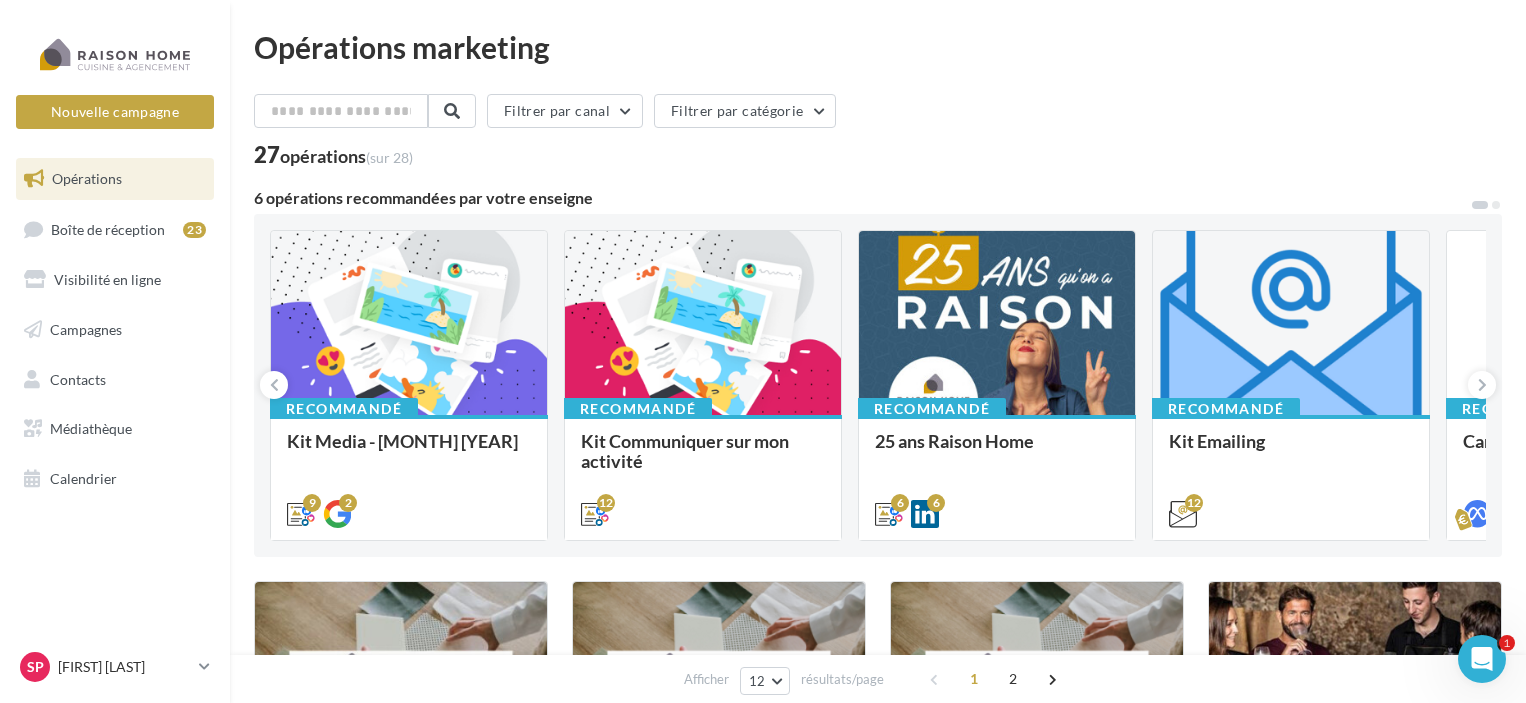click on "Kit Media - Juillet 2025        Bonjour à tous,
Tous vos posts du mois de juillet sont là.
À utiliser sans modération :)" at bounding box center [409, 476] 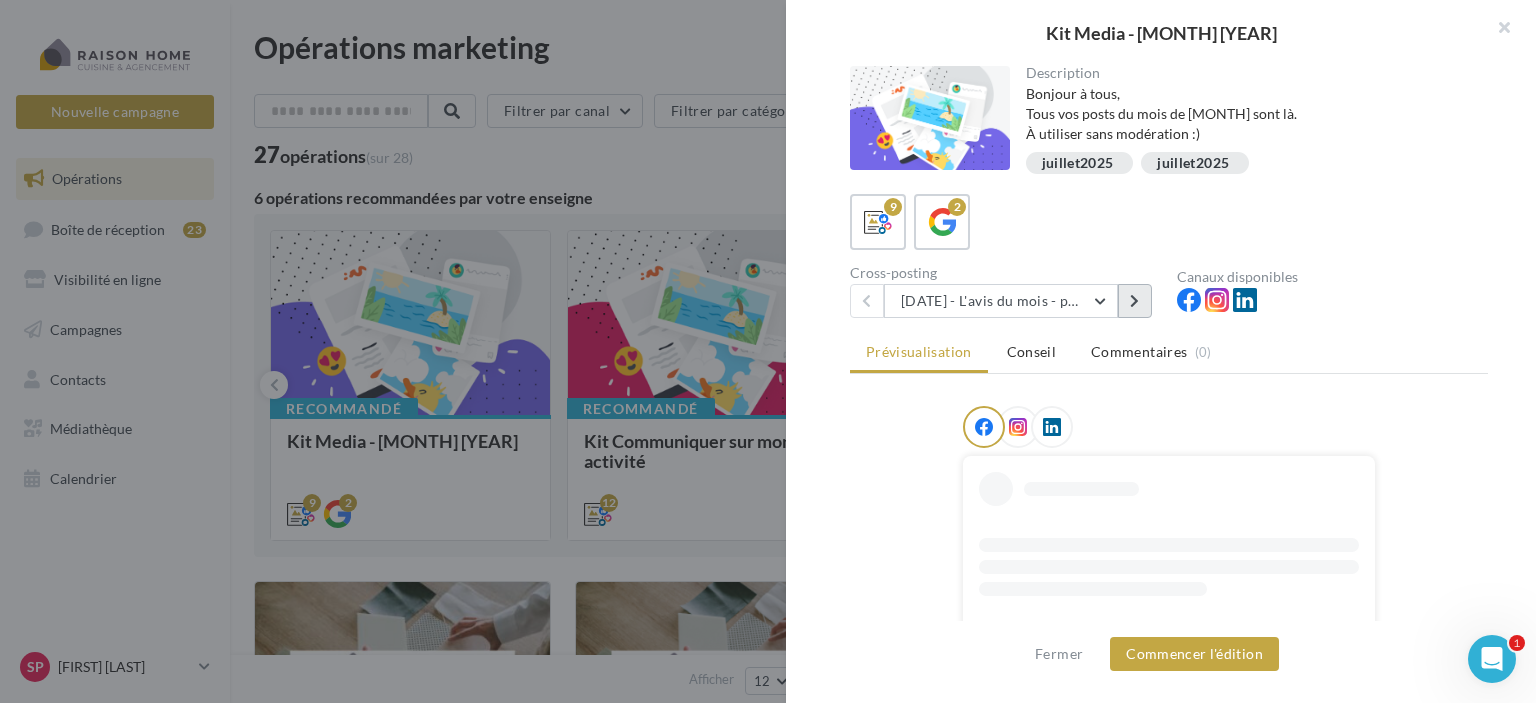 click at bounding box center (1134, 301) 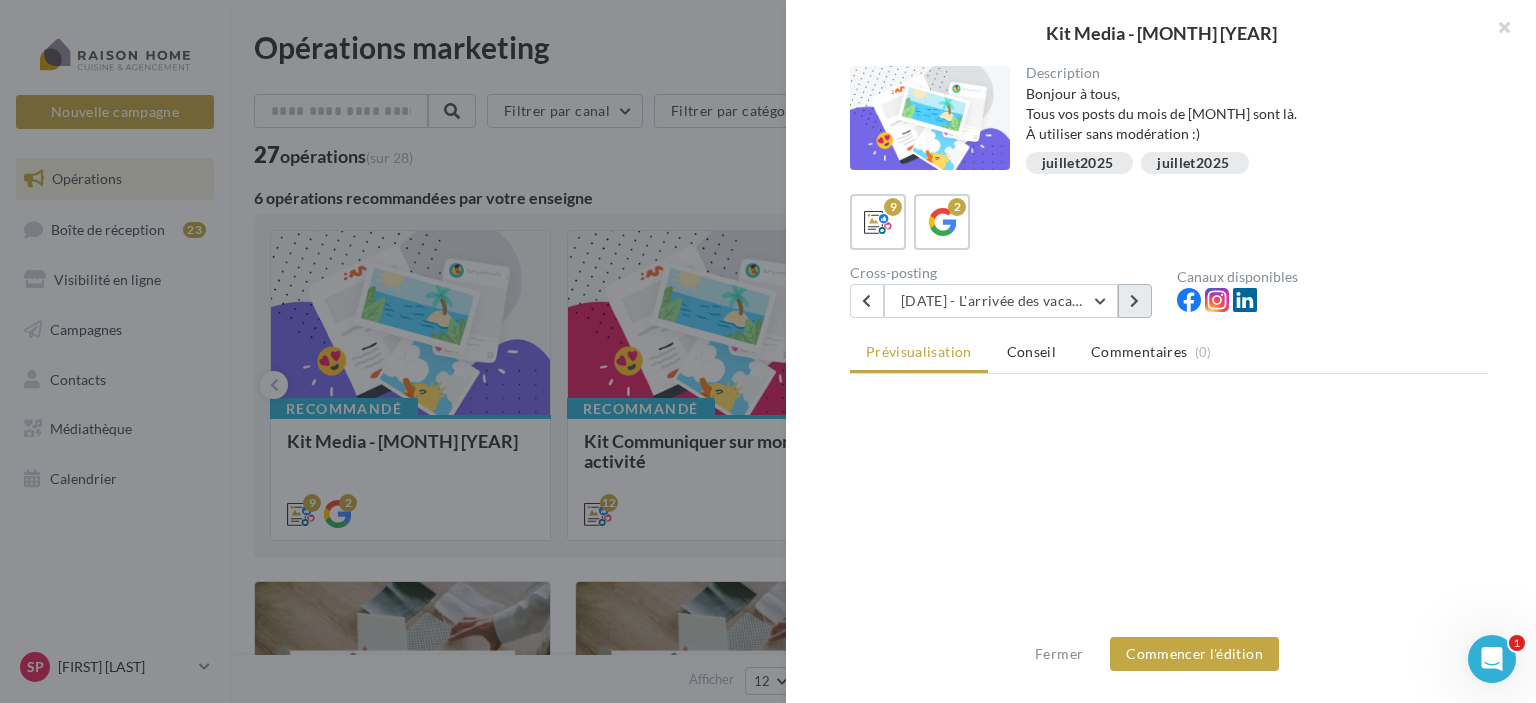 click at bounding box center [1134, 301] 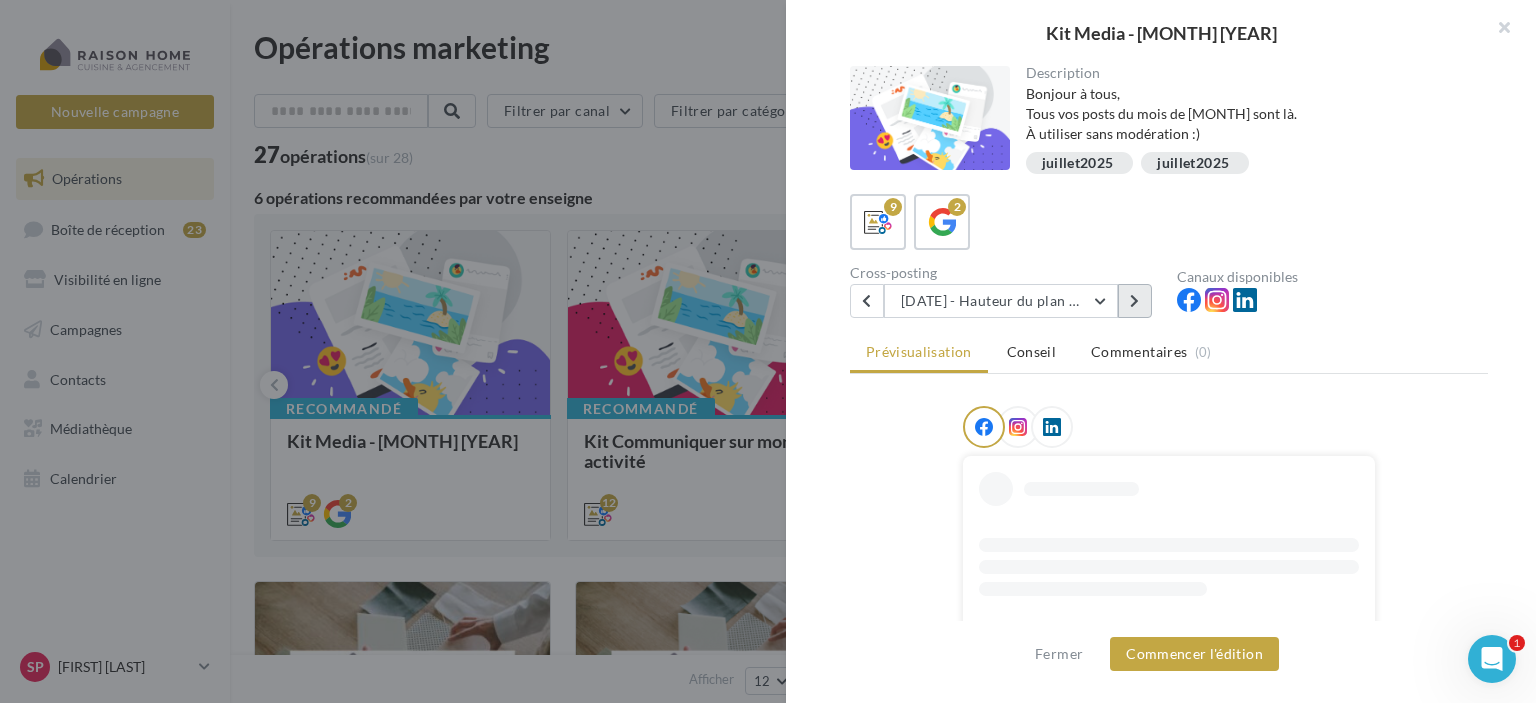 click at bounding box center (1134, 301) 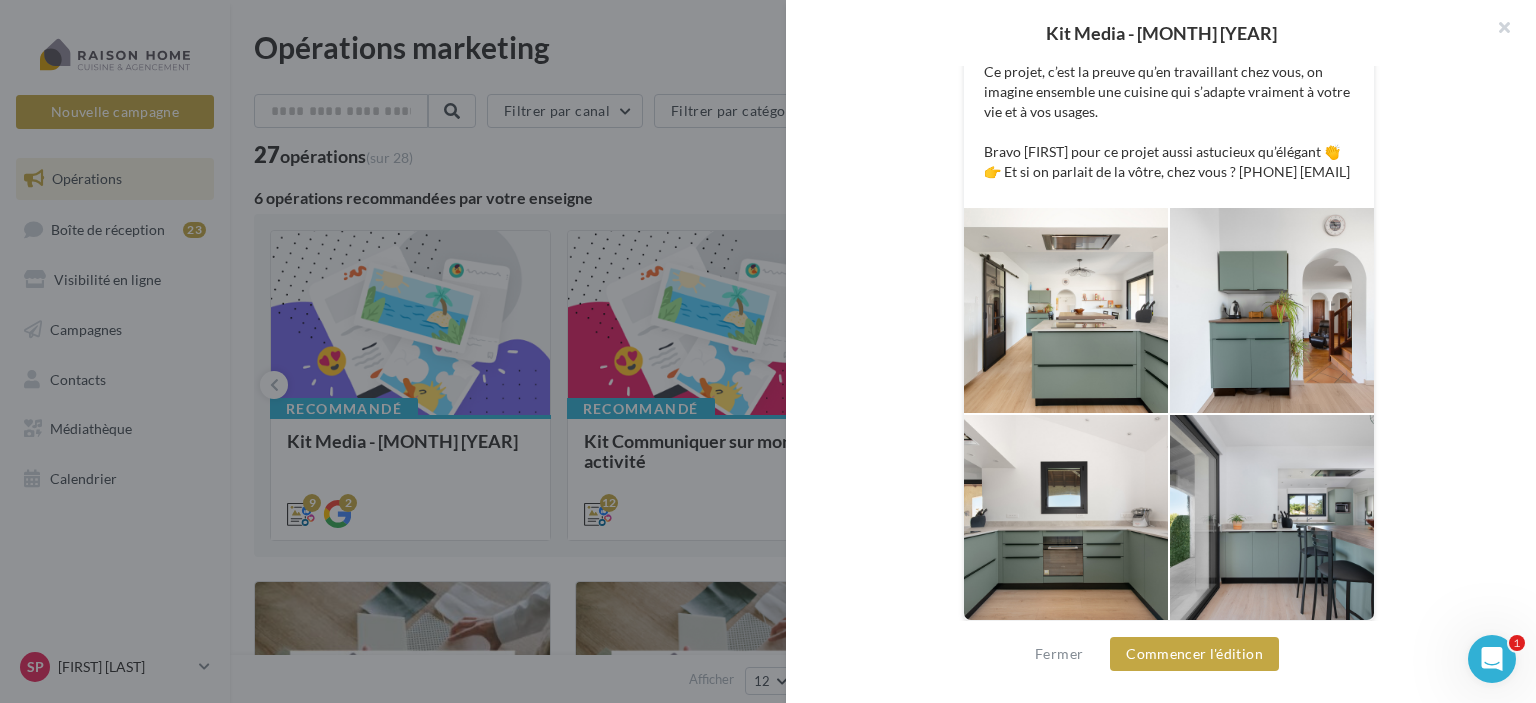 scroll, scrollTop: 719, scrollLeft: 0, axis: vertical 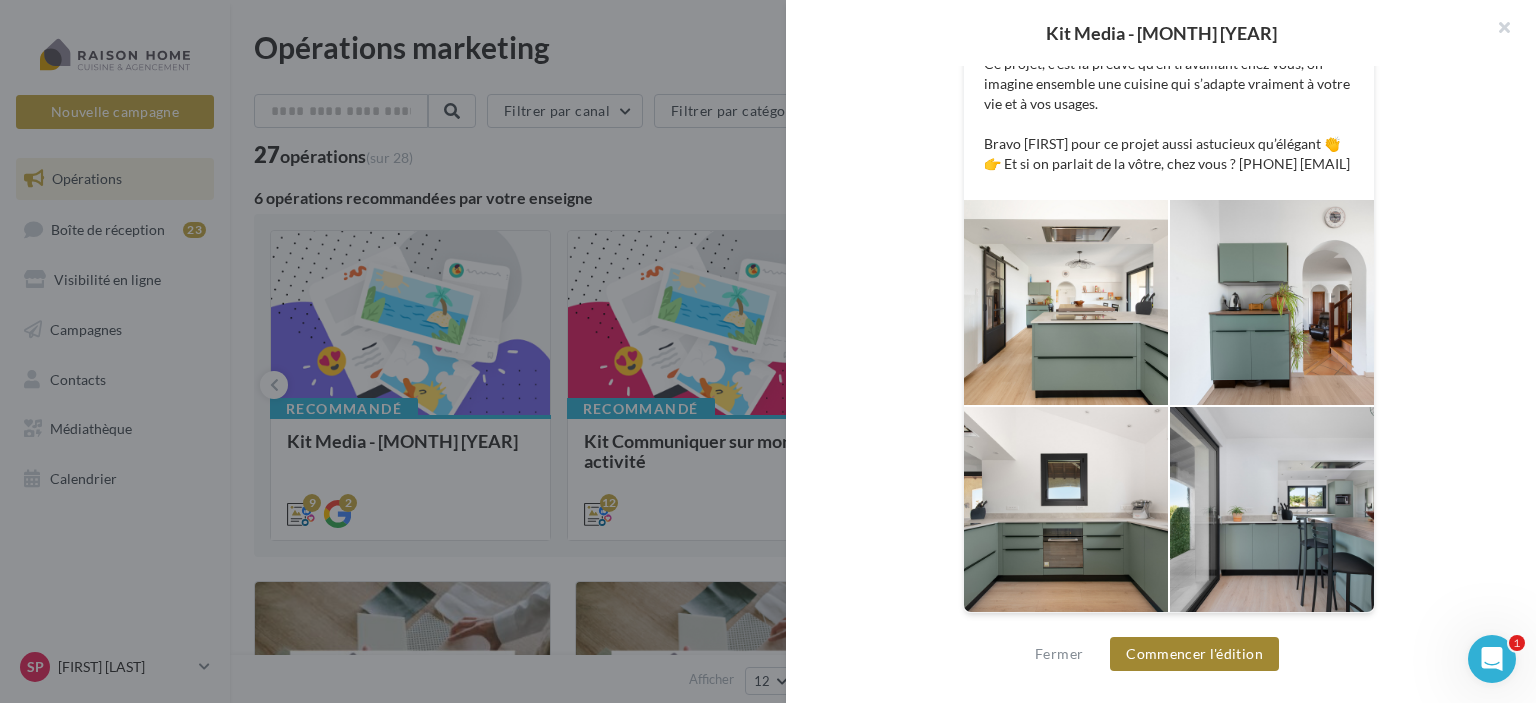 click on "Commencer l'édition" at bounding box center (1194, 654) 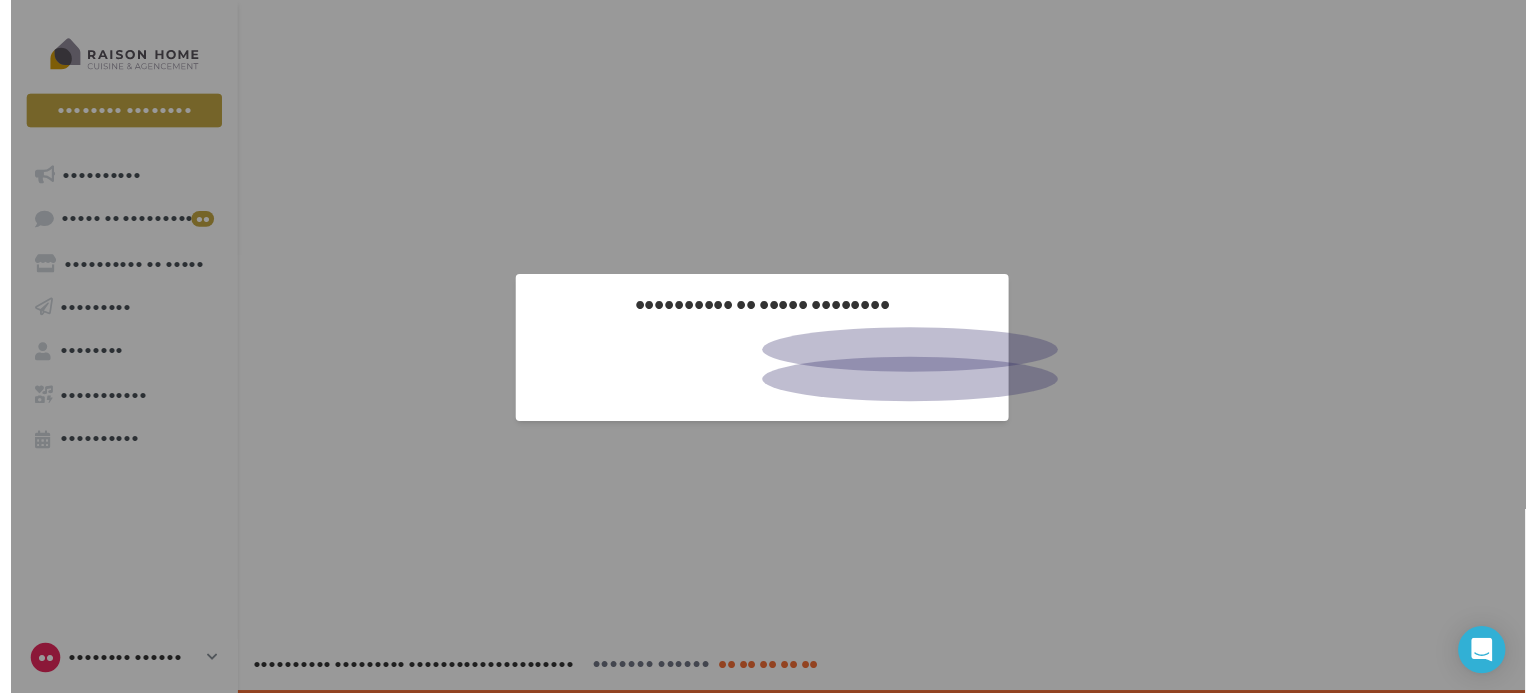 scroll, scrollTop: 0, scrollLeft: 0, axis: both 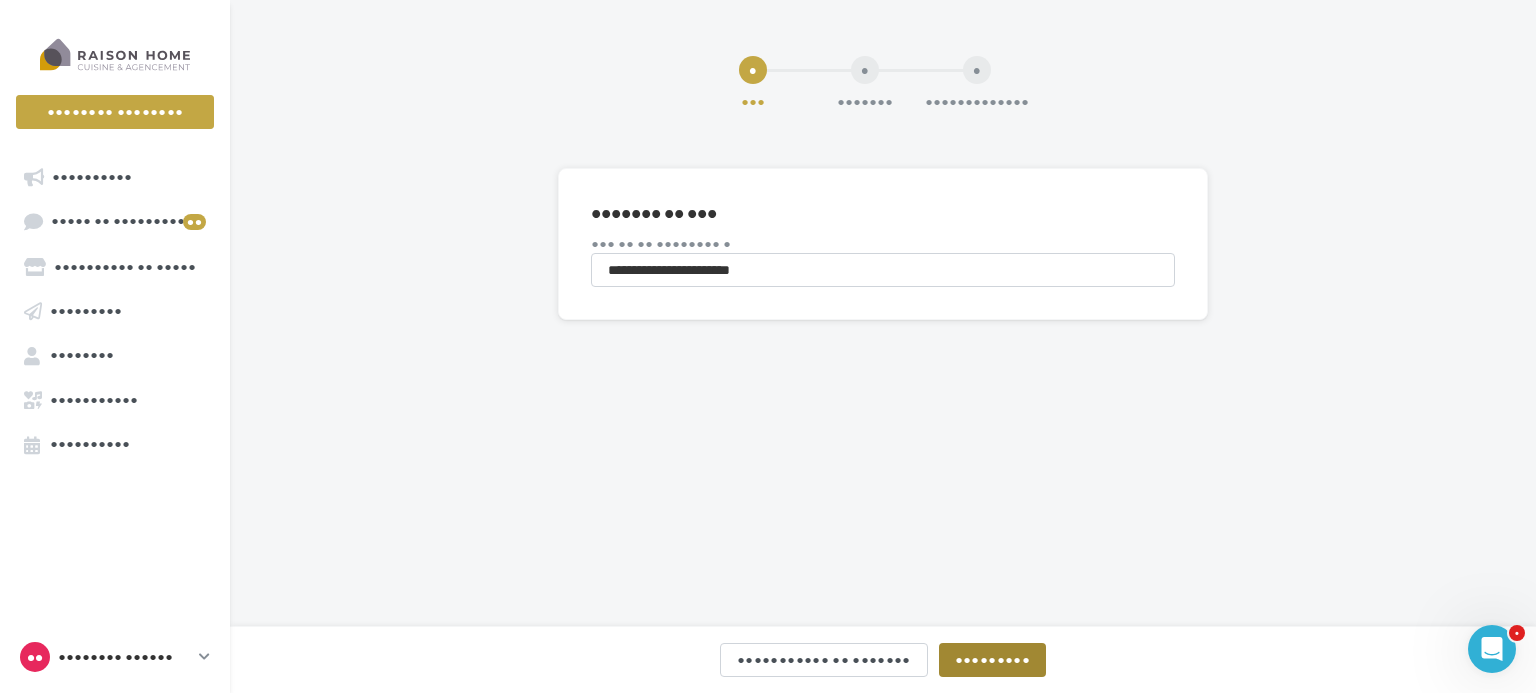 click on "•••••••••" at bounding box center (992, 660) 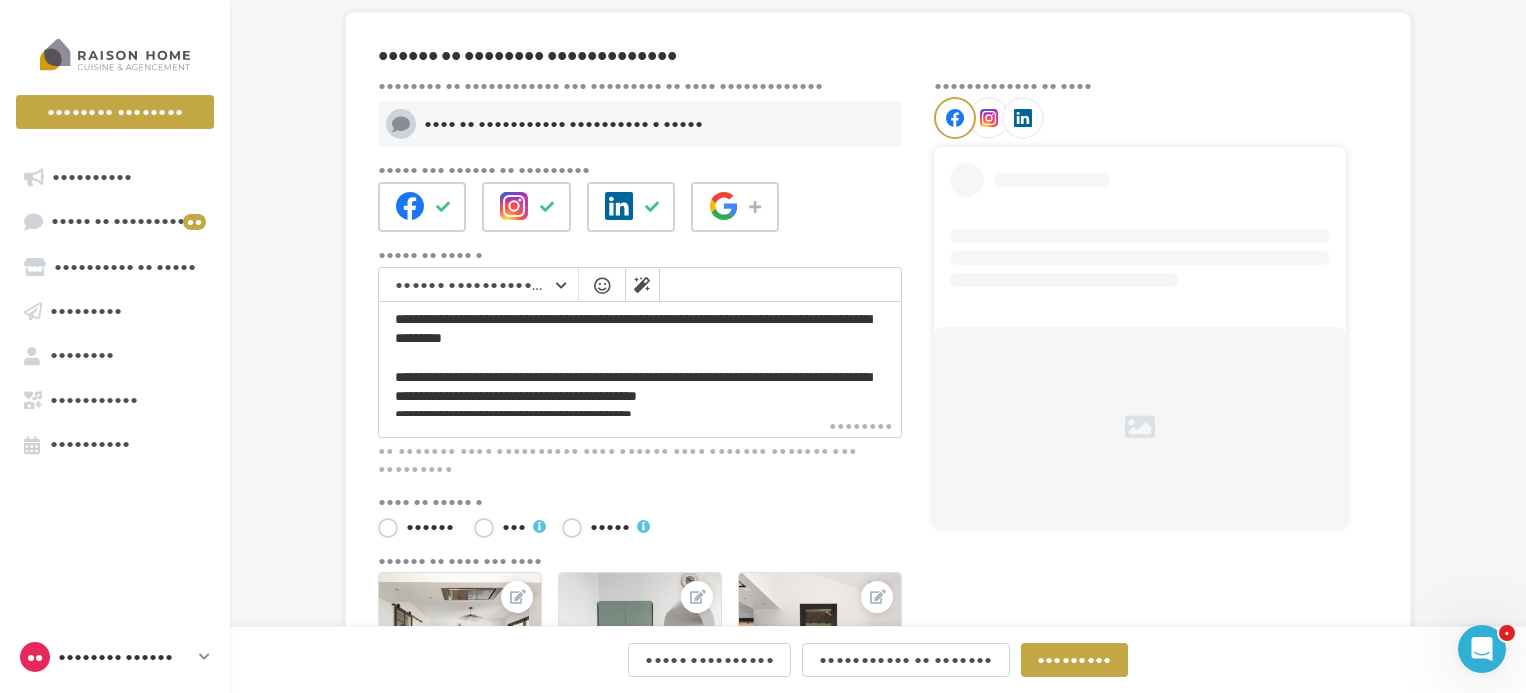 scroll, scrollTop: 200, scrollLeft: 0, axis: vertical 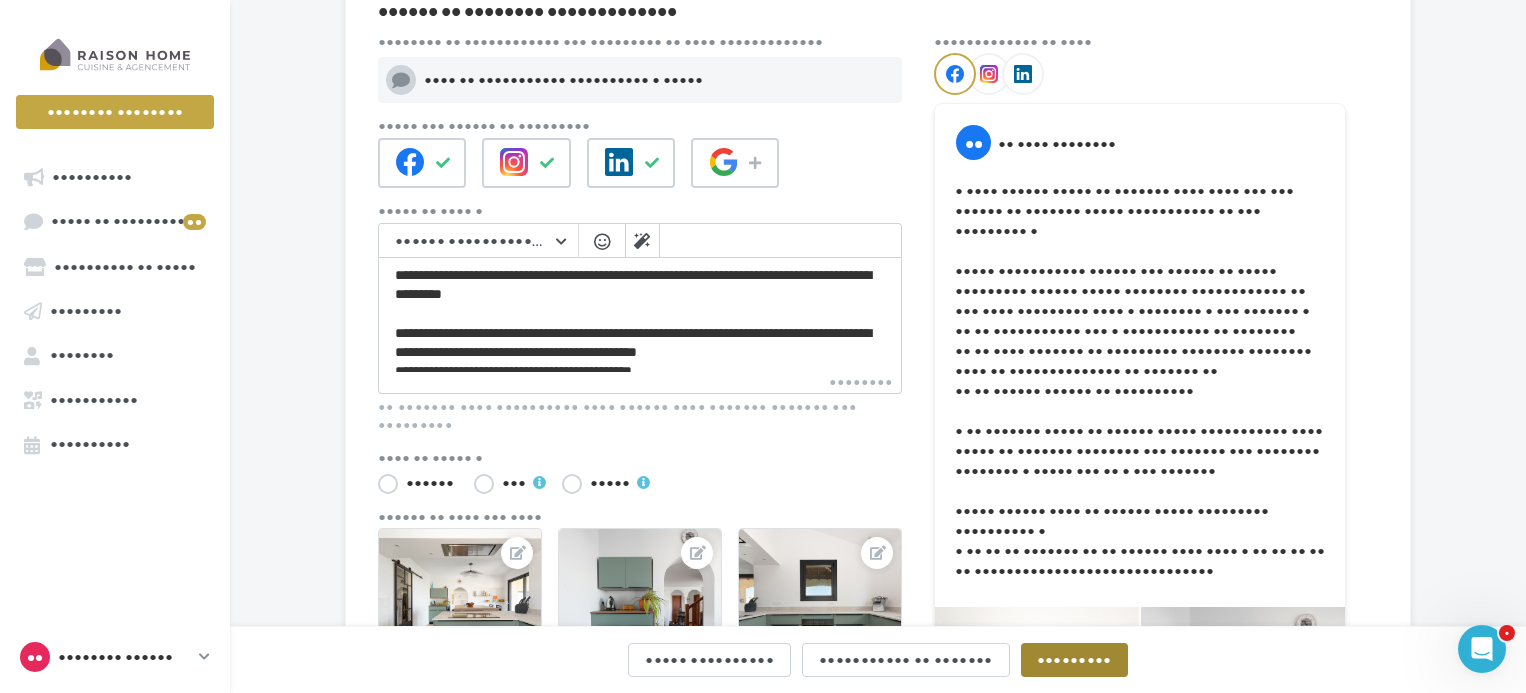 click on "•••••••••" at bounding box center [1074, 660] 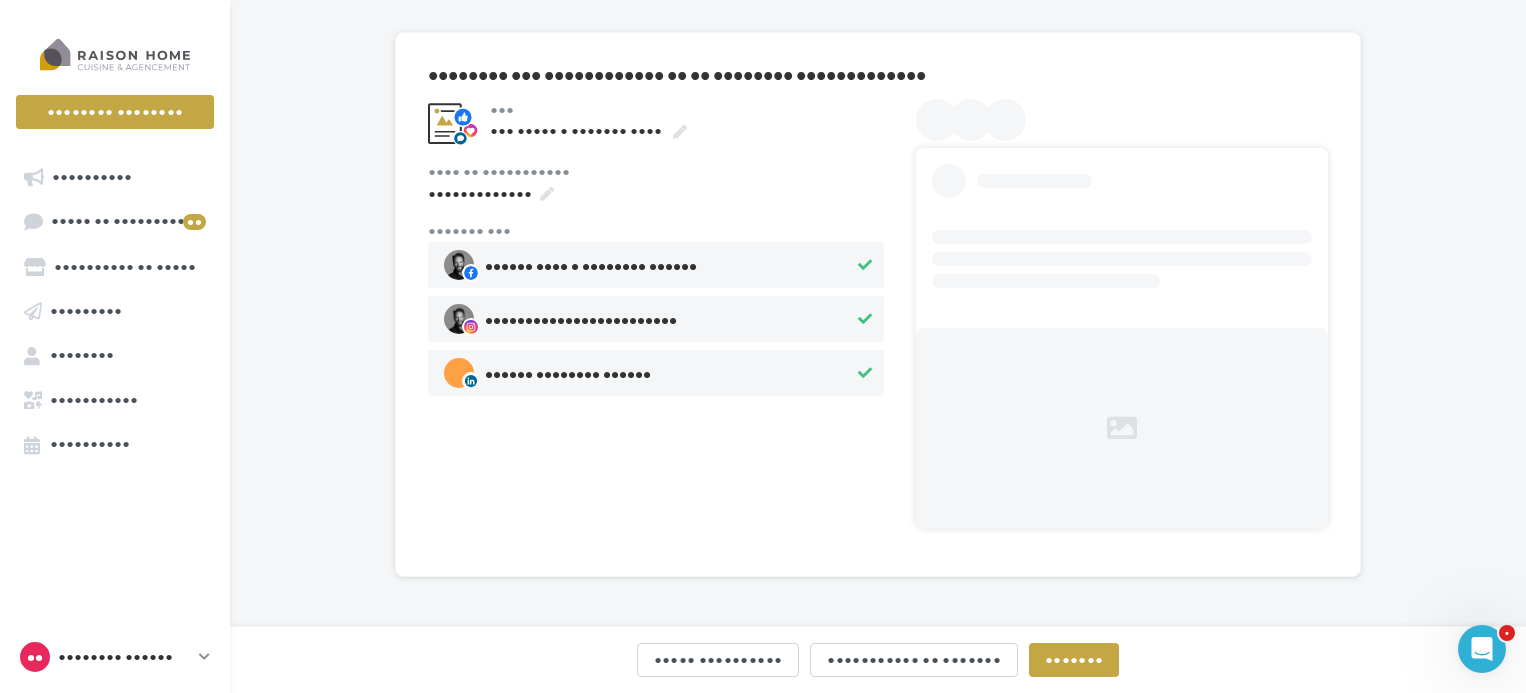 click on "•••••••• ••• •••••••••••• •• •• •••••••• ••••••••••••• ••• •••••••••••••••••••••••• ••• ••••• • ••••••• ••••   •••• •• ••••••••••• •••••••••••••     ••••••• •••
•••••• •••• • •••••••• ••••••
••••••••••••••••••••••••
•••••• •••••••• ••••••" at bounding box center (878, 304) 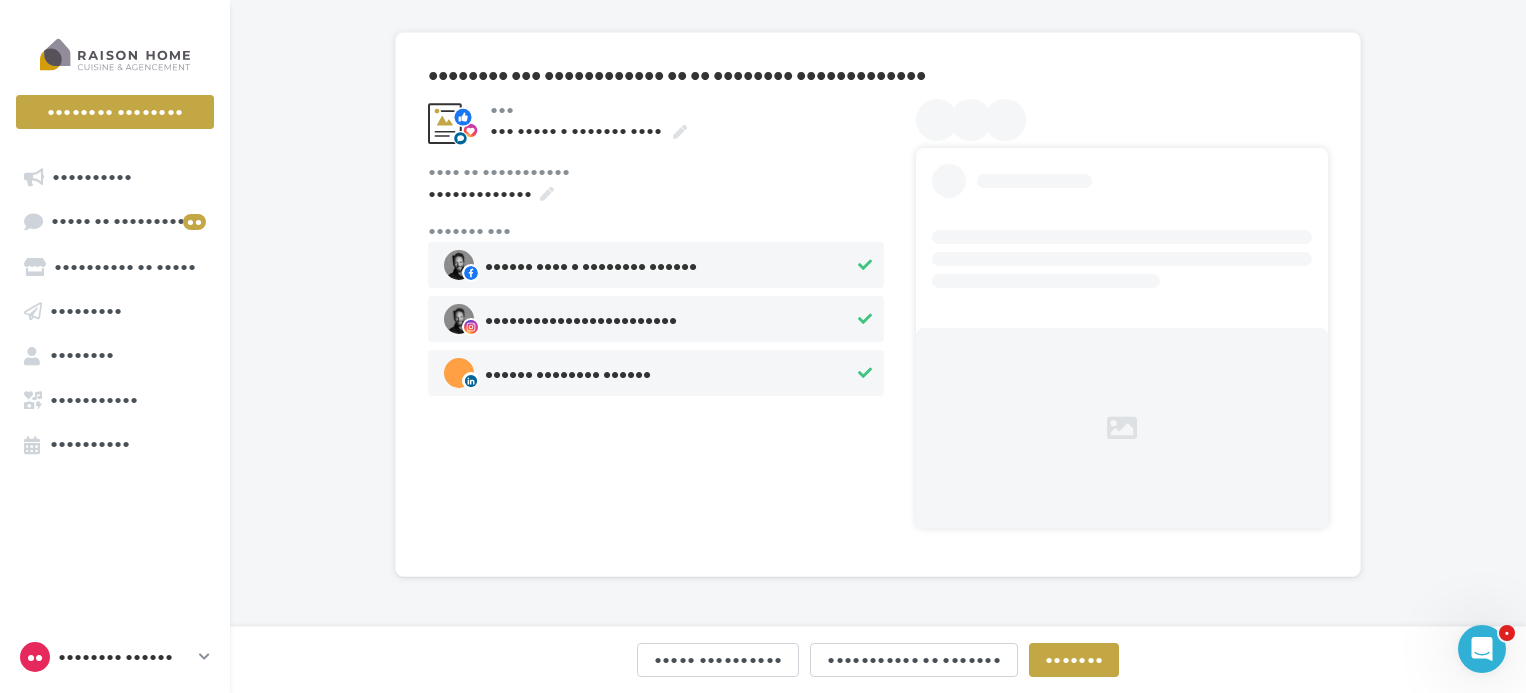scroll, scrollTop: 0, scrollLeft: 0, axis: both 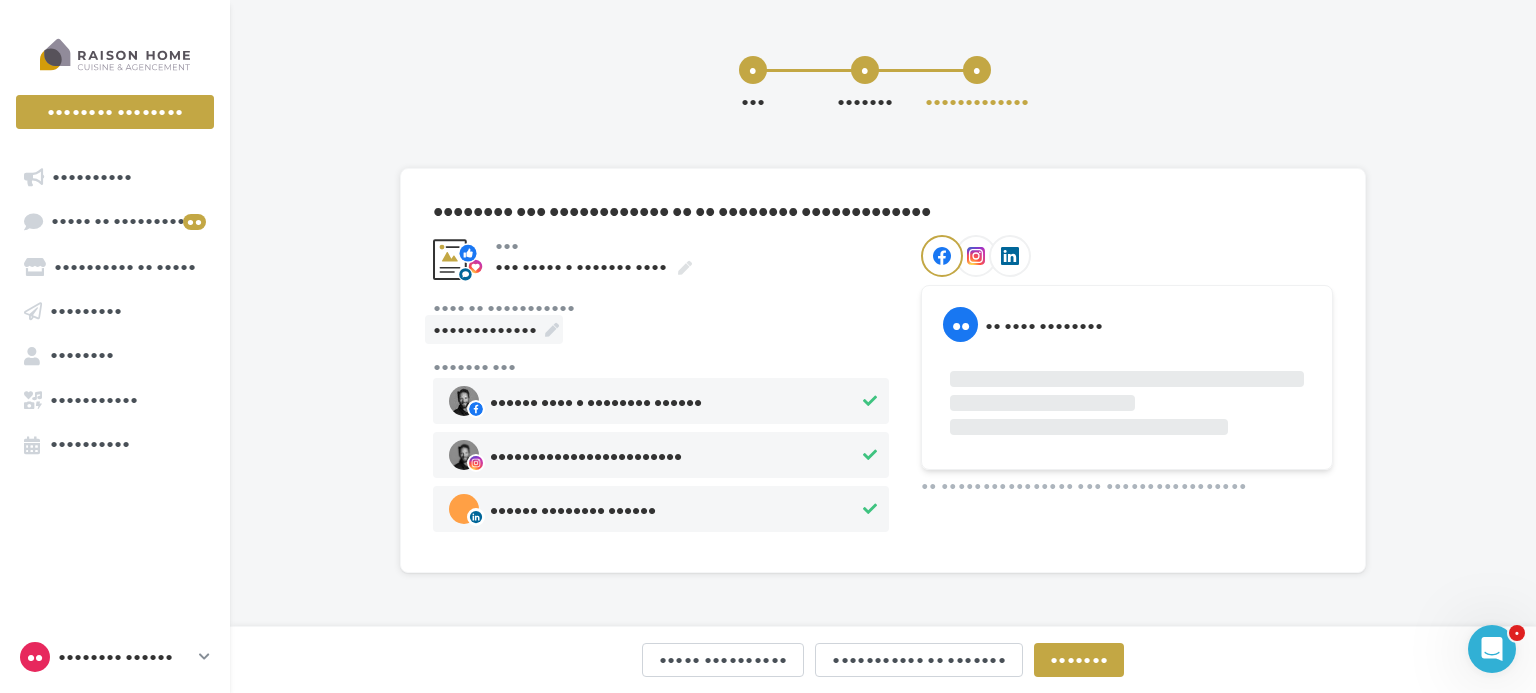 click on "•••••••••••••" at bounding box center (494, 329) 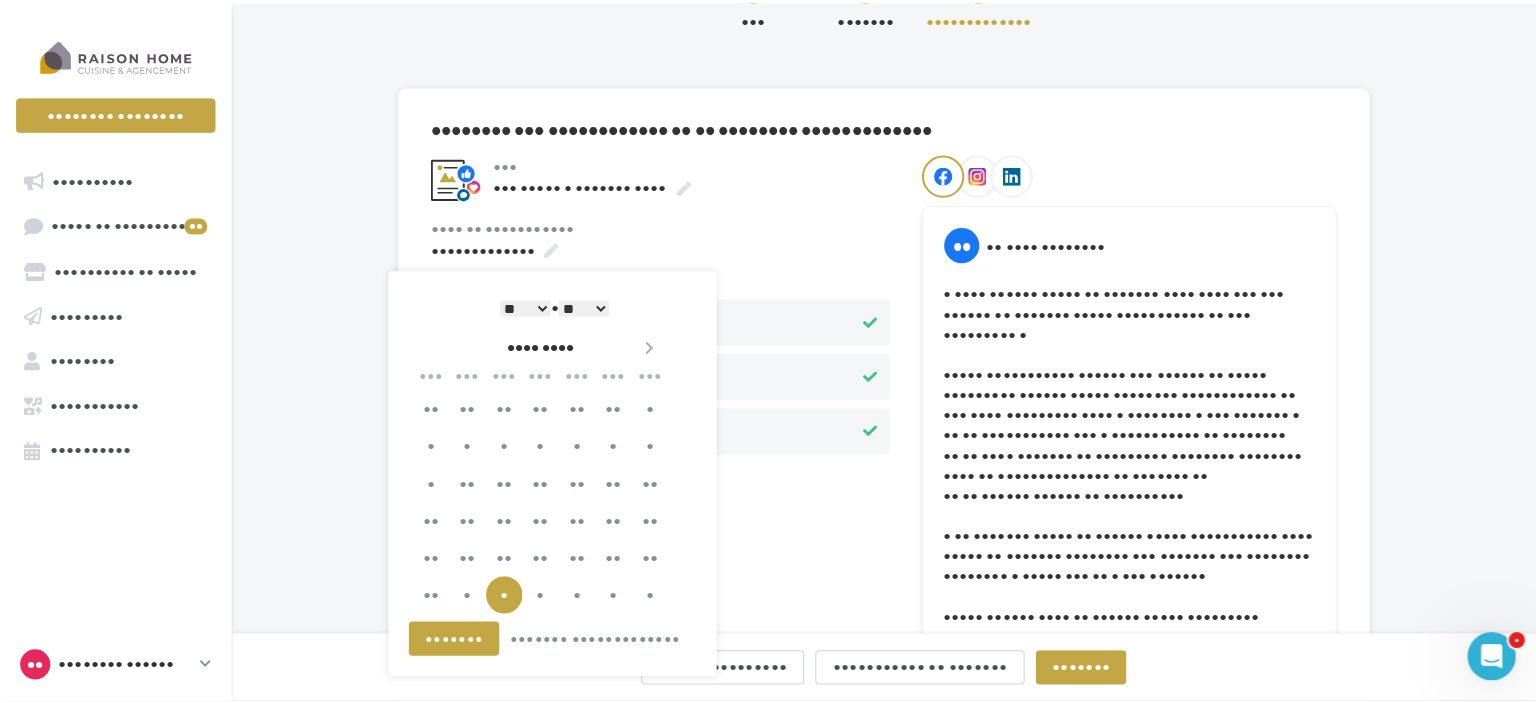scroll, scrollTop: 100, scrollLeft: 0, axis: vertical 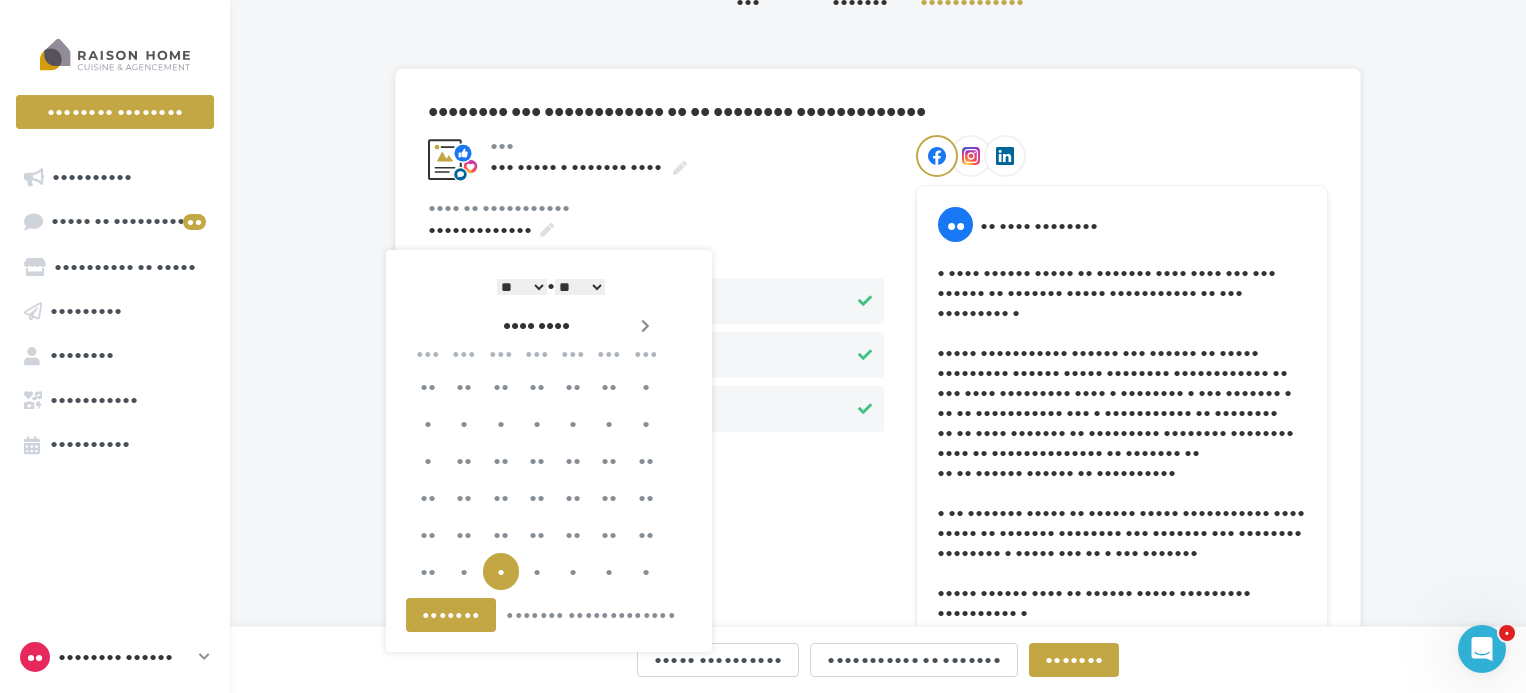 click at bounding box center [645, 326] 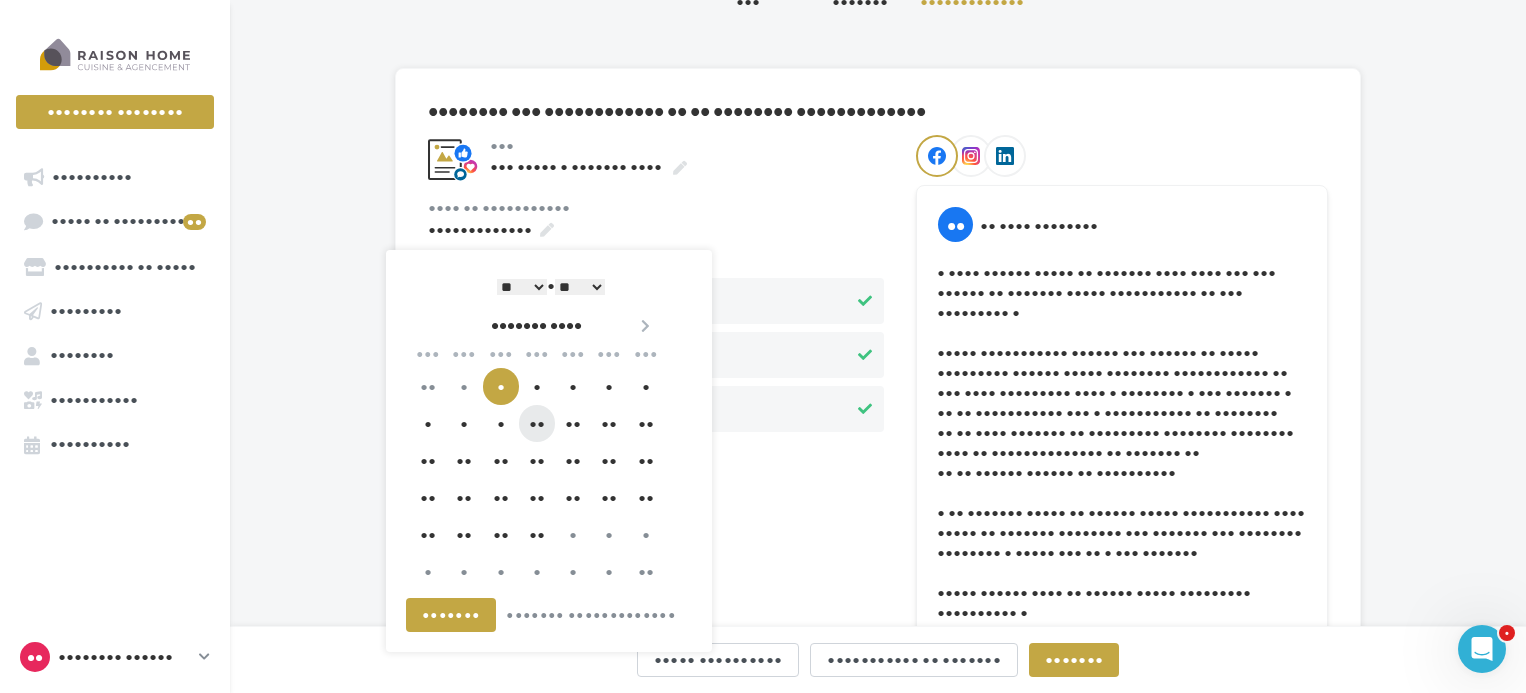 click on "••" at bounding box center [537, 386] 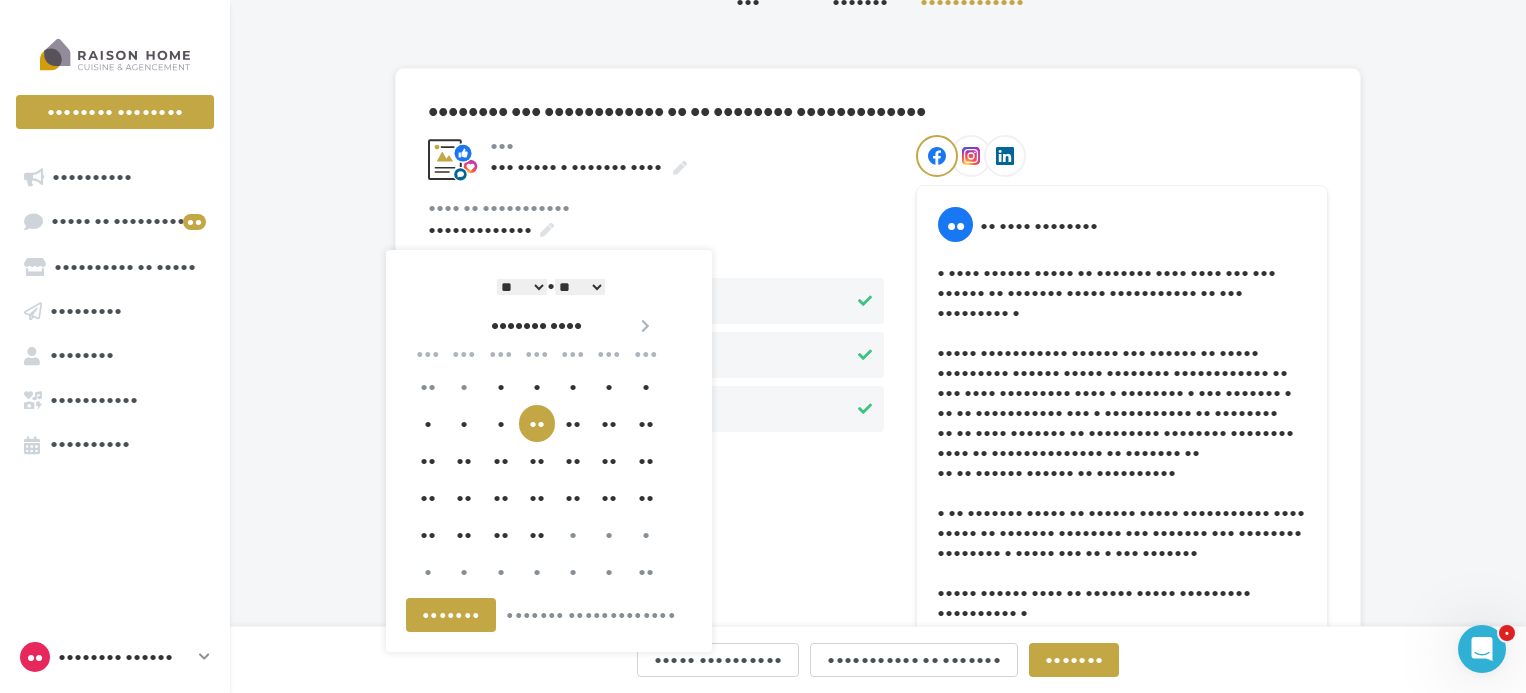 click on "• • • • • • • • • • •• •• •• •• •• •• •• •• •• •• •• •• •• ••" at bounding box center [522, 287] 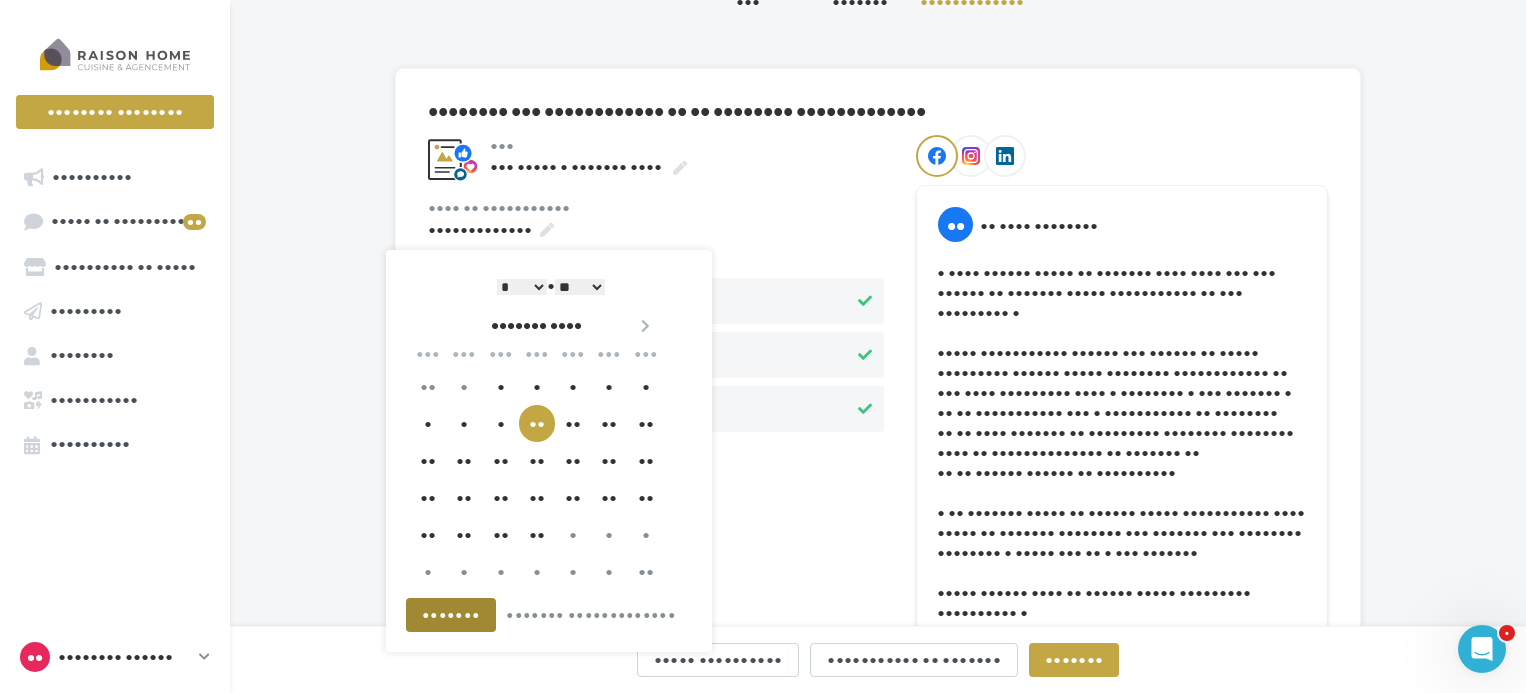click on "•••••••" at bounding box center (451, 615) 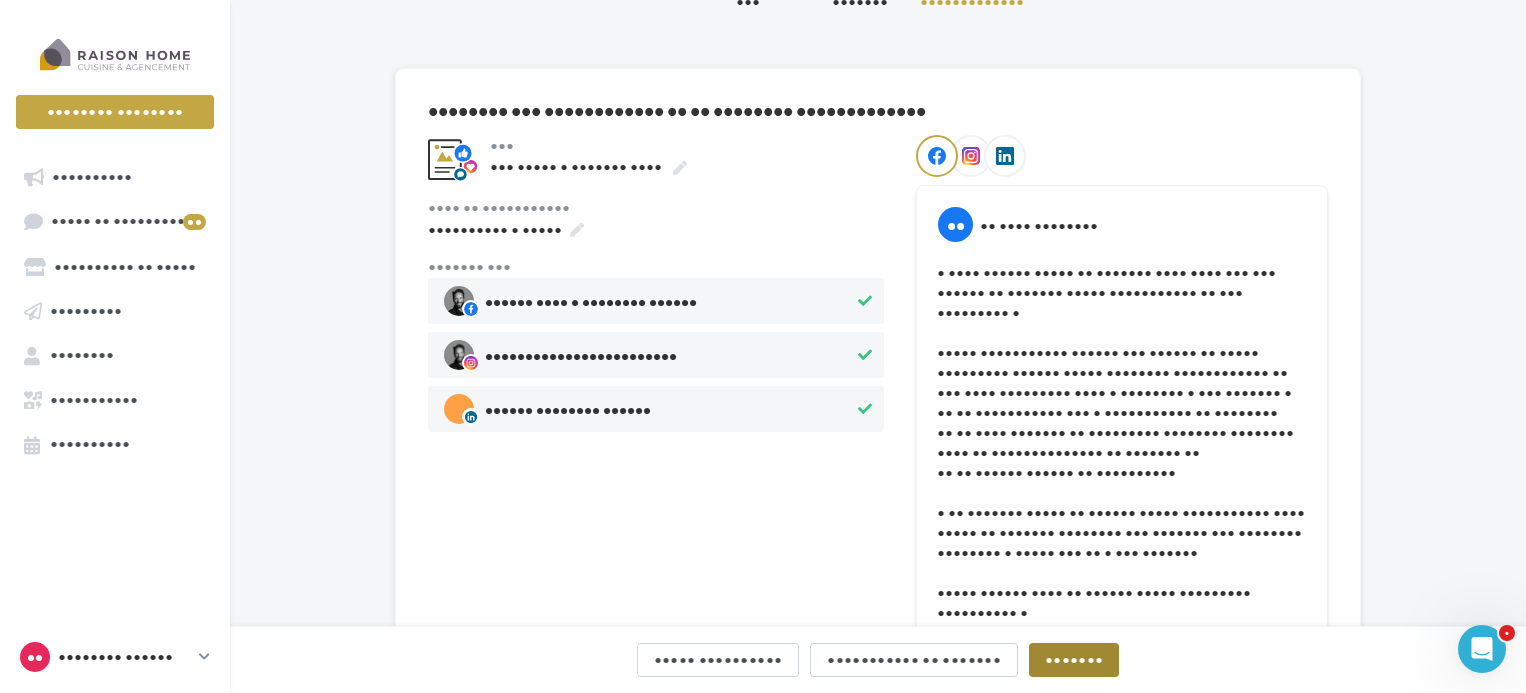 click on "•••••••" at bounding box center (1074, 660) 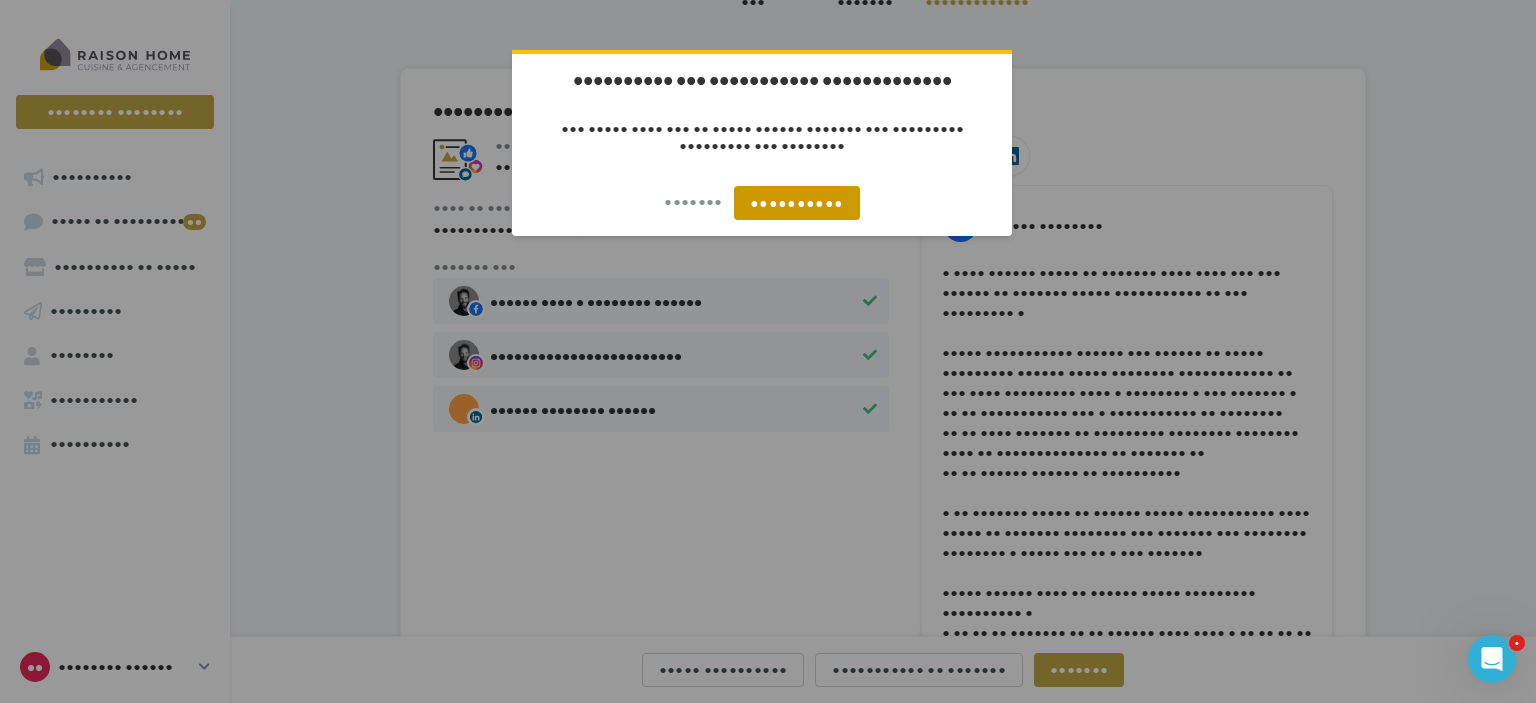 click on "••••••••••" at bounding box center (797, 203) 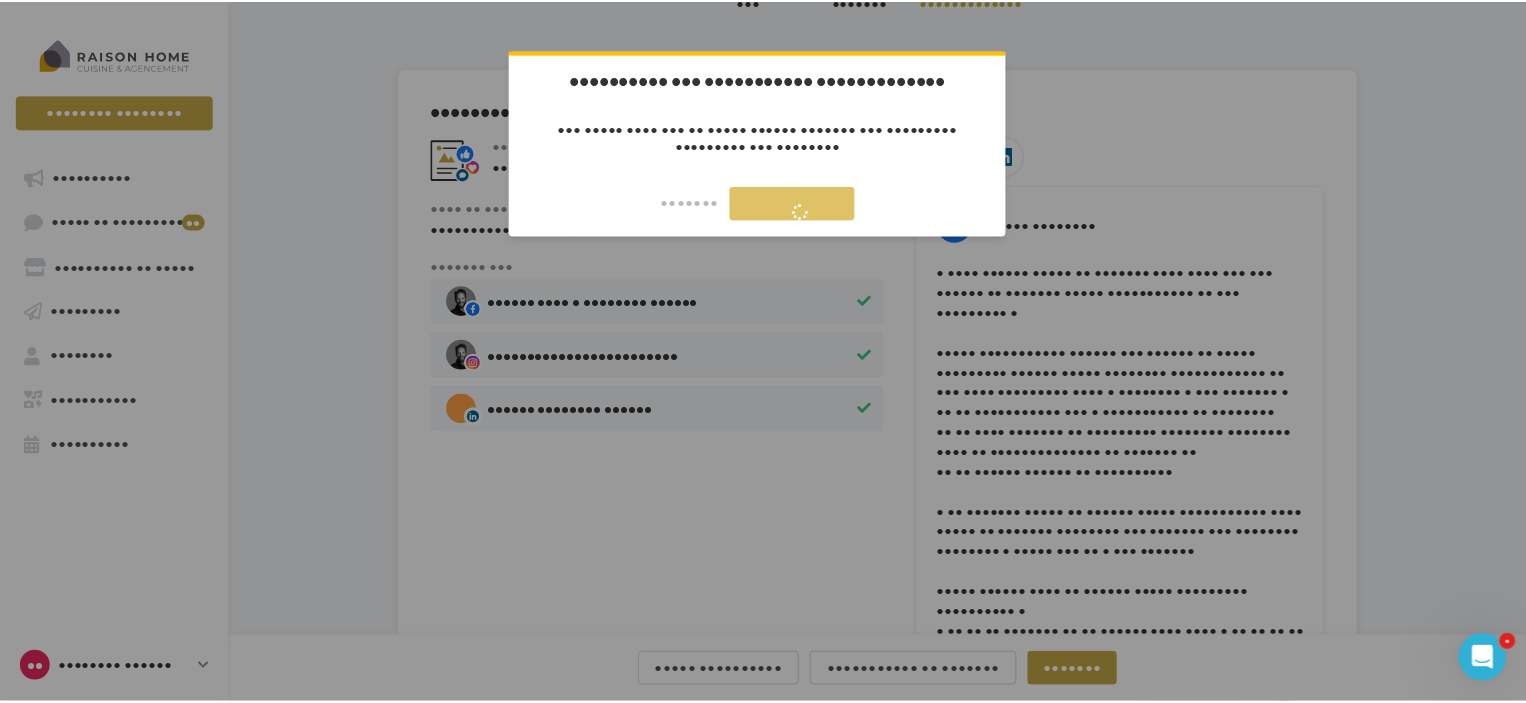 scroll, scrollTop: 32, scrollLeft: 0, axis: vertical 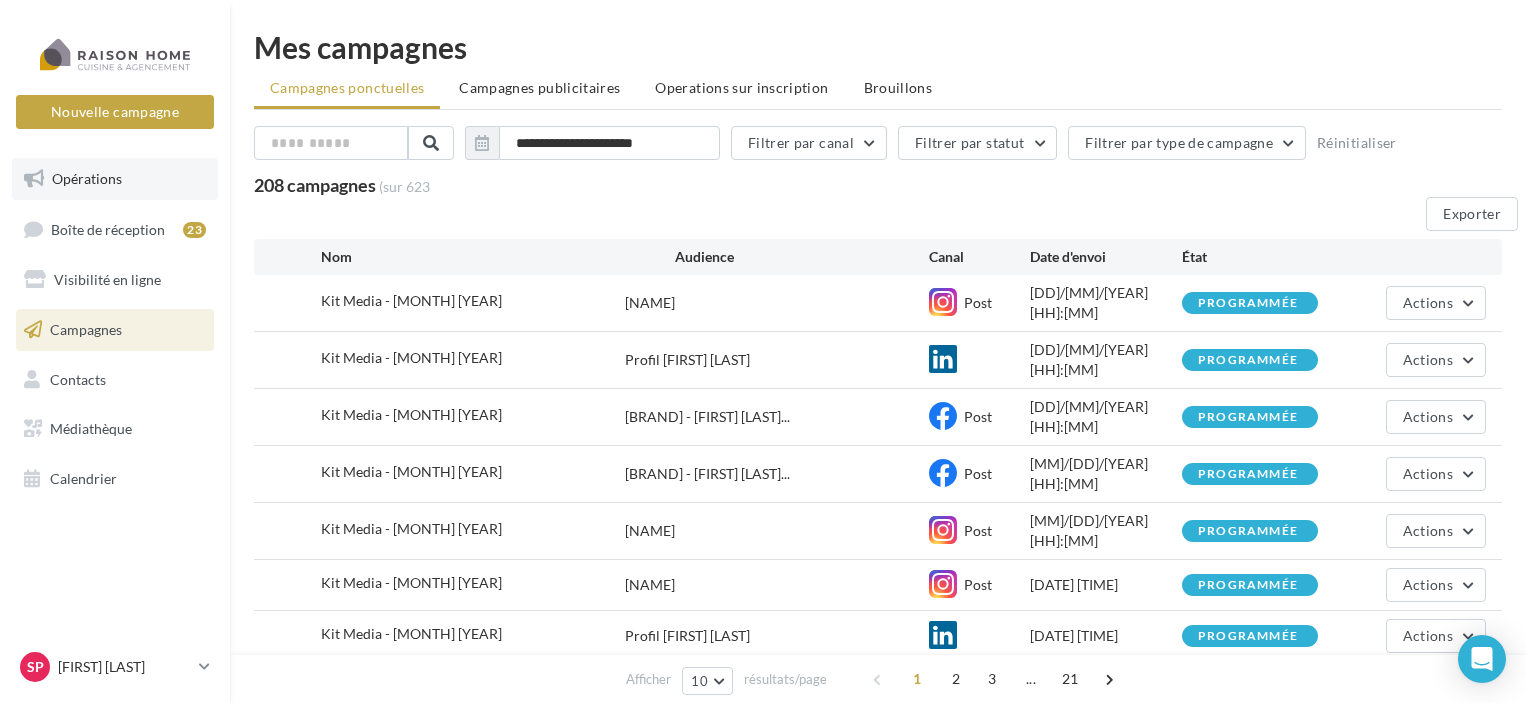 click on "Opérations" at bounding box center (115, 179) 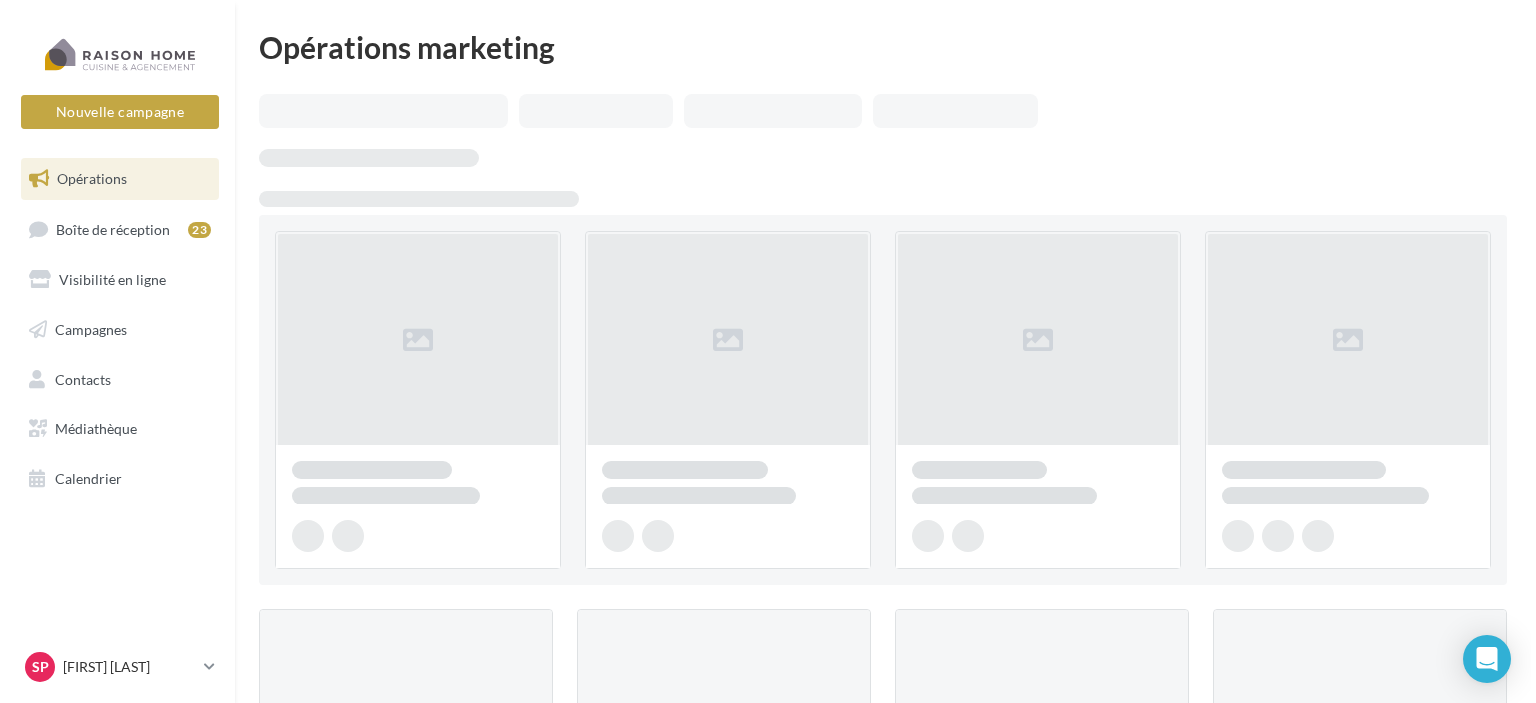 scroll, scrollTop: 0, scrollLeft: 0, axis: both 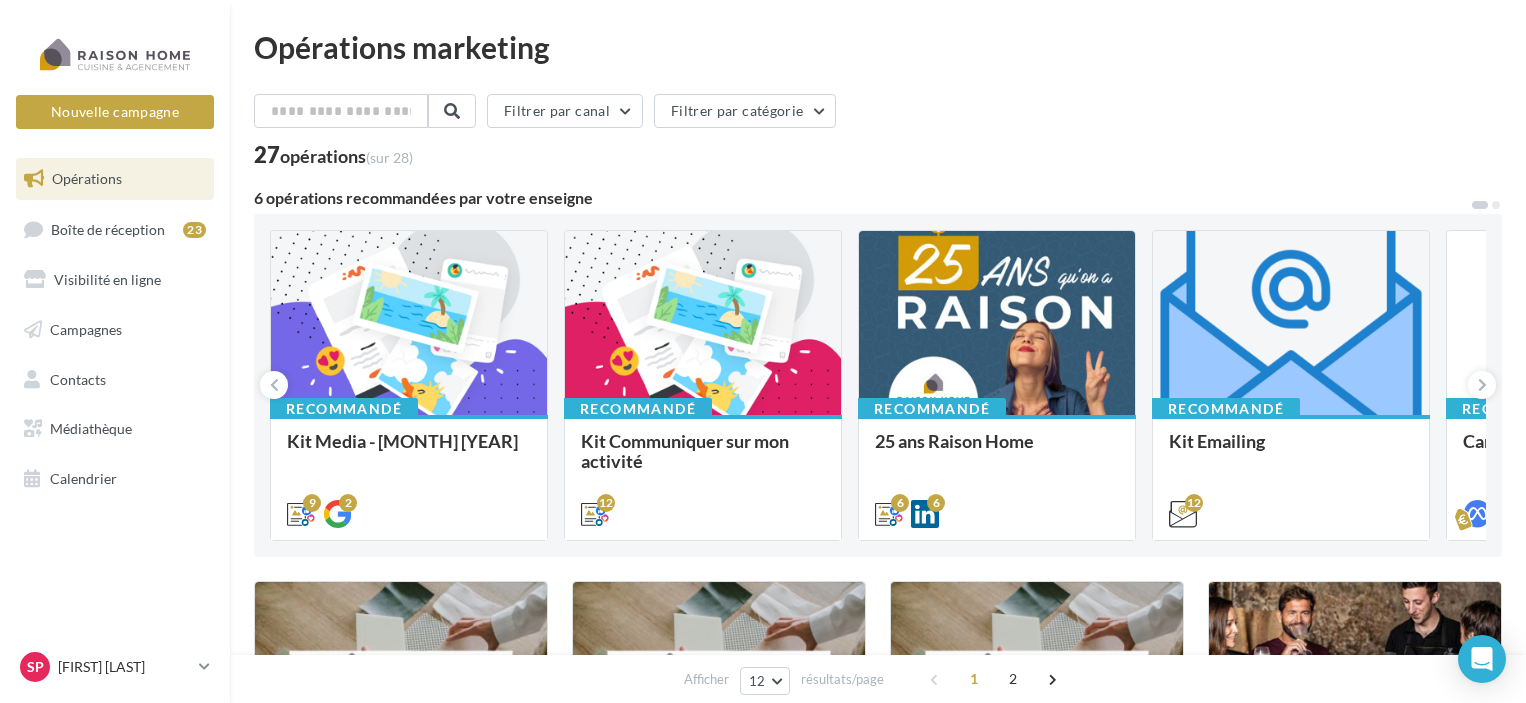 click on "Bonjour à tous,
Tous vos posts du mois de juillet sont là.
À utiliser sans modération :)" at bounding box center [0, 0] 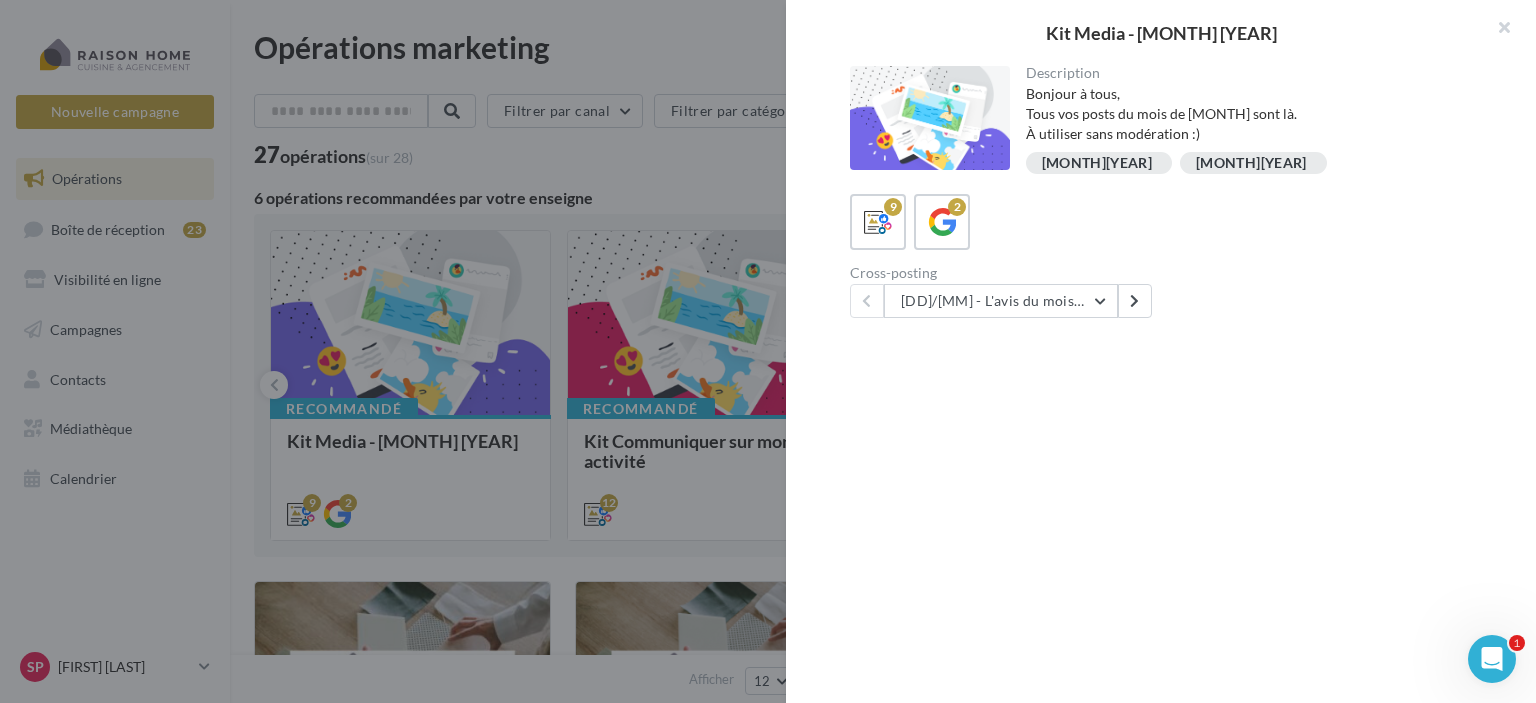scroll, scrollTop: 0, scrollLeft: 0, axis: both 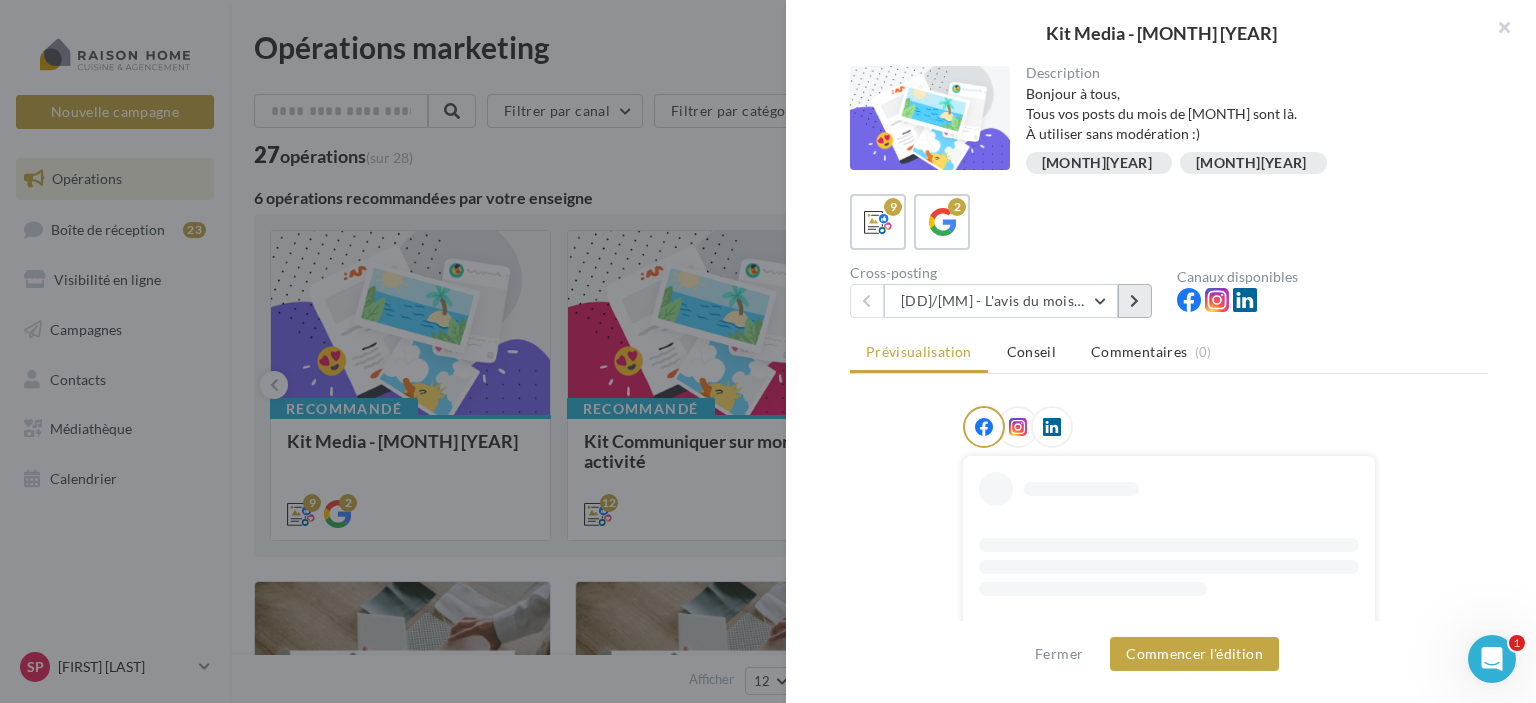 click at bounding box center (1135, 301) 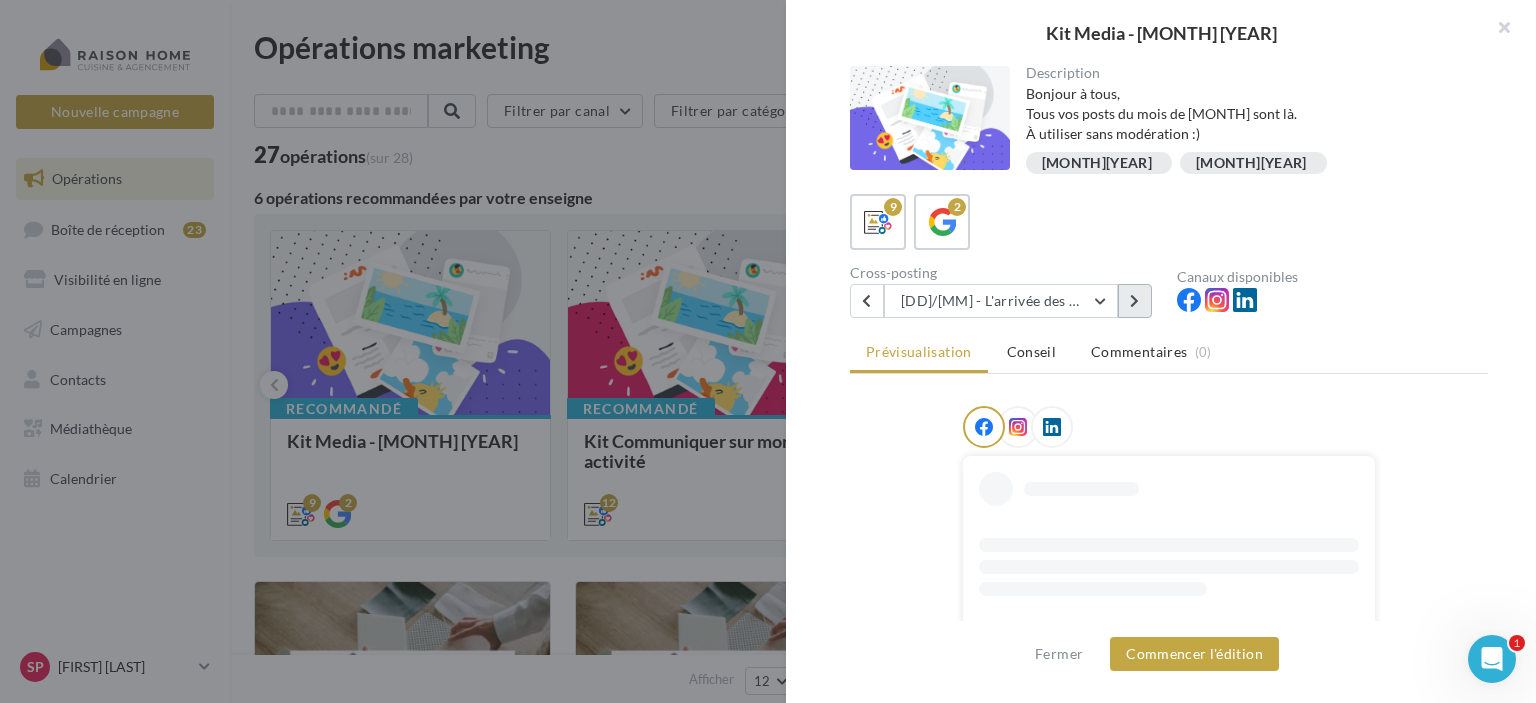 click at bounding box center [1135, 301] 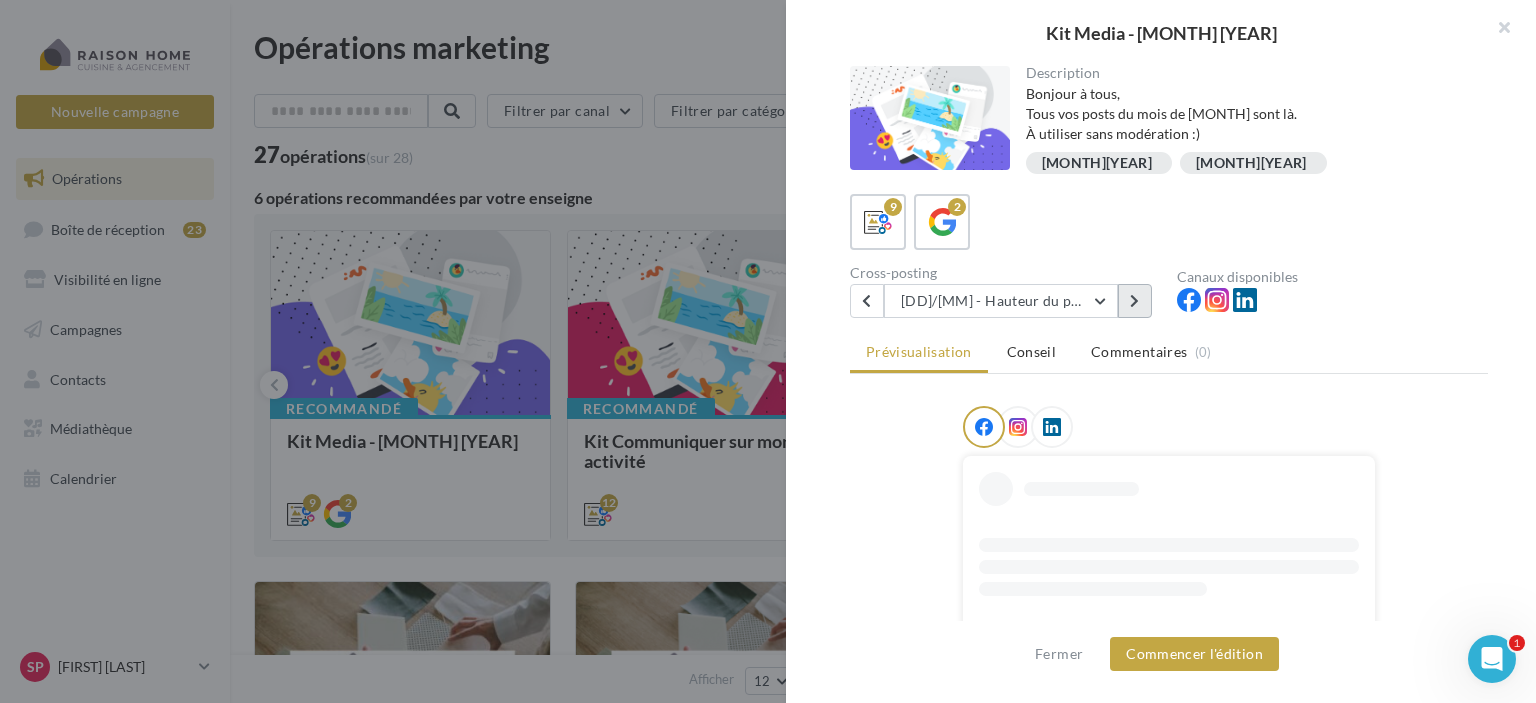 click at bounding box center (1134, 301) 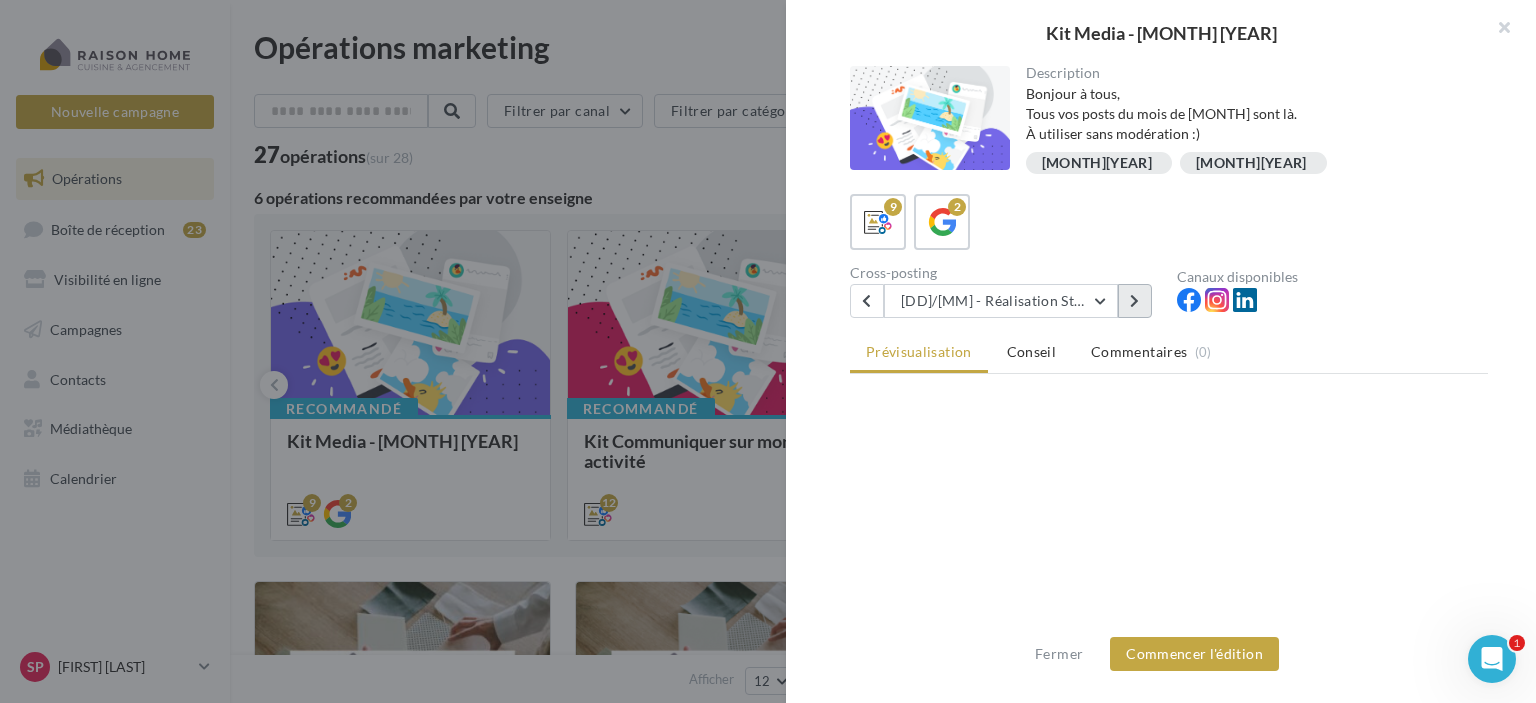 click at bounding box center [1134, 301] 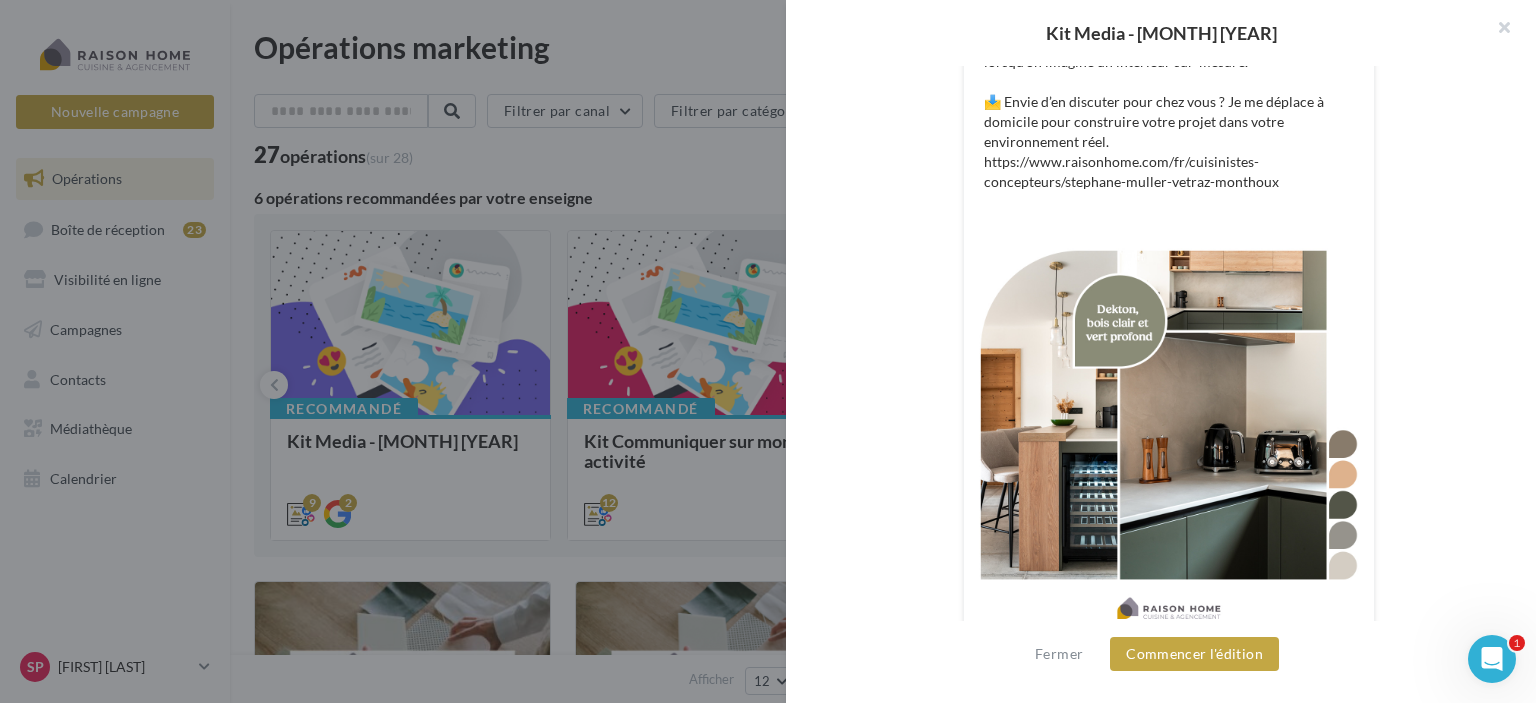 scroll, scrollTop: 797, scrollLeft: 0, axis: vertical 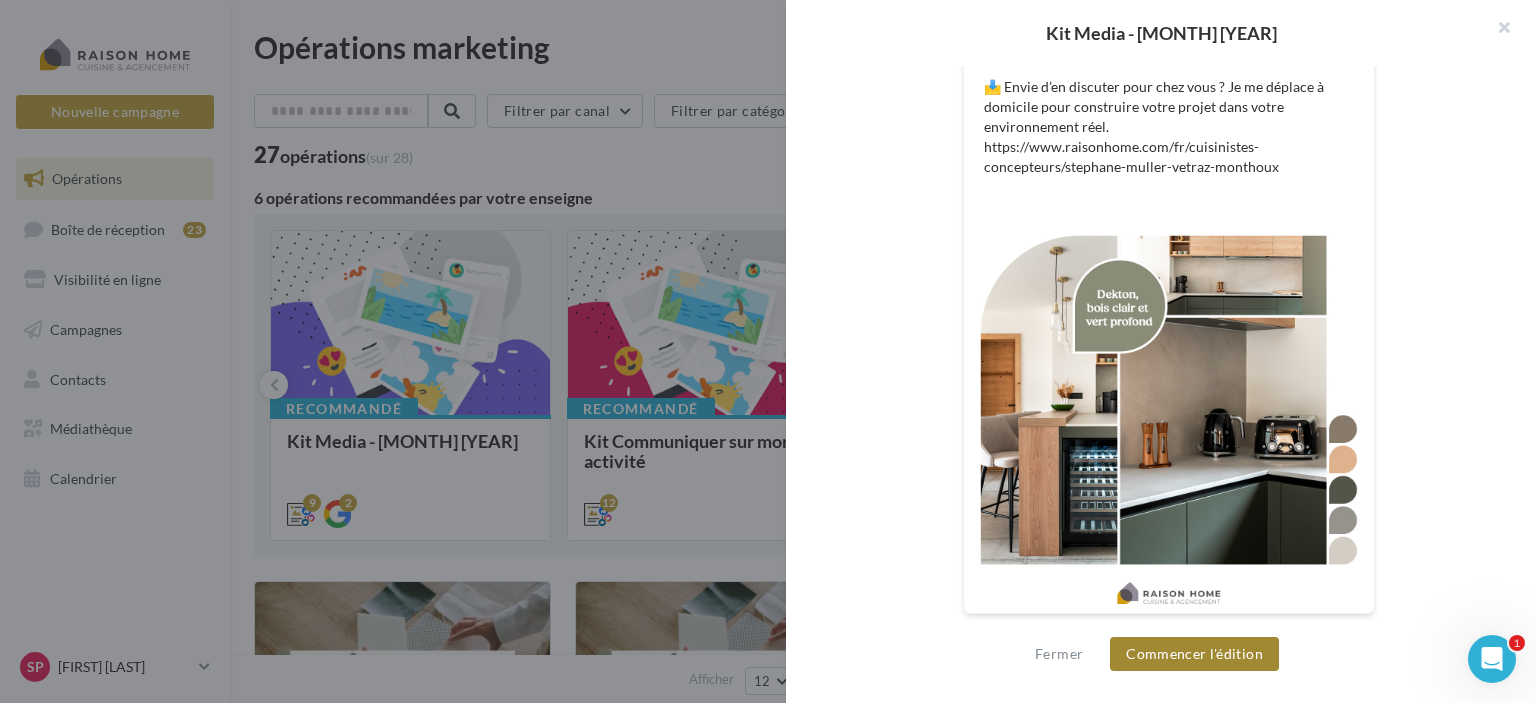 click on "Commencer l'édition" at bounding box center (1194, 654) 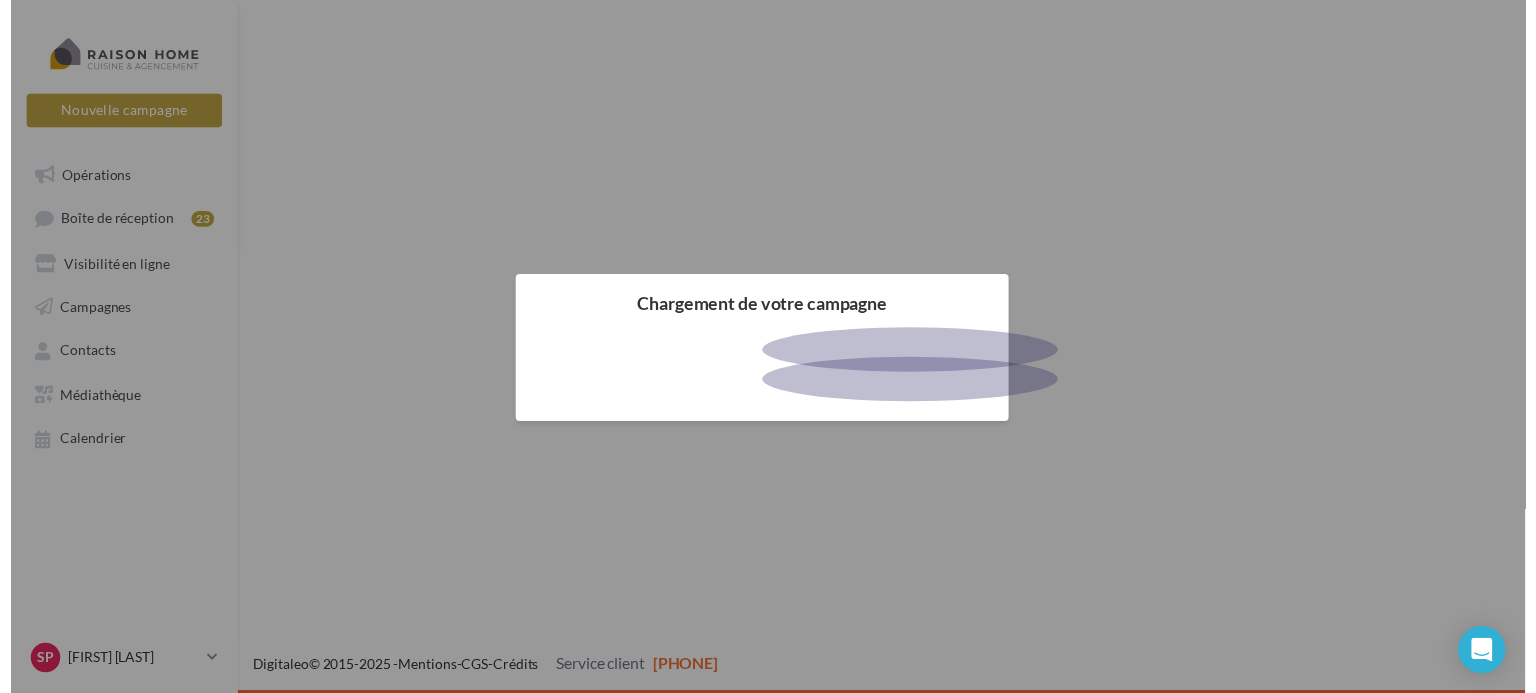 scroll, scrollTop: 0, scrollLeft: 0, axis: both 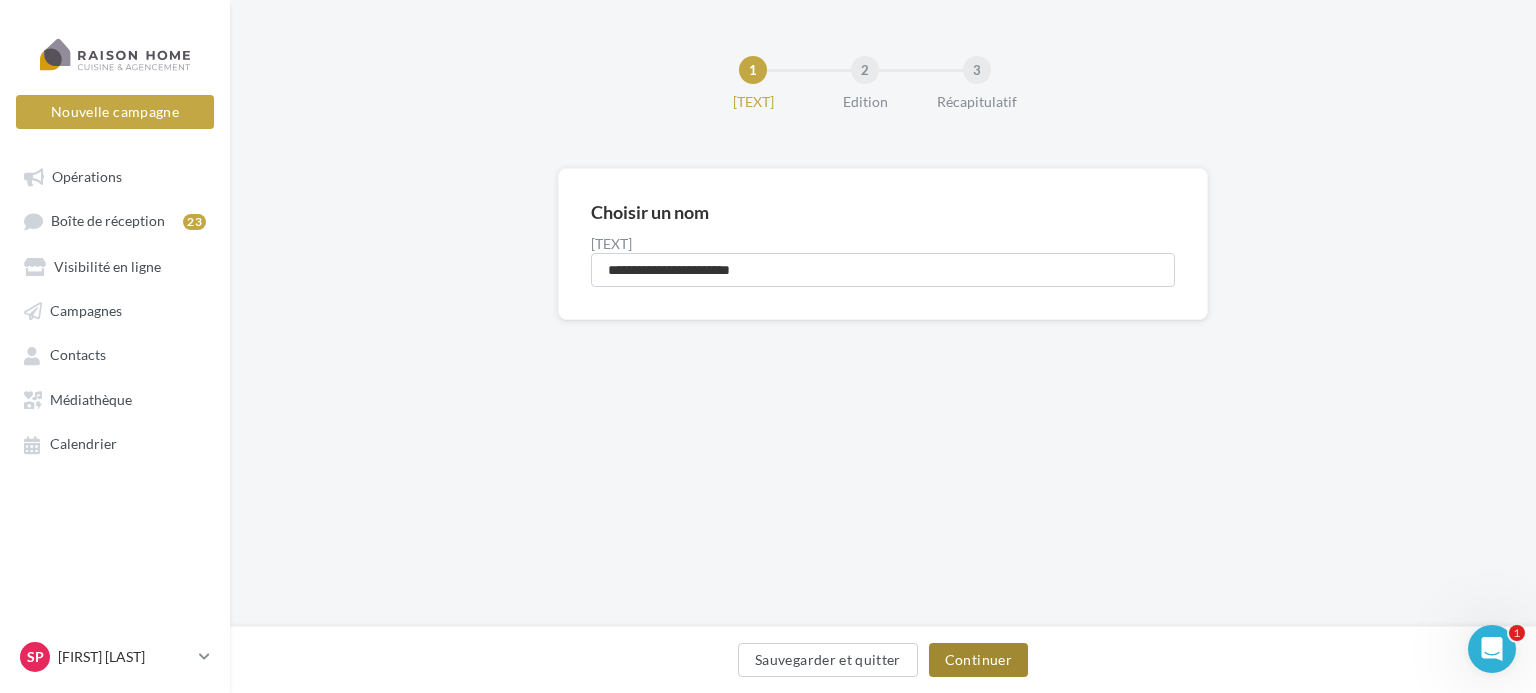 click on "Continuer" at bounding box center (978, 660) 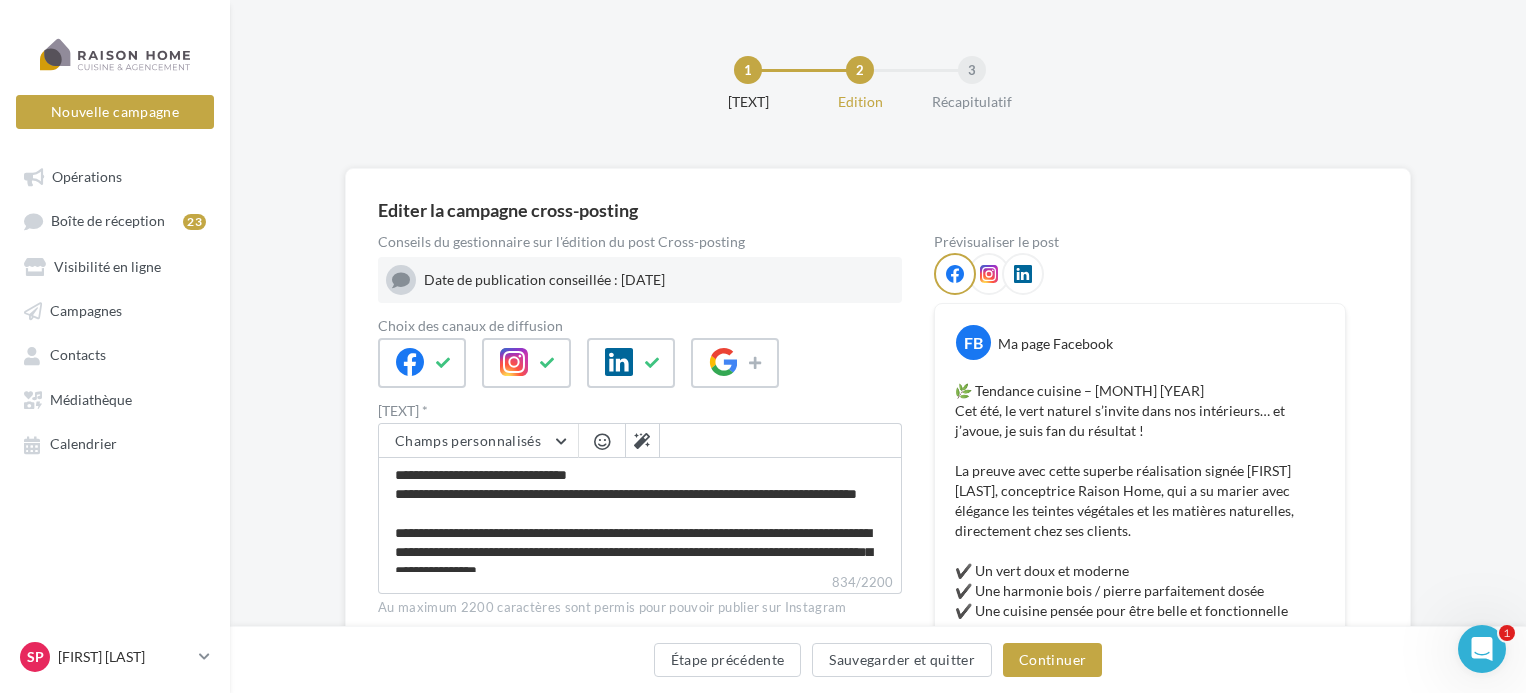 scroll, scrollTop: 200, scrollLeft: 0, axis: vertical 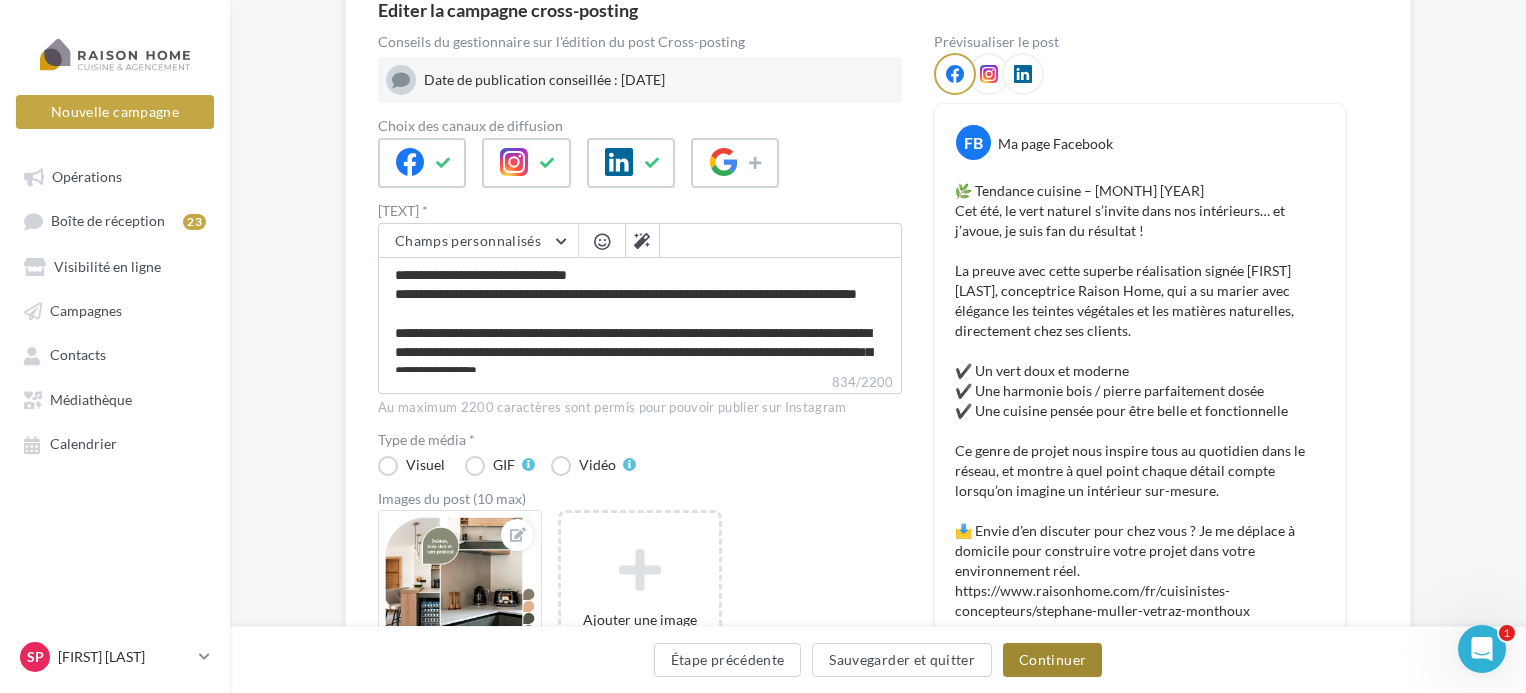 click on "Continuer" at bounding box center (1052, 660) 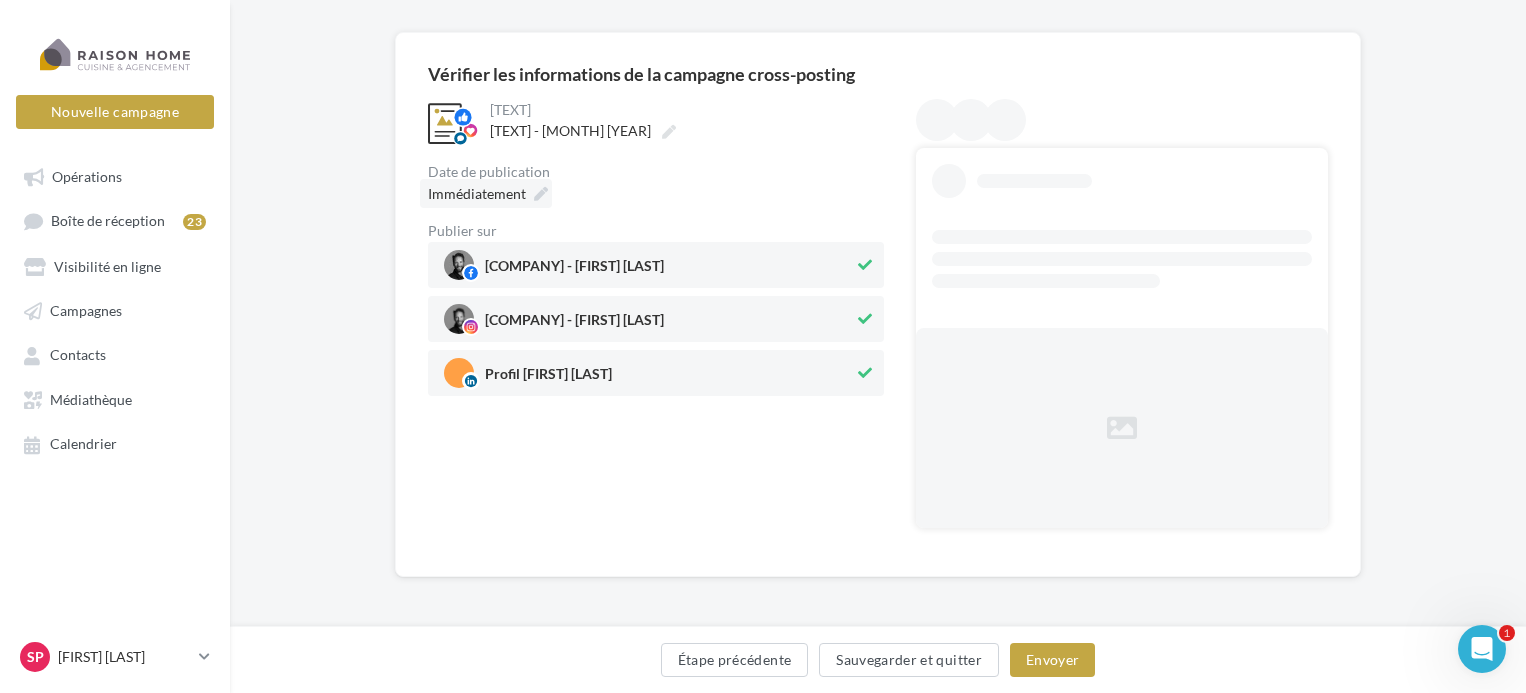 click on "Immédiatement" at bounding box center [477, 193] 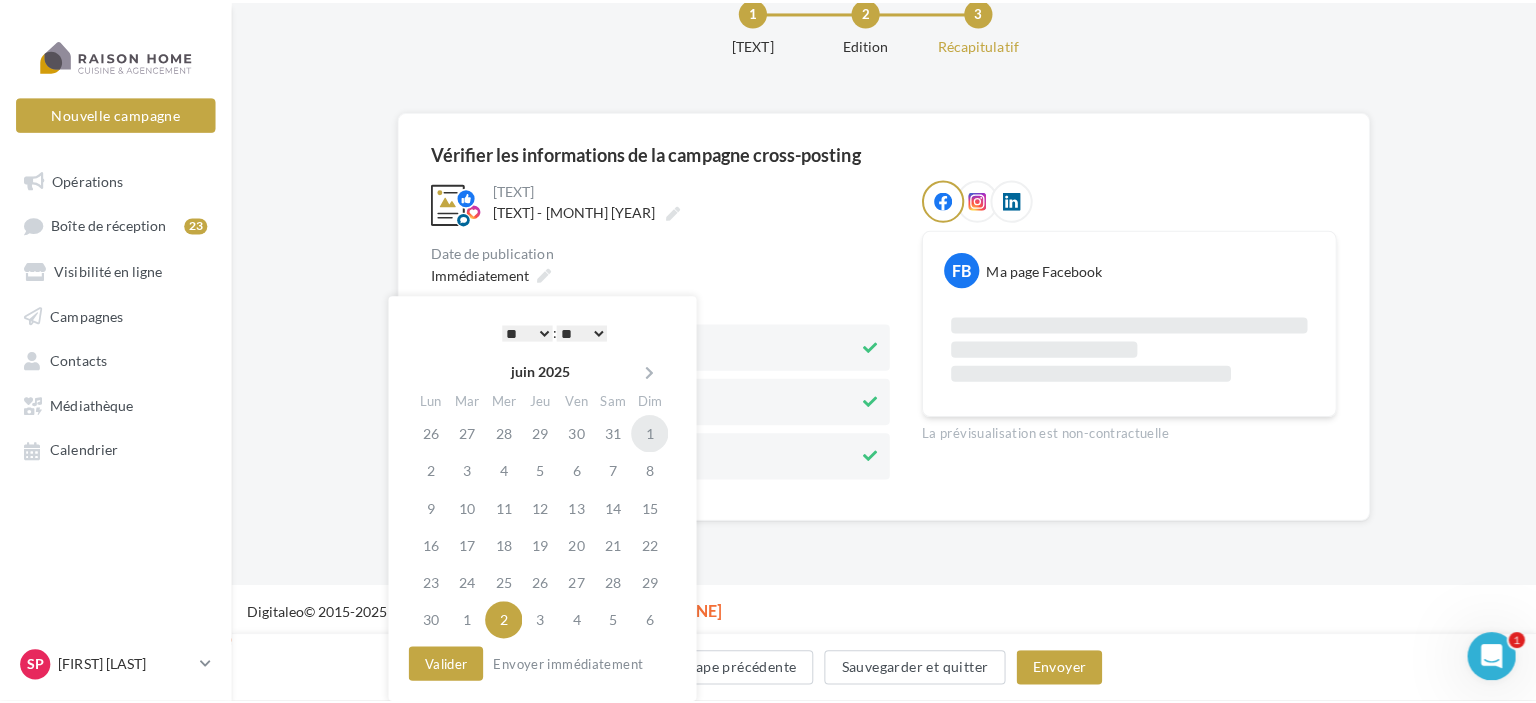 scroll, scrollTop: 136, scrollLeft: 0, axis: vertical 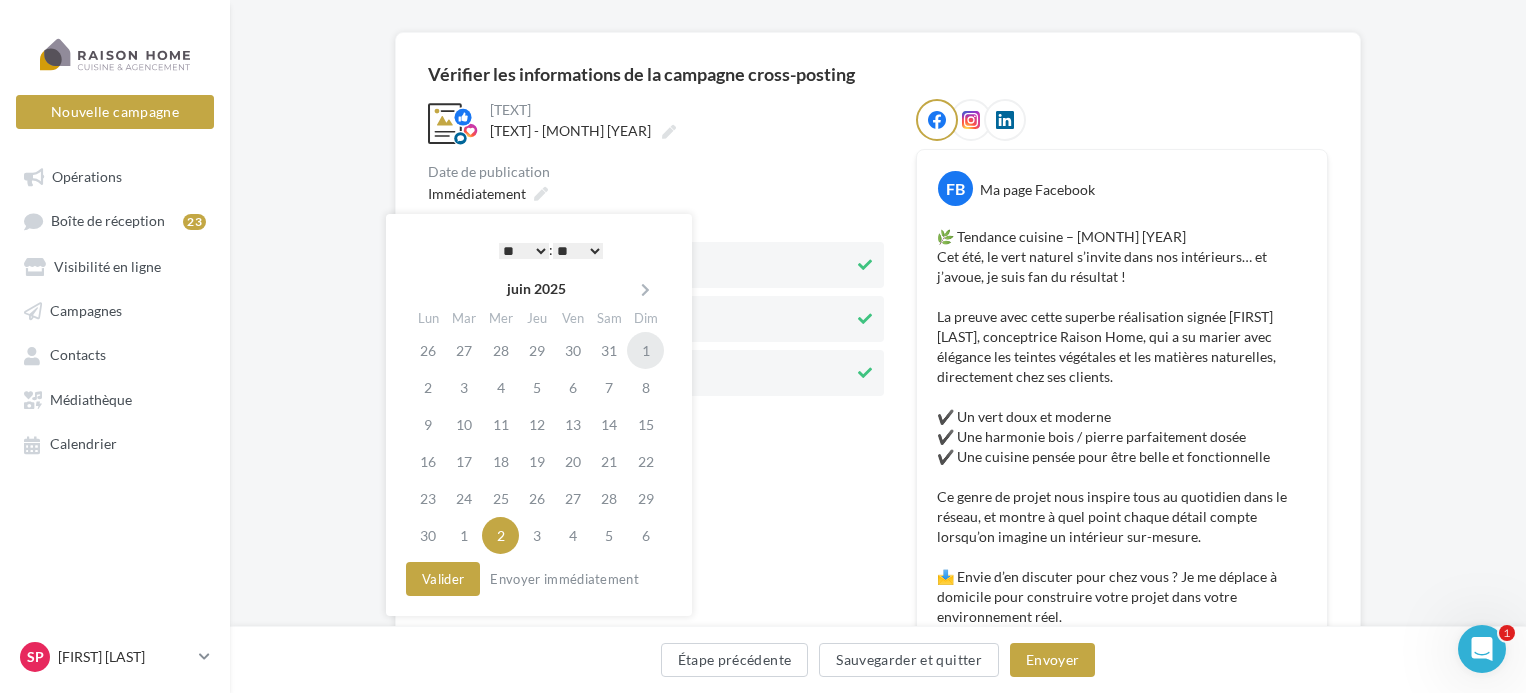 click on "1" at bounding box center [645, 350] 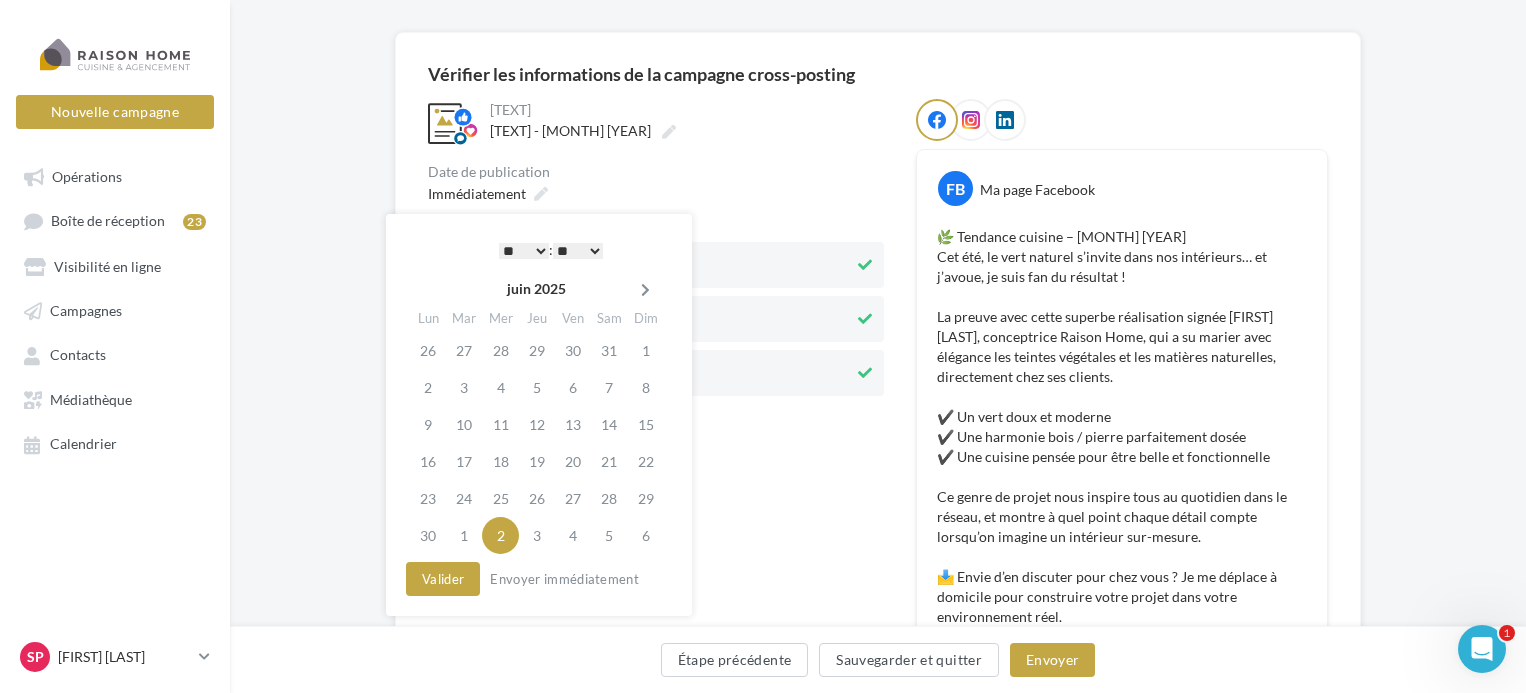 click at bounding box center [645, 290] 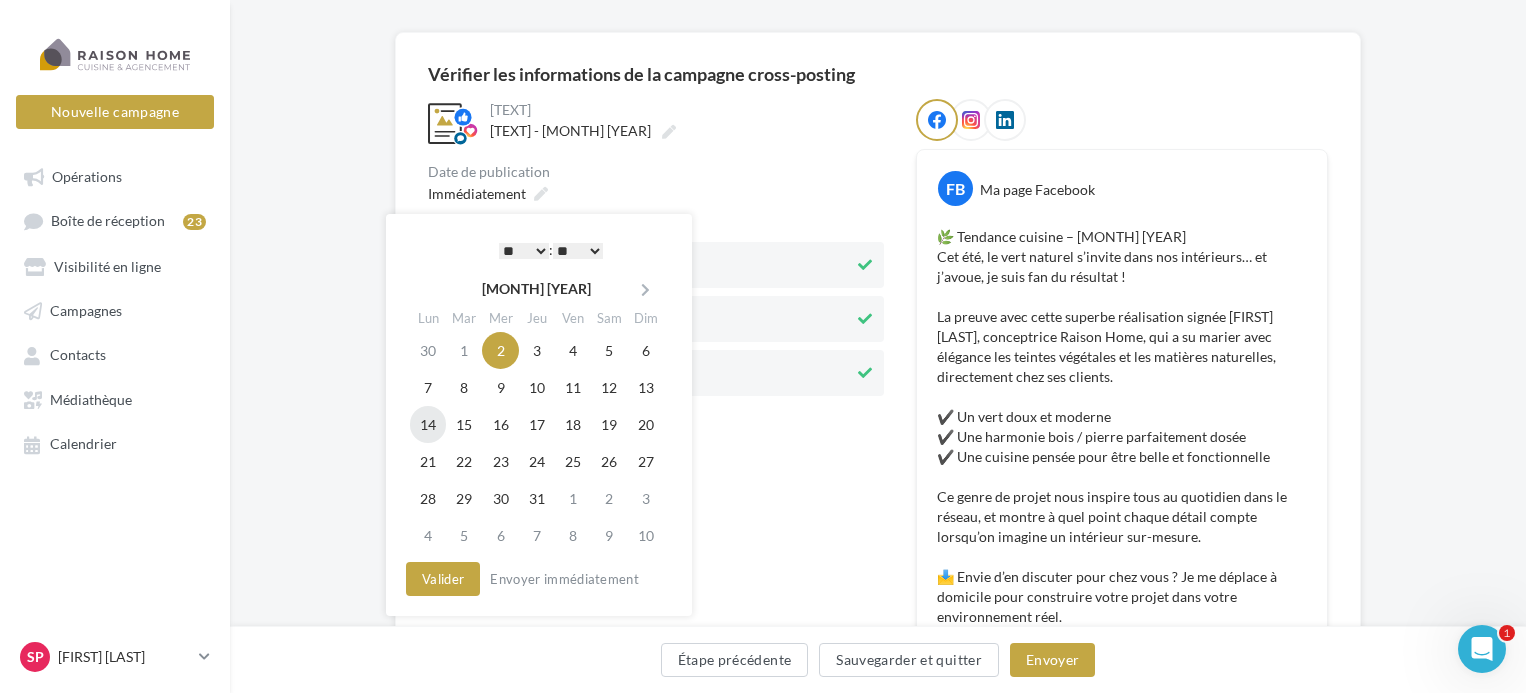click on "14" at bounding box center (428, 387) 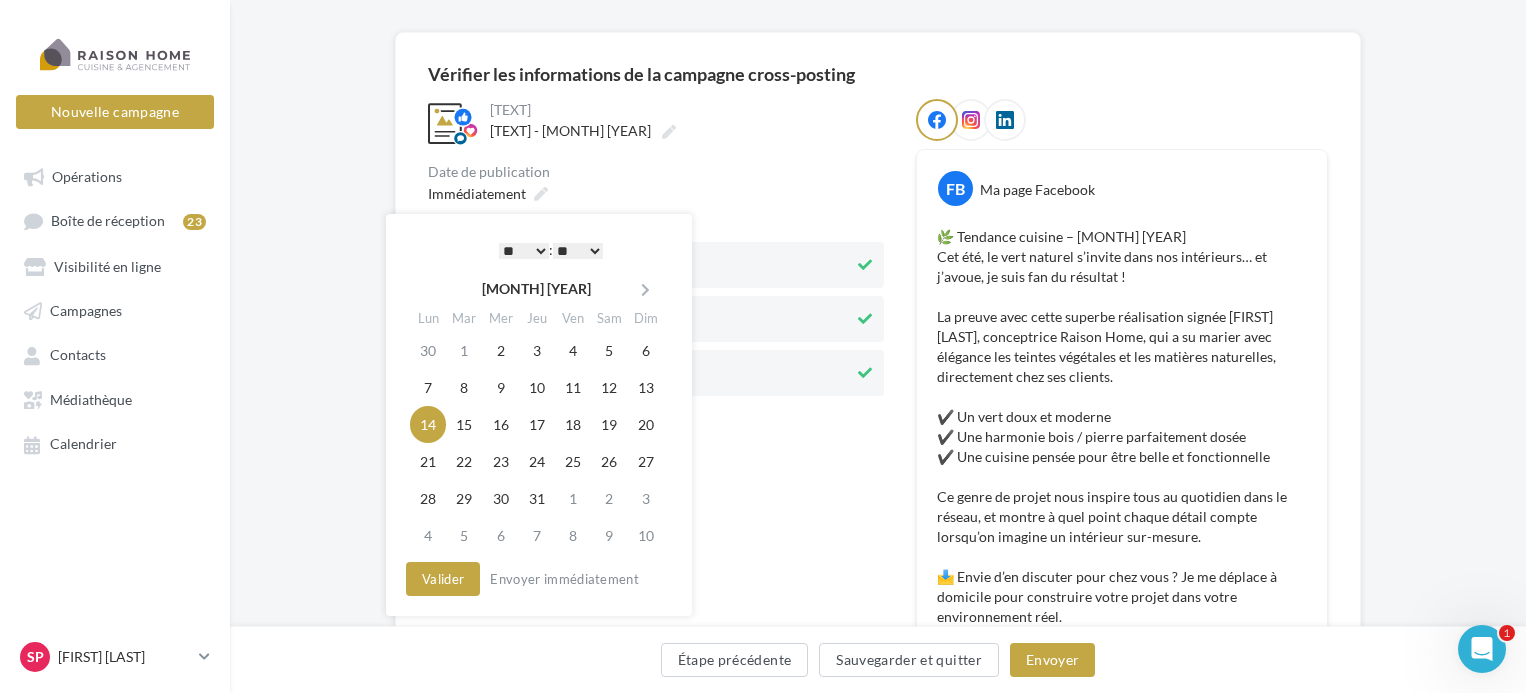 click on "* * * * * * * * * * ** ** ** ** ** ** ** ** ** ** ** ** ** **" at bounding box center [524, 251] 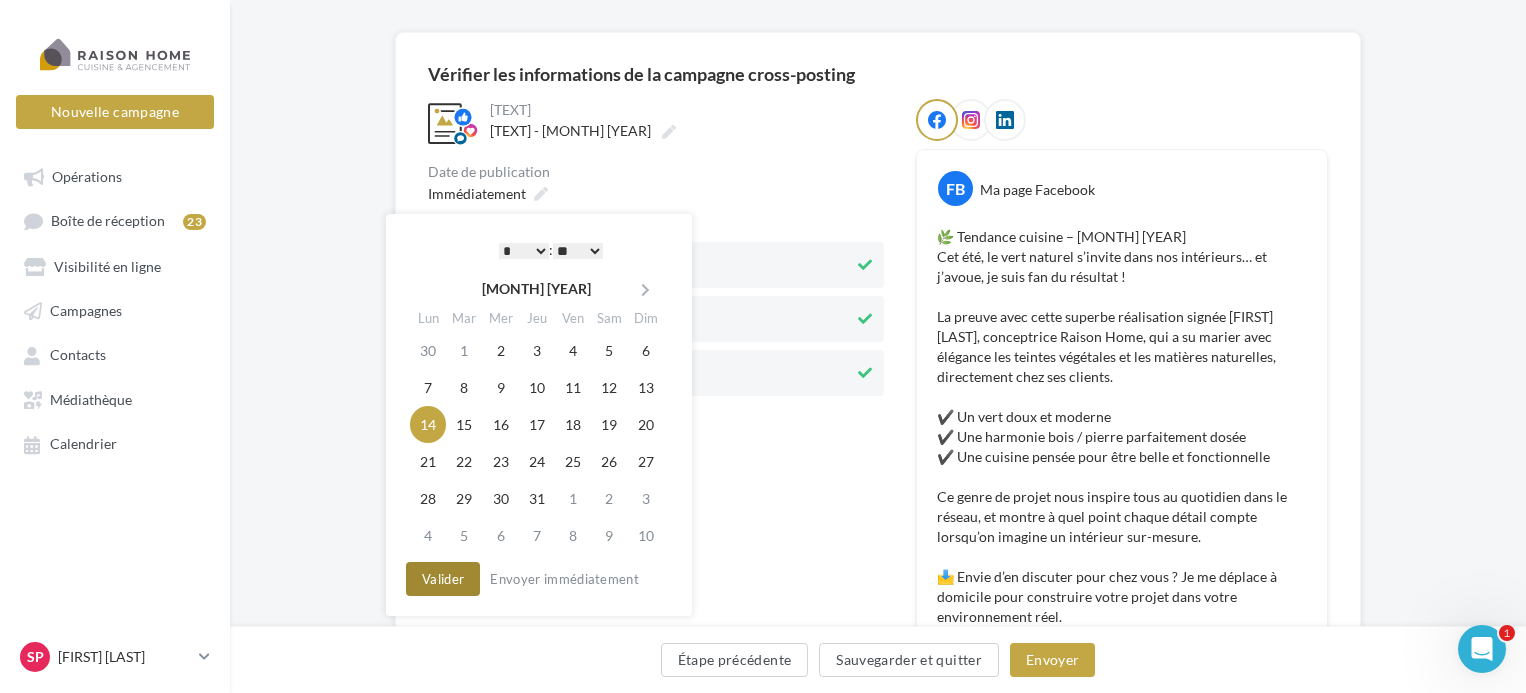 click on "Valider" at bounding box center (443, 579) 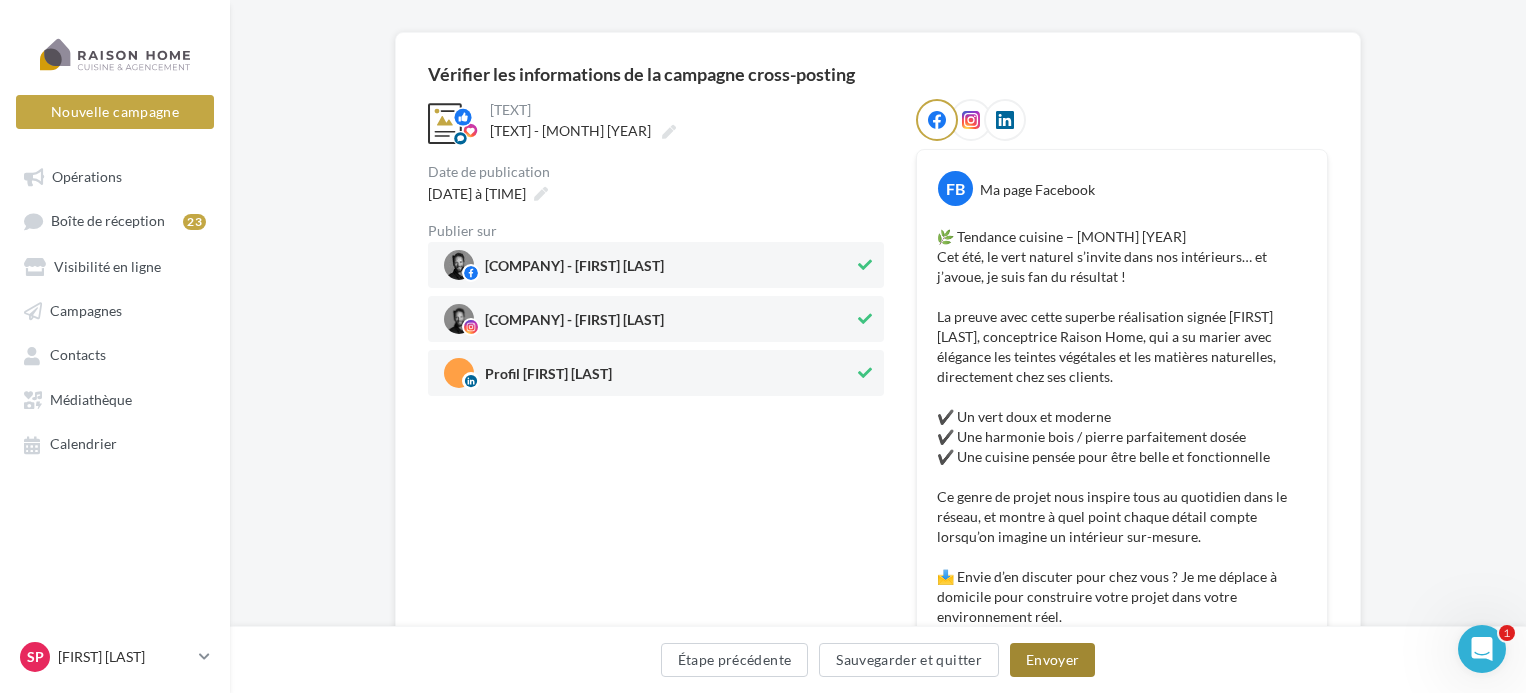 click on "Envoyer" at bounding box center [1052, 660] 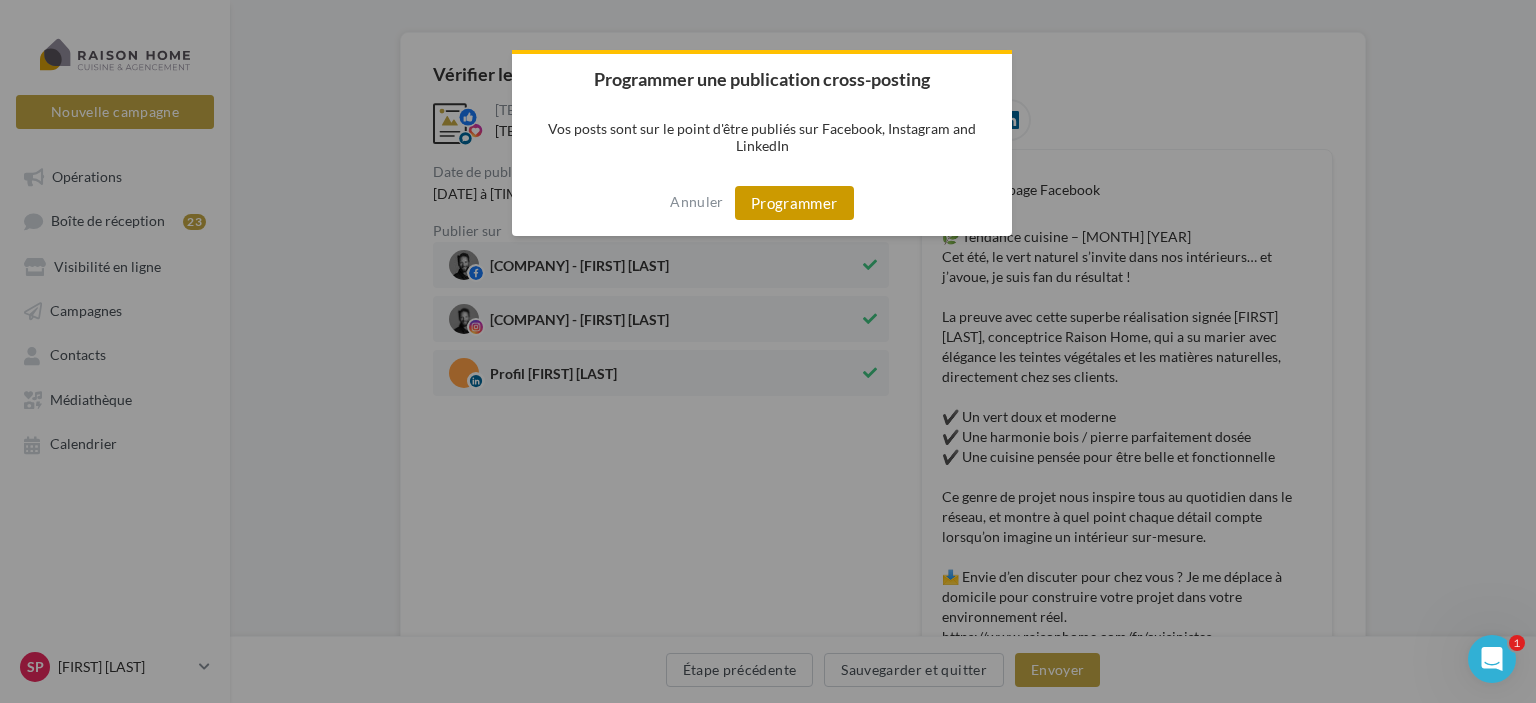 click on "Programmer" at bounding box center [794, 203] 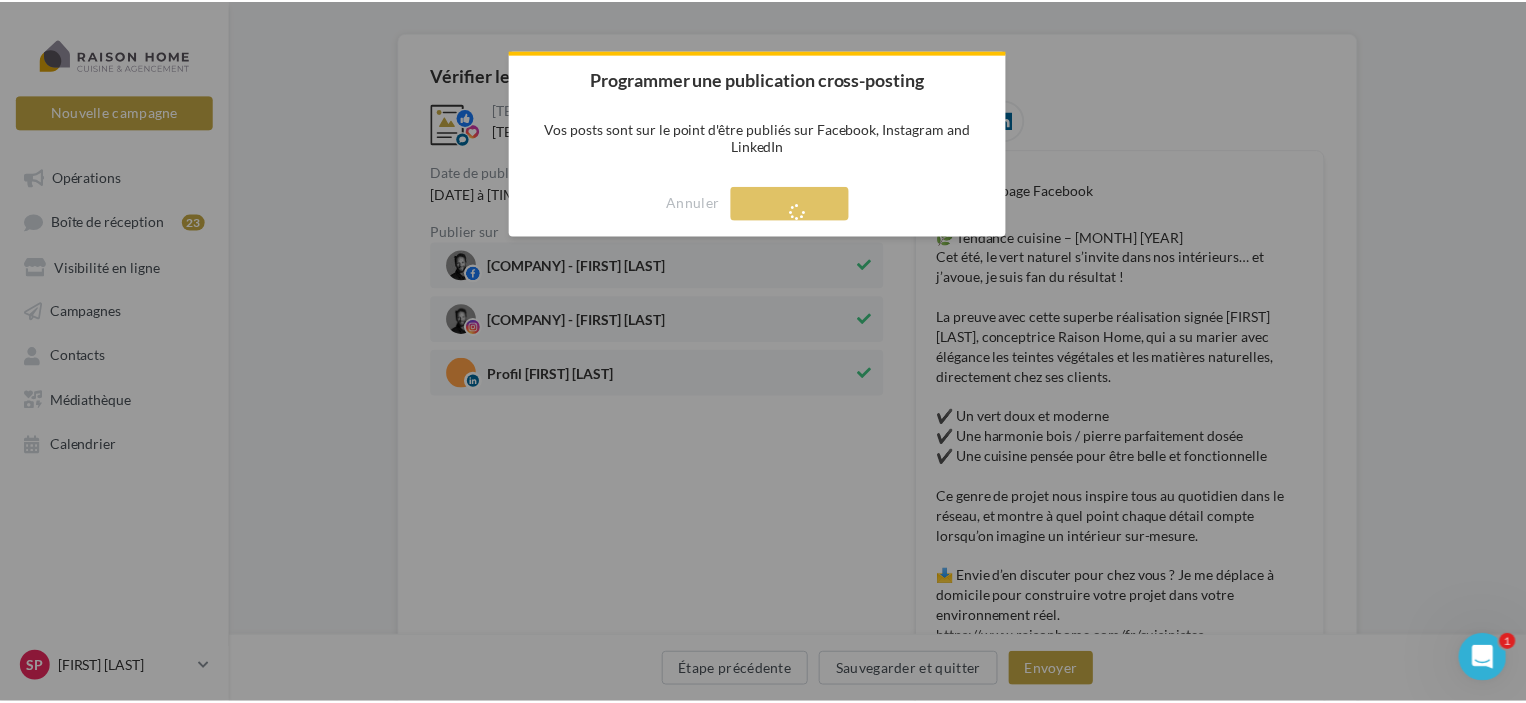scroll, scrollTop: 32, scrollLeft: 0, axis: vertical 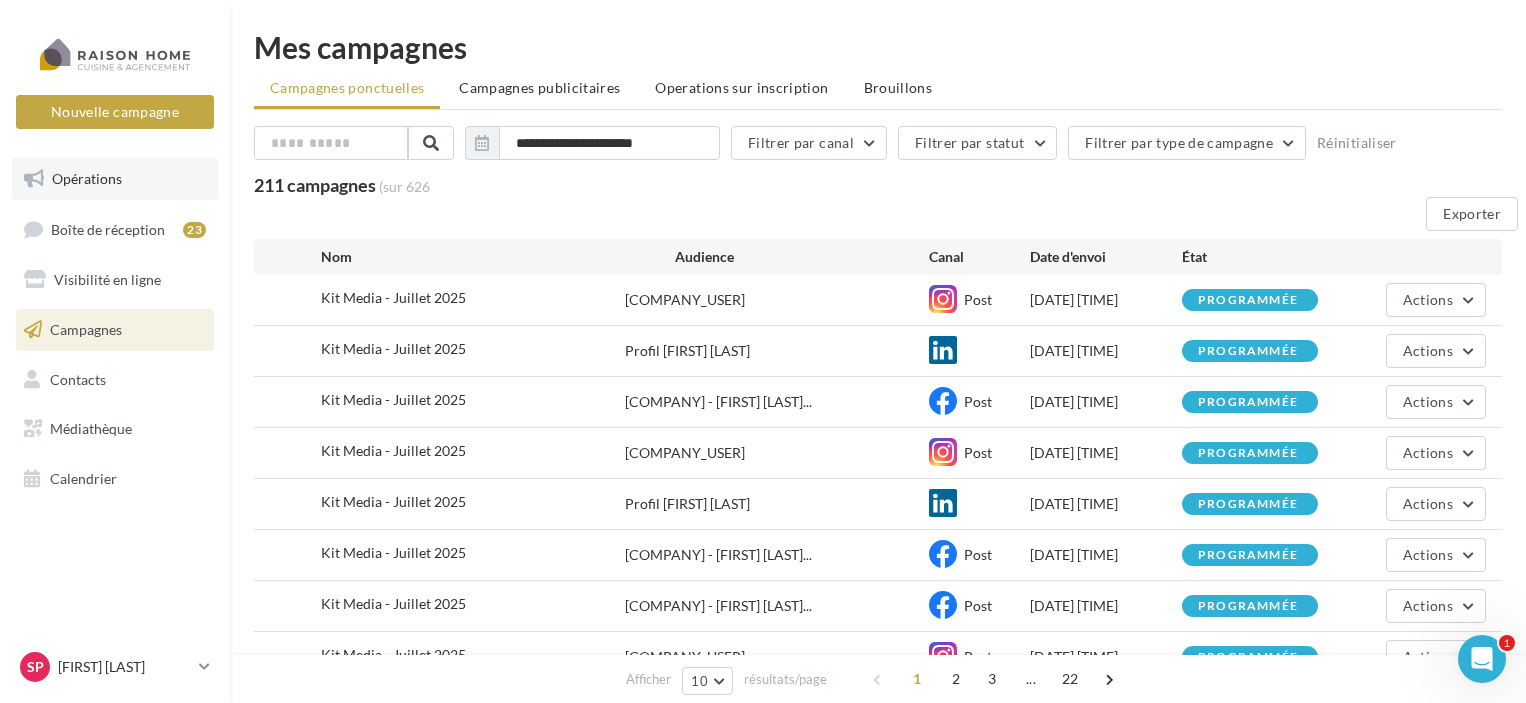 click on "Opérations" at bounding box center [115, 179] 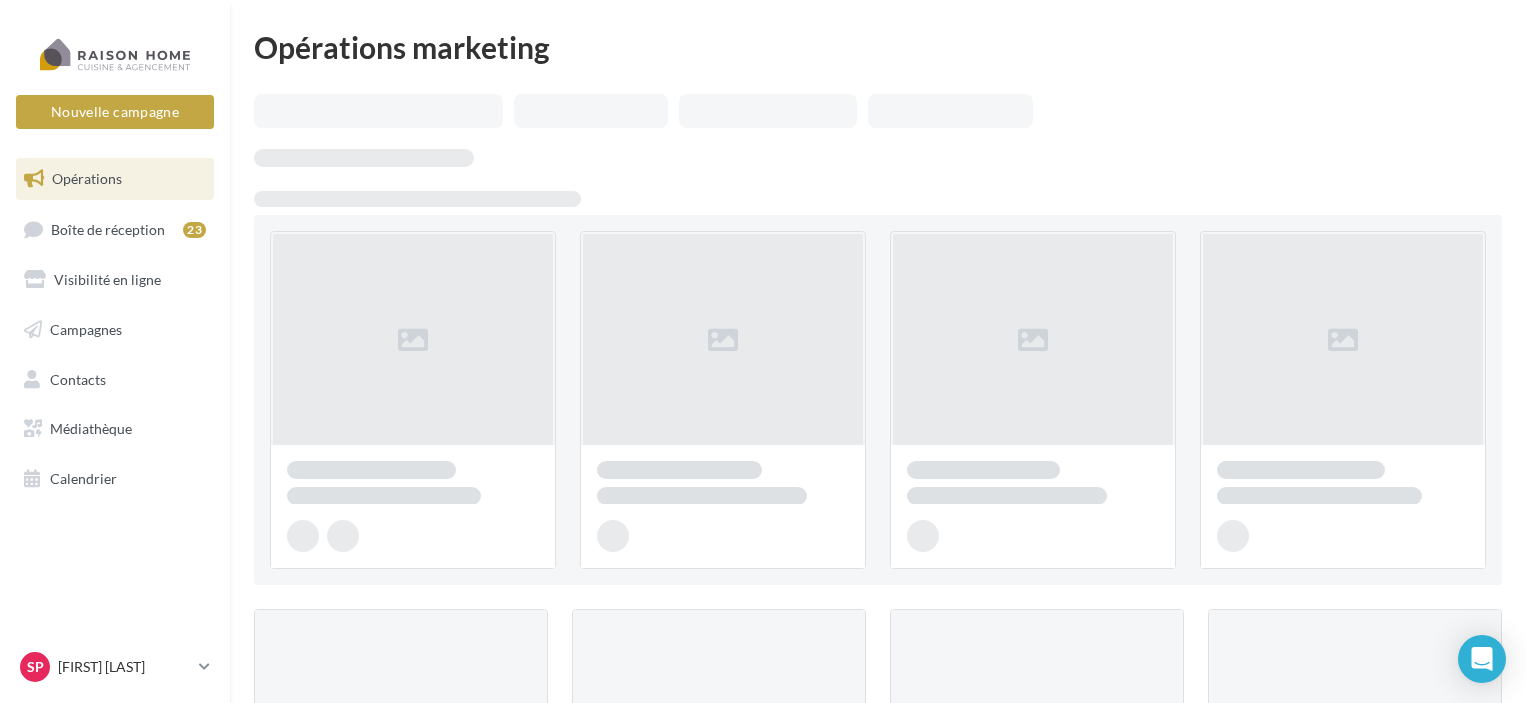 scroll, scrollTop: 0, scrollLeft: 0, axis: both 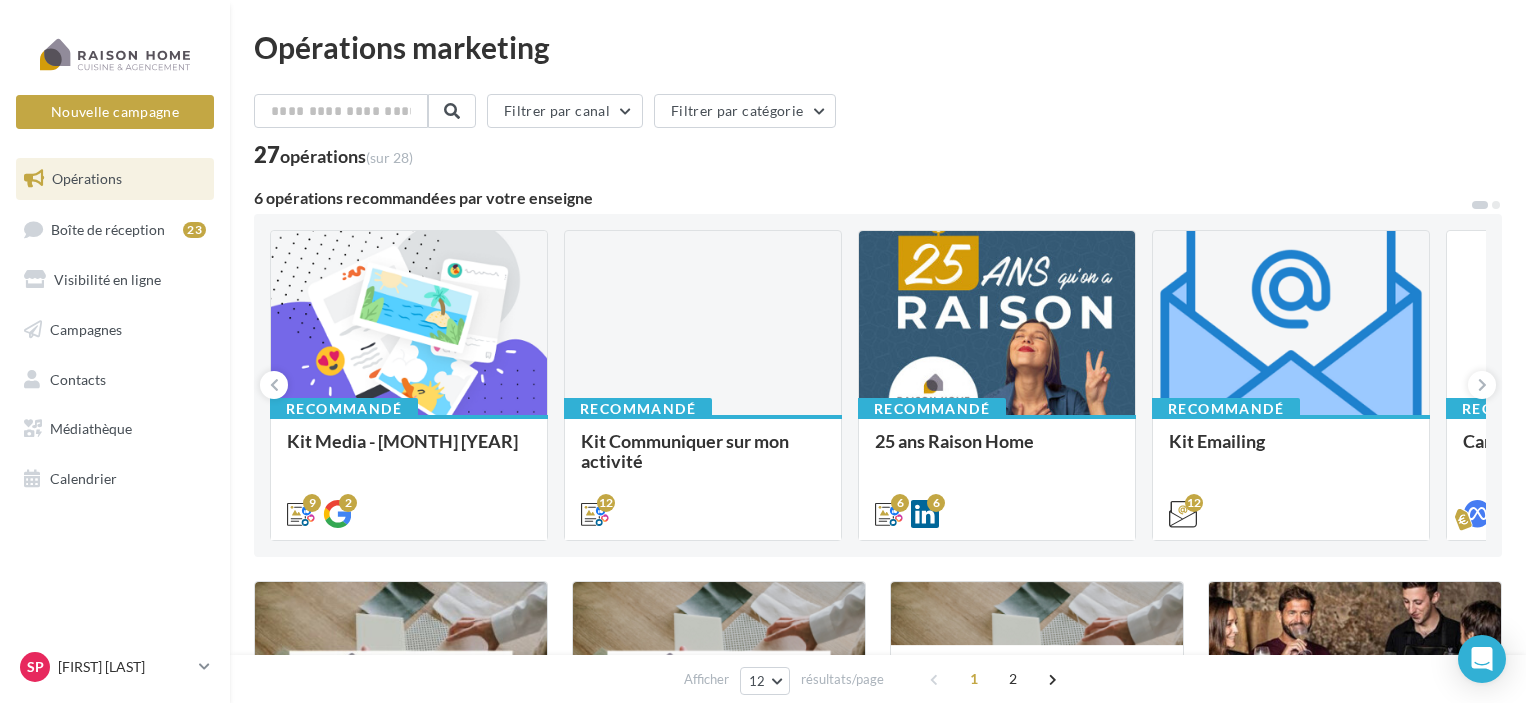 click on "Recommandé Kit Media - [MONTH] [YEAR] Bonjour à tous,
Tous vos posts du mois de [MONTH] sont là.
À utiliser sans modération :)" at bounding box center (409, 385) 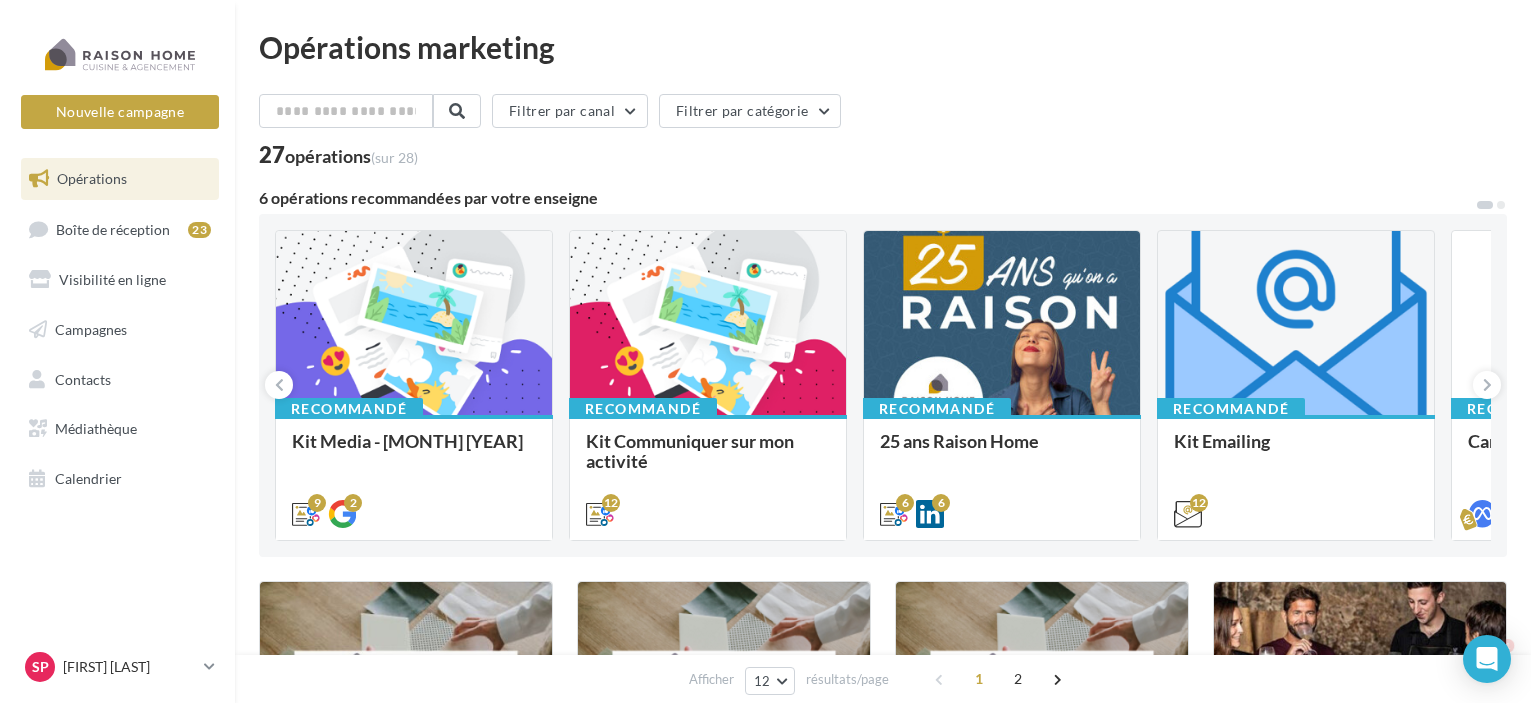 scroll, scrollTop: 0, scrollLeft: 0, axis: both 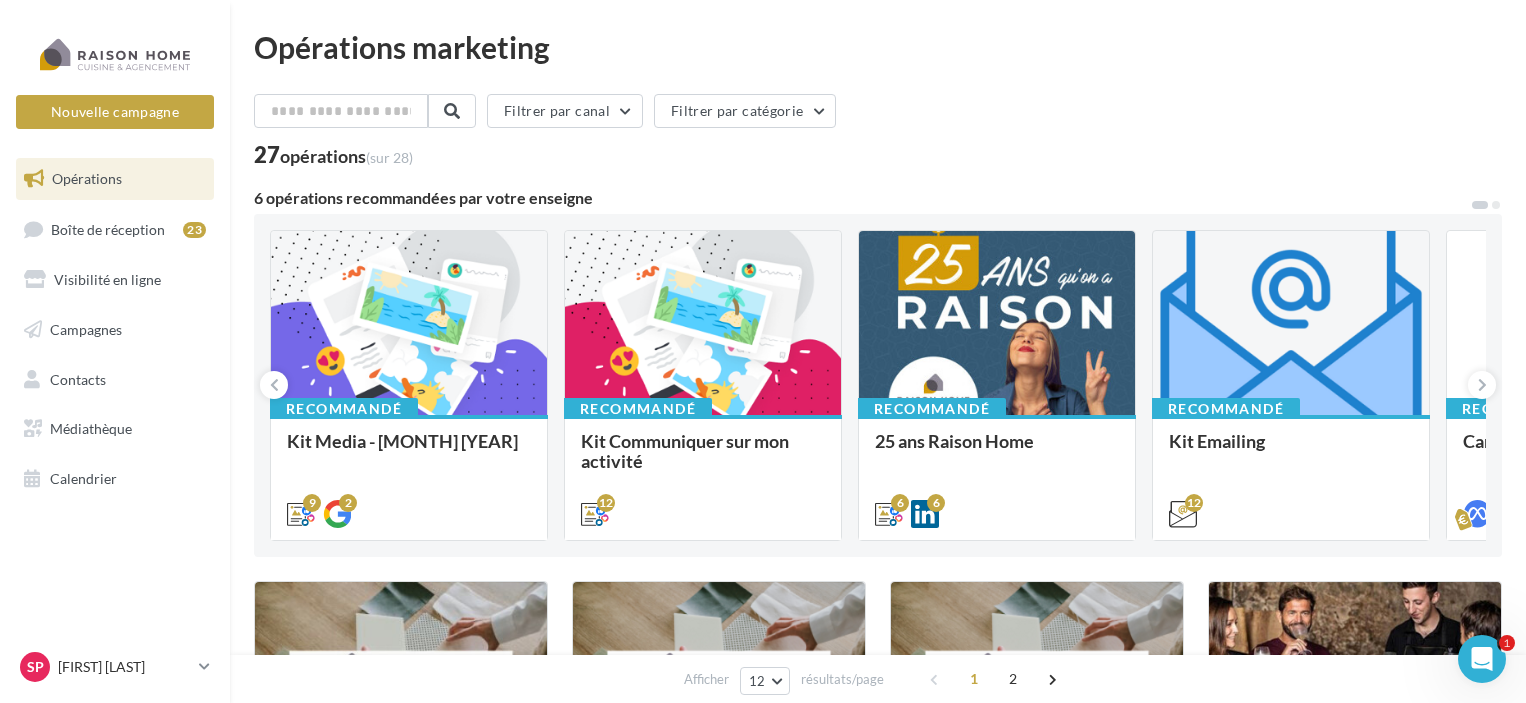 click on "Bonjour à tous,
Tous vos posts du mois de juillet sont là.
À utiliser sans modération :)" at bounding box center (0, 0) 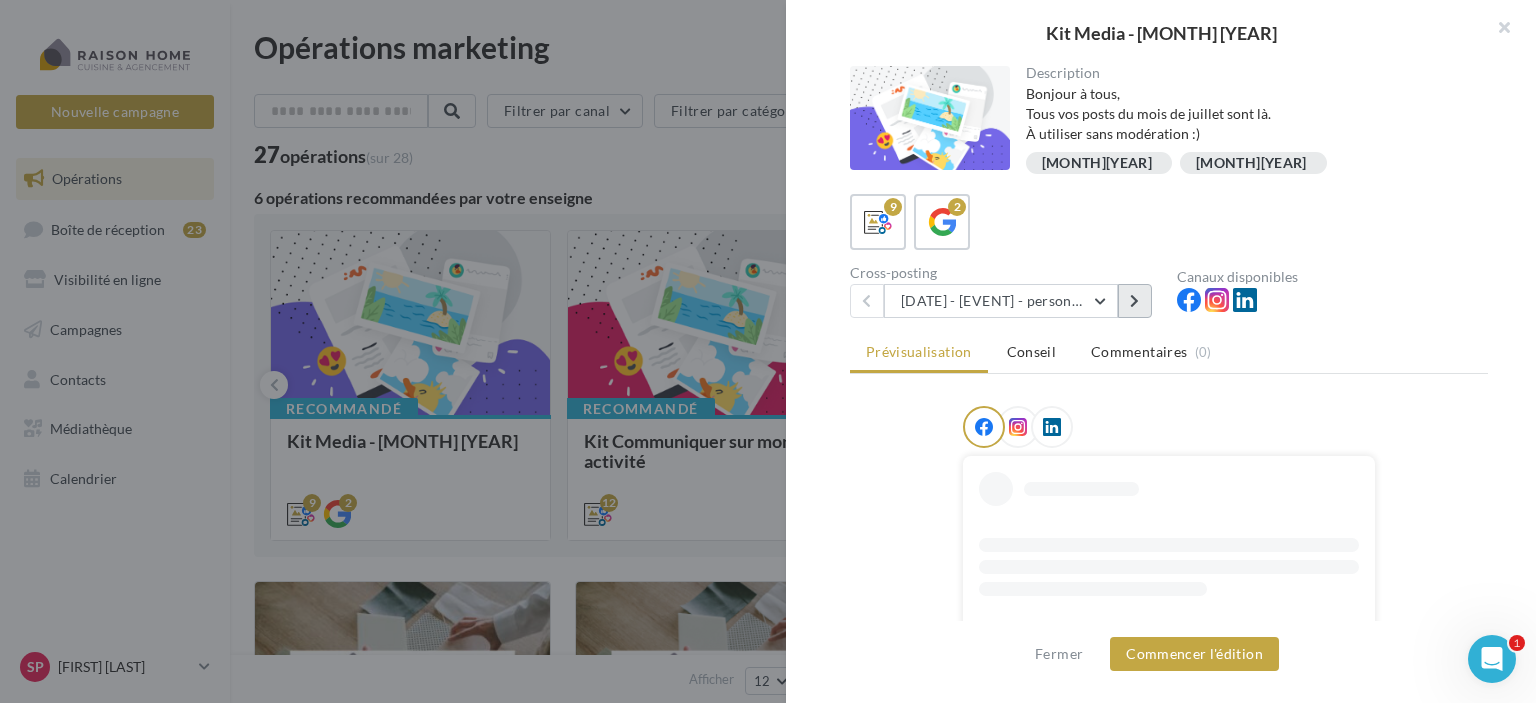 click at bounding box center [1134, 301] 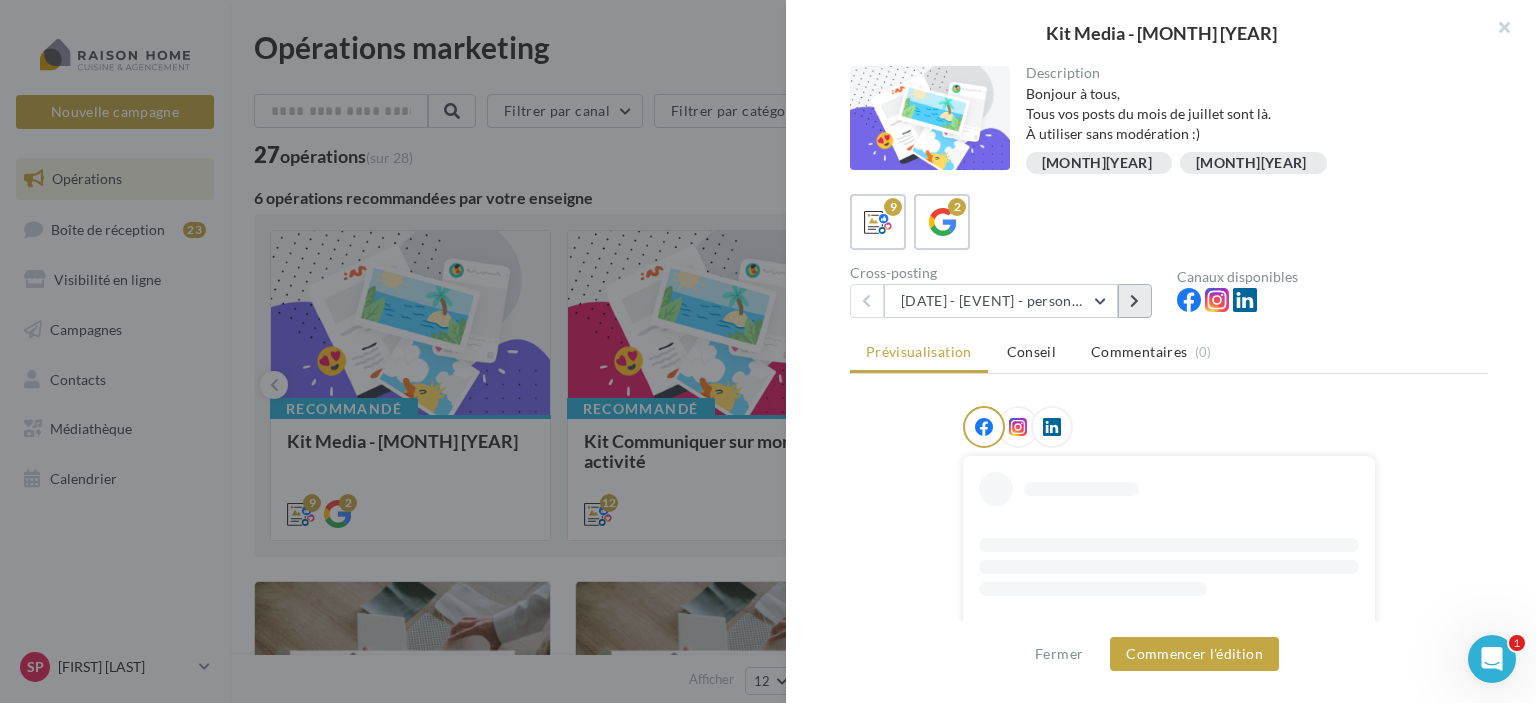 click at bounding box center (1134, 301) 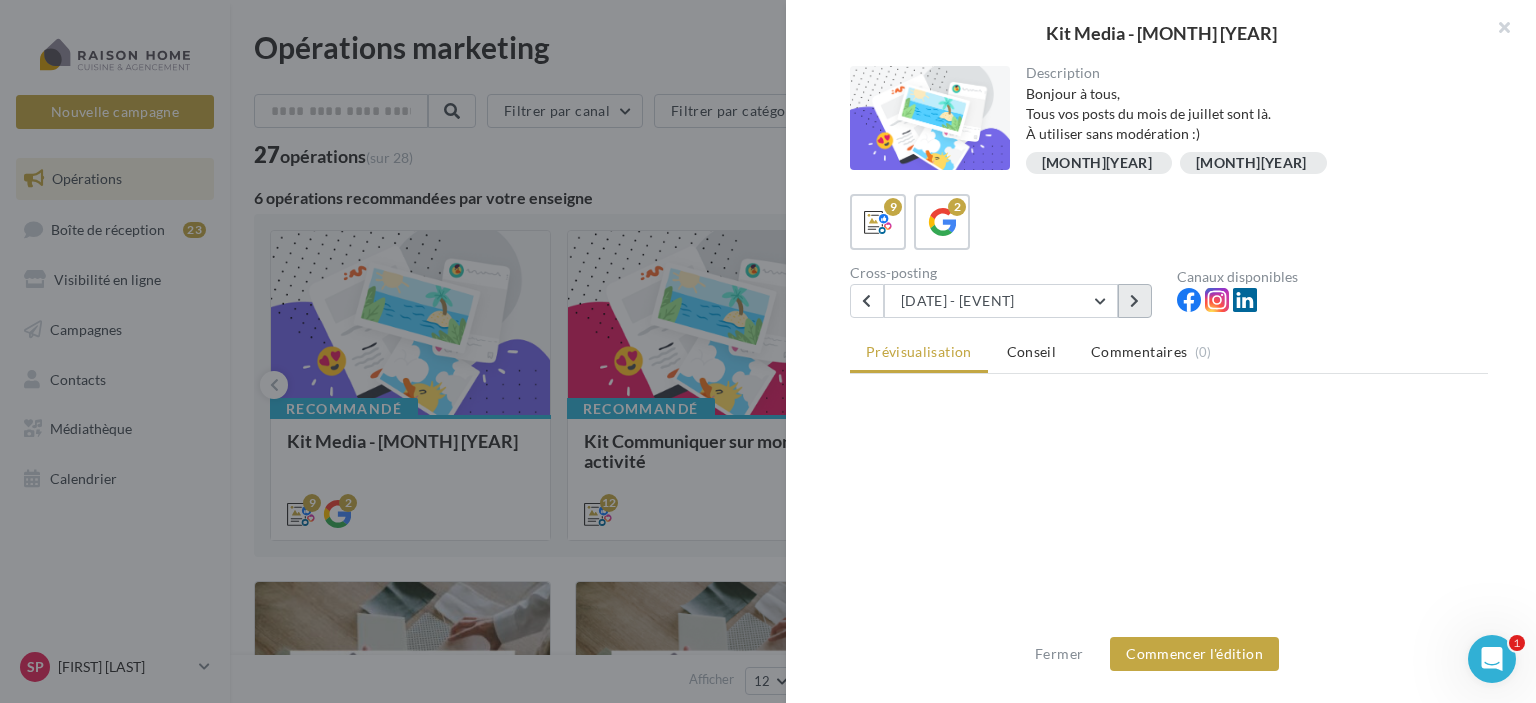 click at bounding box center [1134, 301] 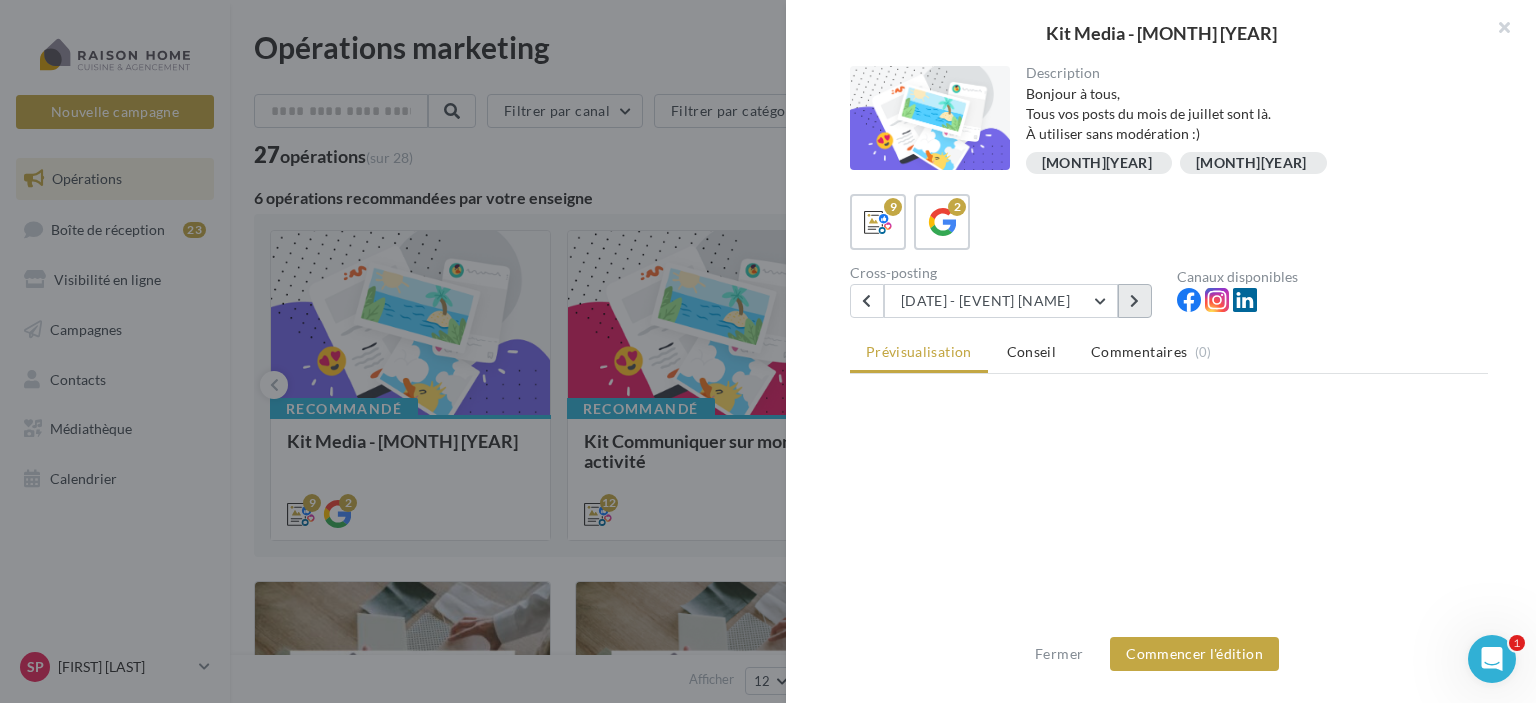 click at bounding box center [1134, 301] 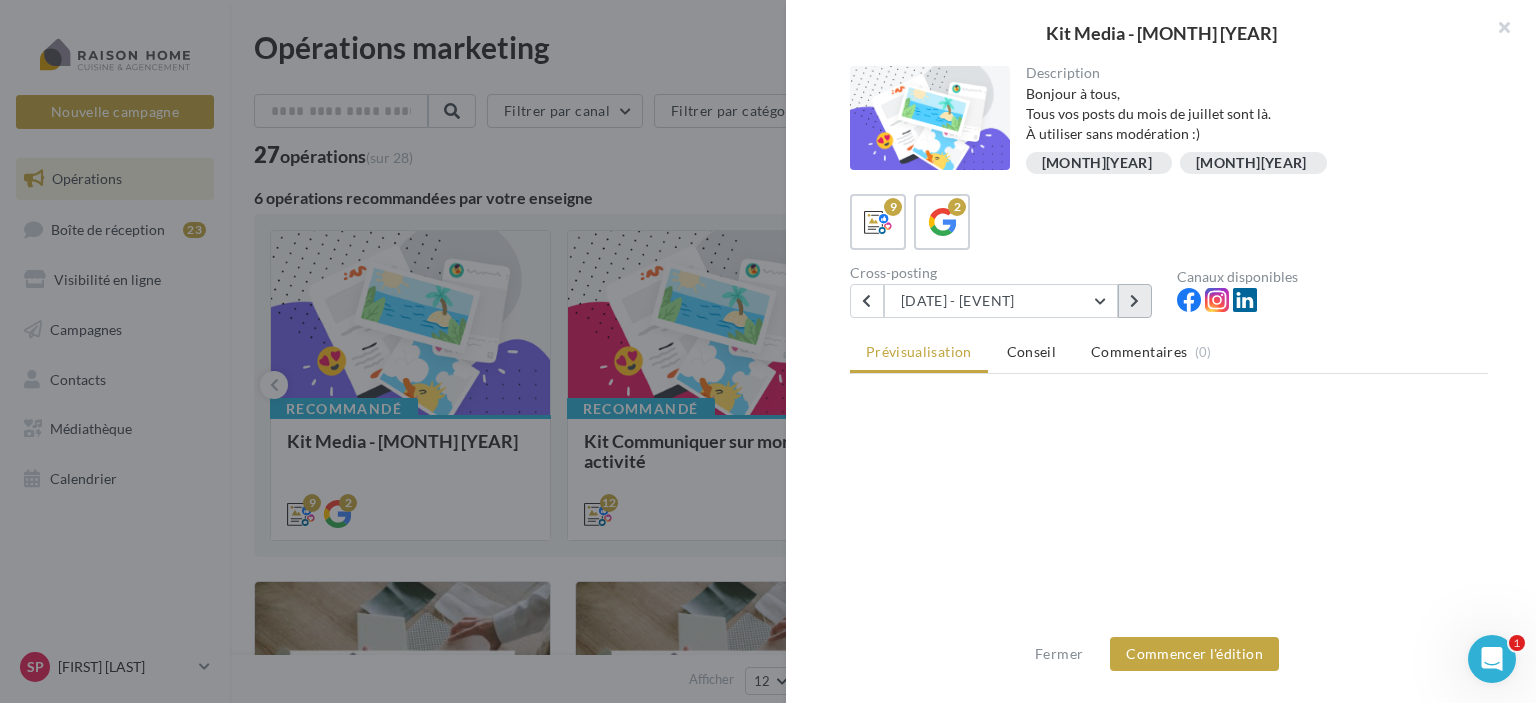 click at bounding box center (1134, 301) 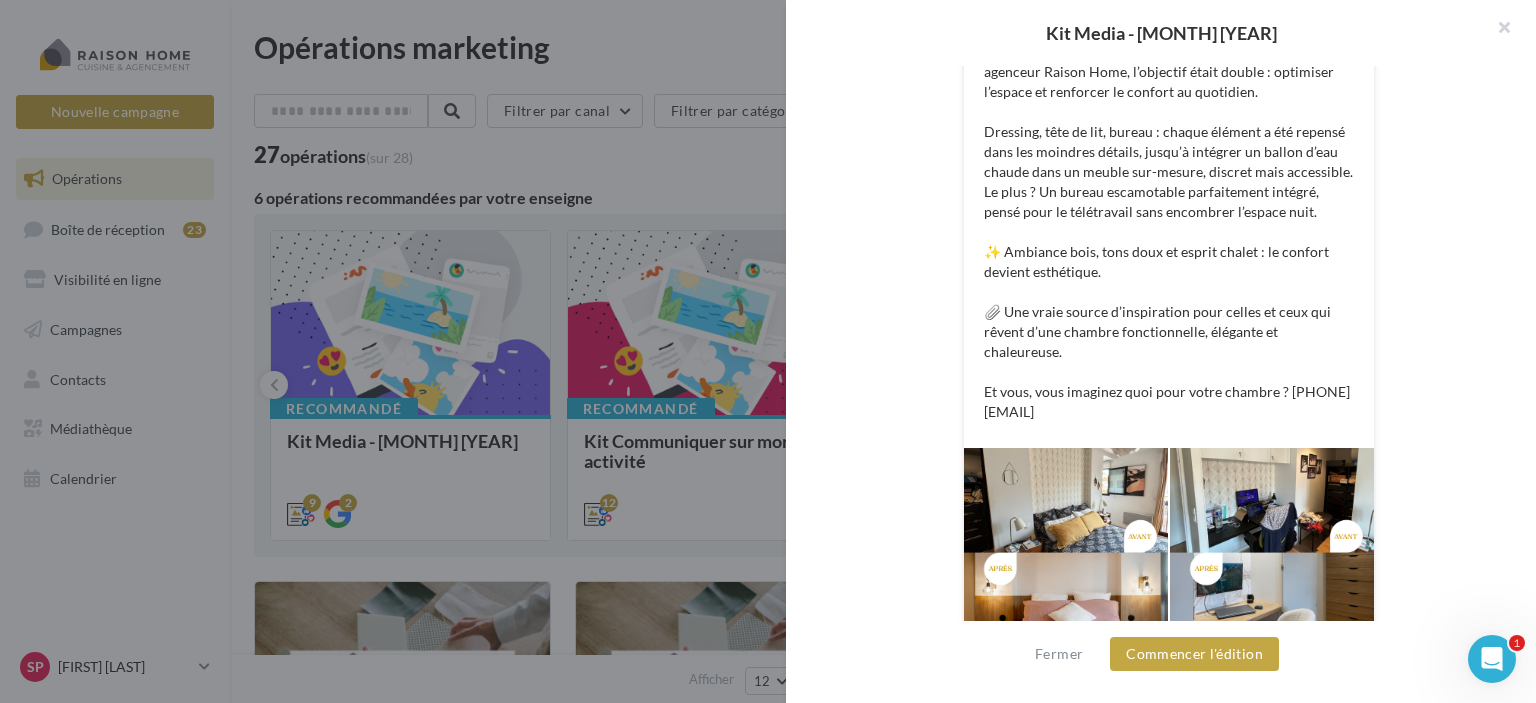 scroll, scrollTop: 52, scrollLeft: 0, axis: vertical 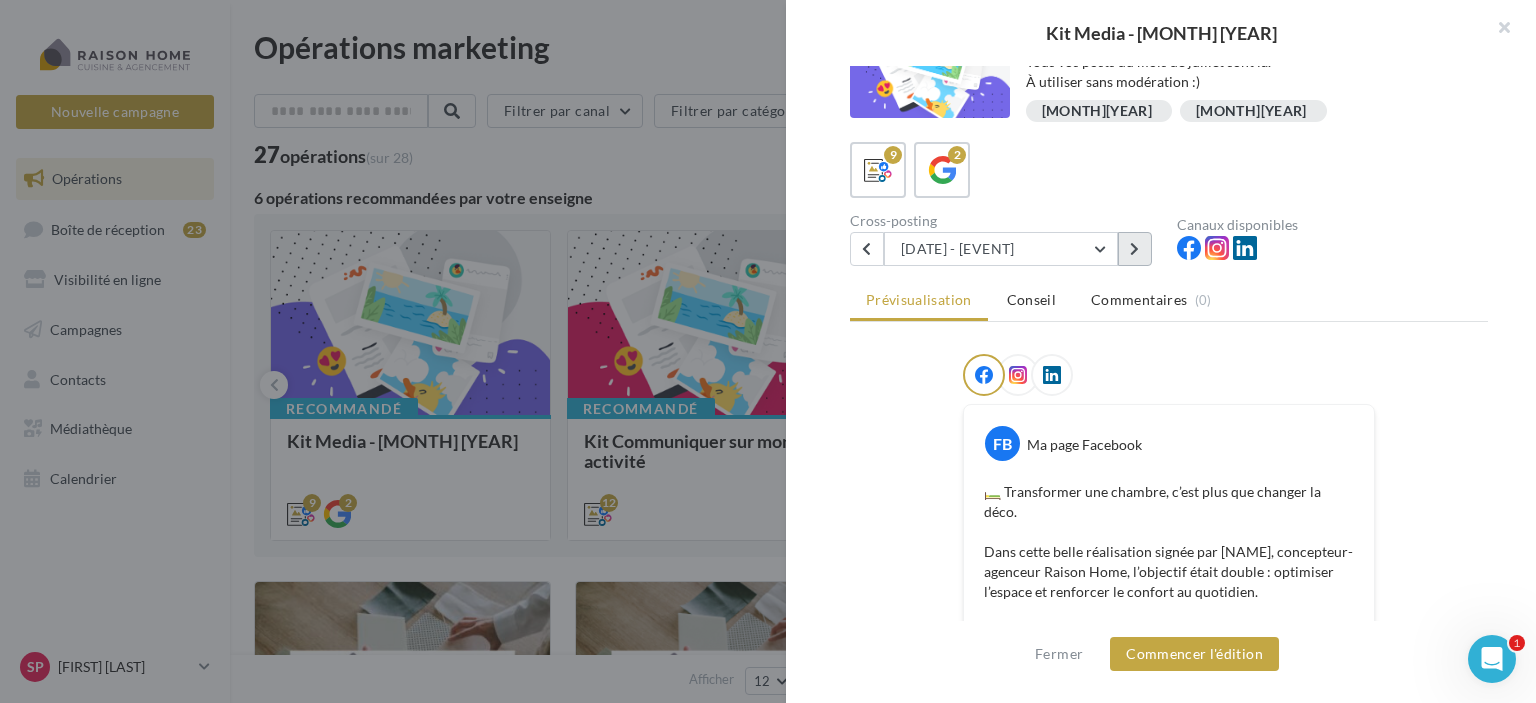 click at bounding box center [1134, 249] 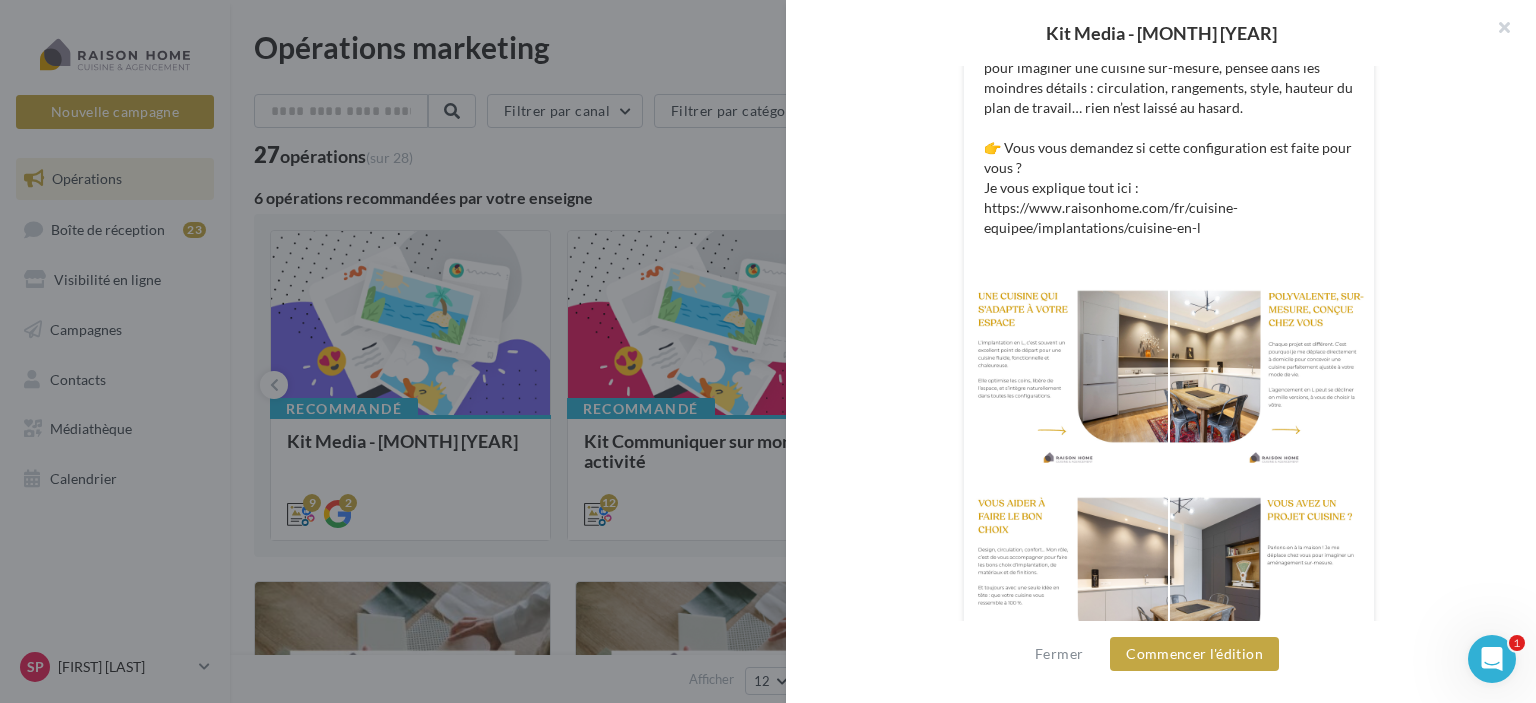 scroll, scrollTop: 659, scrollLeft: 0, axis: vertical 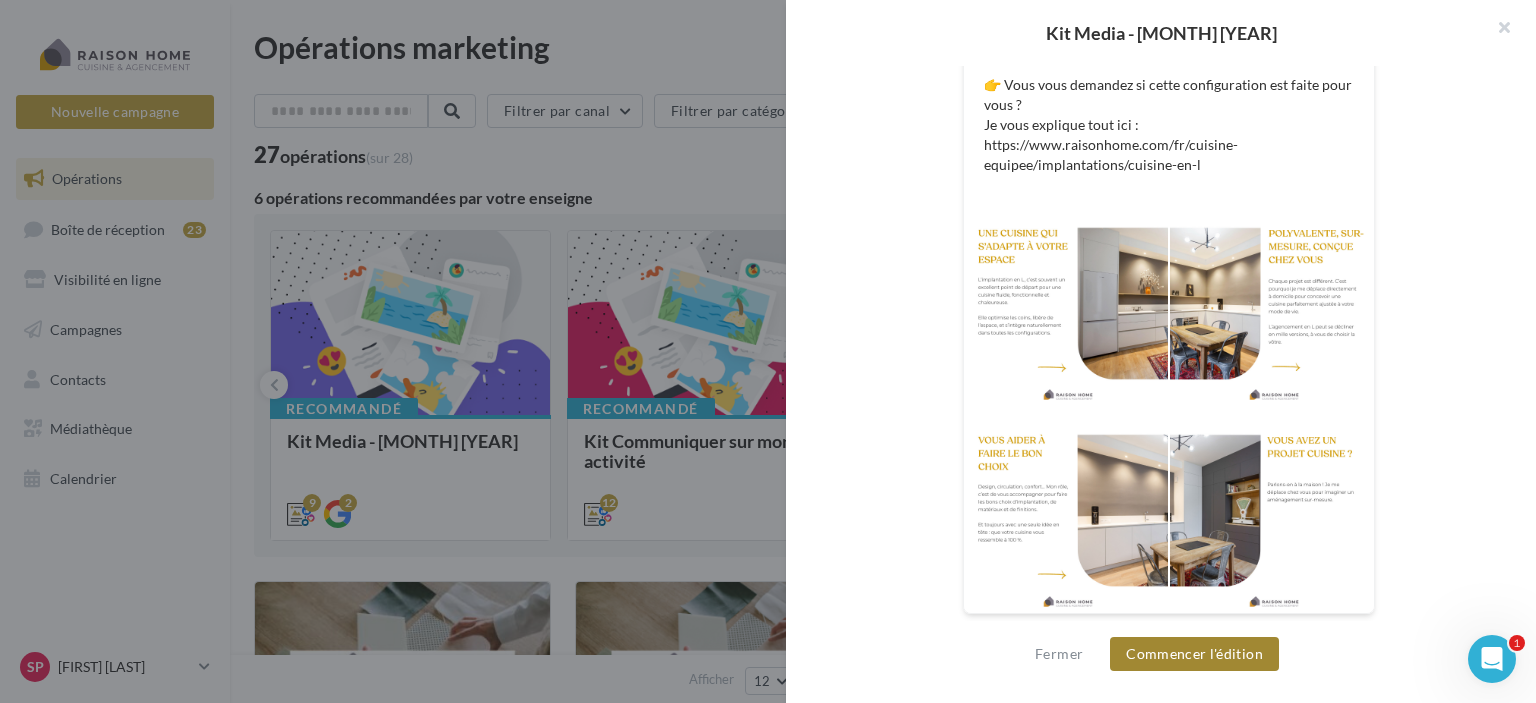 click on "Commencer l'édition" at bounding box center [1194, 654] 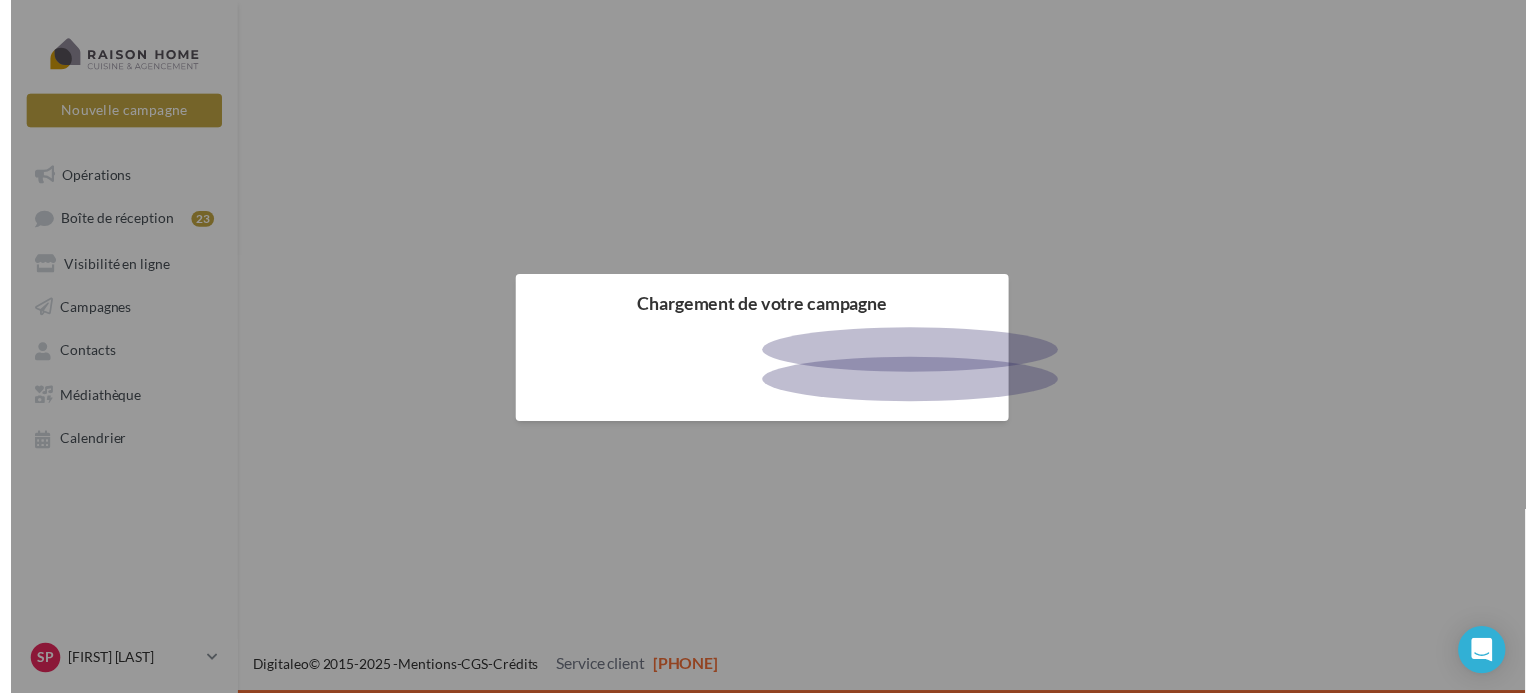scroll, scrollTop: 0, scrollLeft: 0, axis: both 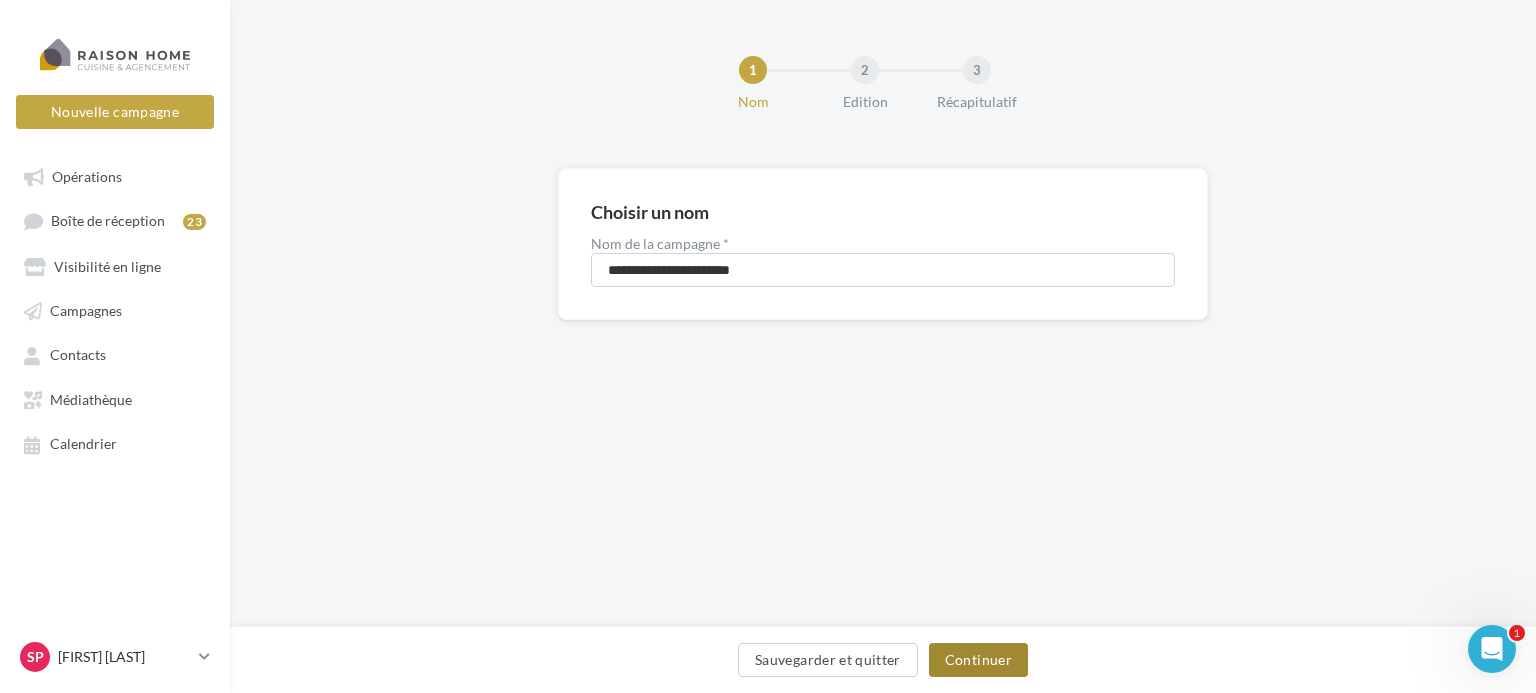 click on "Continuer" at bounding box center [978, 660] 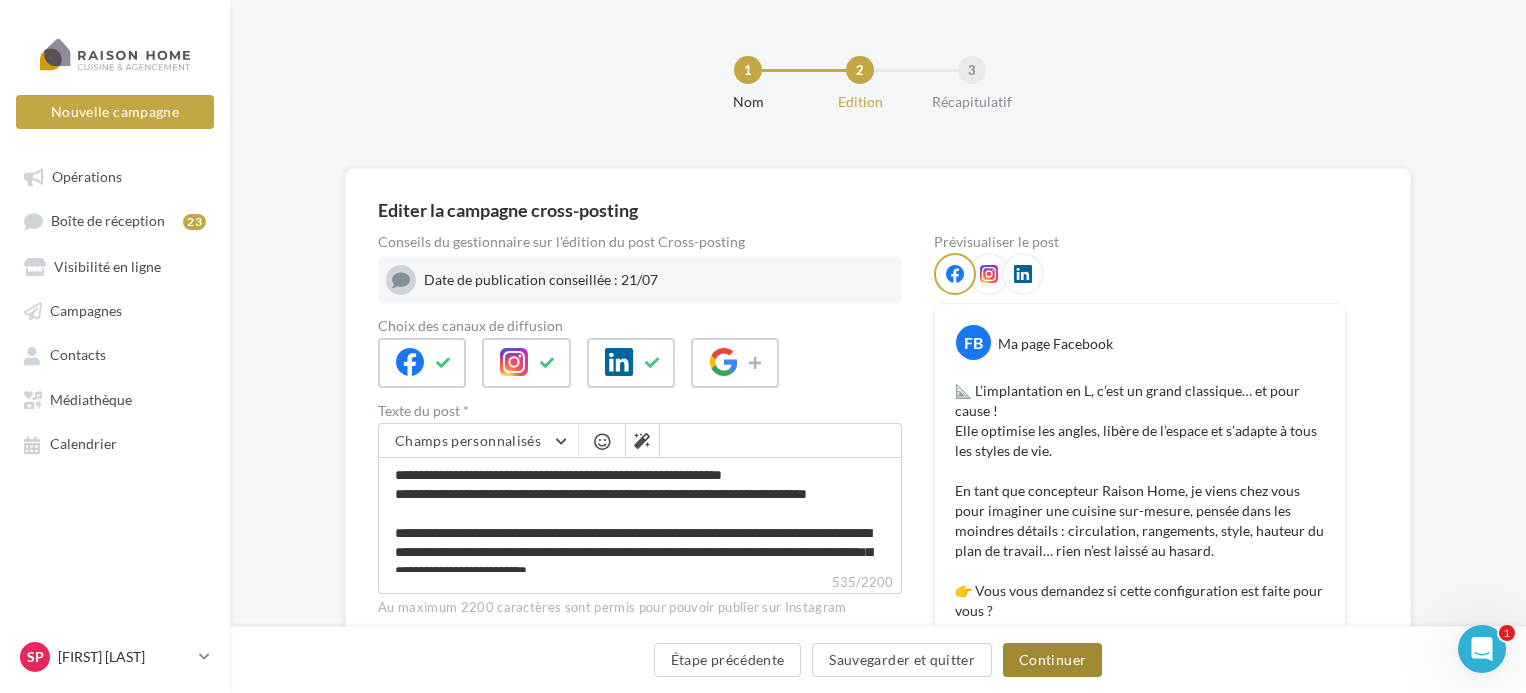 click on "Continuer" at bounding box center (1052, 660) 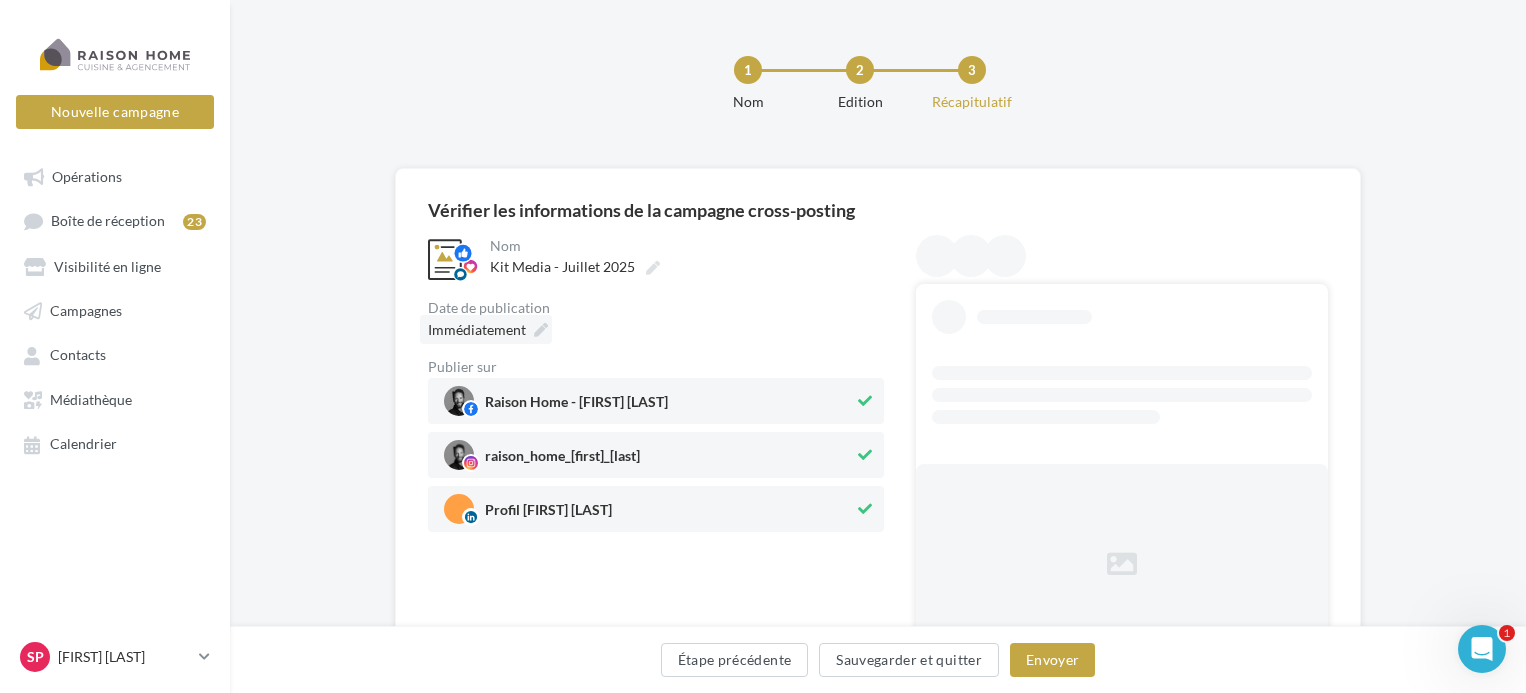 click on "Immédiatement" at bounding box center [477, 329] 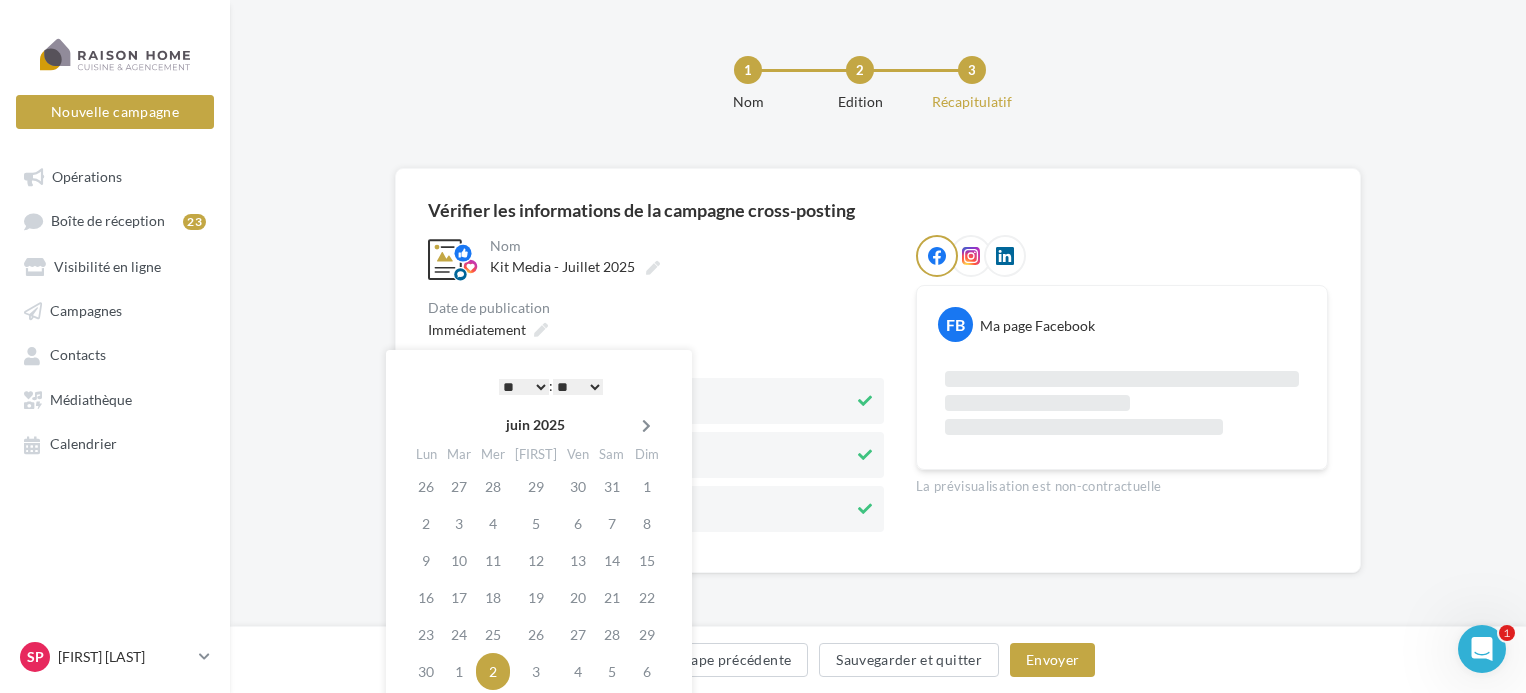click at bounding box center [646, 426] 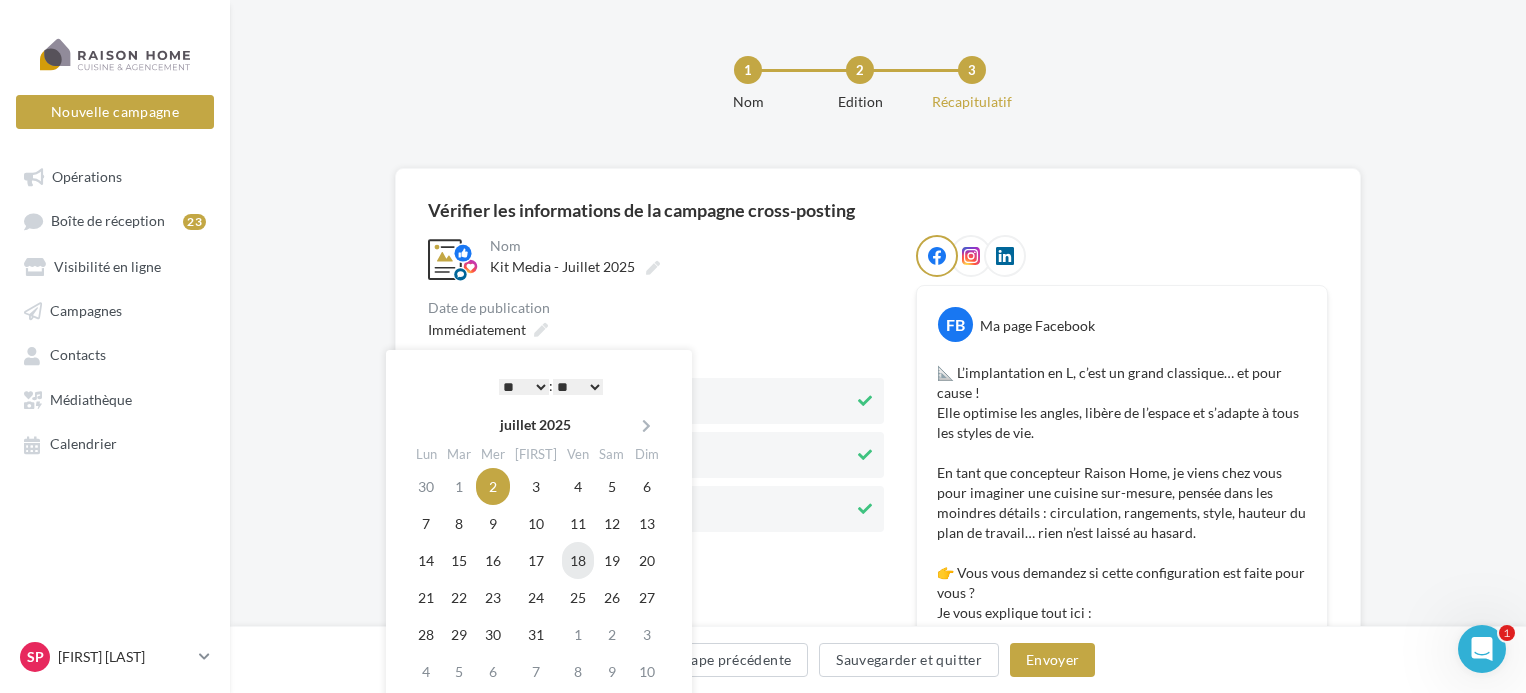 click on "18" at bounding box center [578, 486] 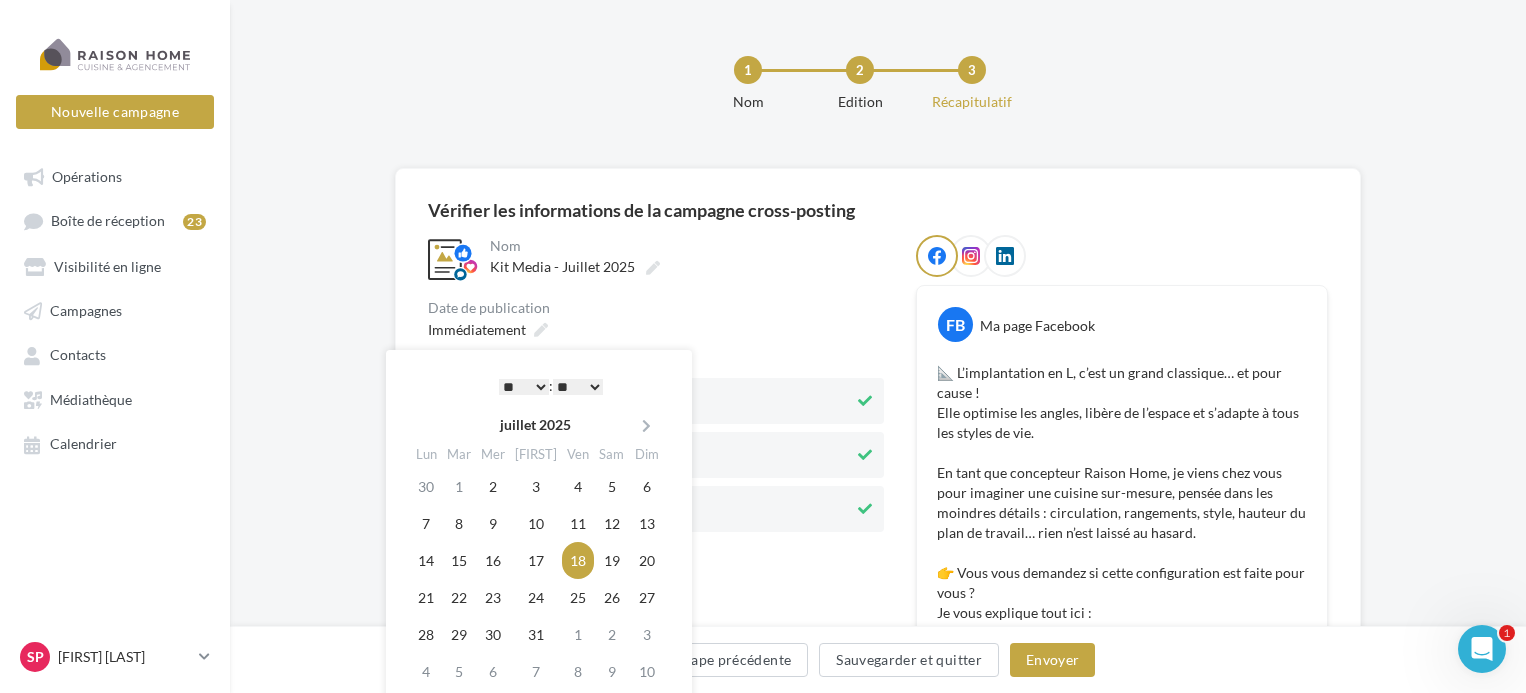 click on "* * * * * * * * * * ** ** ** ** ** ** ** ** ** ** ** ** ** **" at bounding box center (524, 387) 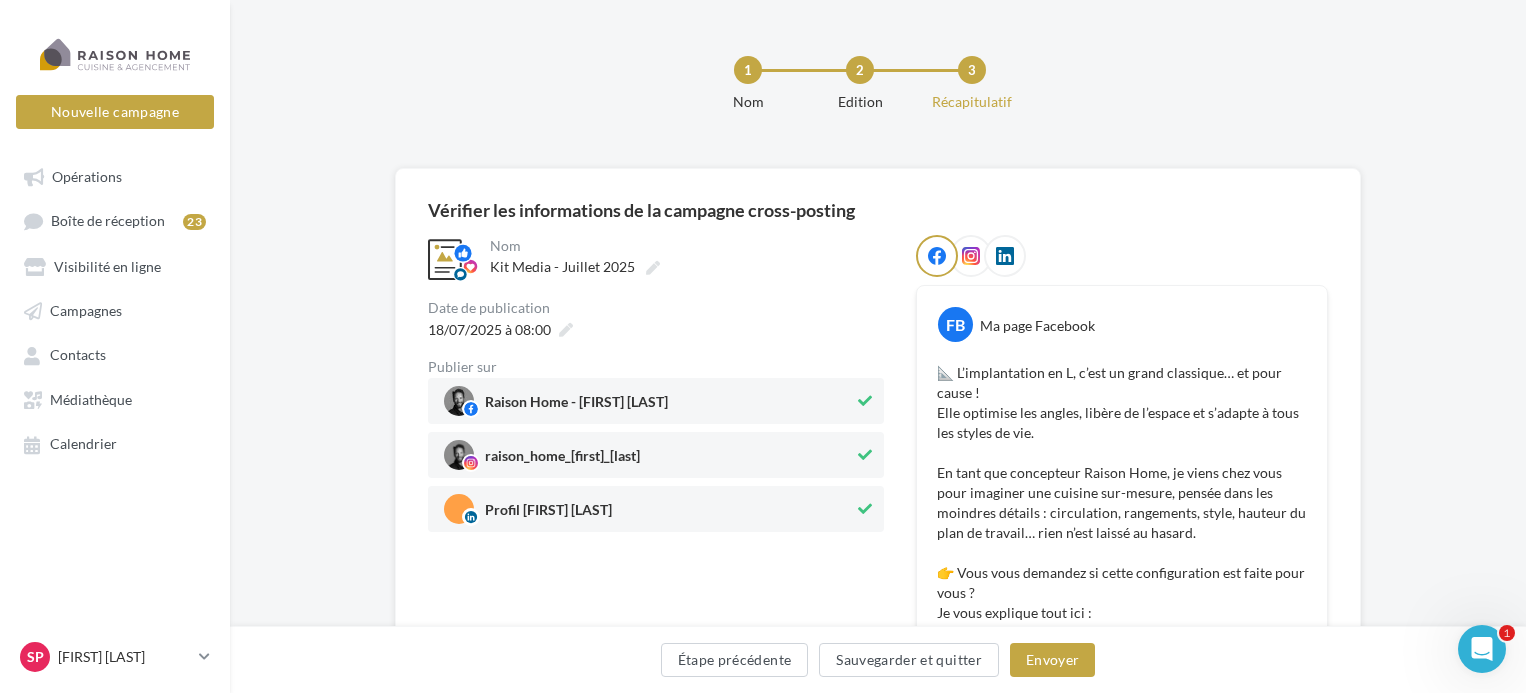 click on "**********" at bounding box center [656, 681] 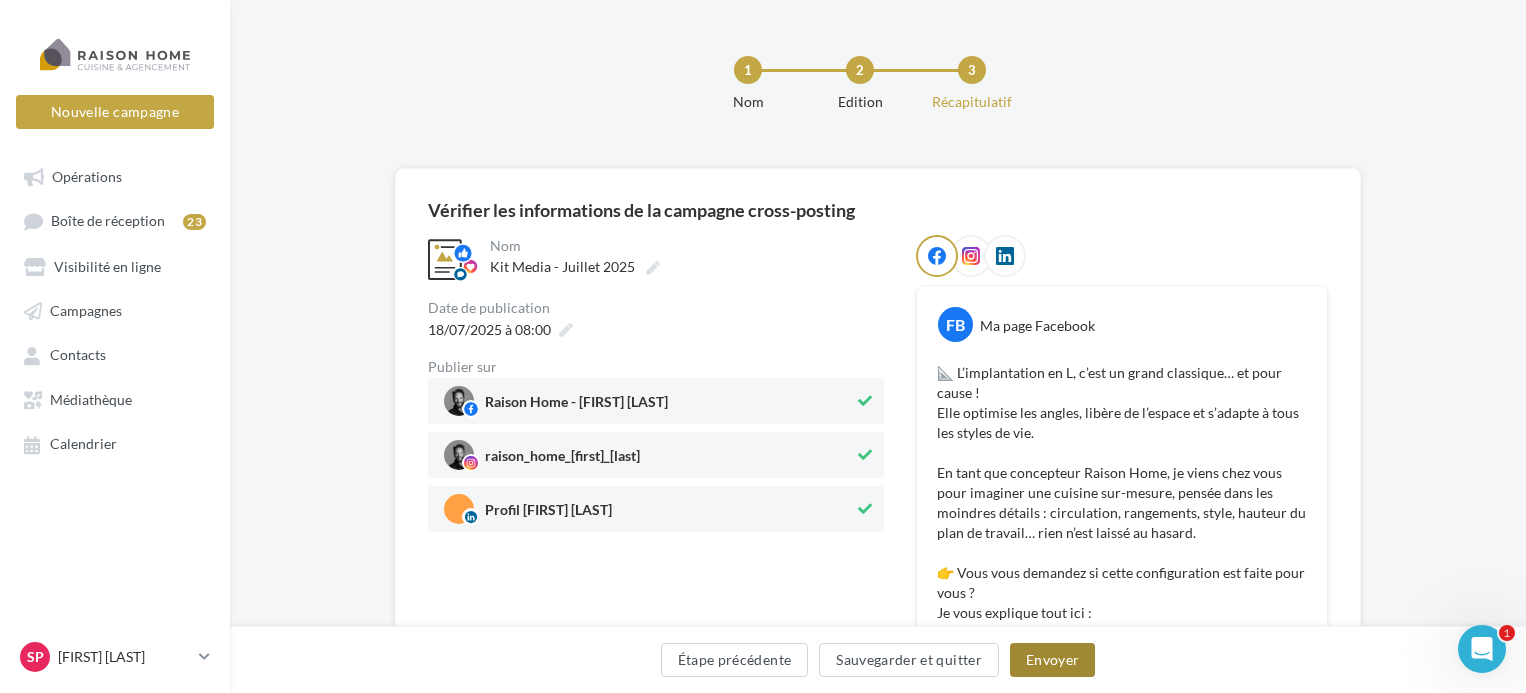 click on "Envoyer" at bounding box center (1052, 660) 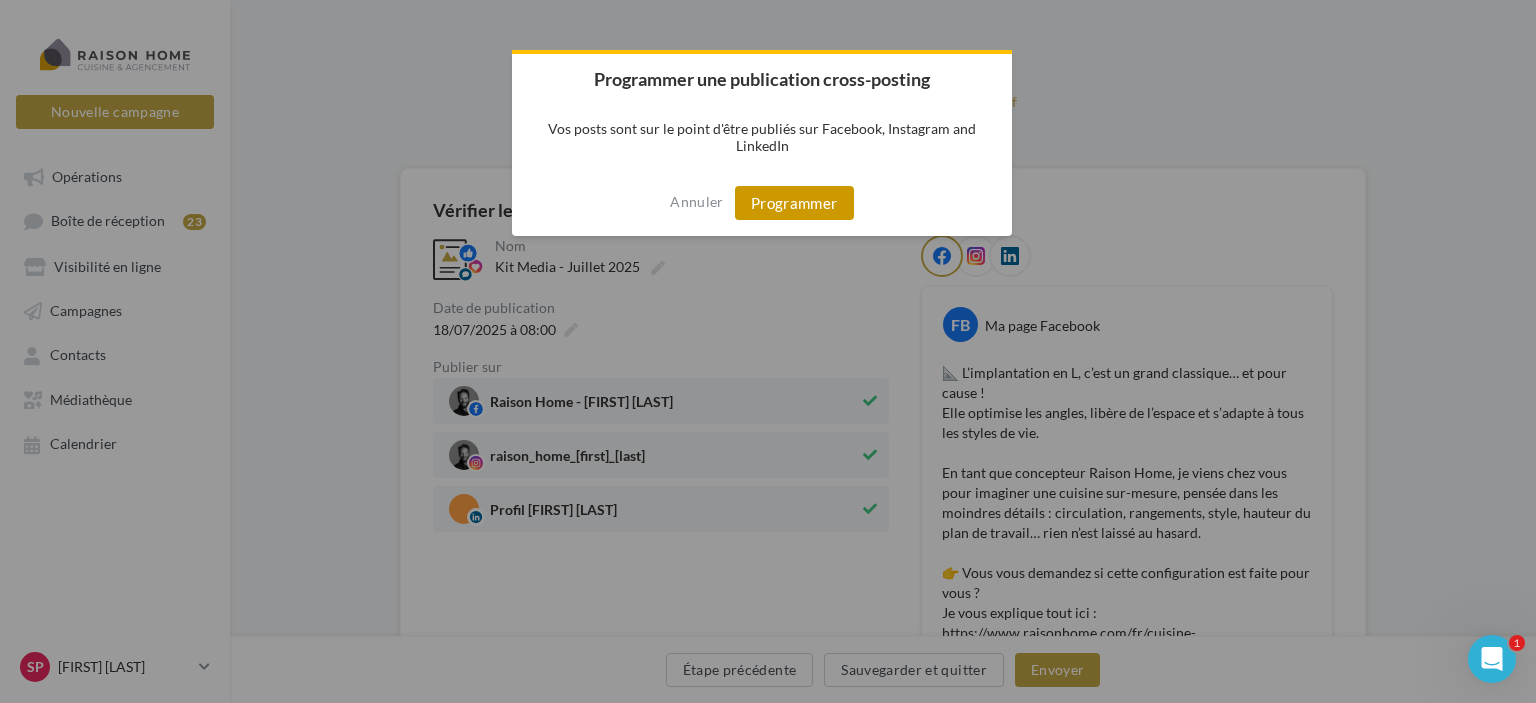 click on "Programmer" at bounding box center [794, 203] 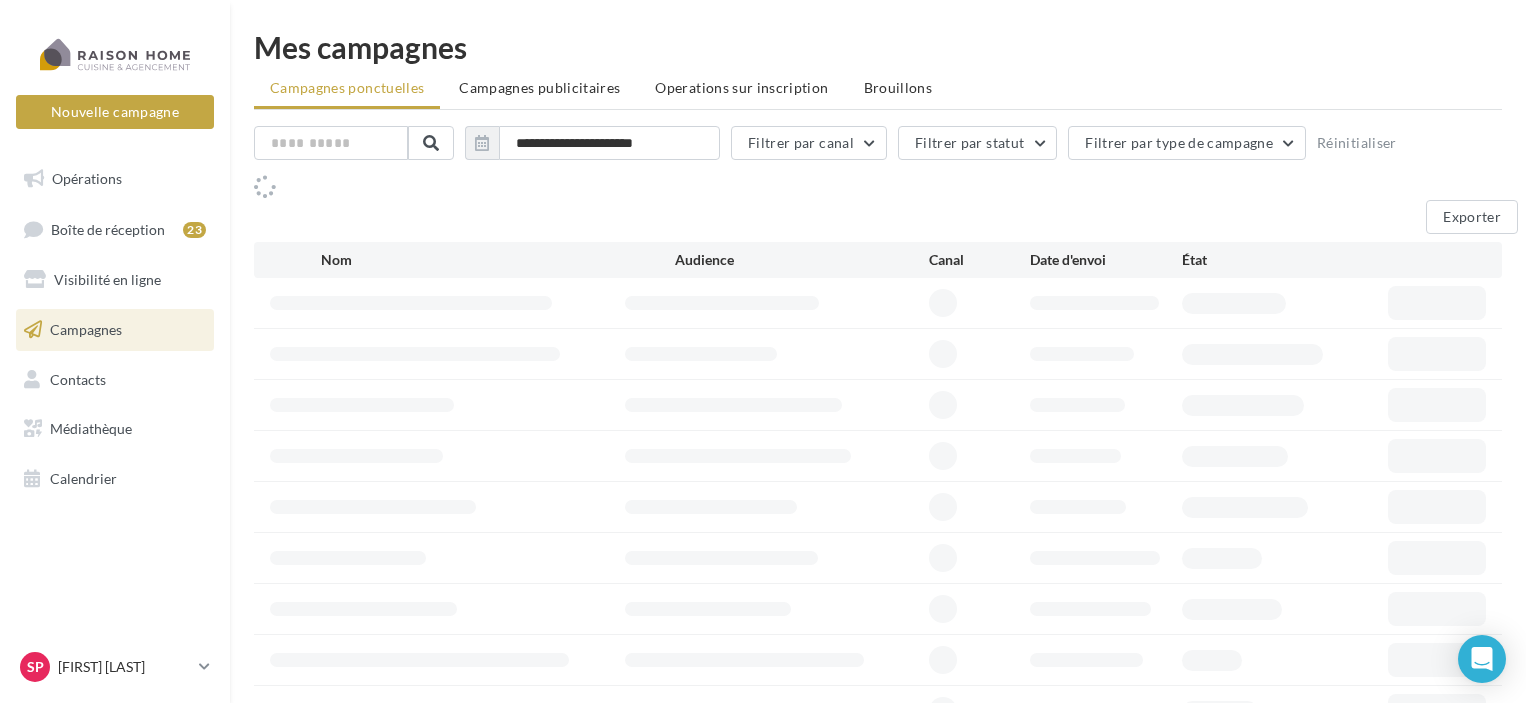 scroll, scrollTop: 0, scrollLeft: 0, axis: both 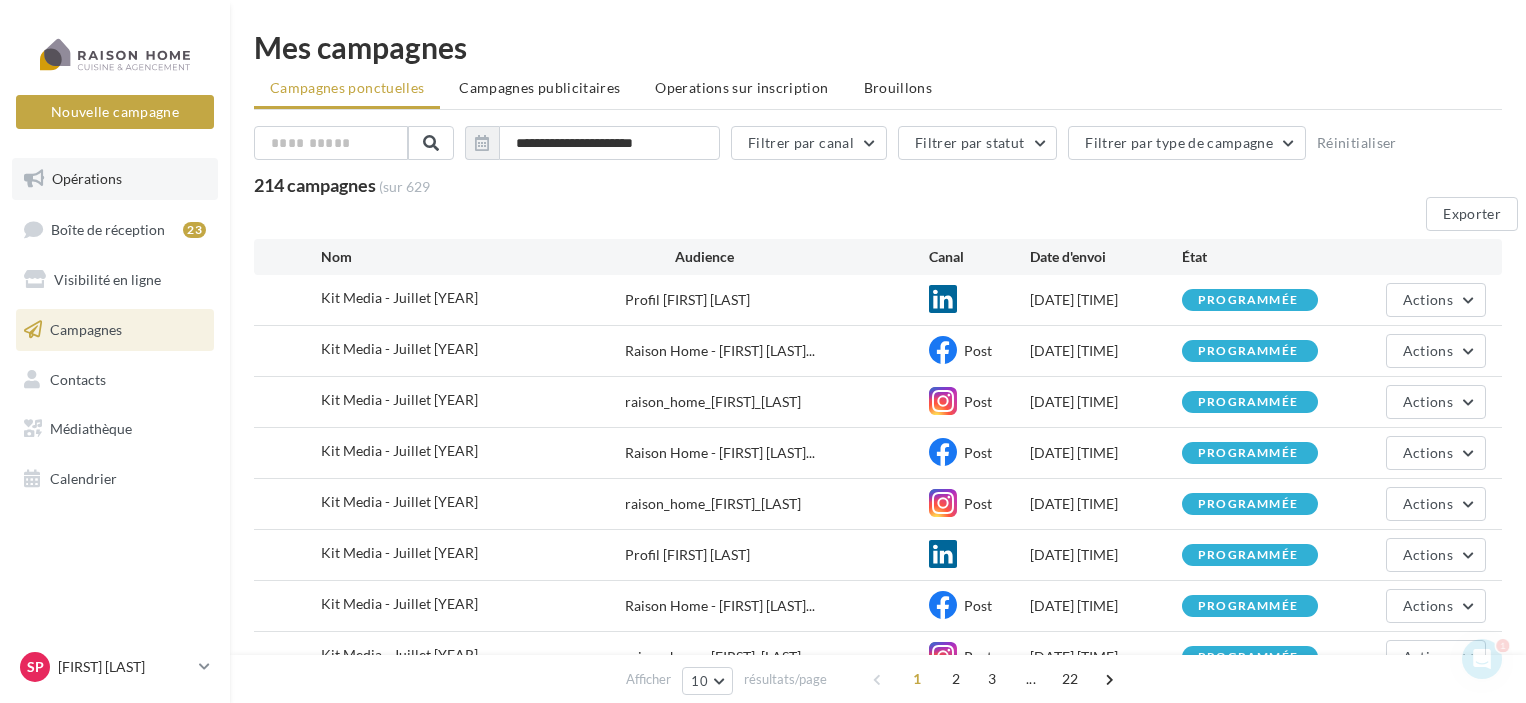 click on "Opérations" at bounding box center [115, 179] 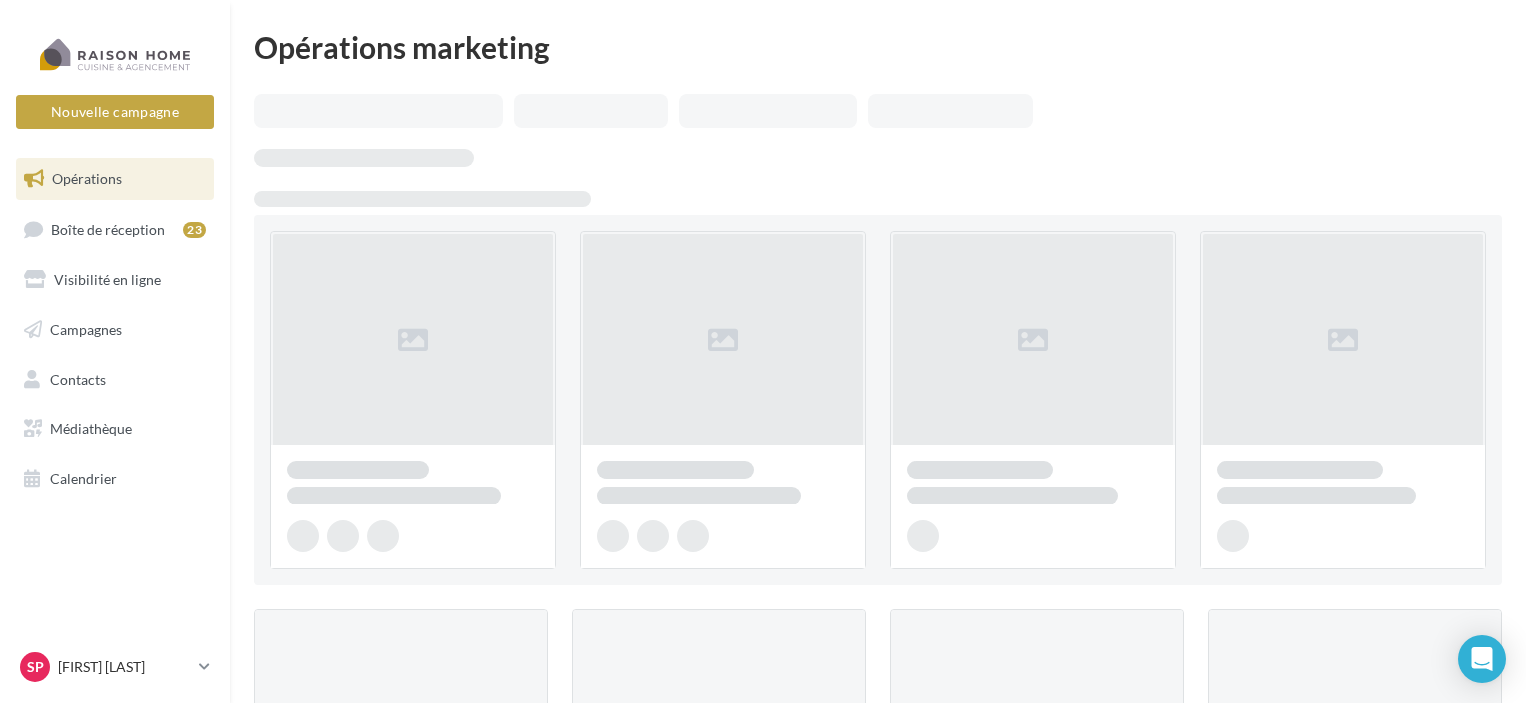 scroll, scrollTop: 0, scrollLeft: 0, axis: both 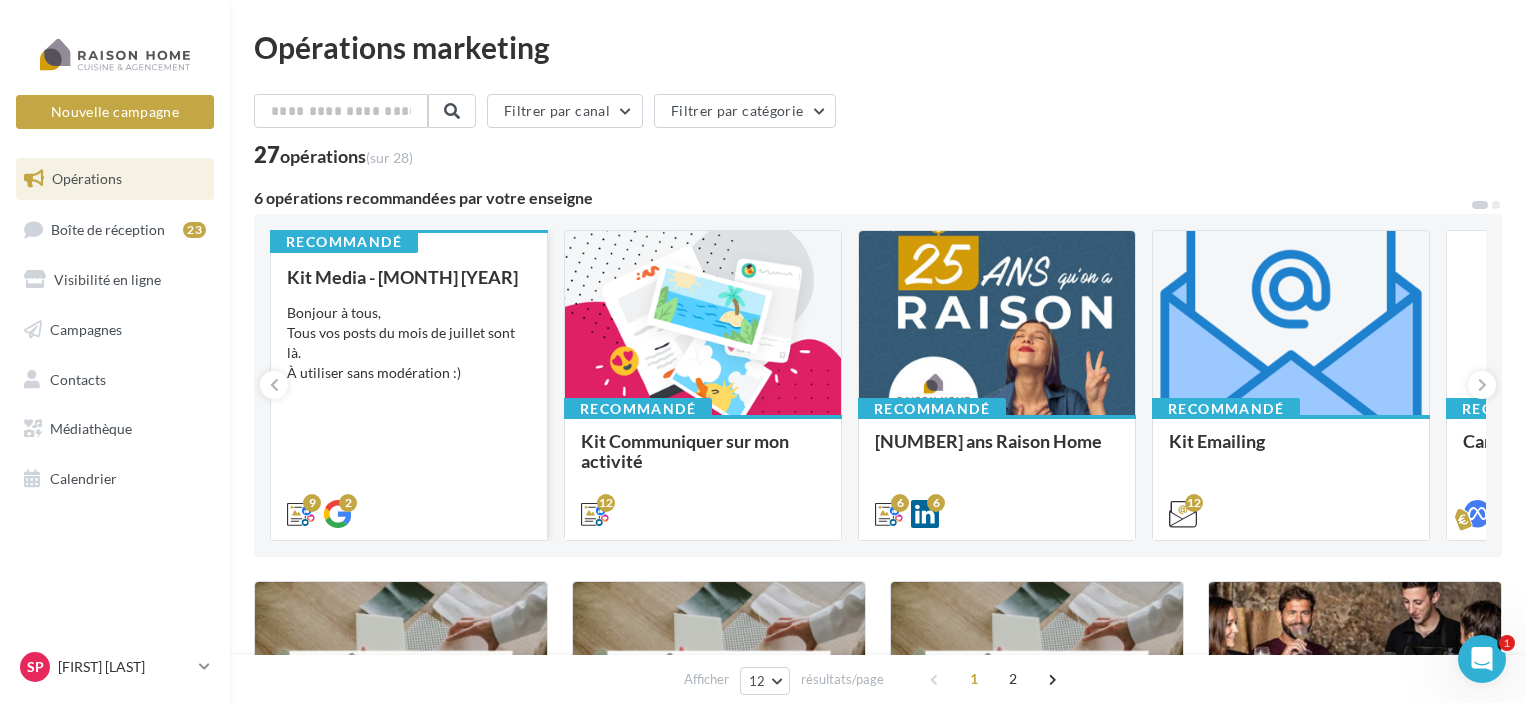 click on "Bonjour à tous,
Tous vos posts du mois de [MONTH] sont là.
À utiliser sans modération :)" at bounding box center (409, 343) 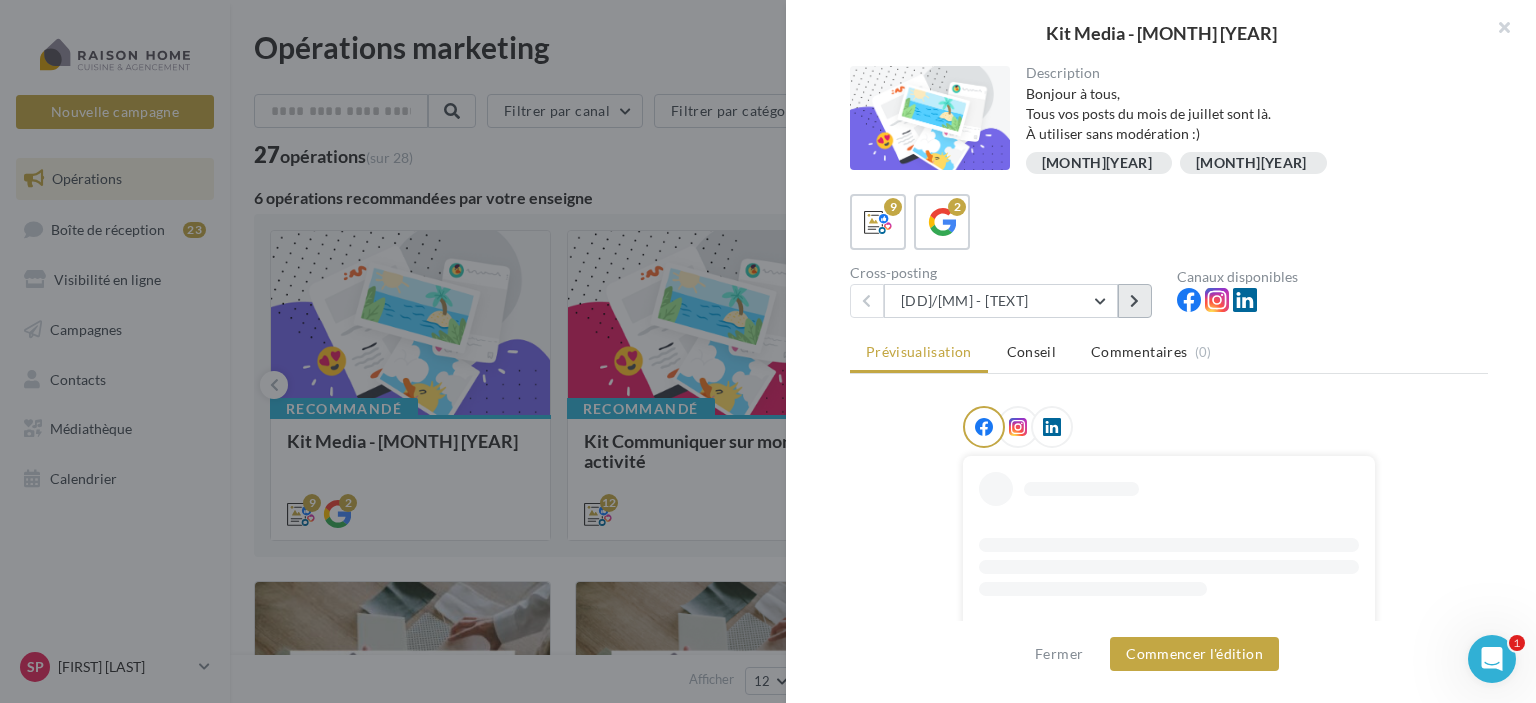 click at bounding box center (1134, 301) 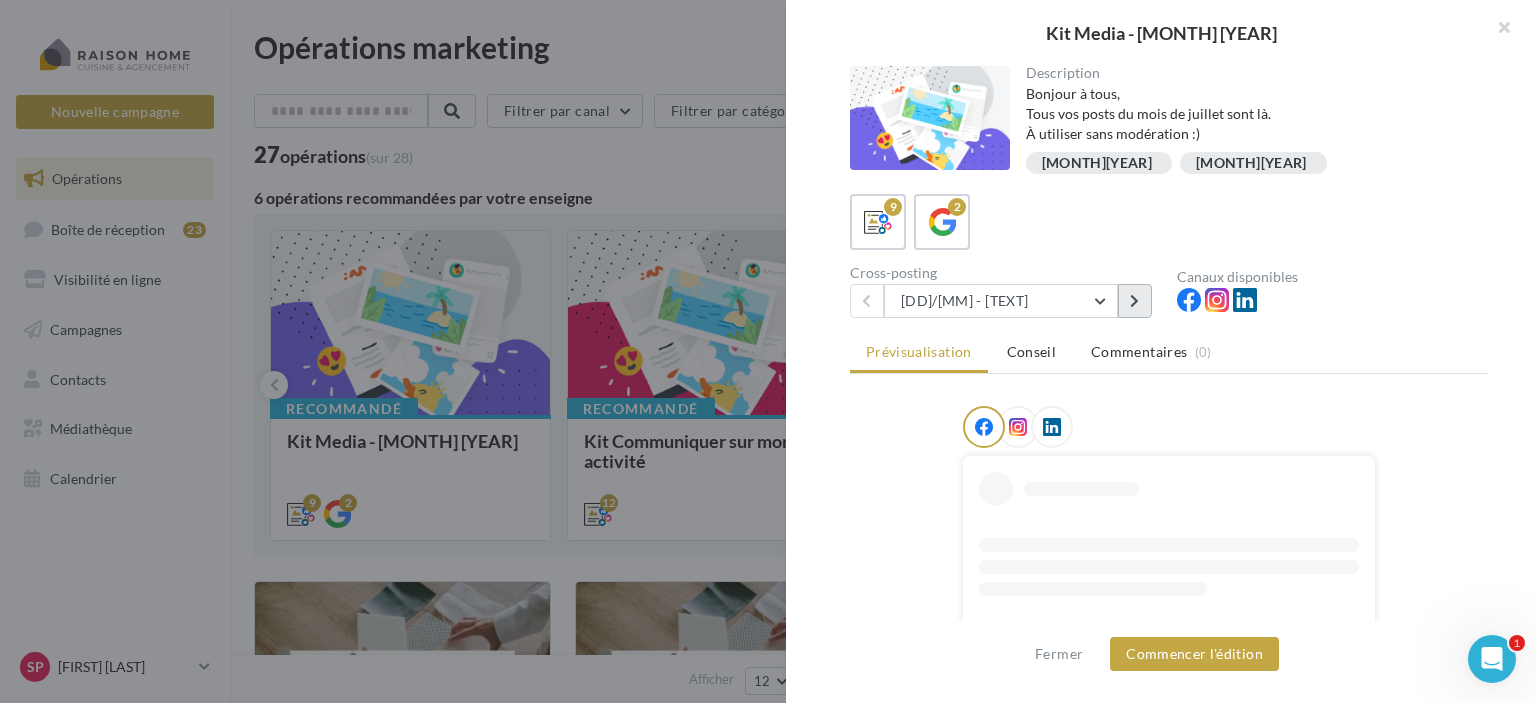 click at bounding box center [1134, 301] 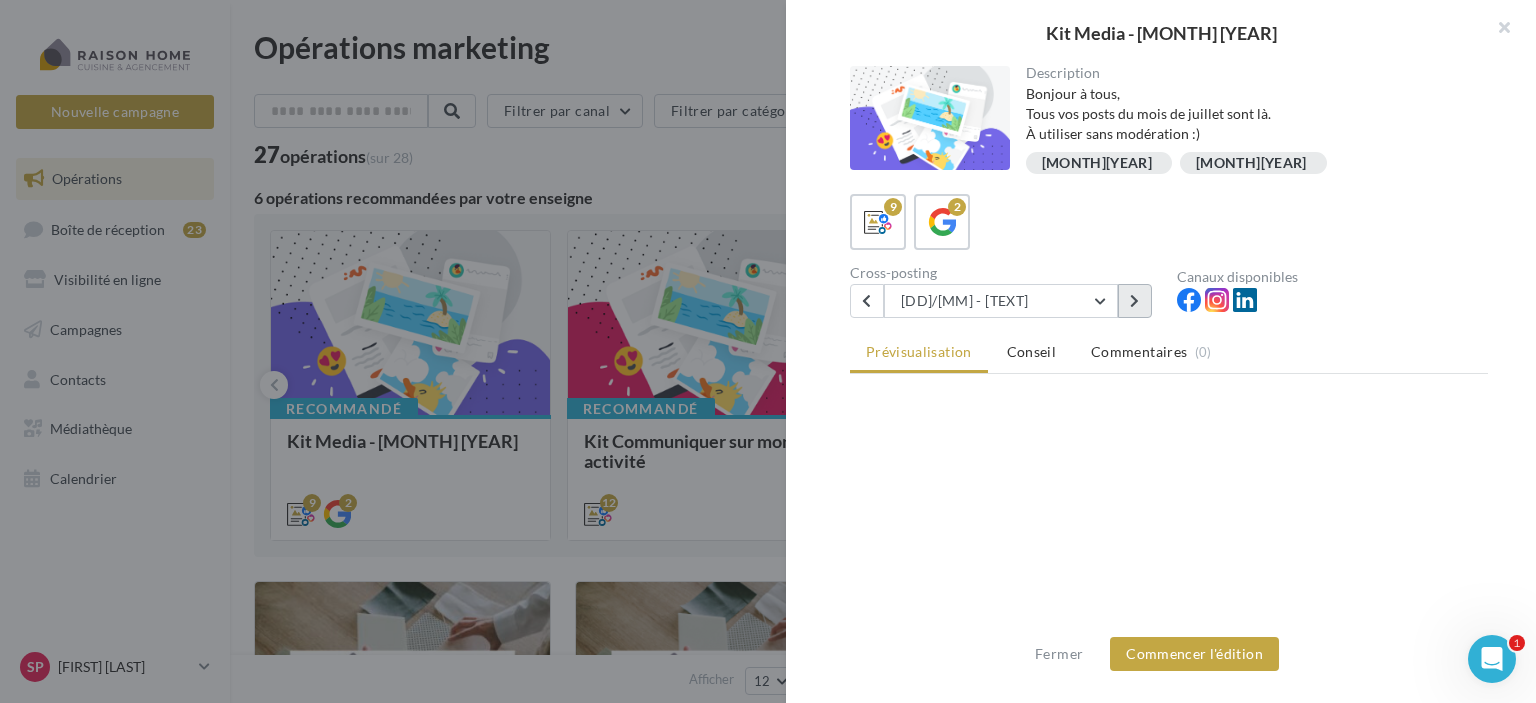 click at bounding box center [1134, 301] 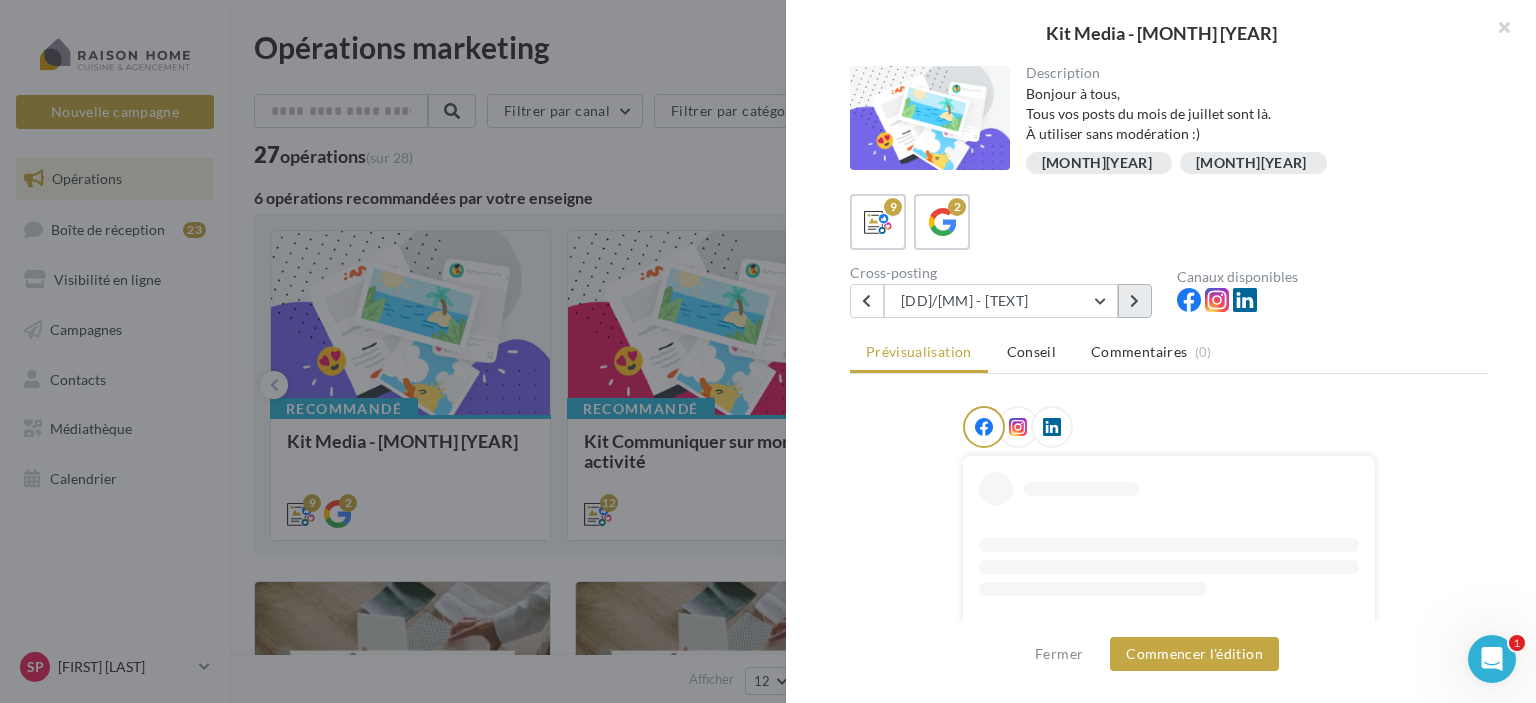 click at bounding box center (1134, 301) 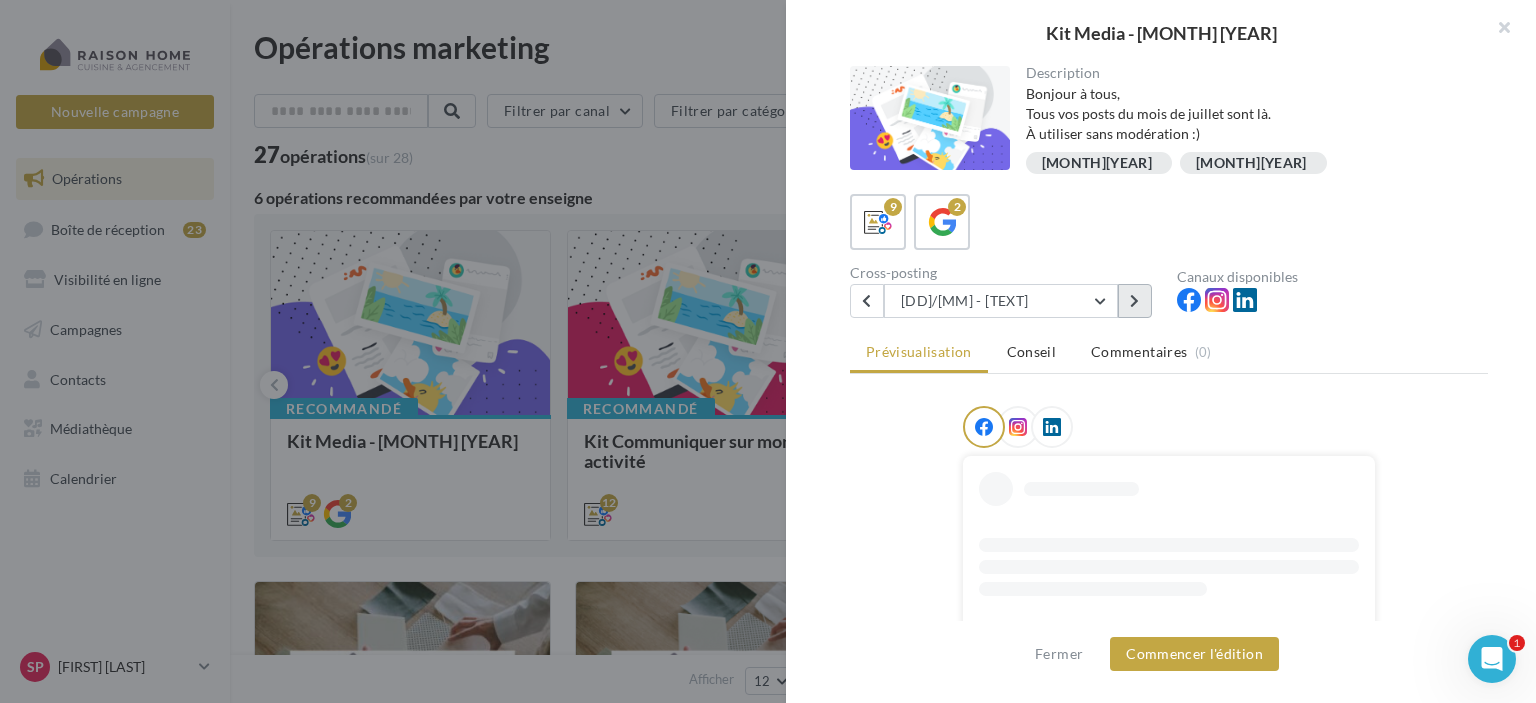 click at bounding box center (1134, 301) 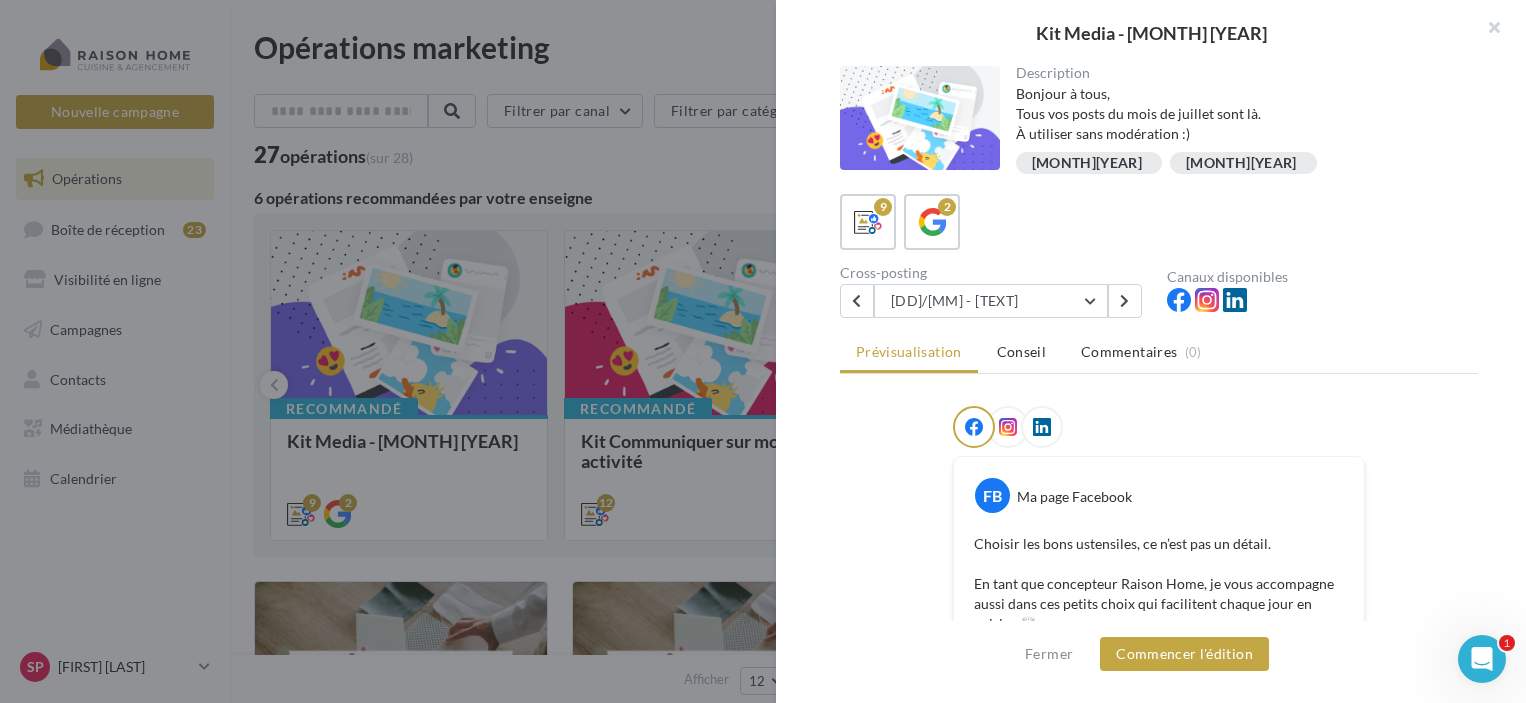 click on "Kit Media - Juillet 2025
Description
Bonjour à tous,
Tous vos posts du mois de juillet sont là.
À utiliser sans modération :)
juillet2025
juillet2025
9         2
Cross-posting
24/07 - Choisir ses ustensiles
02/07 - L'avis du mois - personnalisble     04/07 - L'arrivée des vacances     08/07 - Hauteur du plan de travail     10/07 - Réalisation Steven Le Puil     15/07 - Tendance cuisine été     18/07 - Avant/Après Chambre     21/07 - Implantation en L     24/07 - Choisir ses ustensiles     28/07 - La différence se joue chez vous
Canaux disponibles
Prévisualisation
Conseil
Commentaires" at bounding box center (878, 1672) 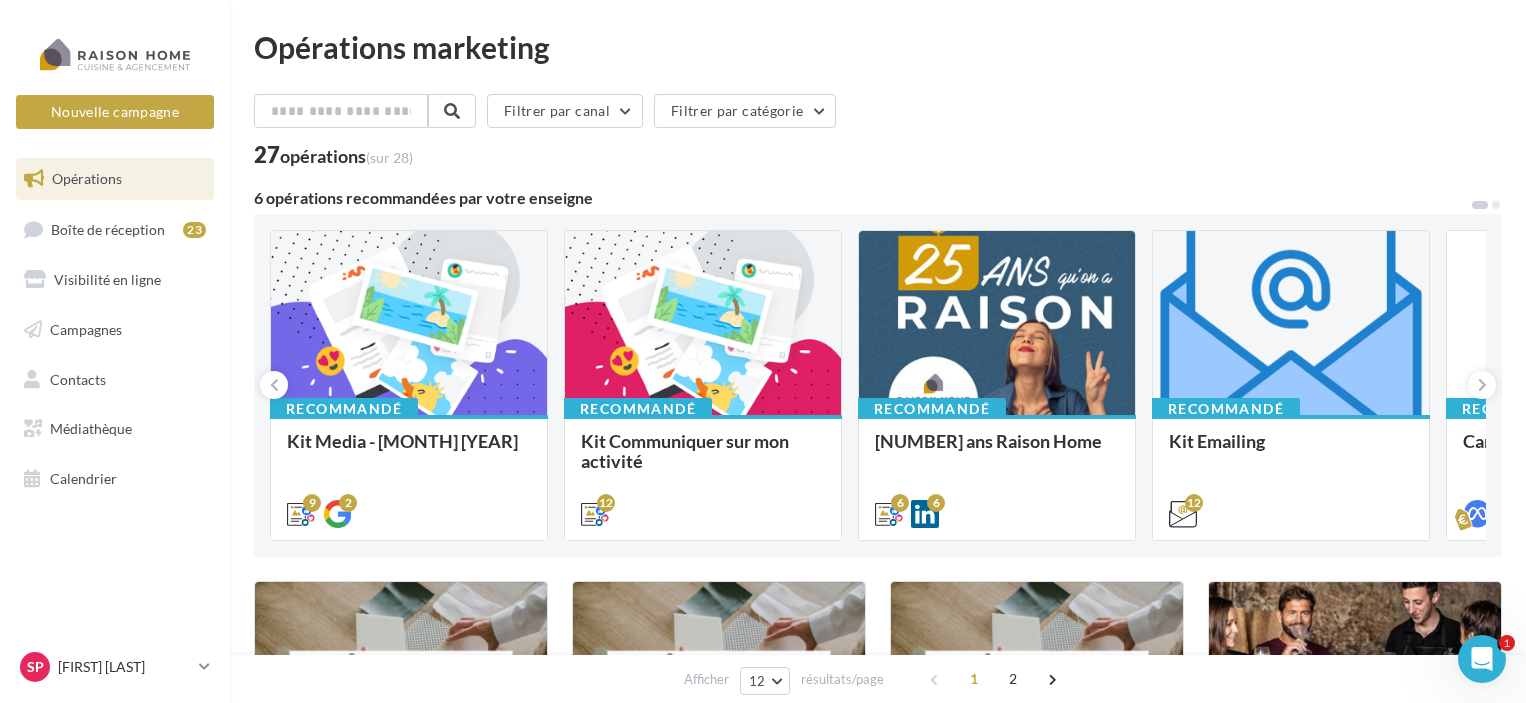 click on "Campagnes" at bounding box center (86, 329) 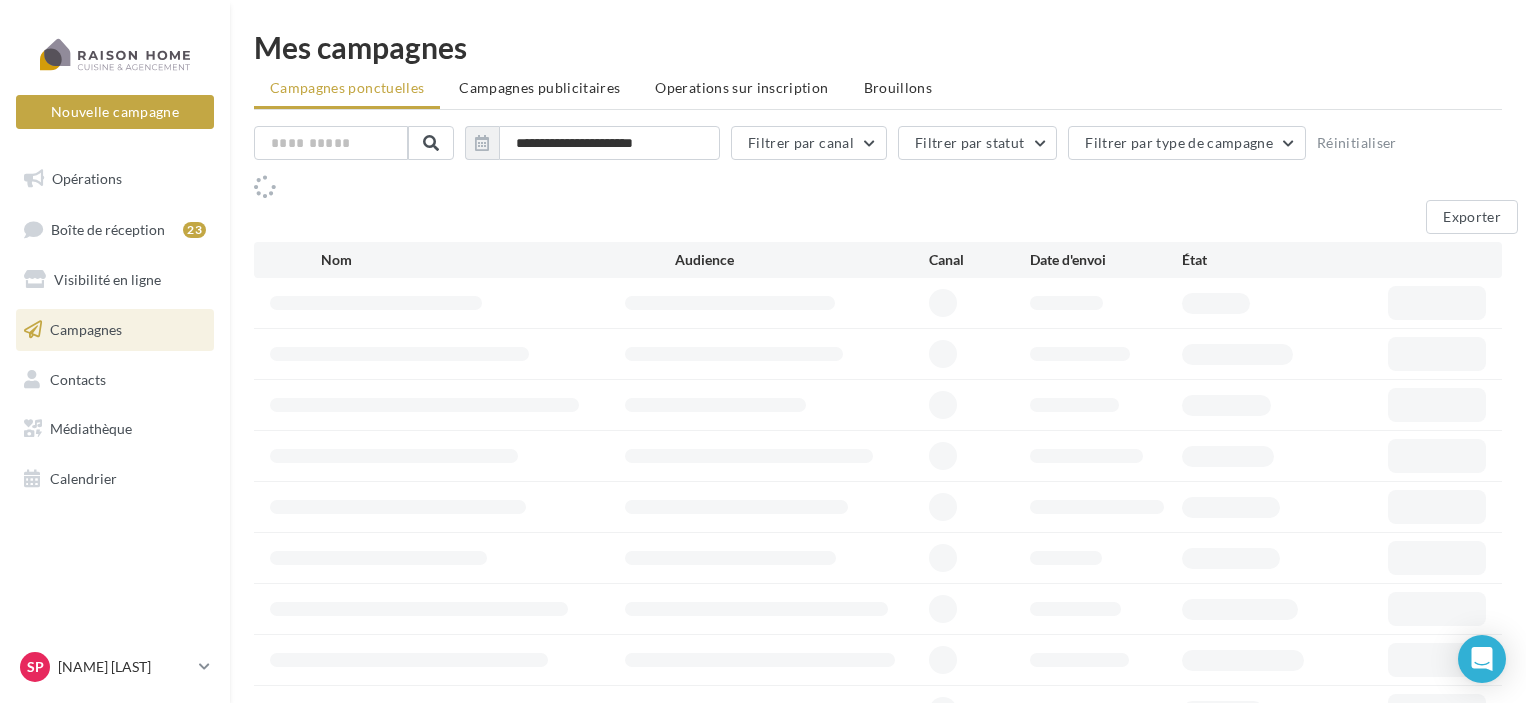 scroll, scrollTop: 0, scrollLeft: 0, axis: both 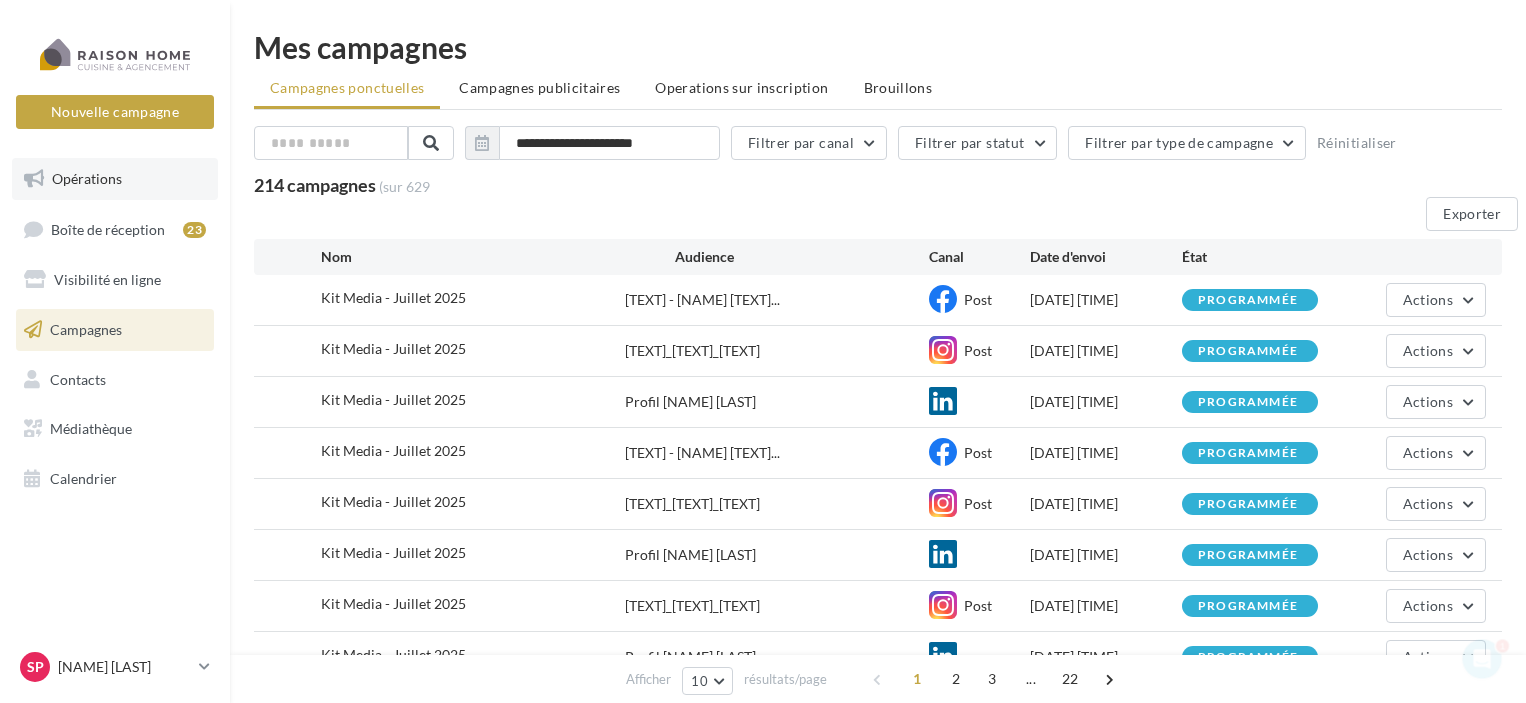 click on "Opérations" at bounding box center (115, 179) 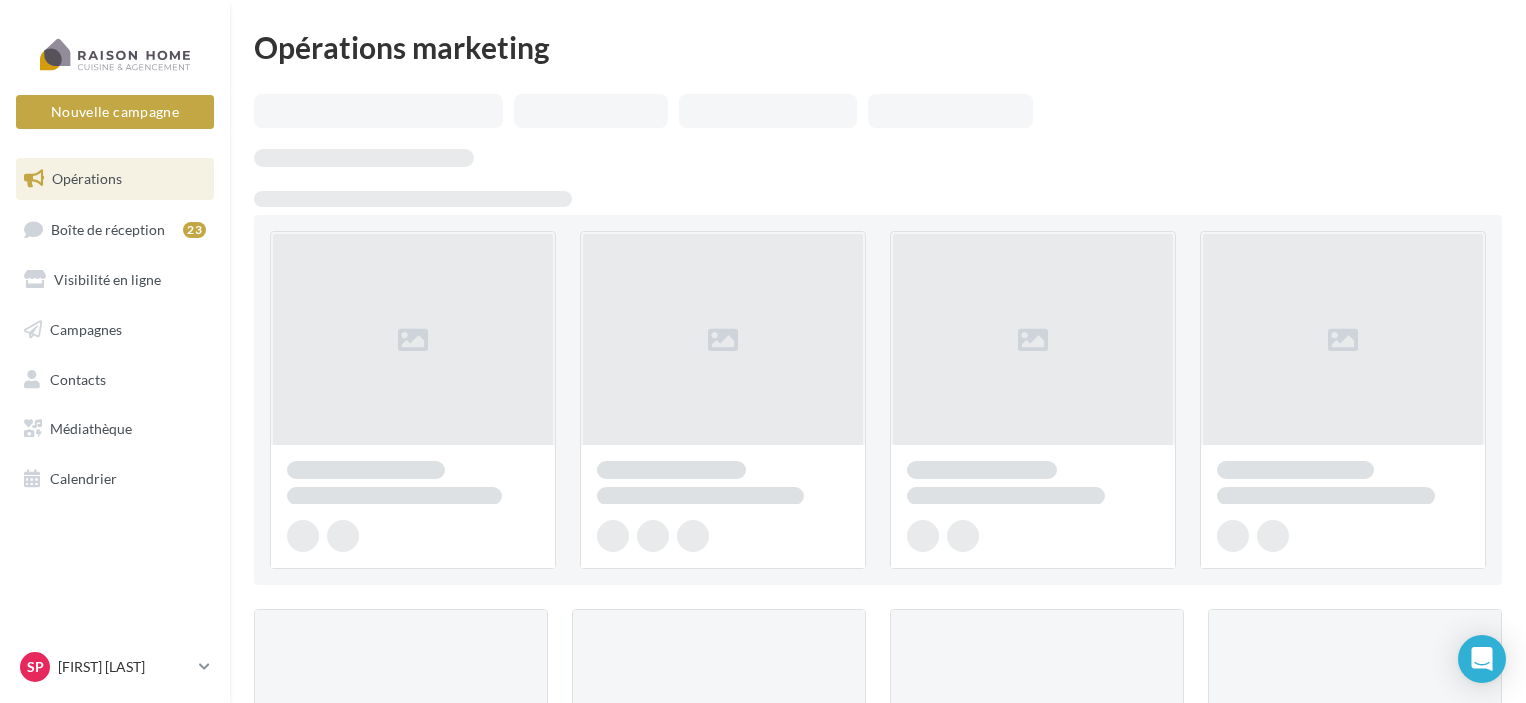 scroll, scrollTop: 0, scrollLeft: 0, axis: both 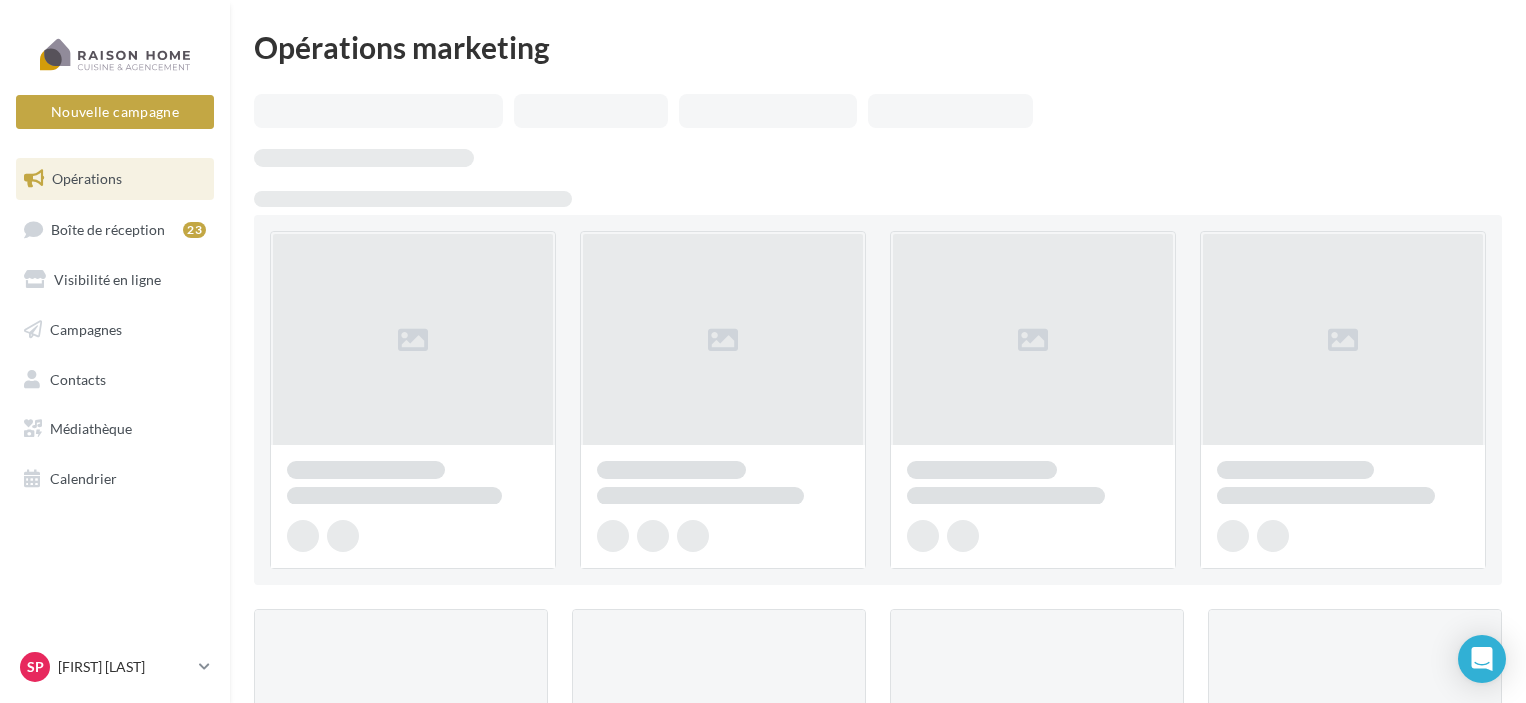 click at bounding box center (413, 400) 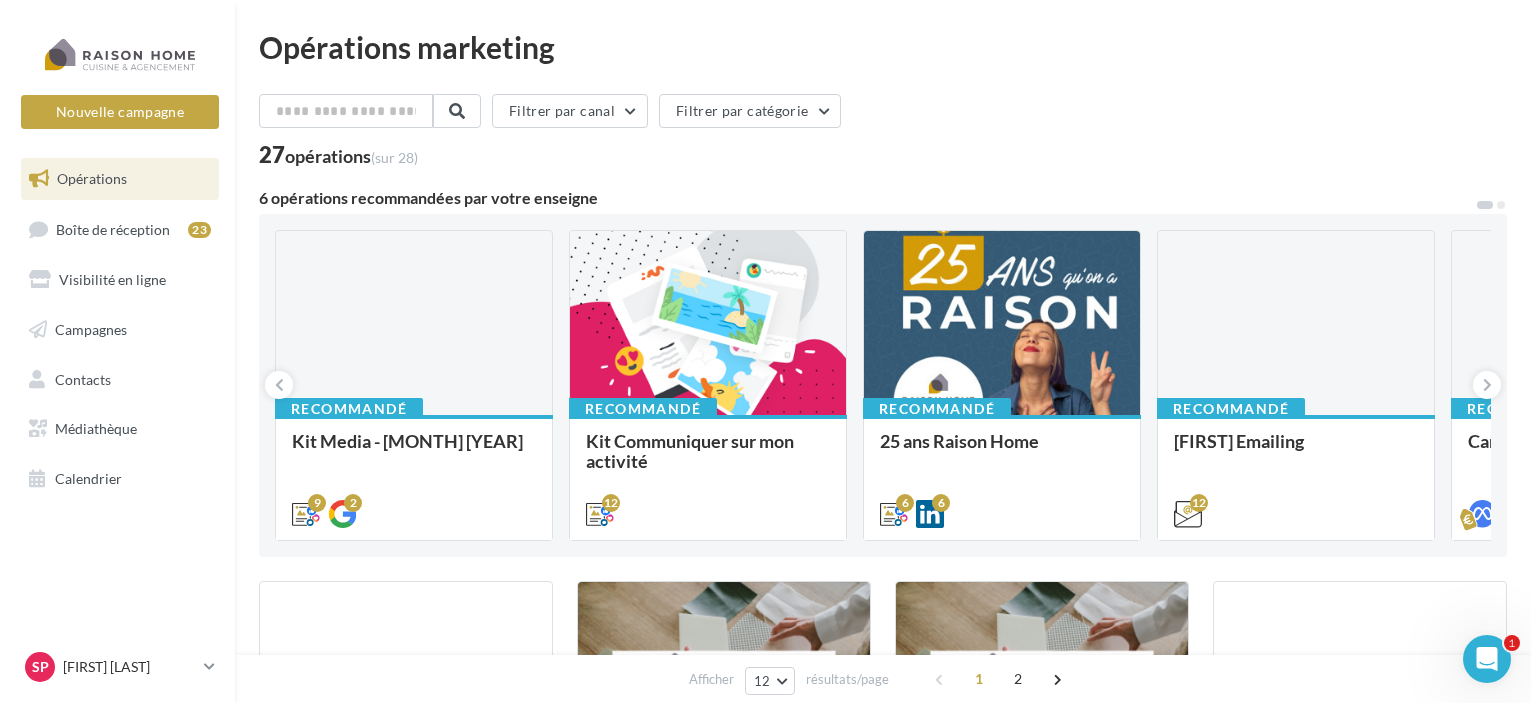 scroll, scrollTop: 0, scrollLeft: 0, axis: both 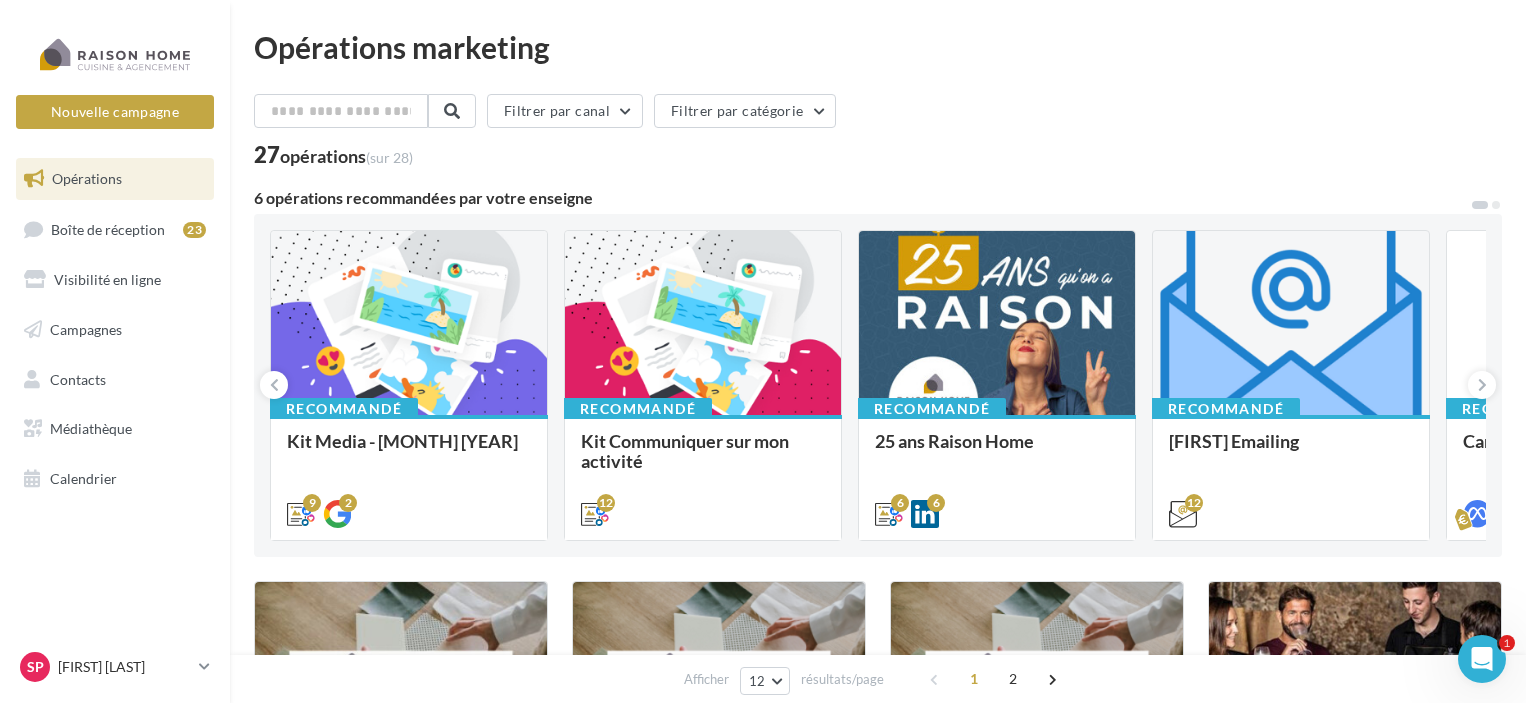 click on "Bonjour à tous,
Tous vos posts du mois de juillet sont là.
À utiliser sans modération :)" at bounding box center (0, 0) 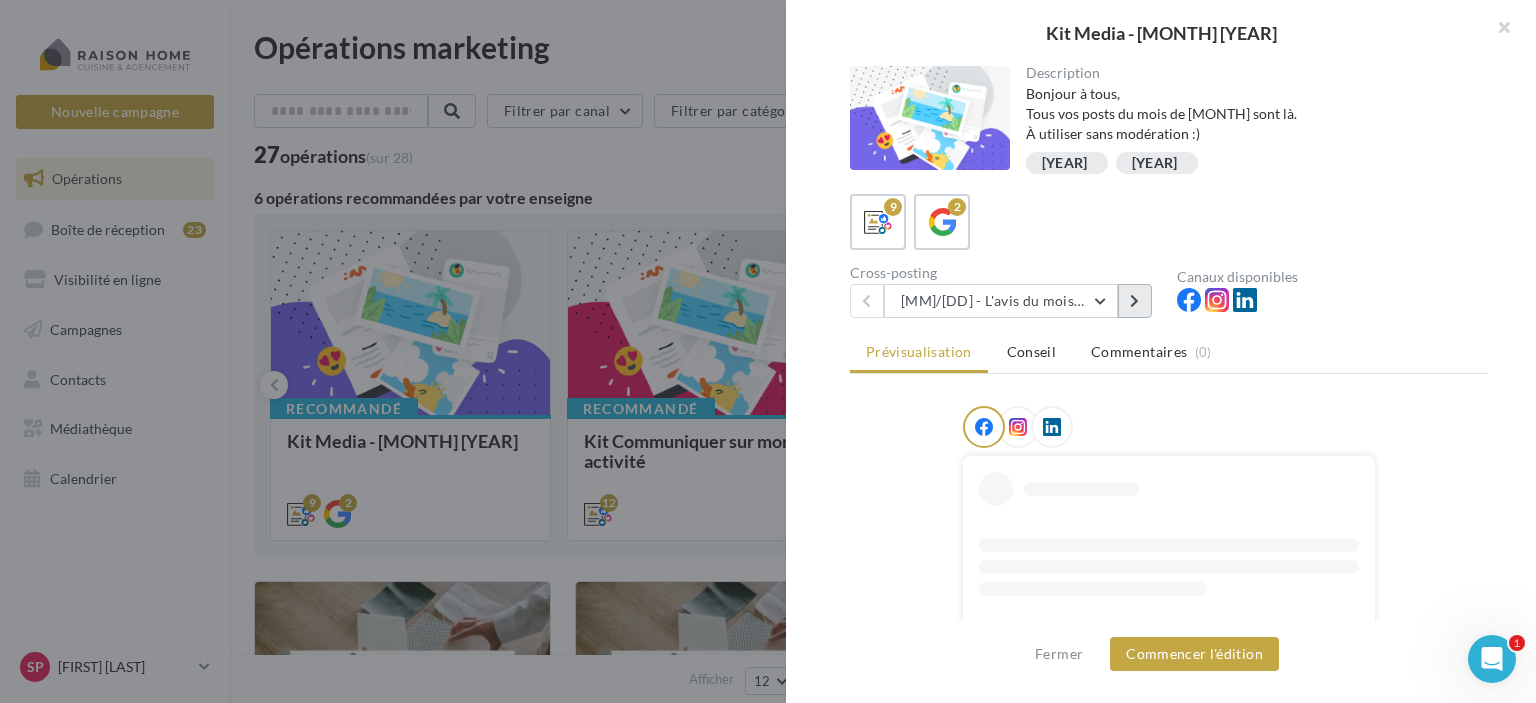 click at bounding box center (1135, 301) 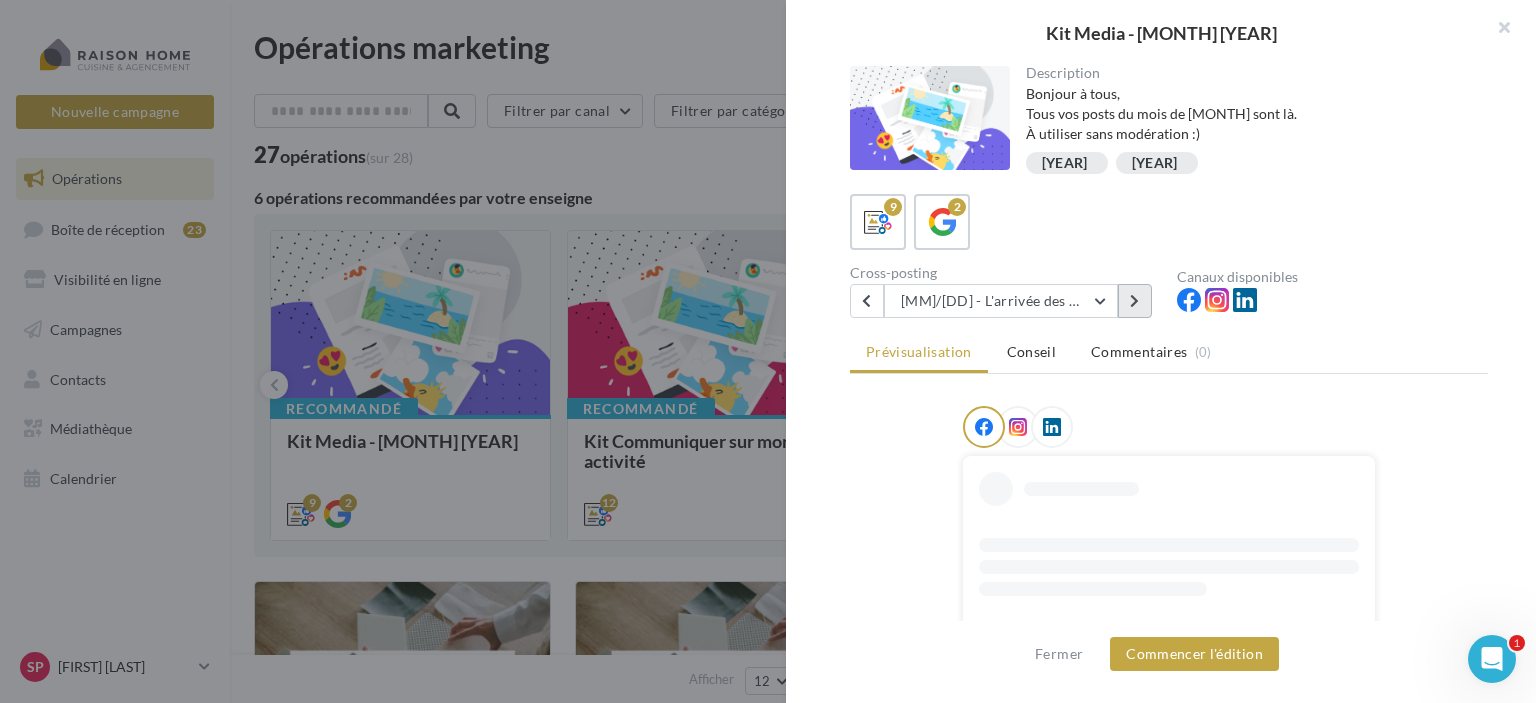 click at bounding box center [1135, 301] 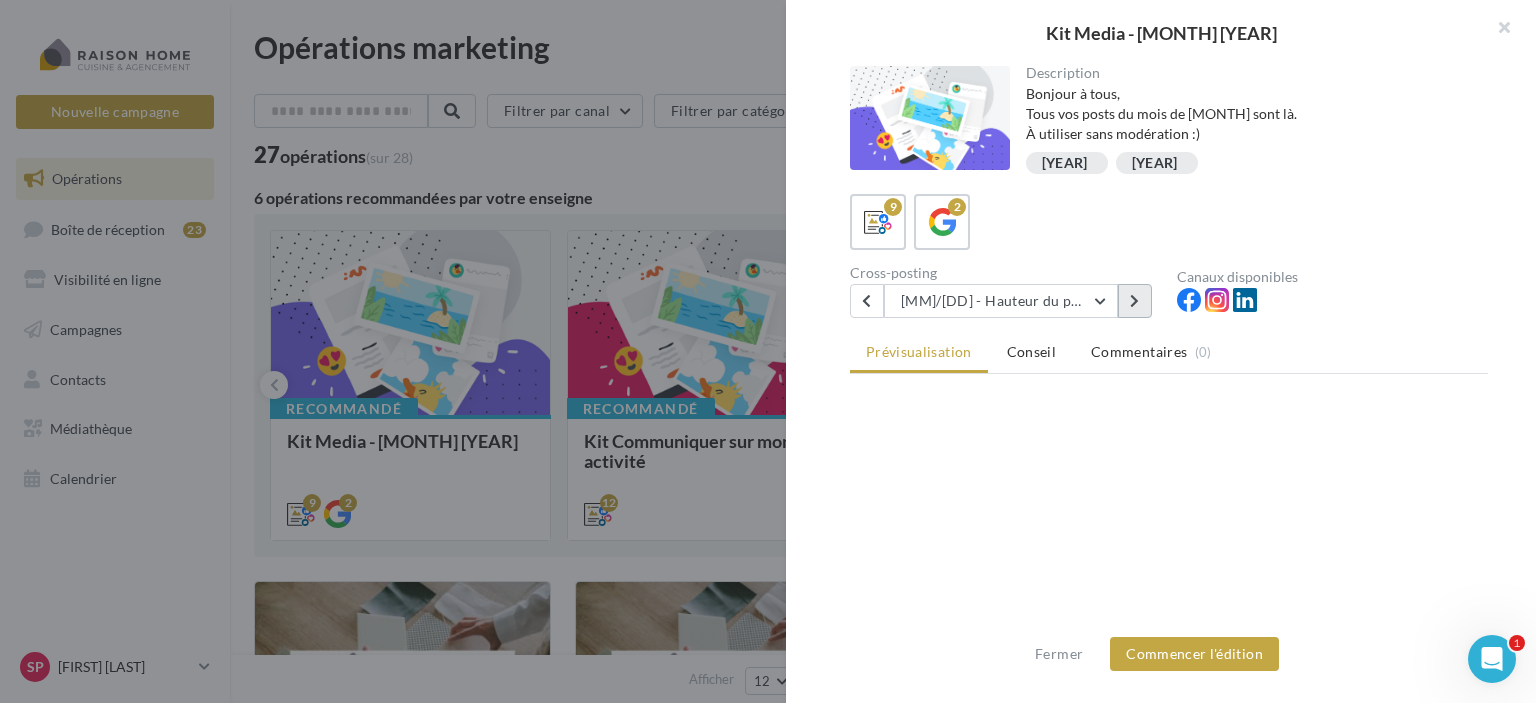 click at bounding box center [1135, 301] 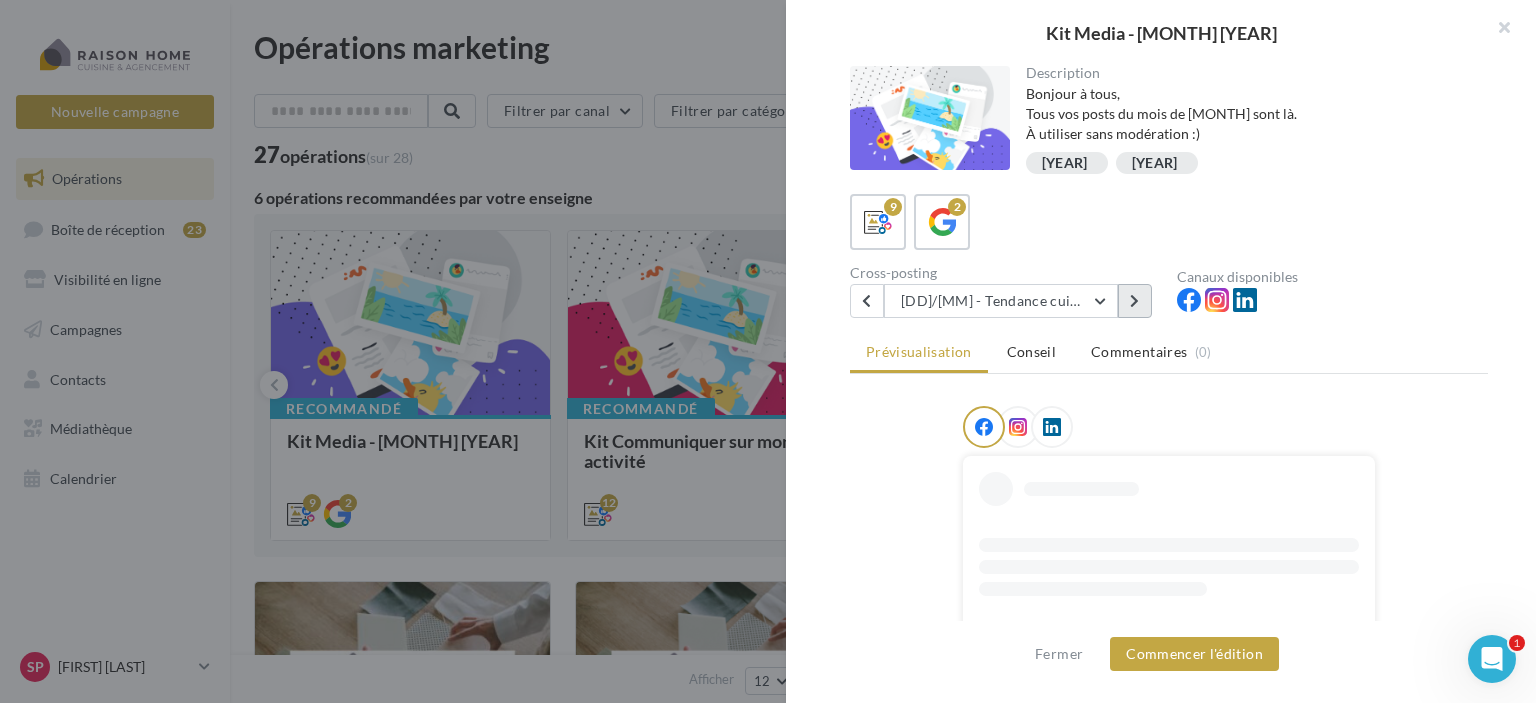 click at bounding box center (1135, 301) 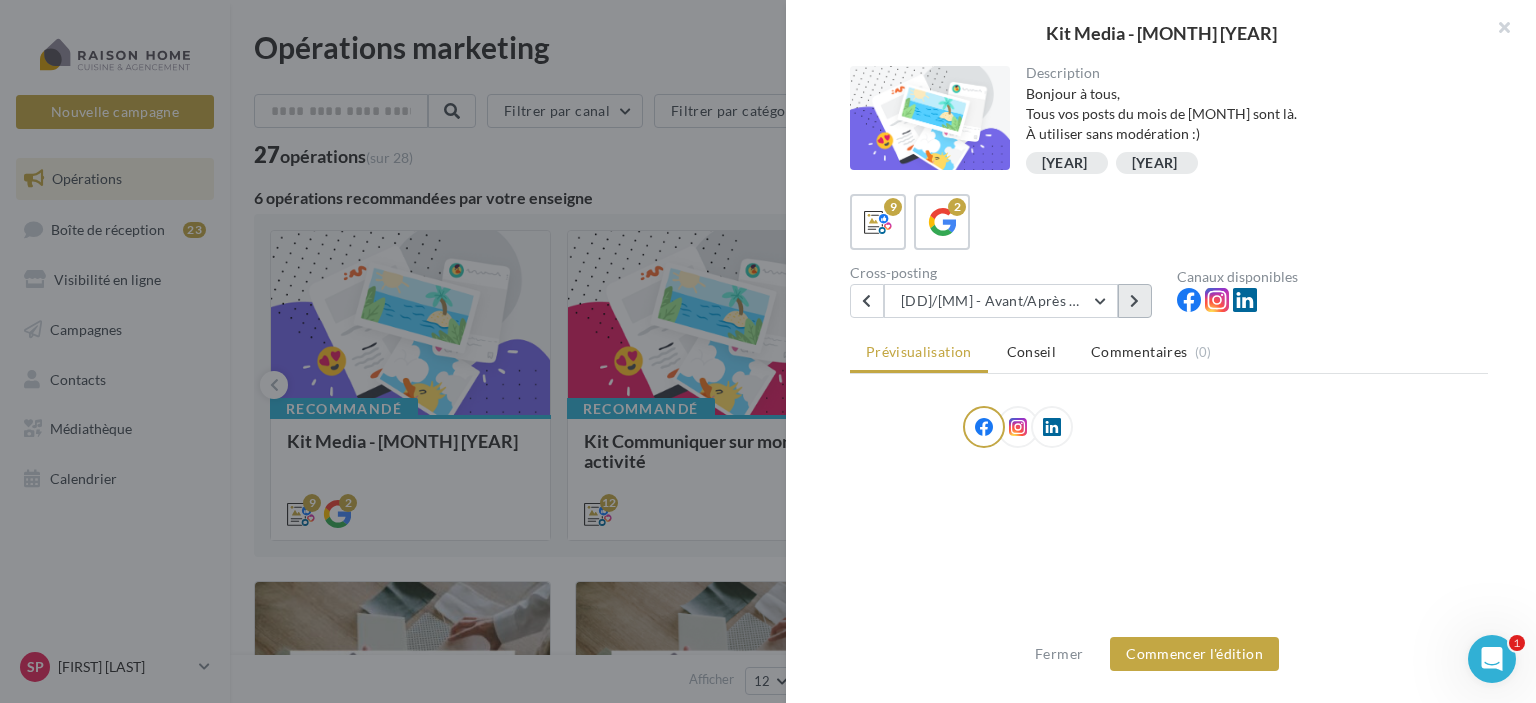 click at bounding box center [1135, 301] 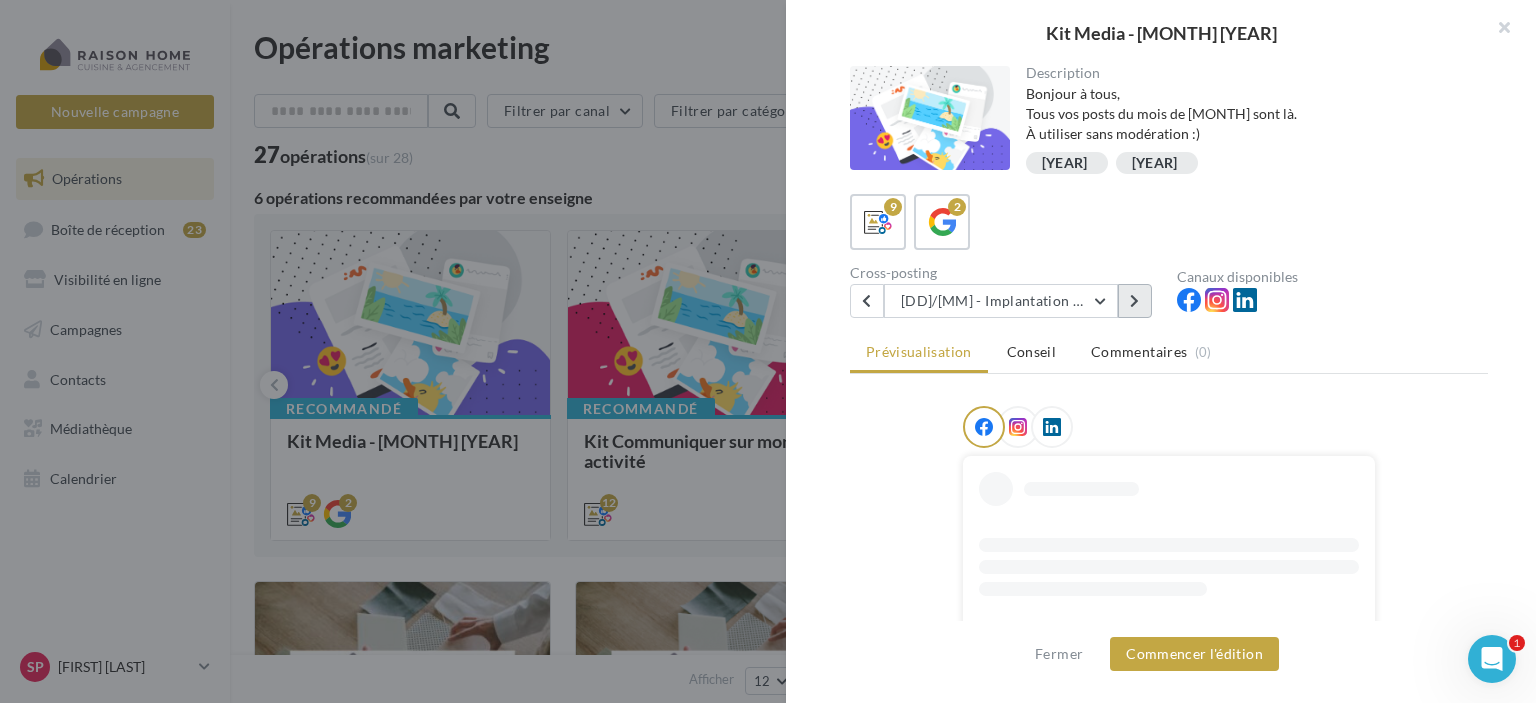 click at bounding box center (1135, 301) 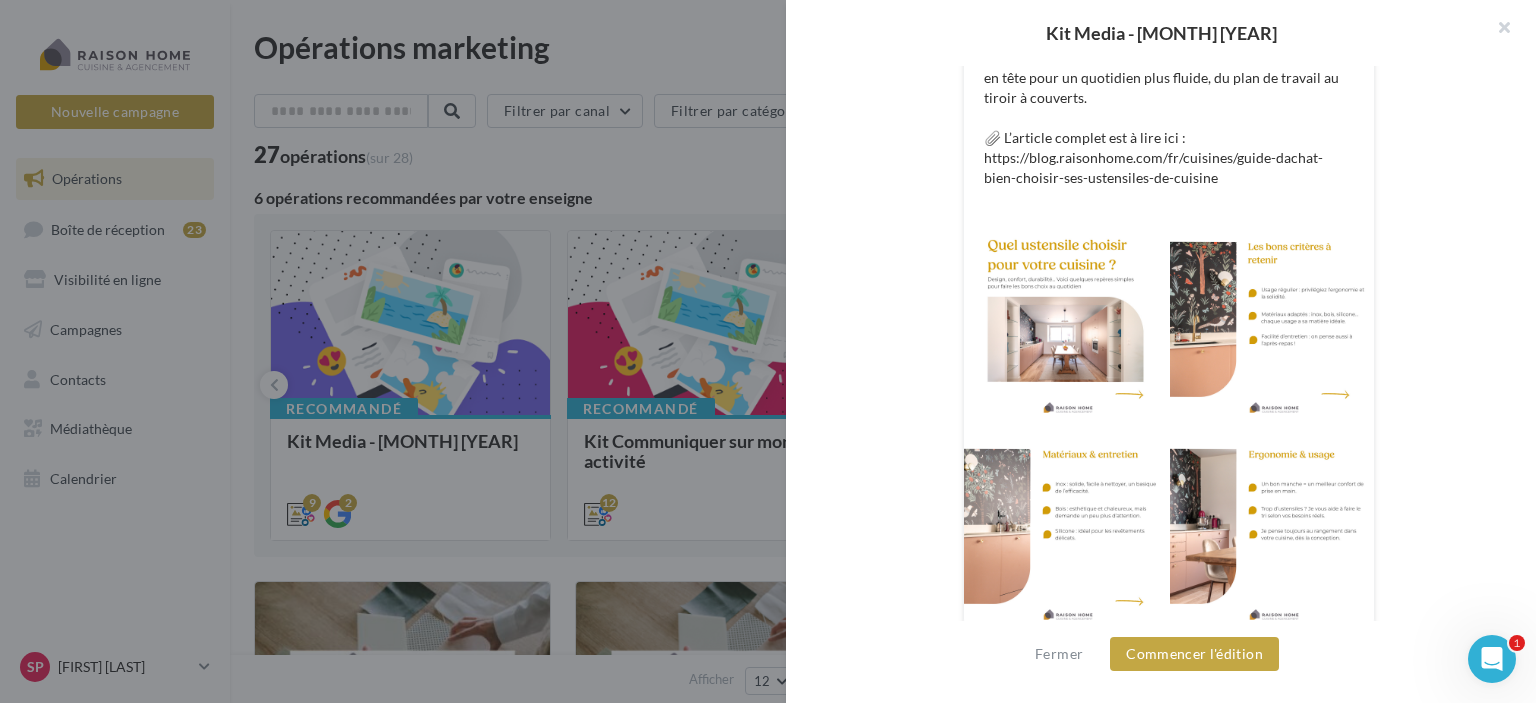 scroll, scrollTop: 599, scrollLeft: 0, axis: vertical 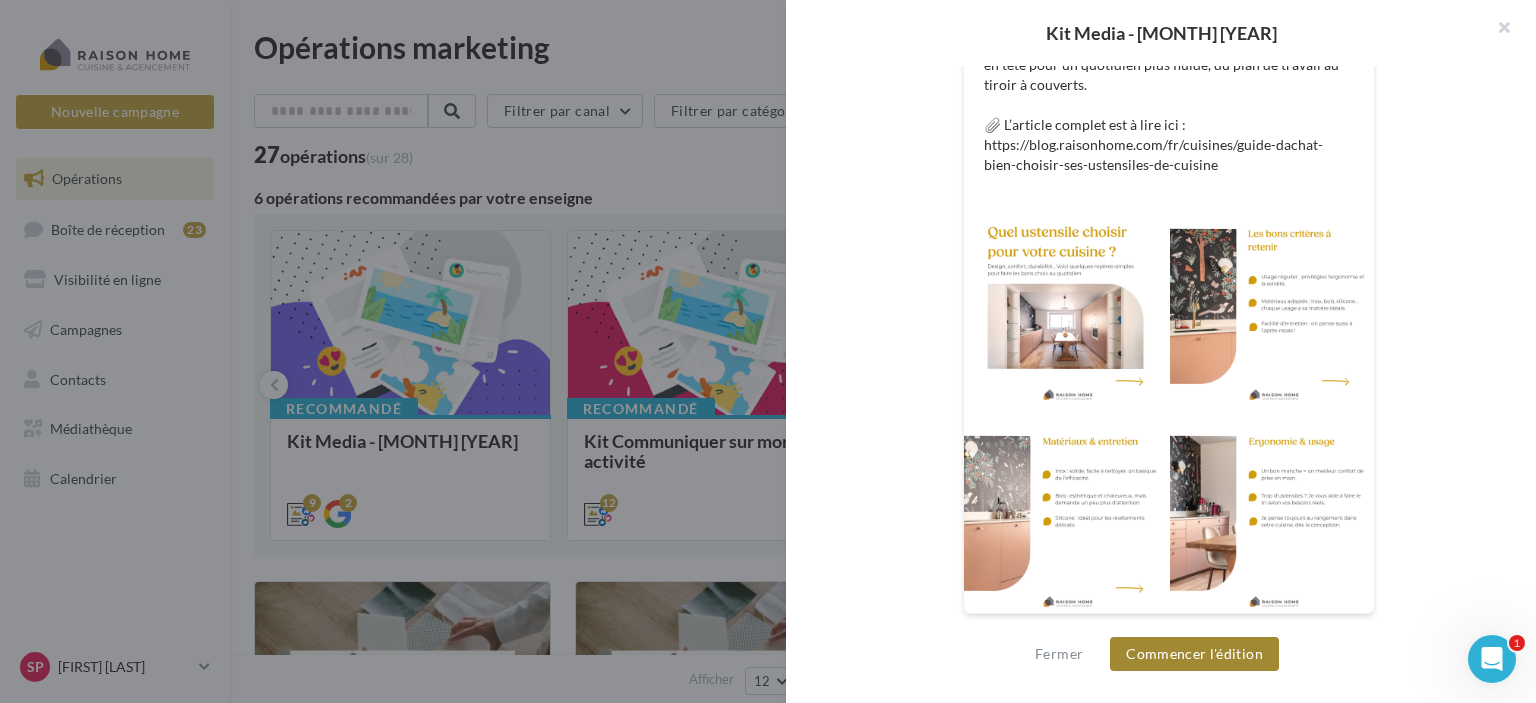 click on "Commencer l'édition" at bounding box center [1194, 654] 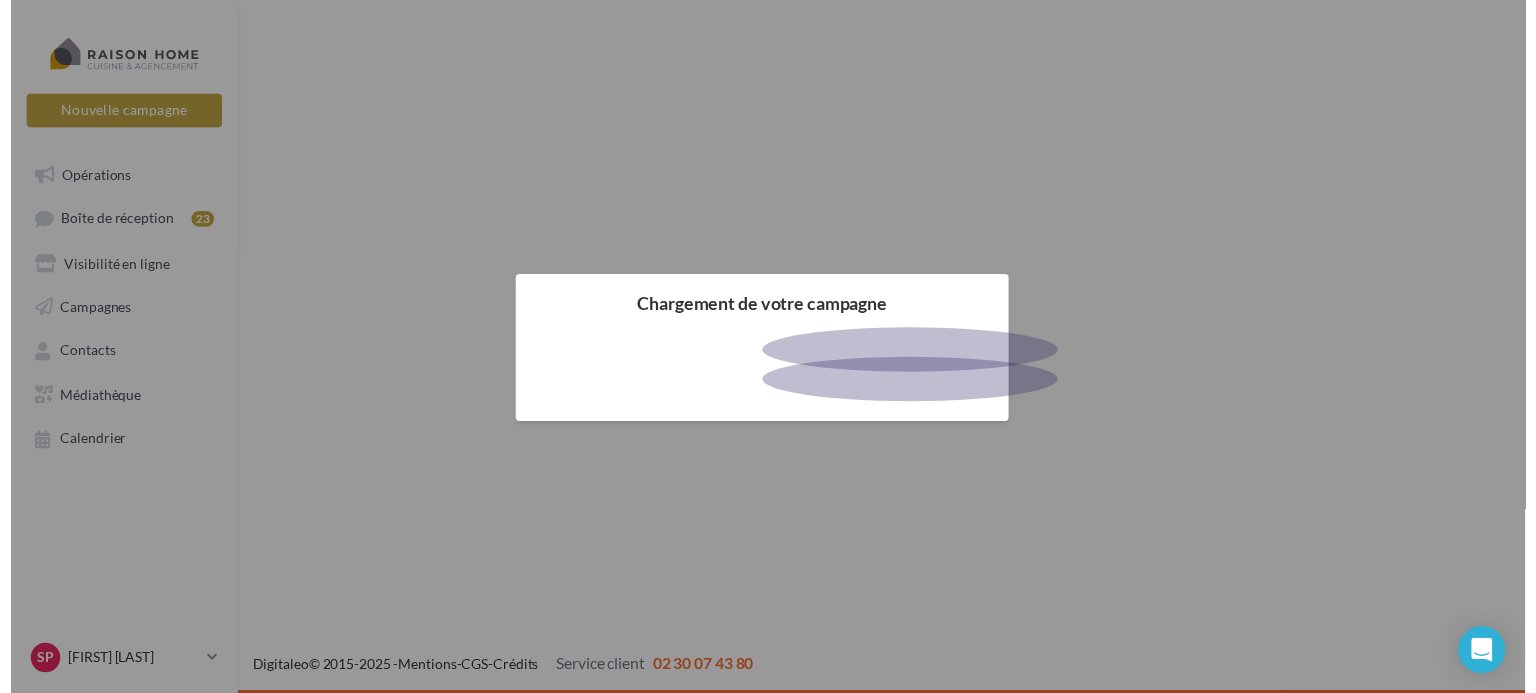 scroll, scrollTop: 0, scrollLeft: 0, axis: both 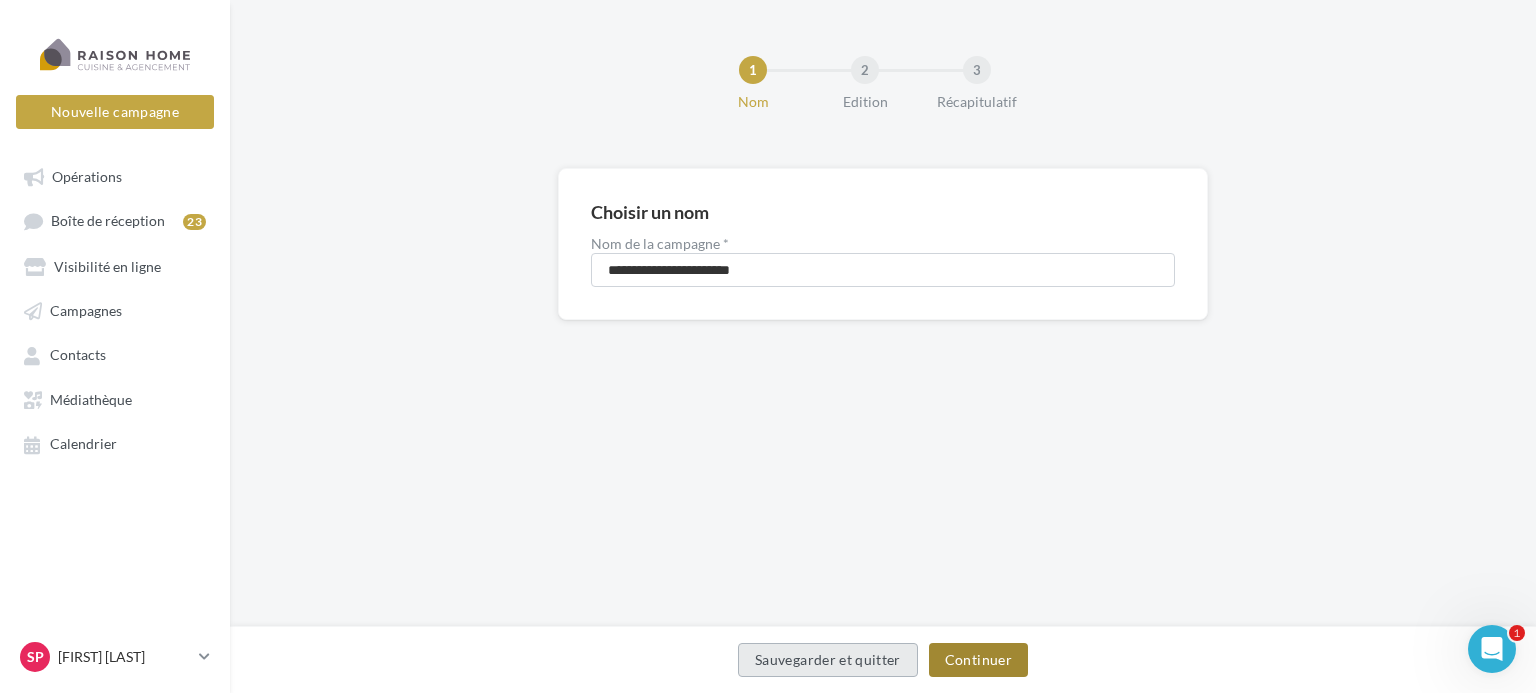 click on "Continuer" at bounding box center [978, 660] 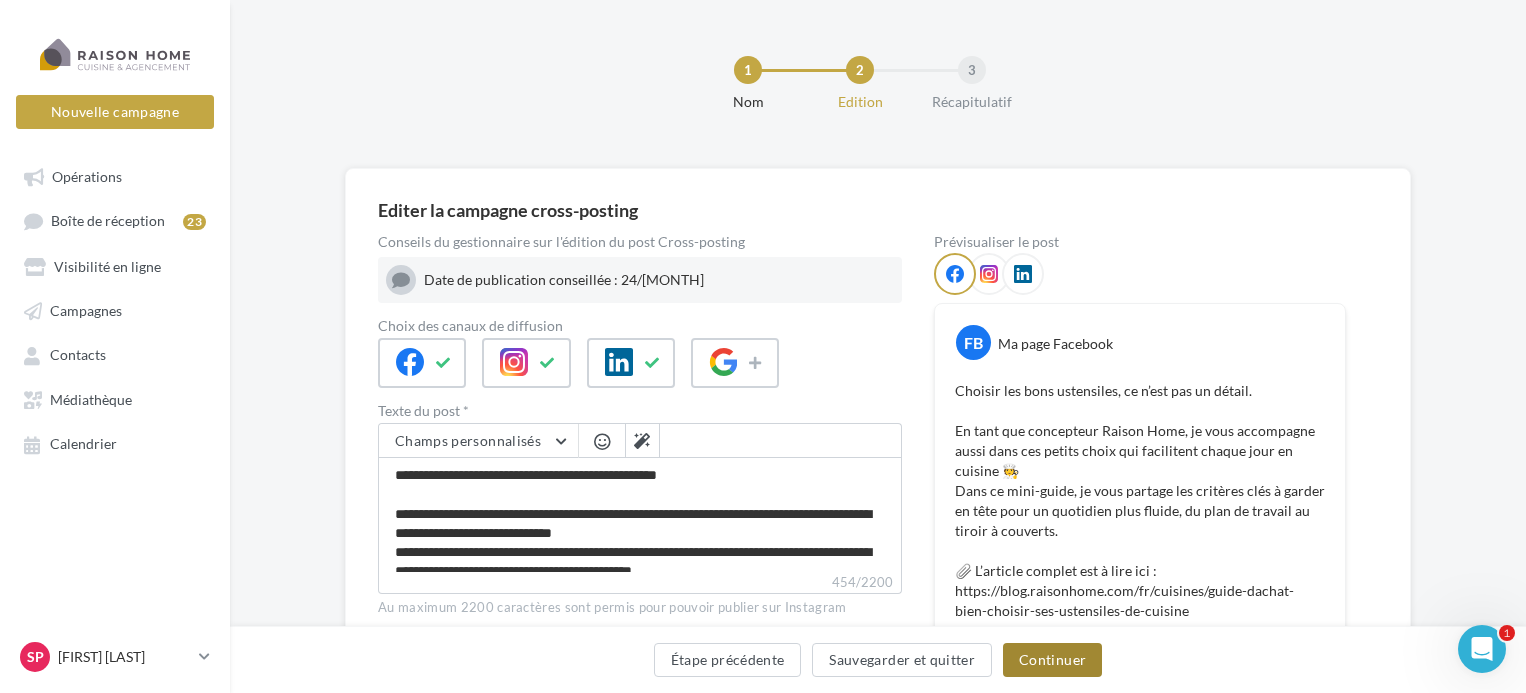 click on "Continuer" at bounding box center (1052, 660) 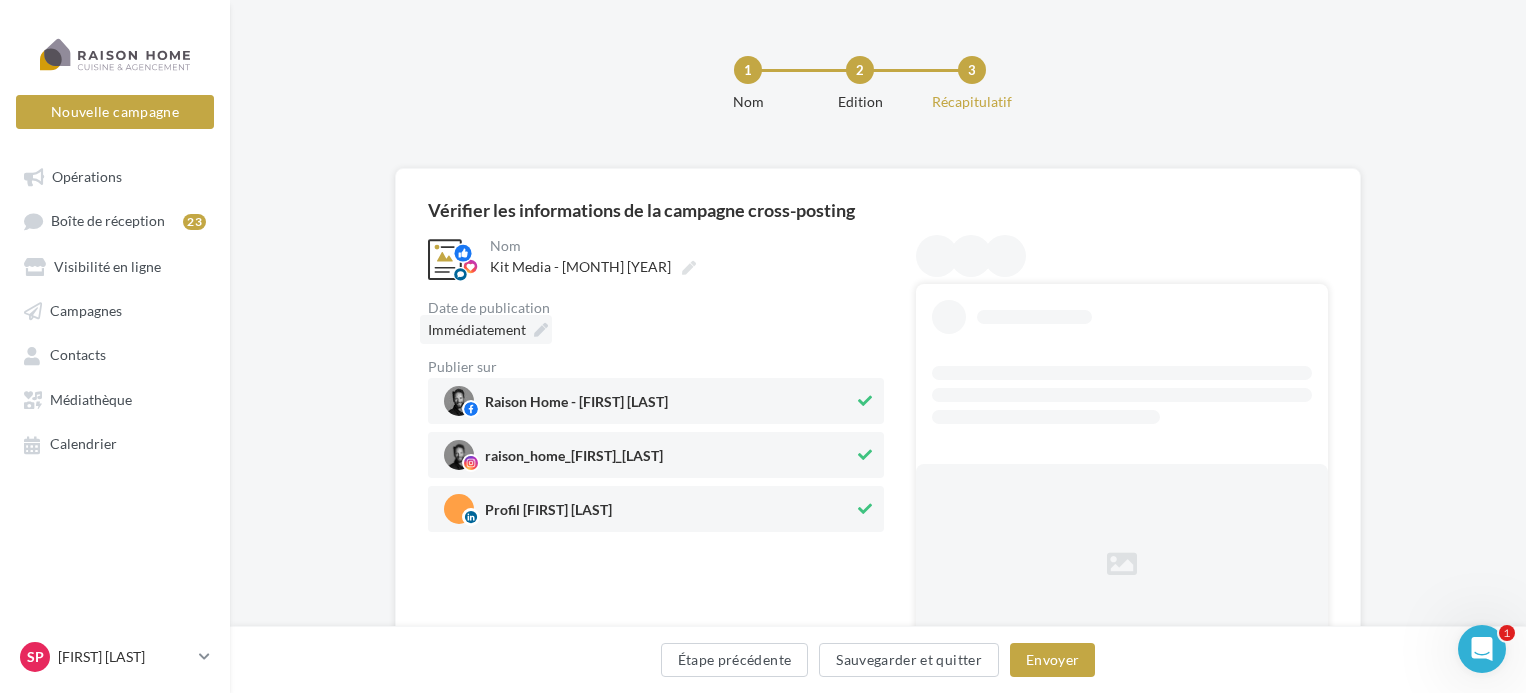 click on "Immédiatement" at bounding box center (477, 330) 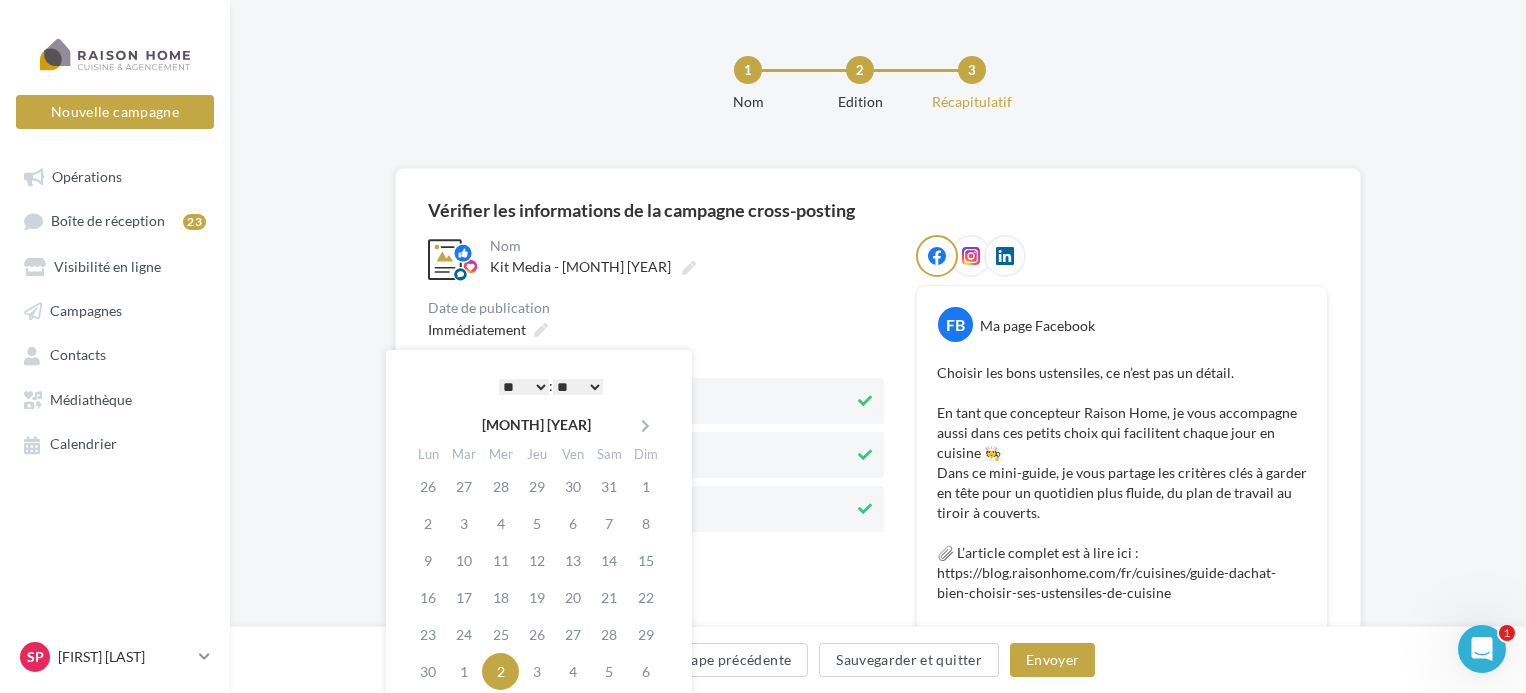 click on "**********" at bounding box center (656, 383) 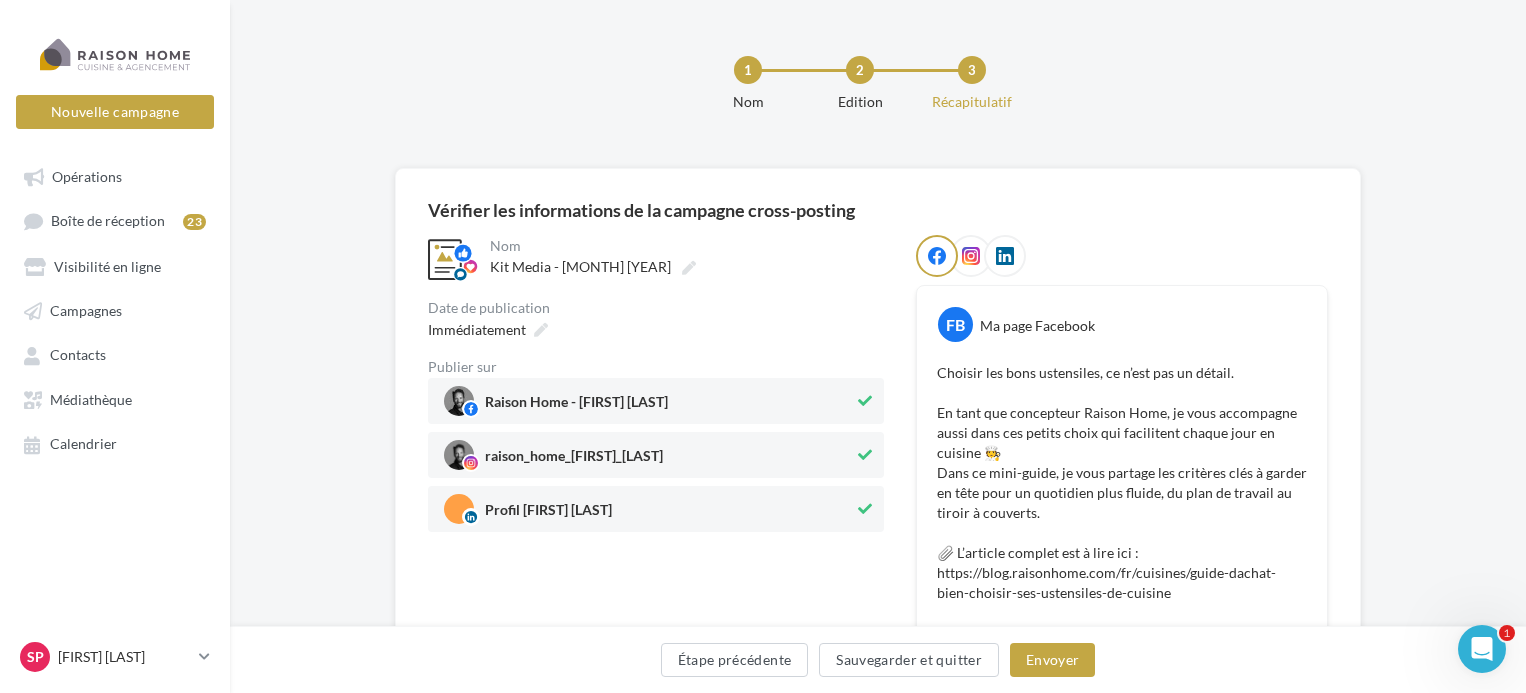 click at bounding box center (865, 401) 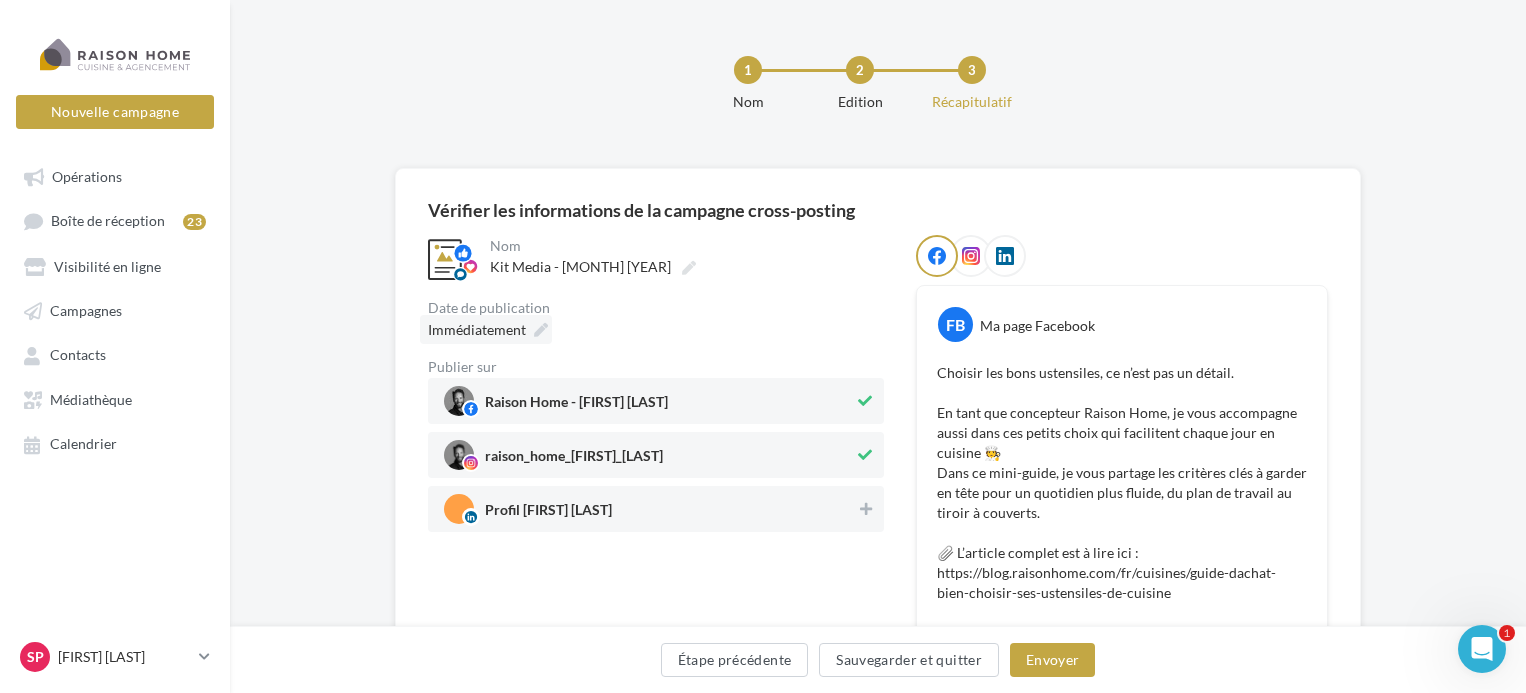 click on "Immédiatement" at bounding box center (477, 329) 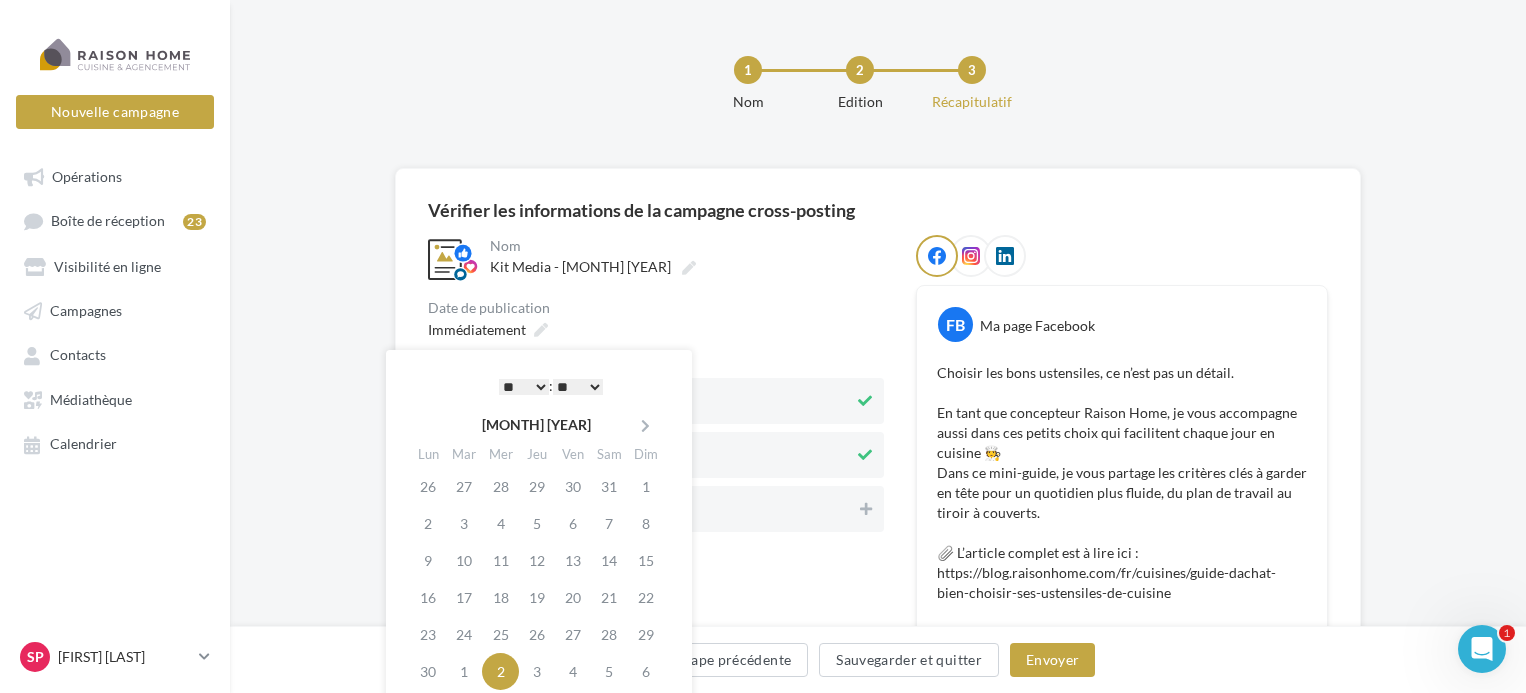 click on "**********" at bounding box center (541, 533) 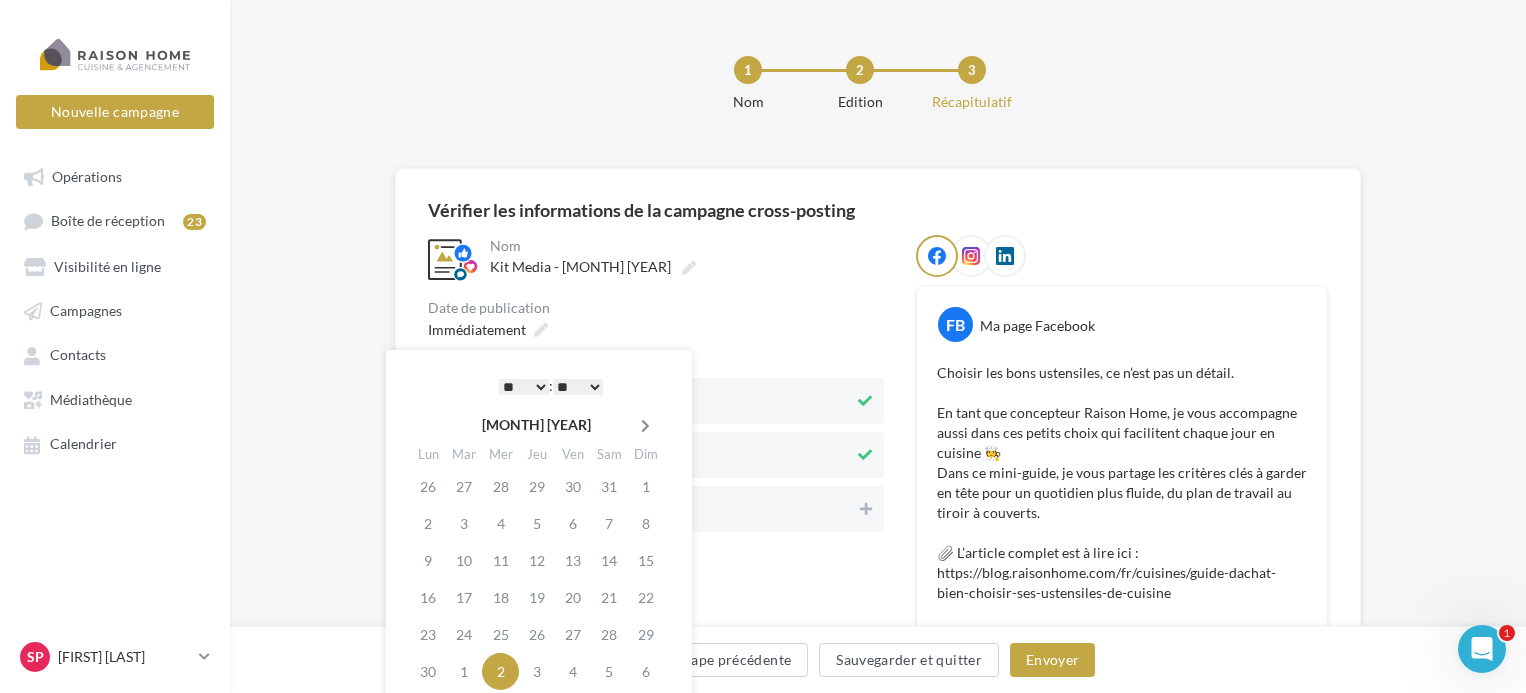 click at bounding box center [645, 426] 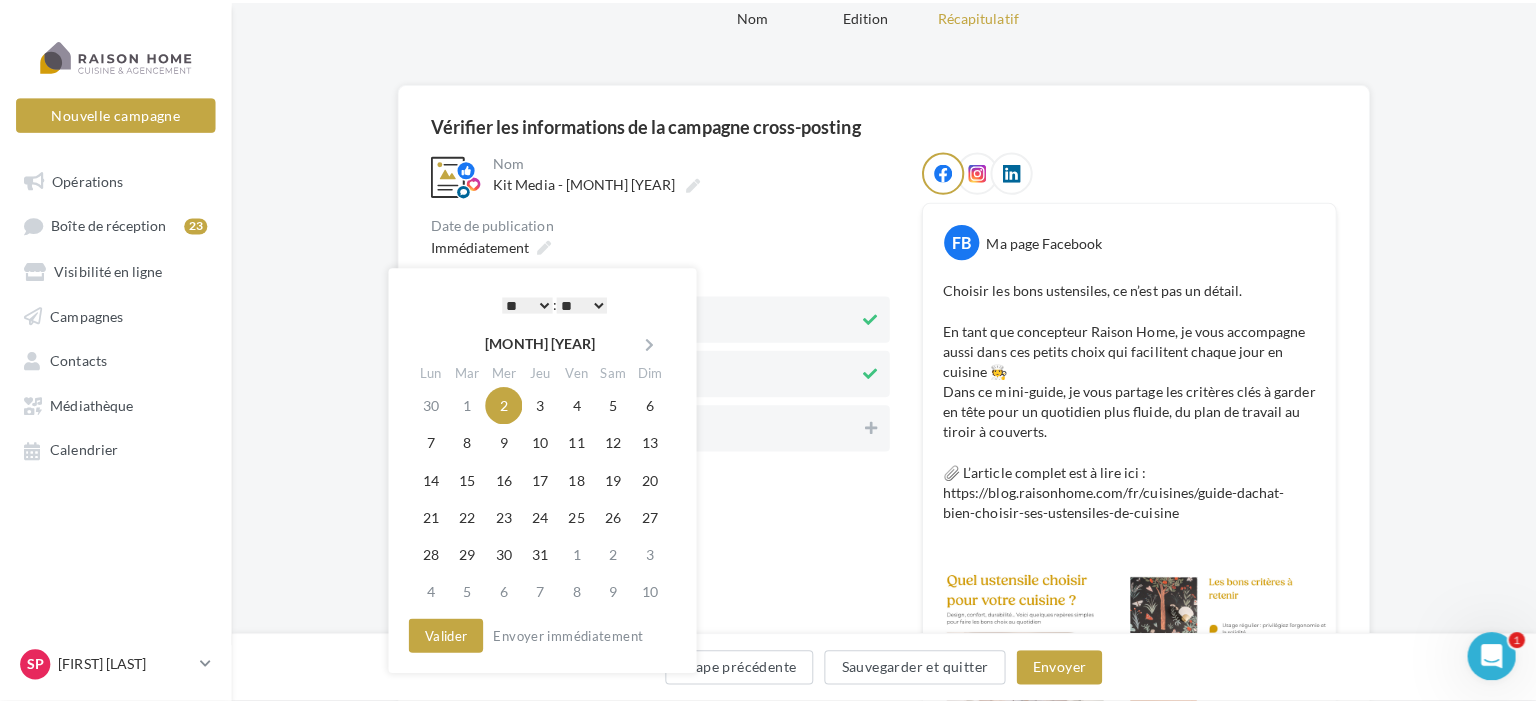 scroll, scrollTop: 100, scrollLeft: 0, axis: vertical 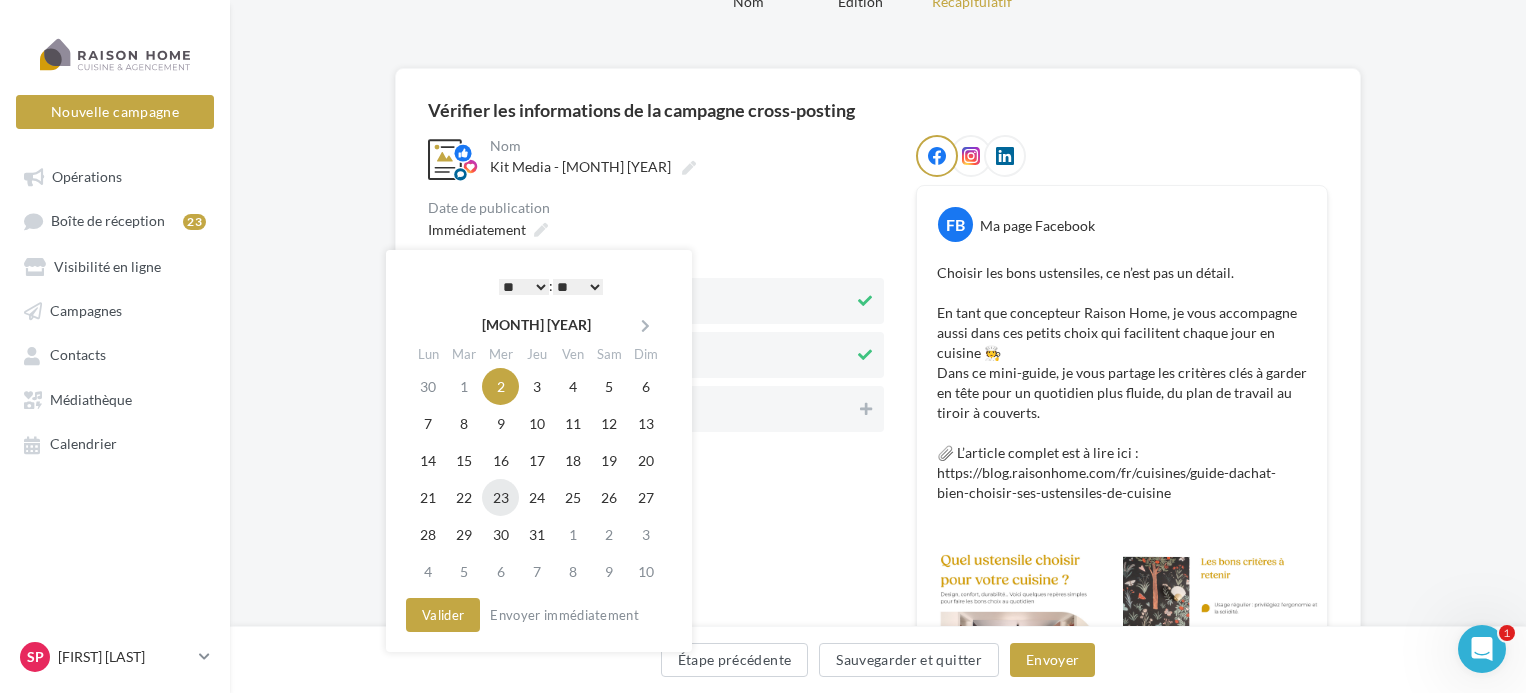 click on "23" at bounding box center (500, 386) 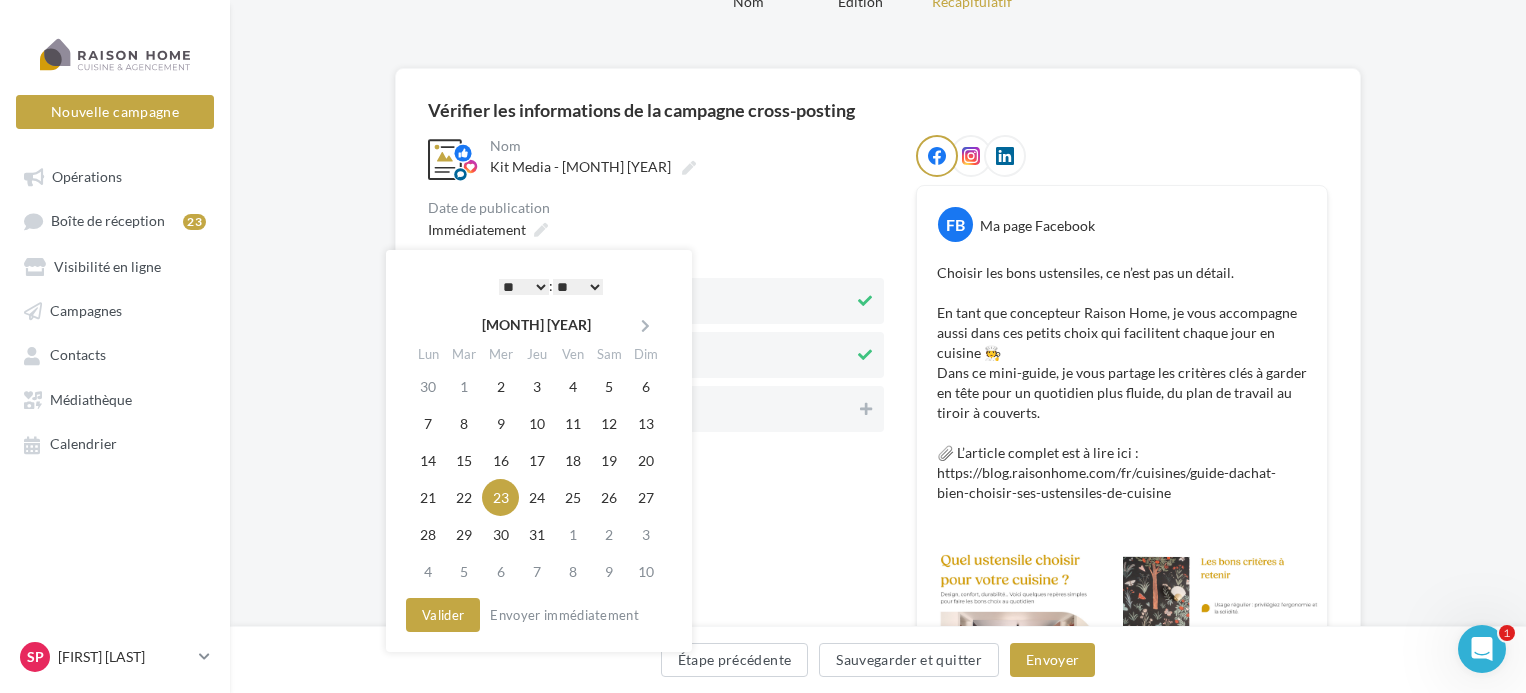 click on "* * * * * * * * * * ** ** ** ** ** ** ** ** ** ** ** ** ** **" at bounding box center (524, 287) 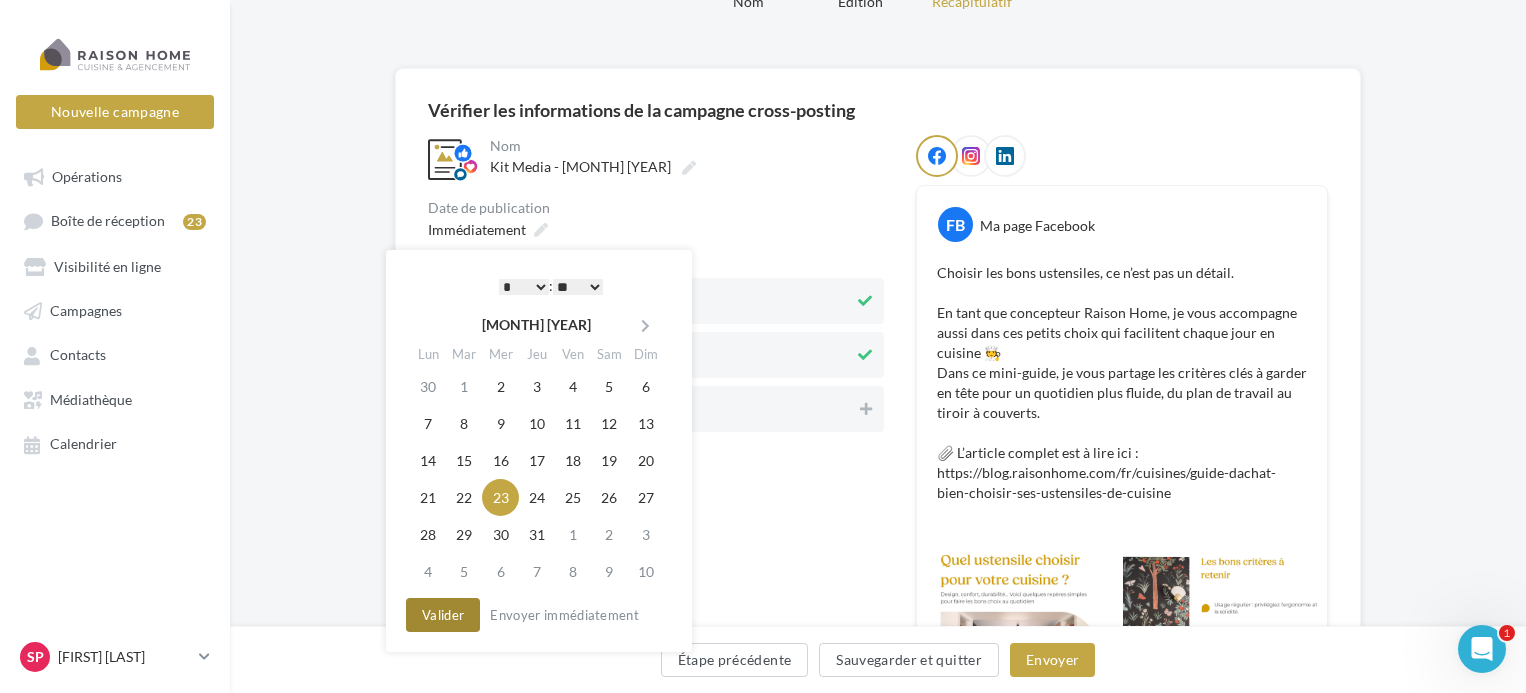 click on "Valider" at bounding box center [443, 615] 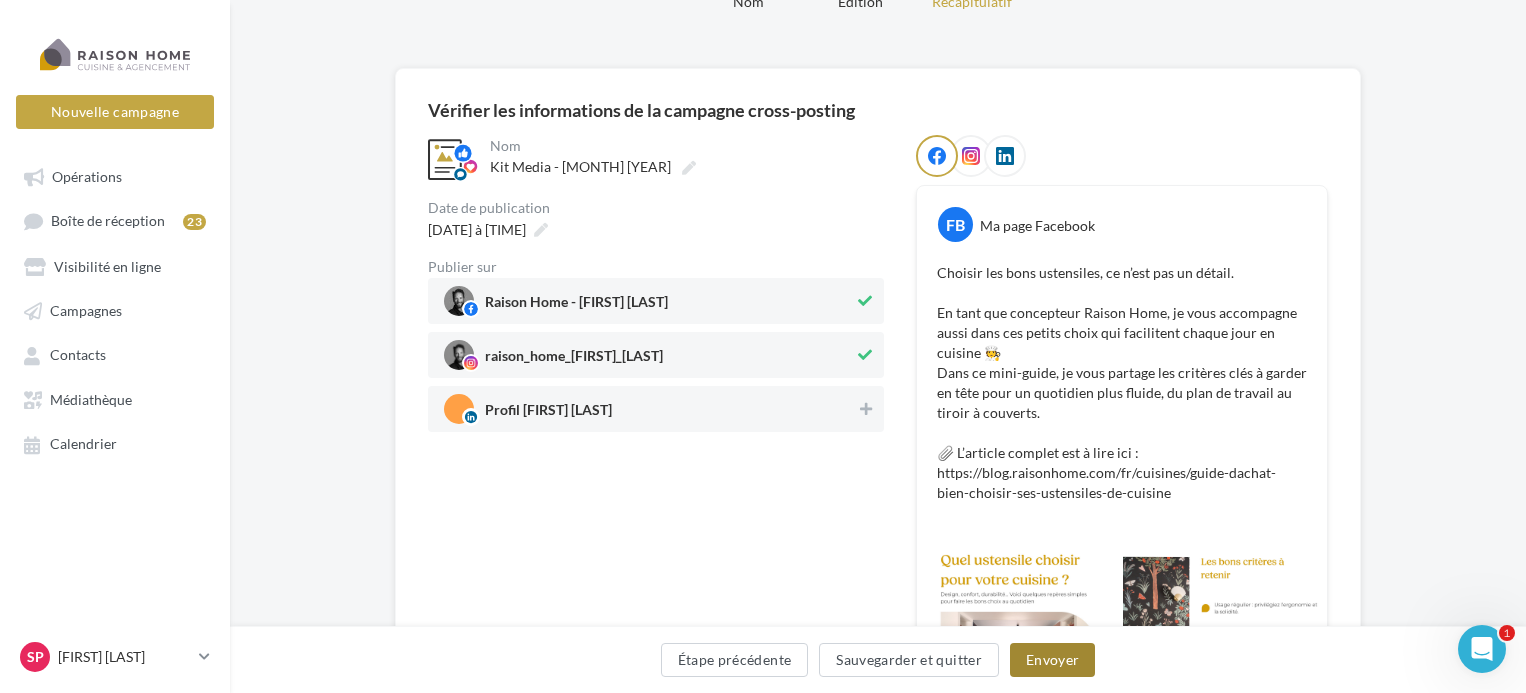 click on "Envoyer" at bounding box center [1052, 660] 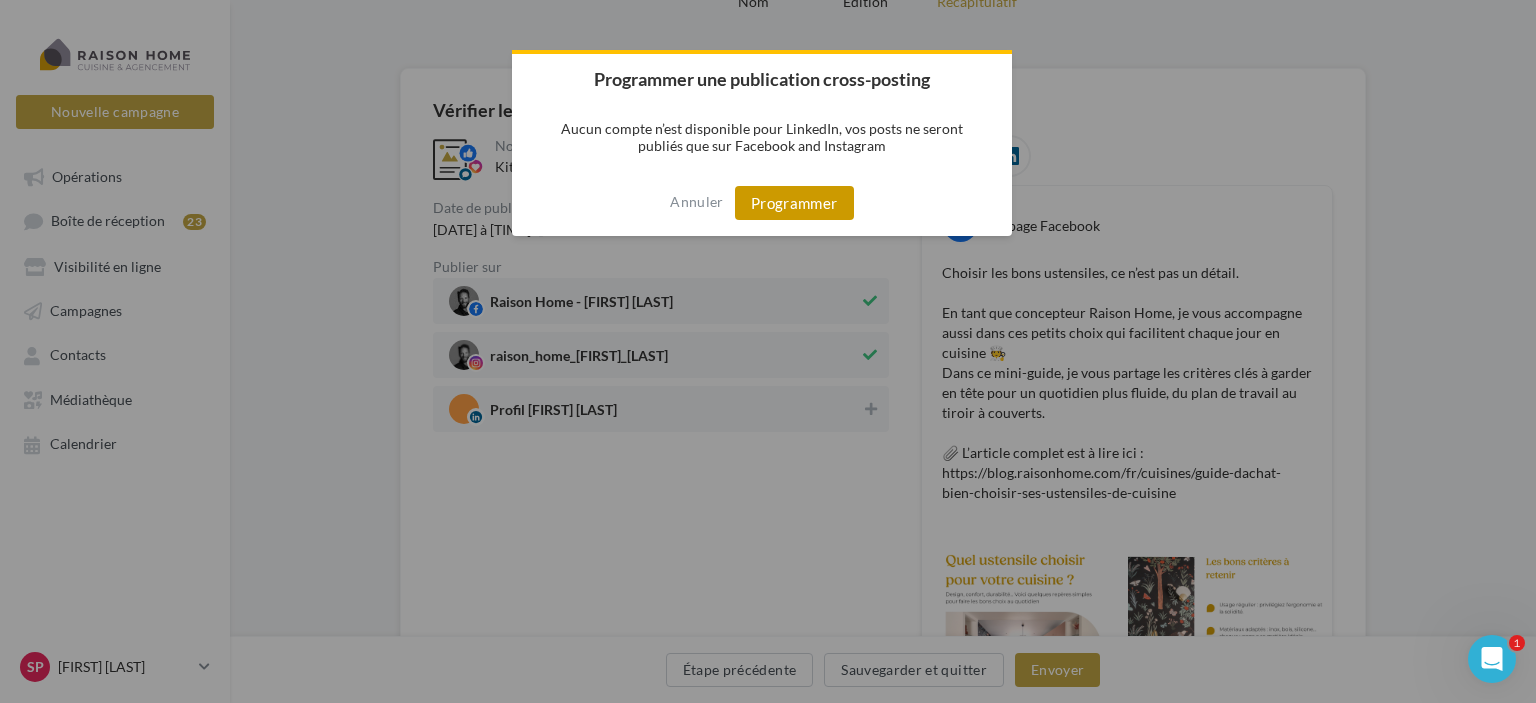 click on "Programmer" at bounding box center [794, 203] 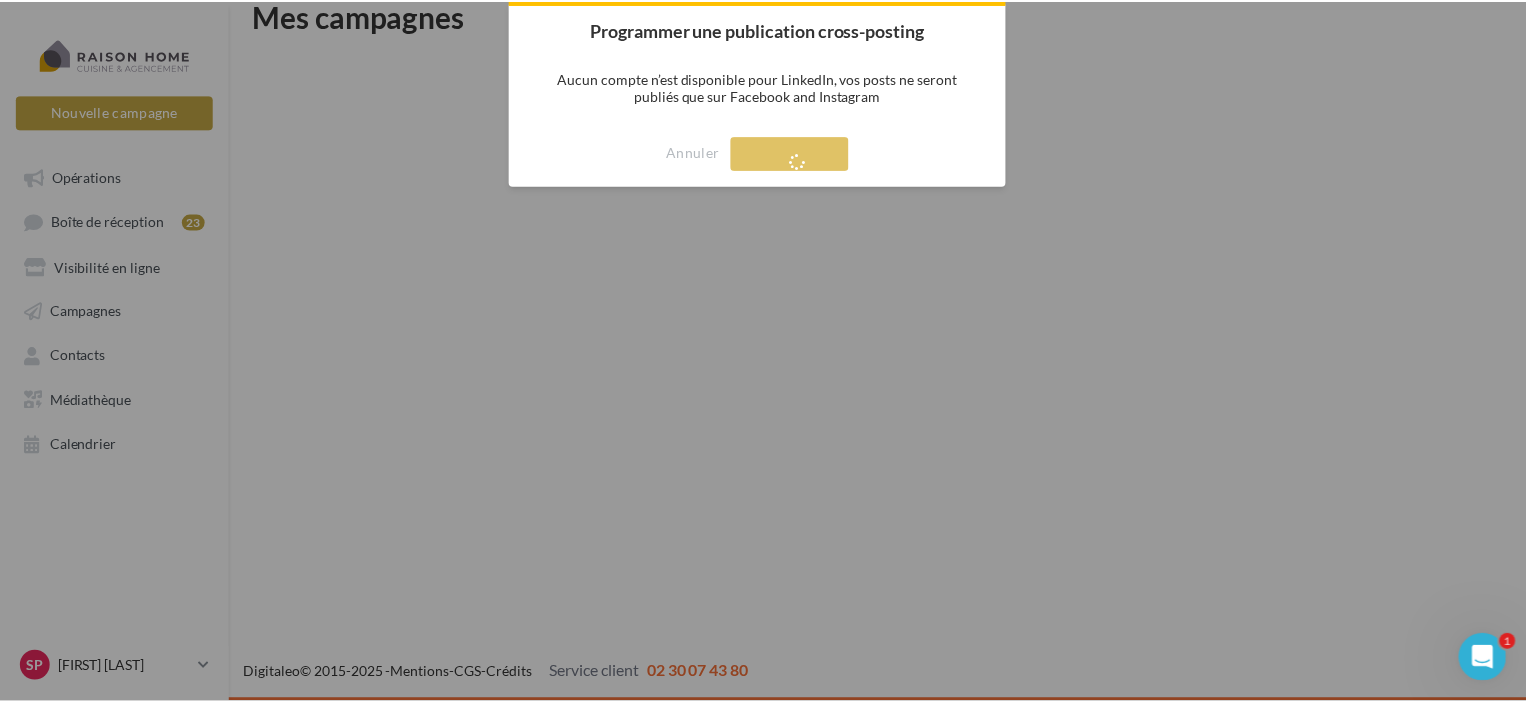 scroll, scrollTop: 32, scrollLeft: 0, axis: vertical 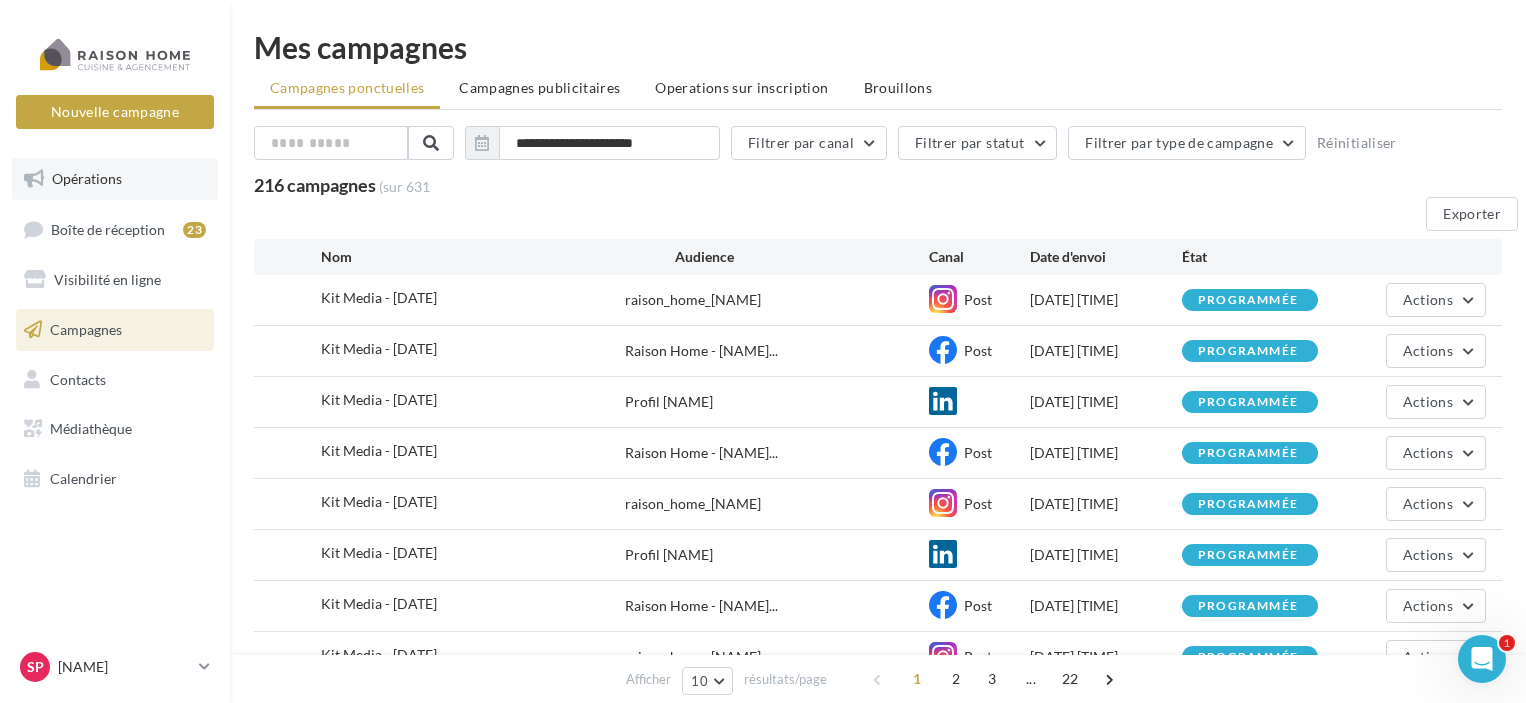 click on "Opérations" at bounding box center [115, 179] 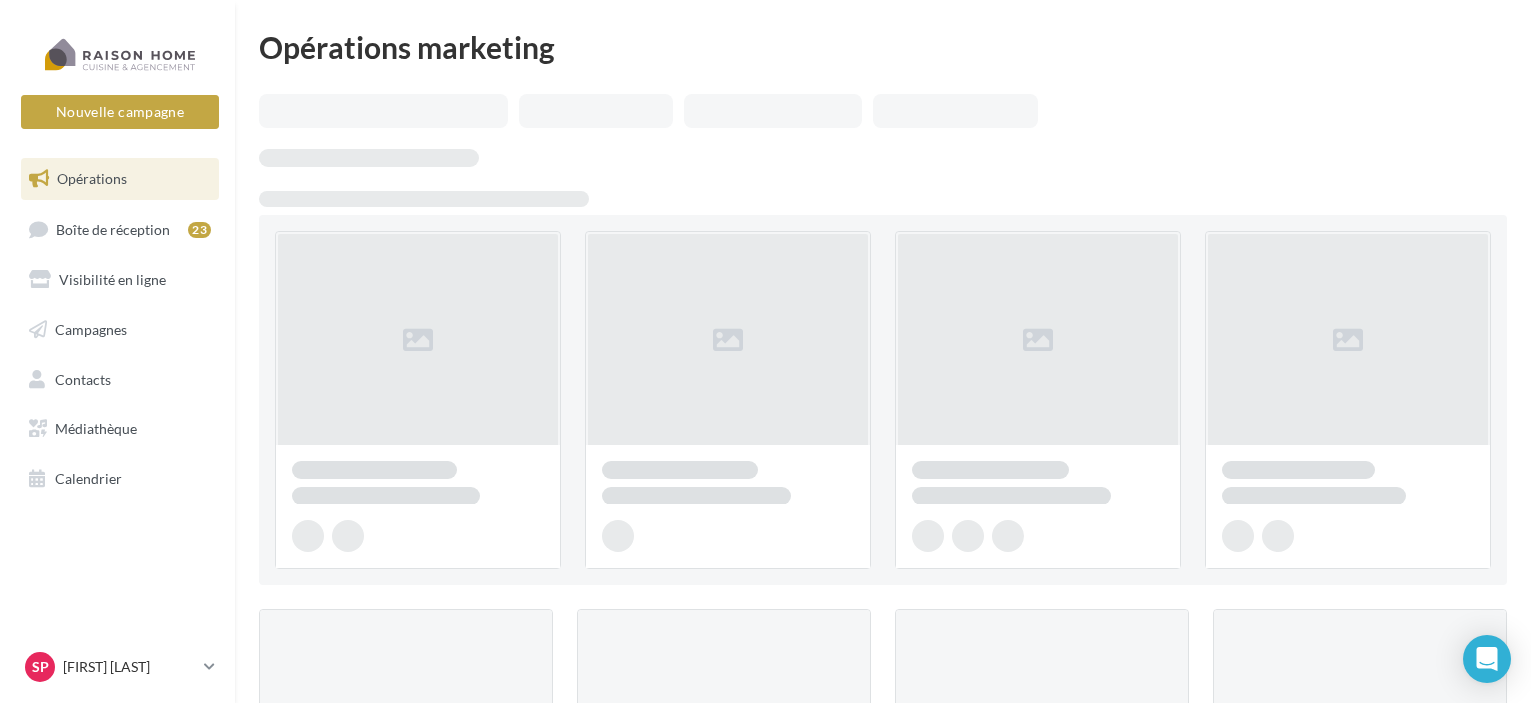 scroll, scrollTop: 0, scrollLeft: 0, axis: both 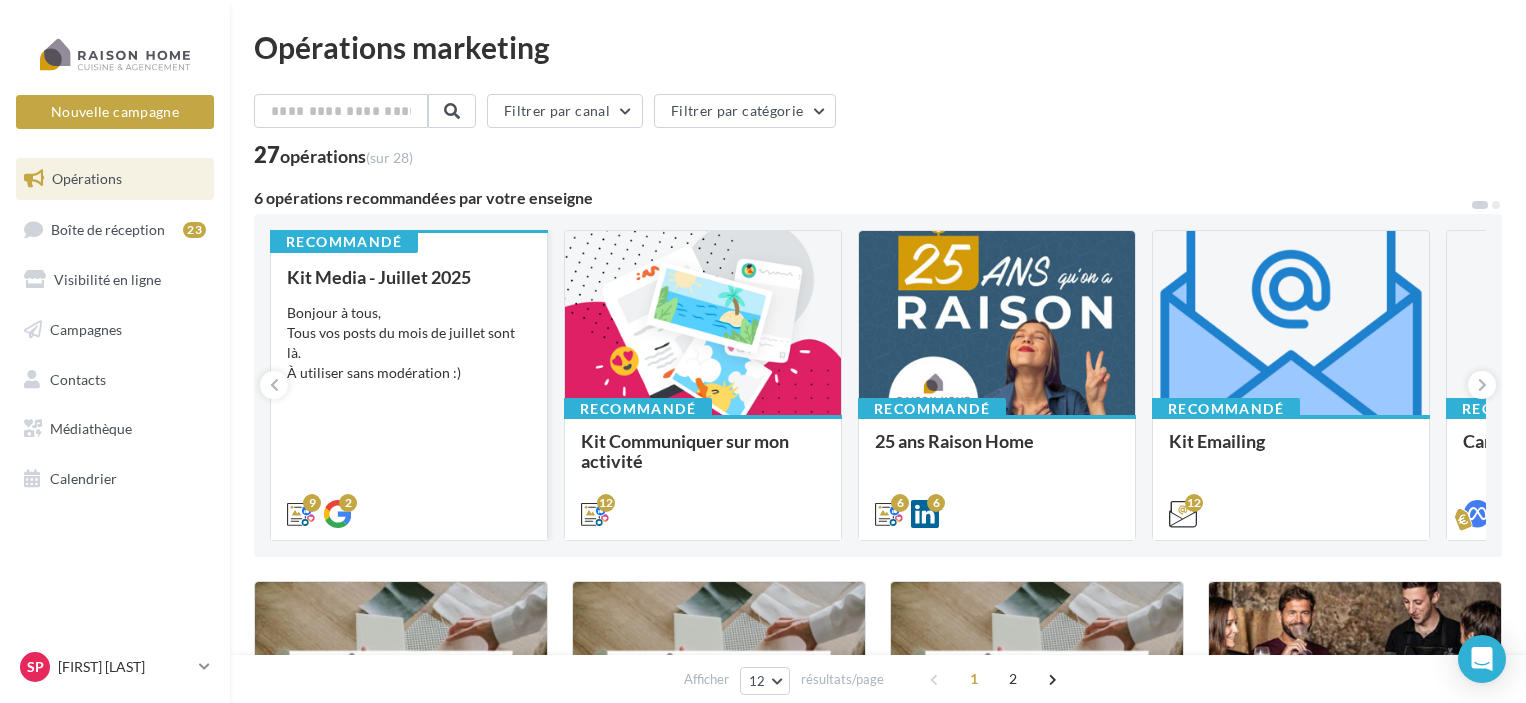 click on "Bonjour à tous,
Tous vos posts du mois de [MONTH] sont là.
À utiliser sans modération :)" at bounding box center (409, 343) 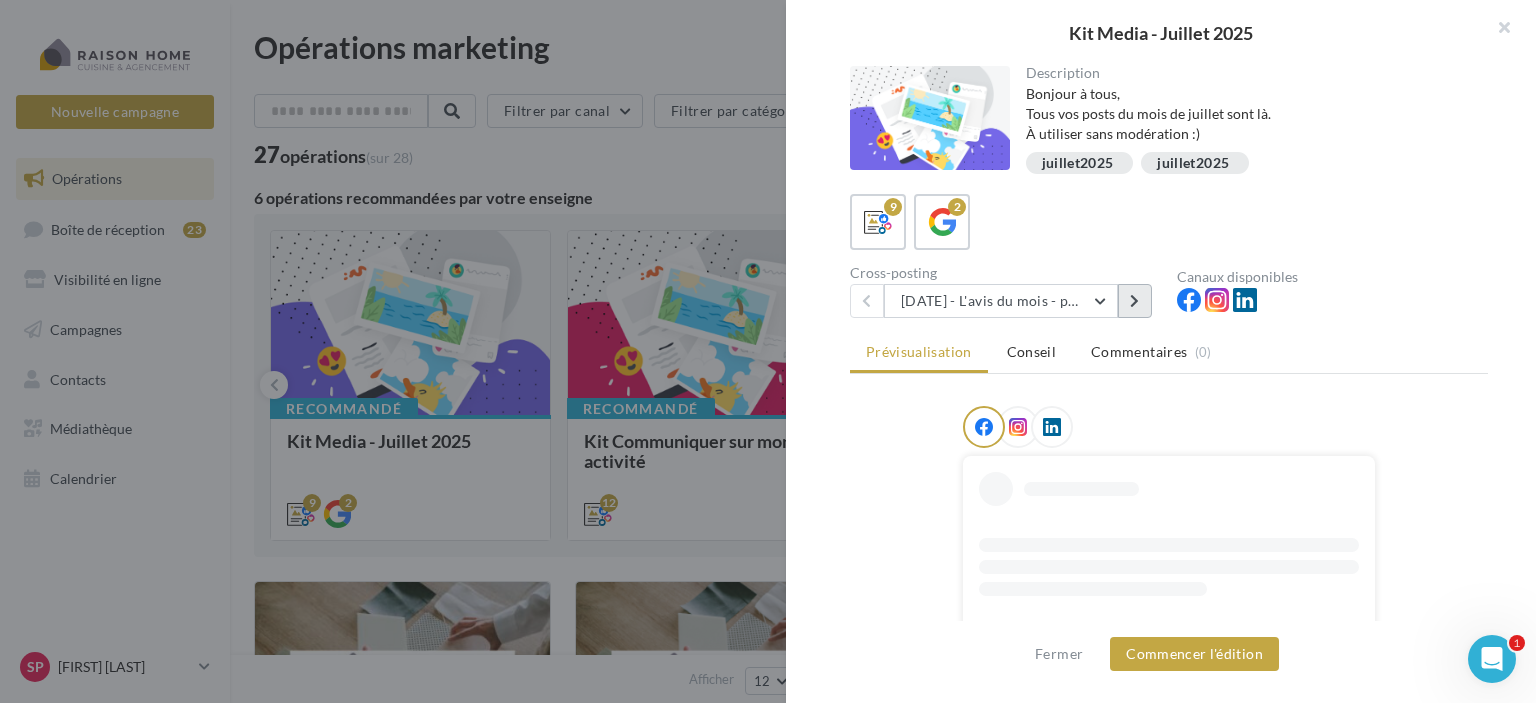 scroll, scrollTop: 0, scrollLeft: 0, axis: both 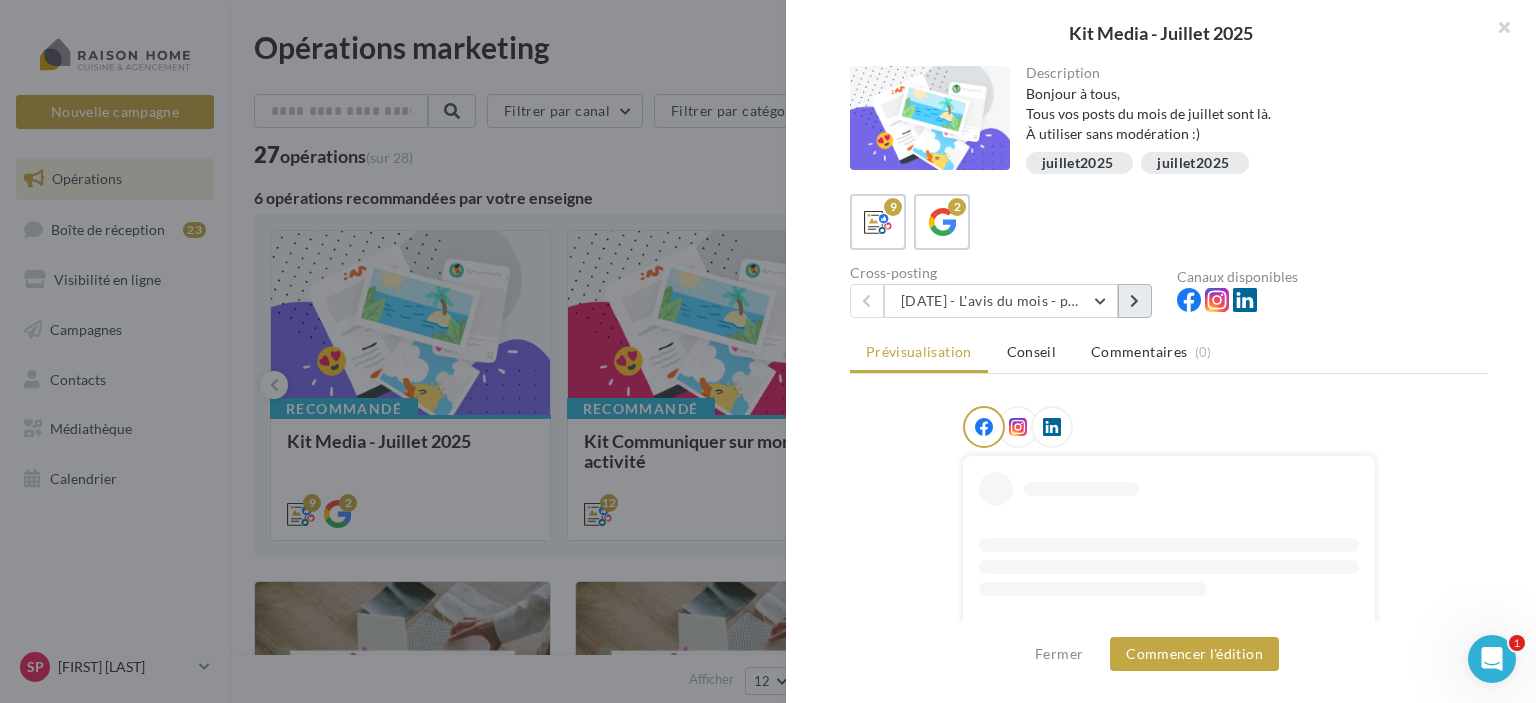 click at bounding box center [1134, 301] 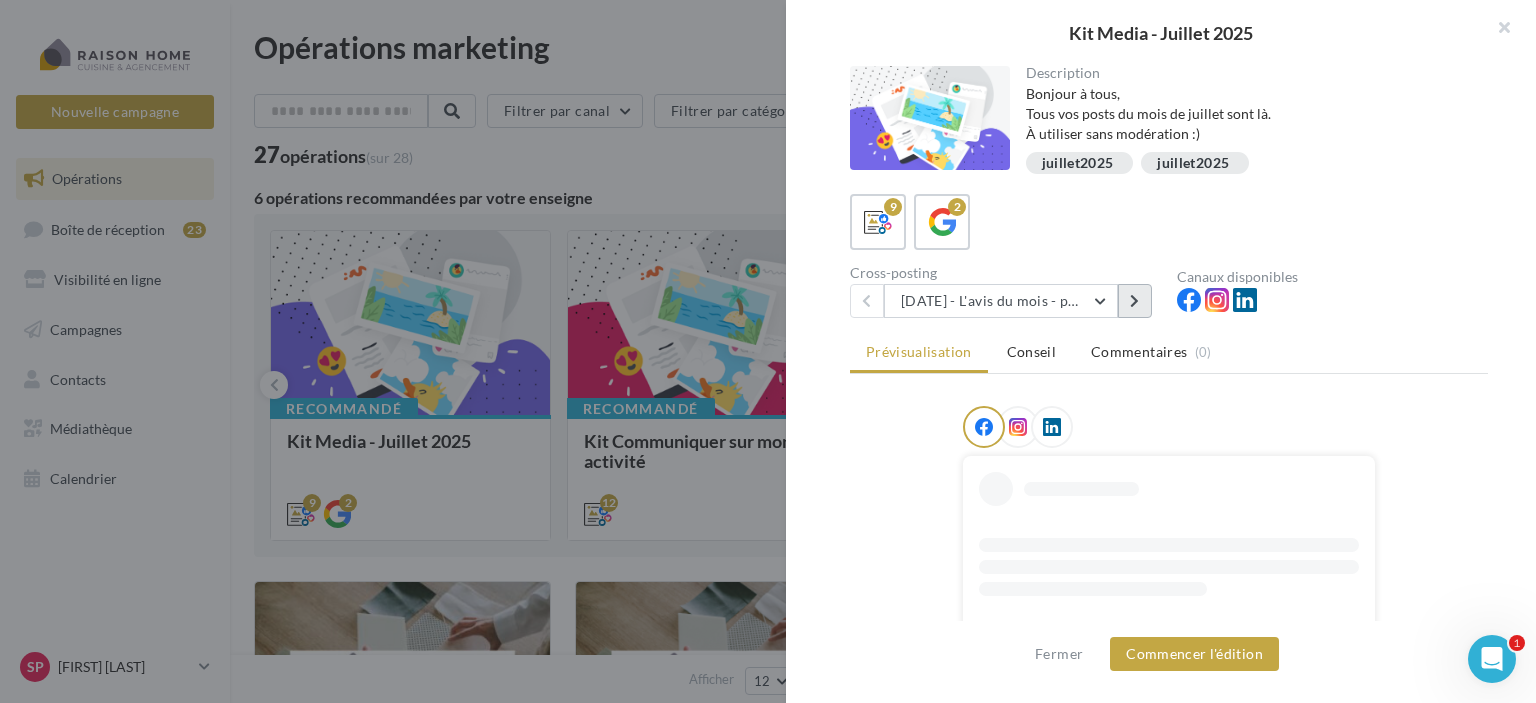 click at bounding box center (1134, 301) 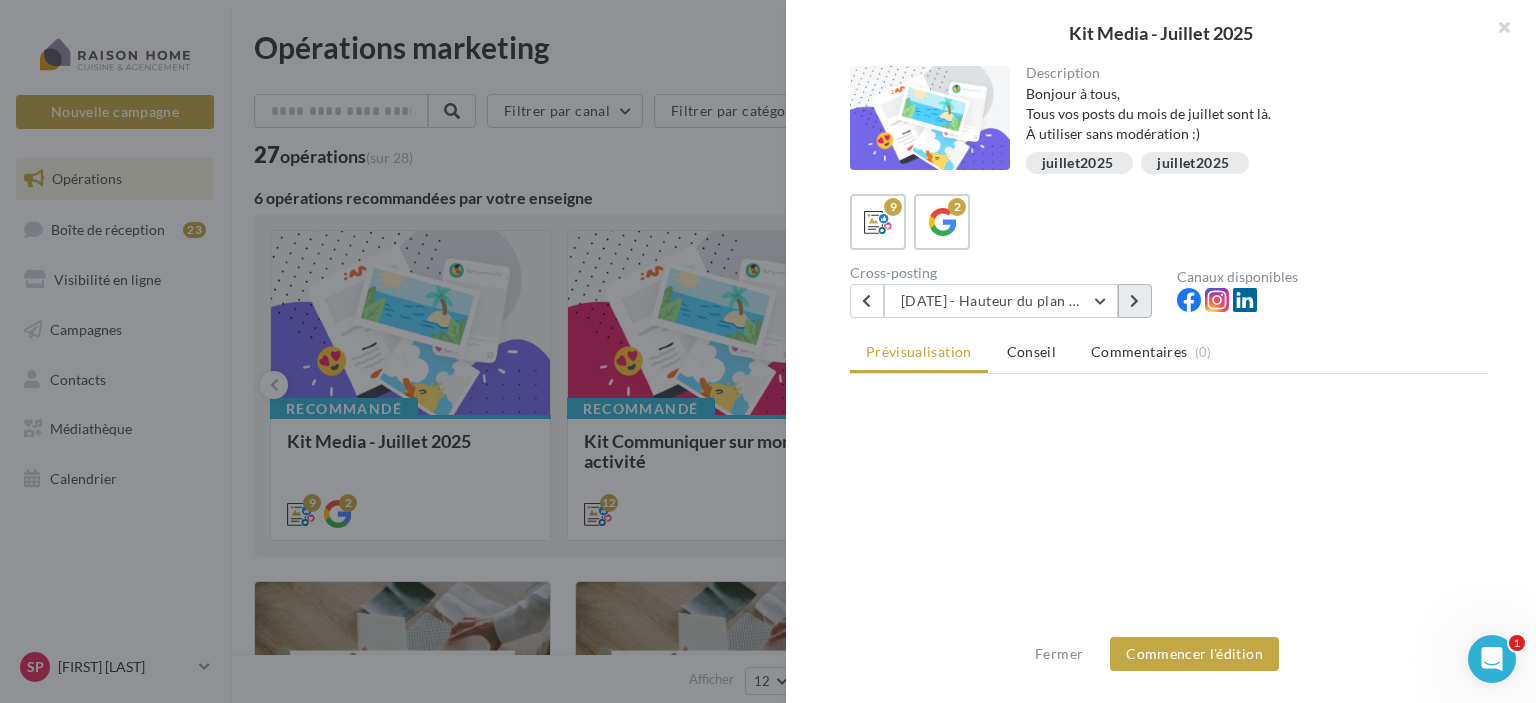 click at bounding box center (1134, 301) 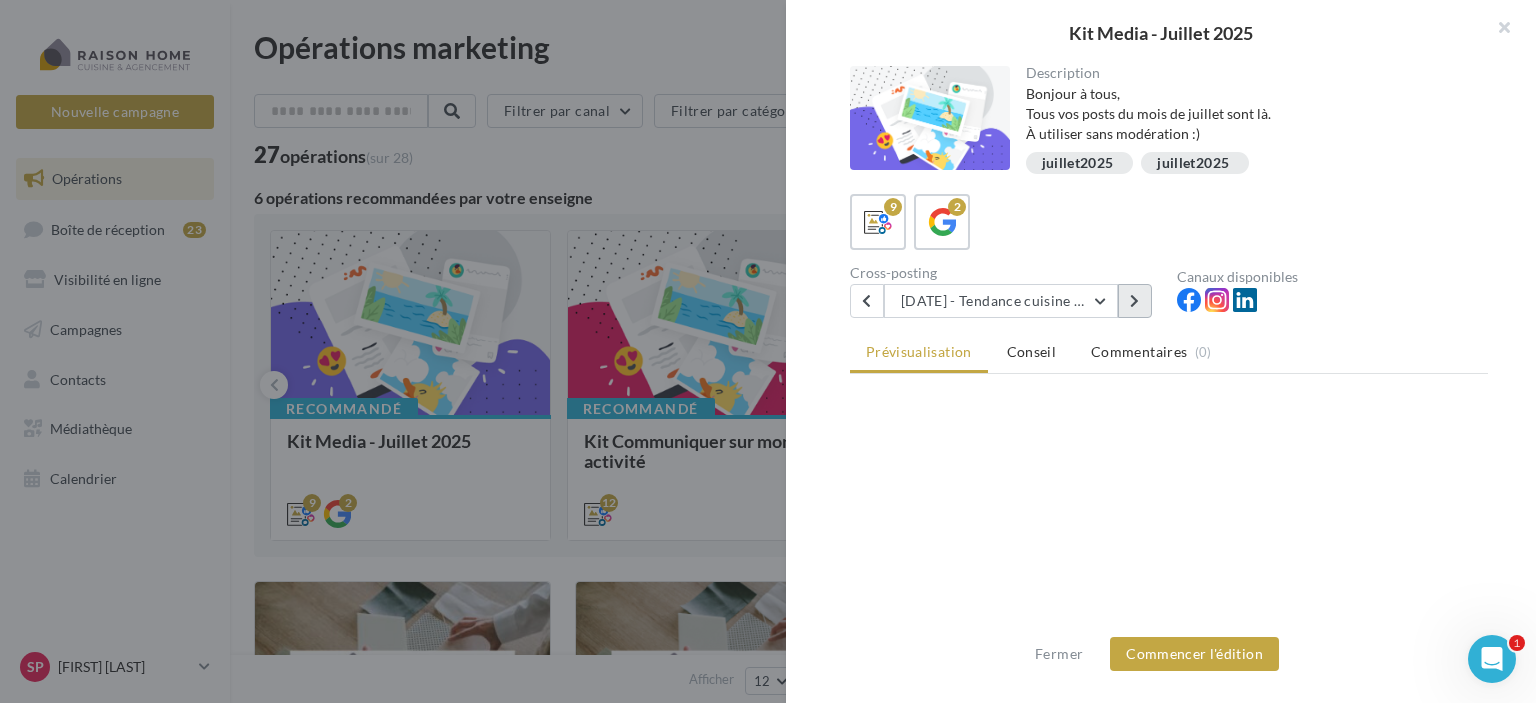 click at bounding box center [1134, 301] 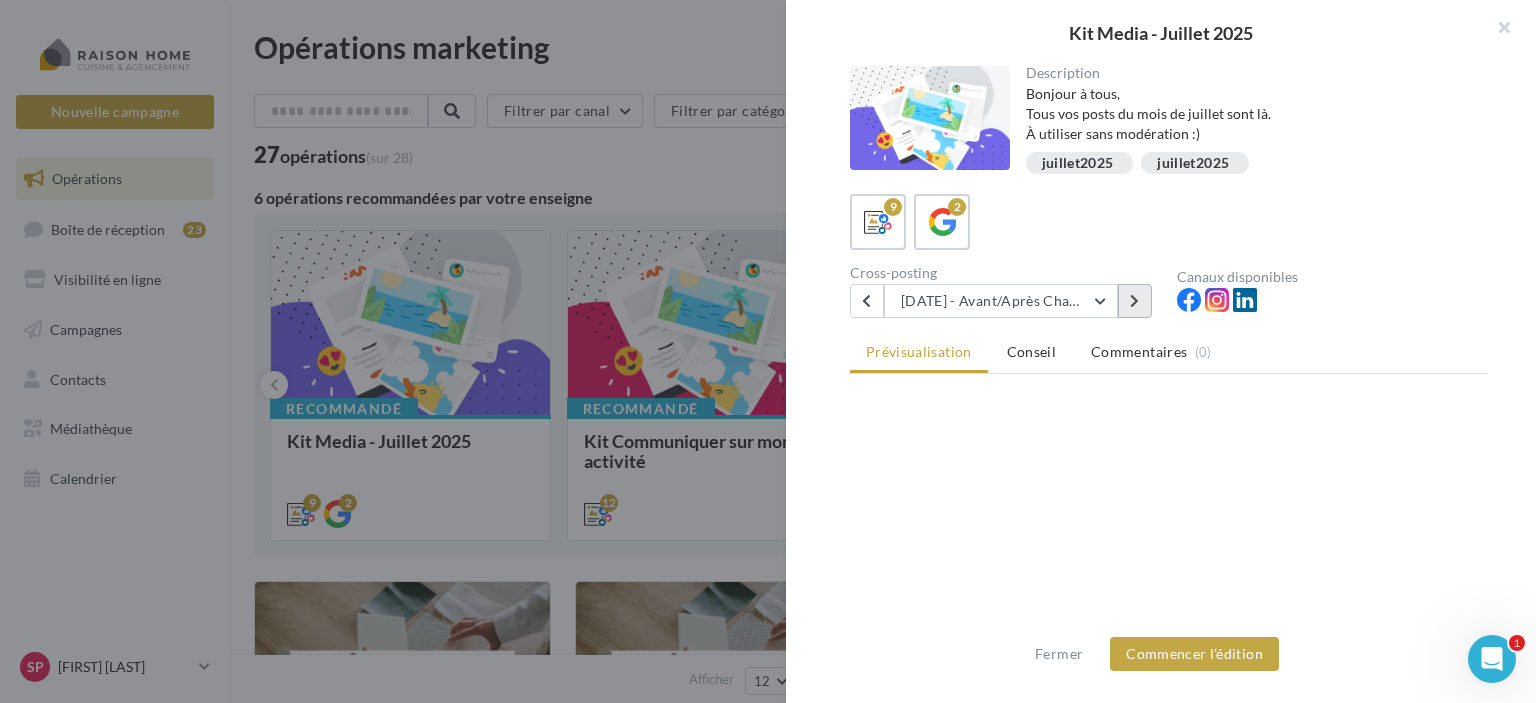 click at bounding box center (1134, 301) 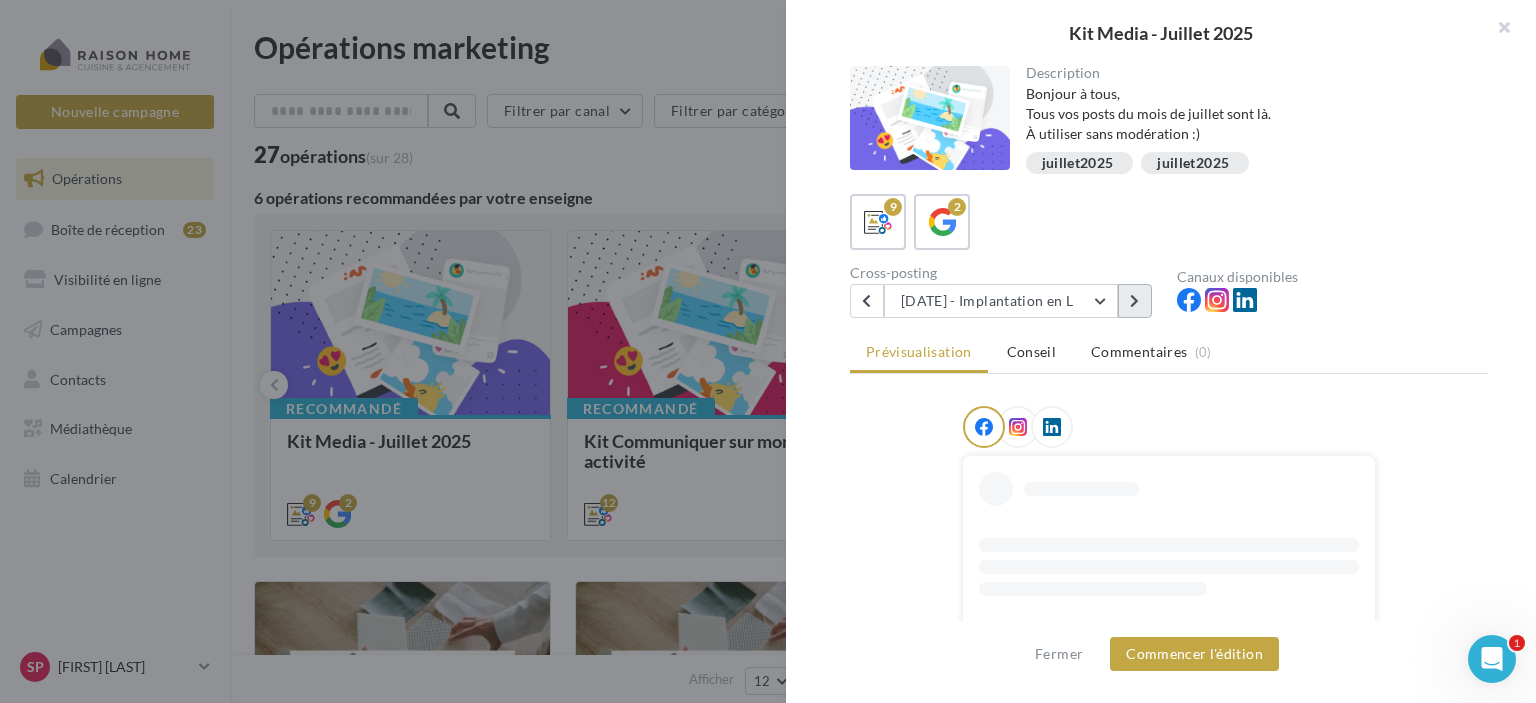 click at bounding box center [1134, 301] 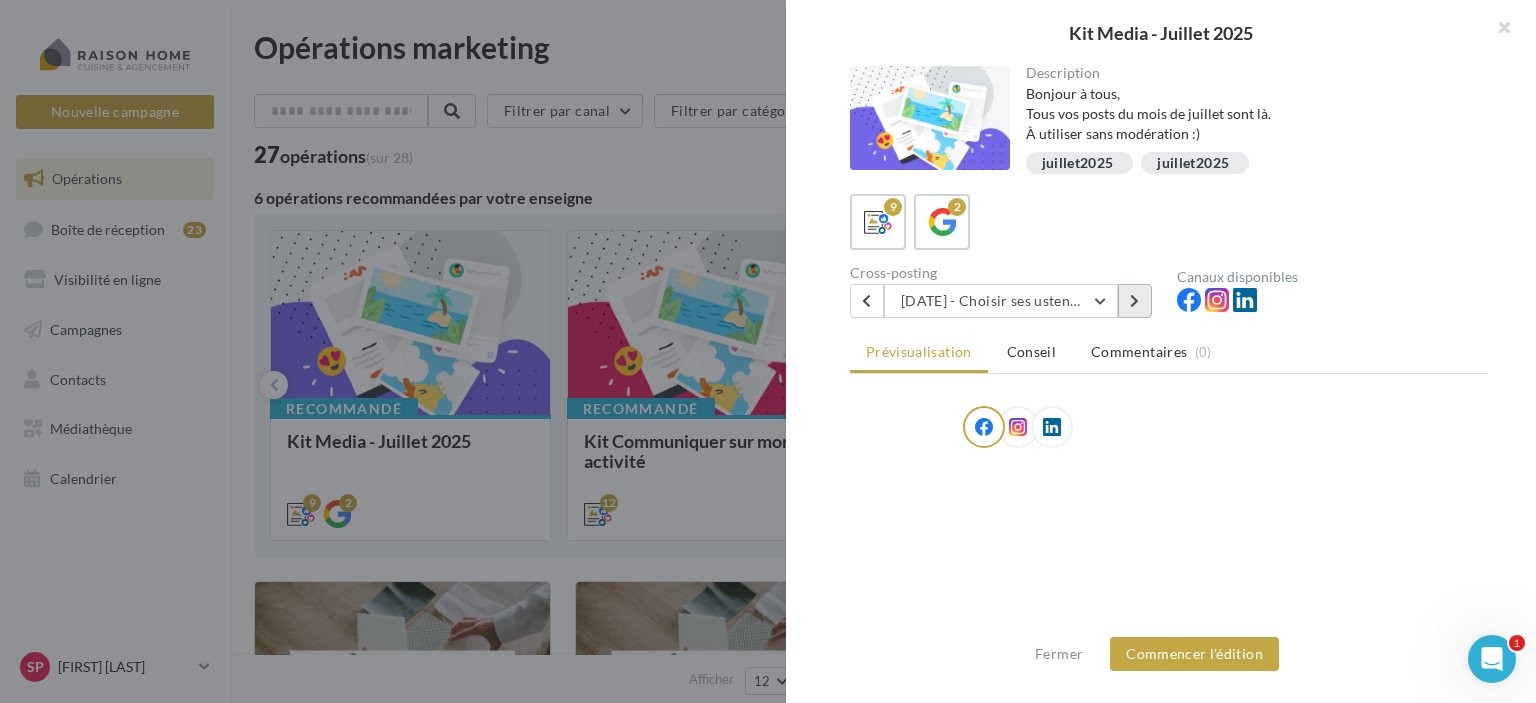 click at bounding box center (1134, 301) 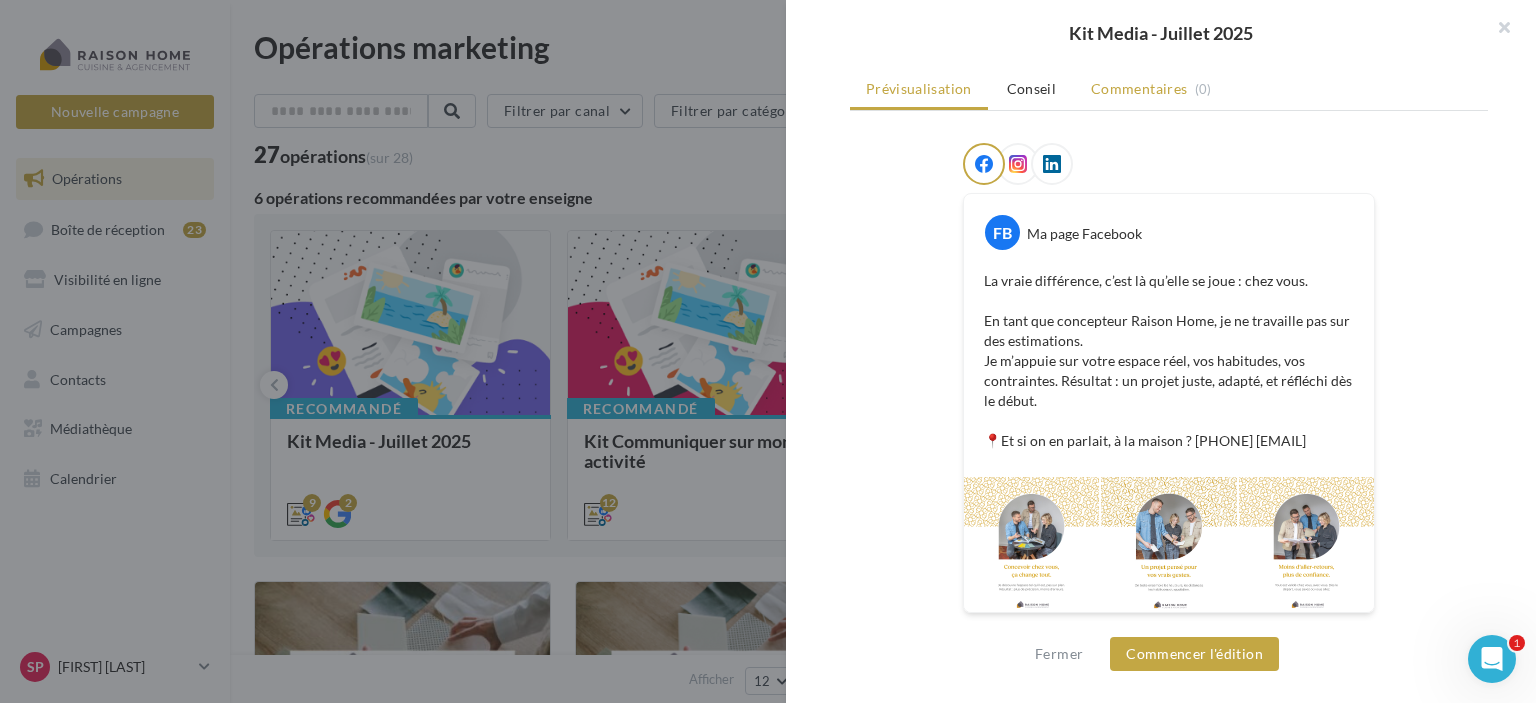 scroll, scrollTop: 282, scrollLeft: 0, axis: vertical 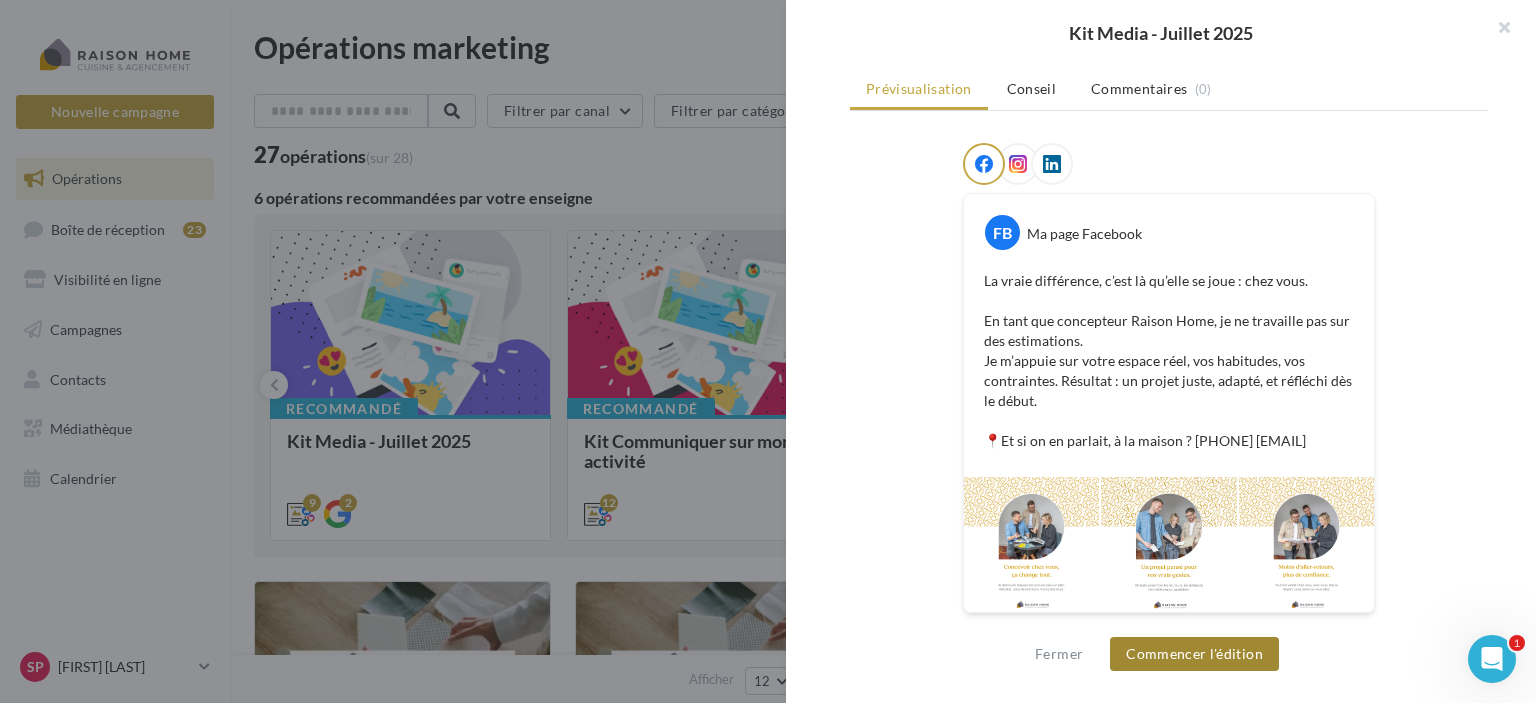 click on "Commencer l'édition" at bounding box center [1194, 654] 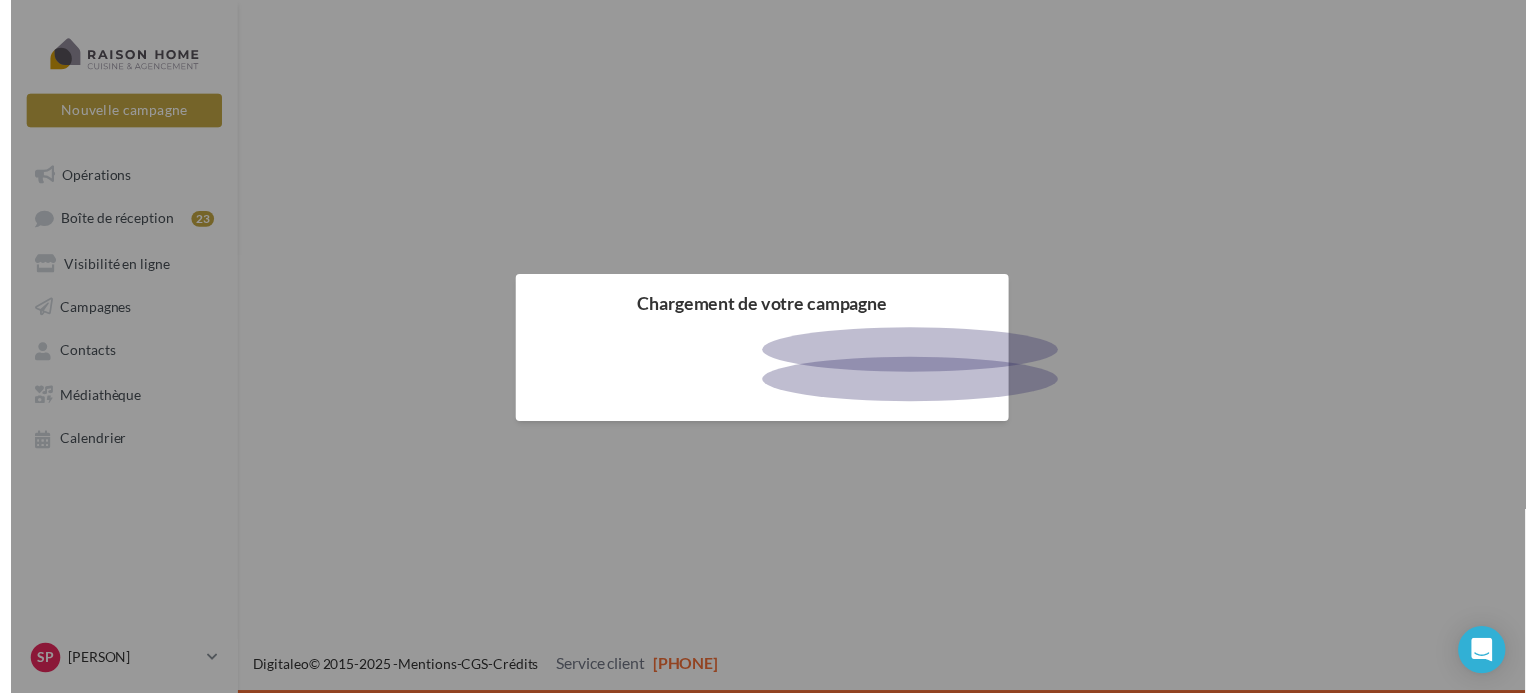 scroll, scrollTop: 0, scrollLeft: 0, axis: both 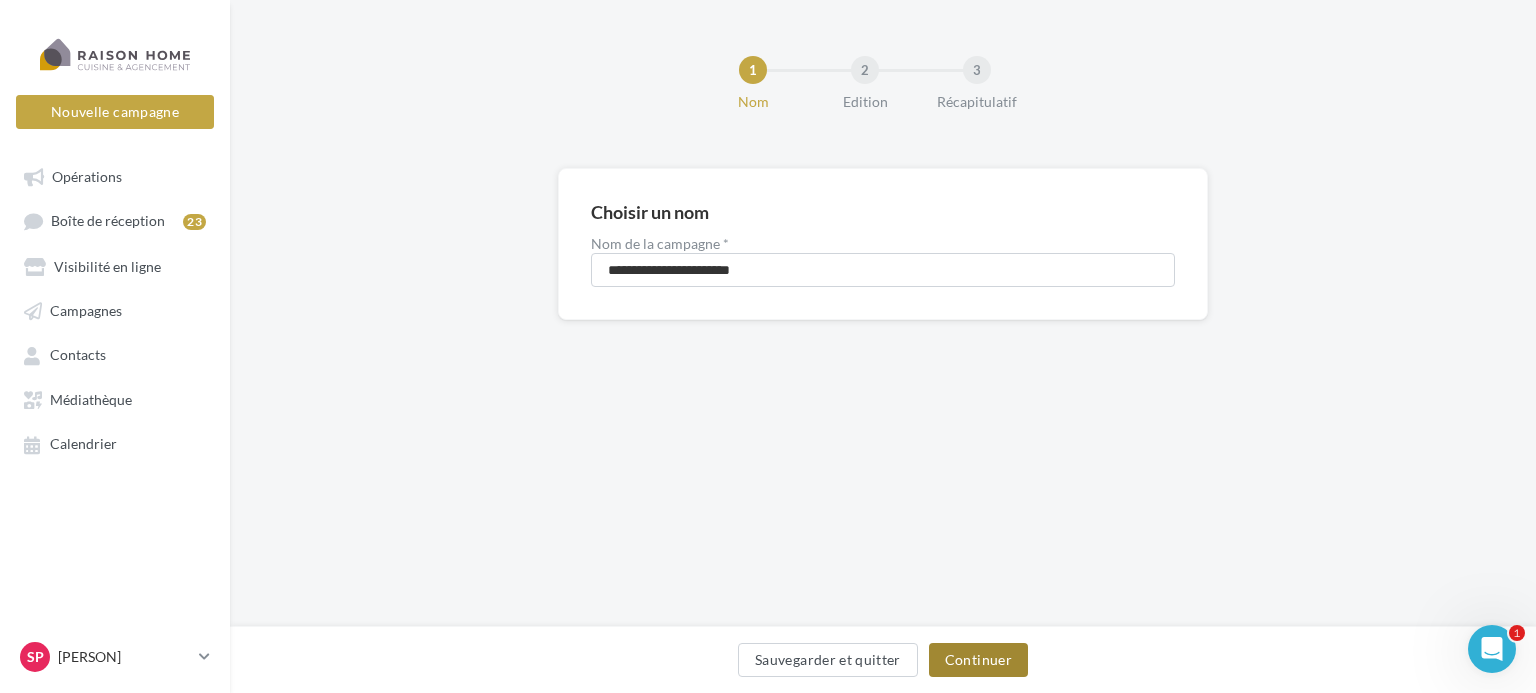 click on "Continuer" at bounding box center (978, 660) 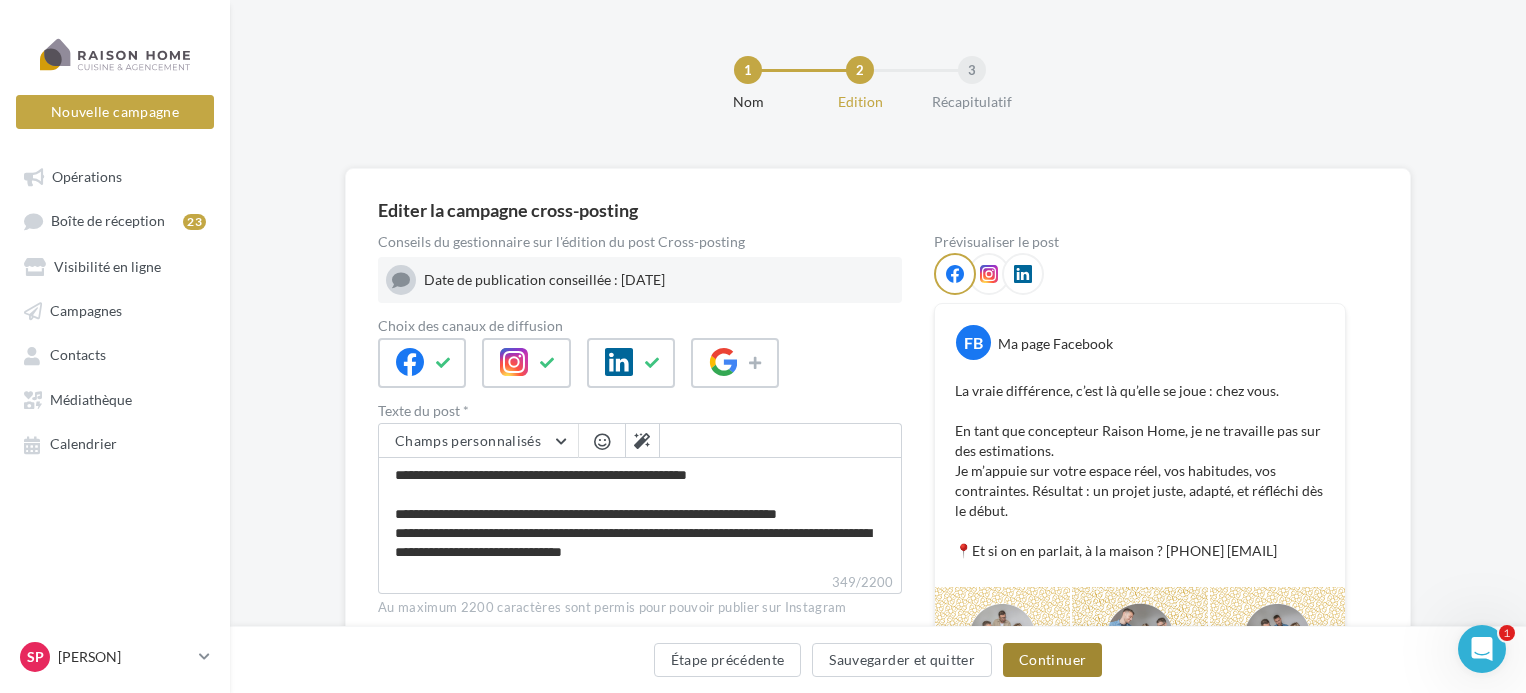 click on "Continuer" at bounding box center (1052, 660) 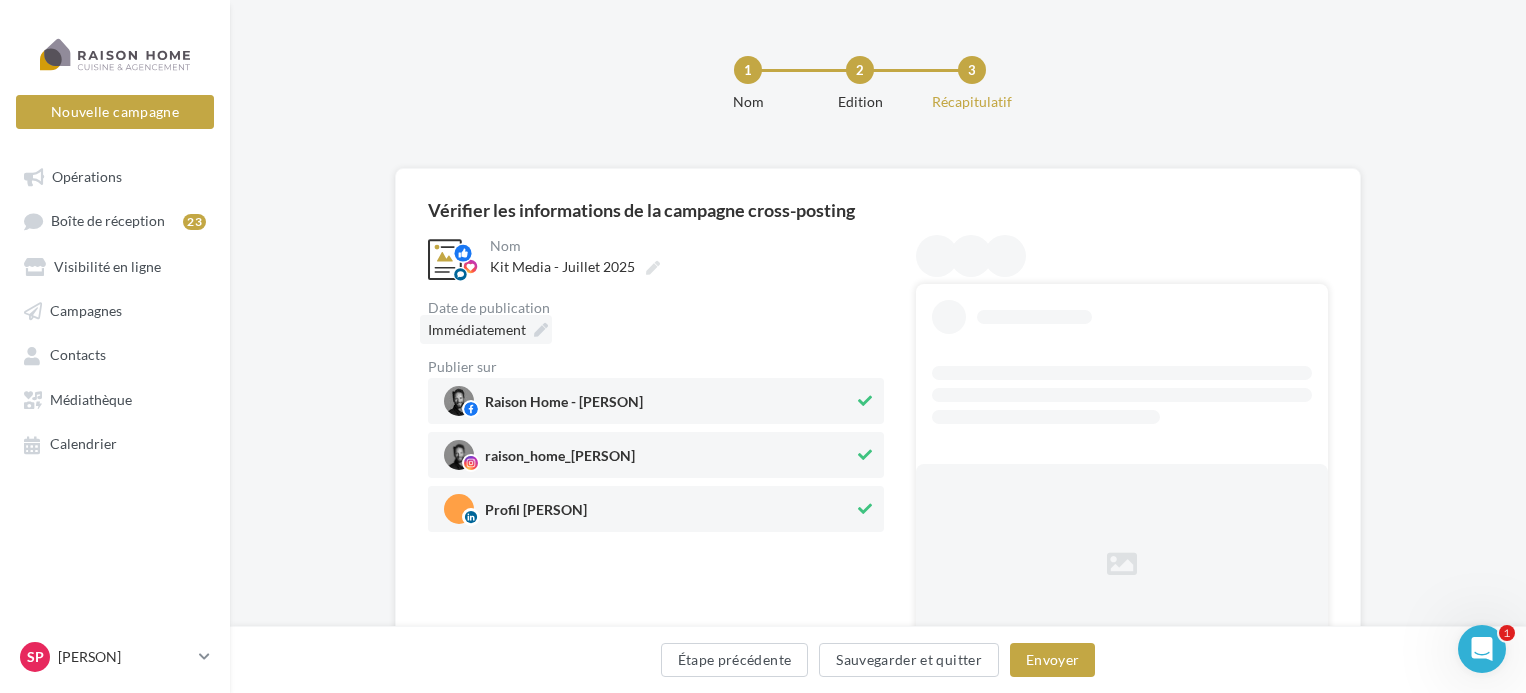 click on "Immédiatement" at bounding box center [477, 329] 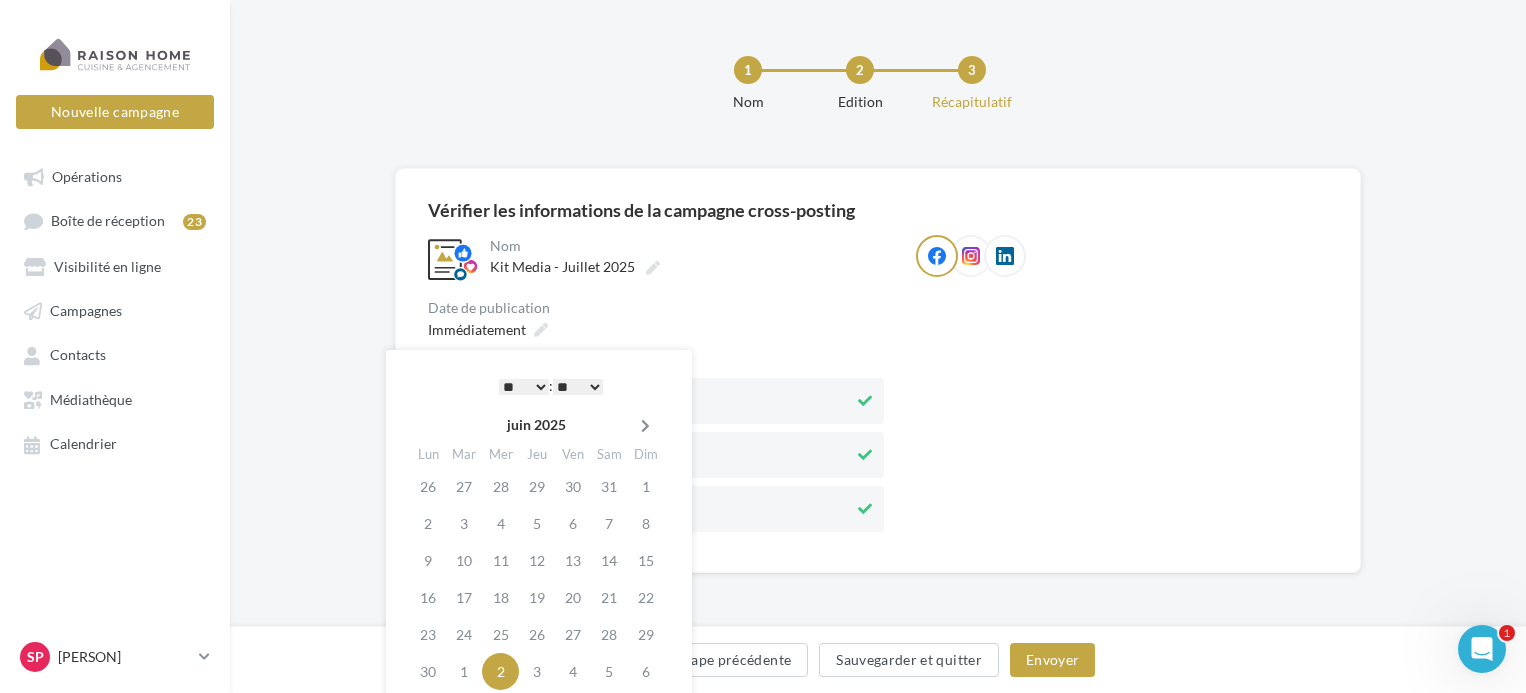 click at bounding box center (645, 426) 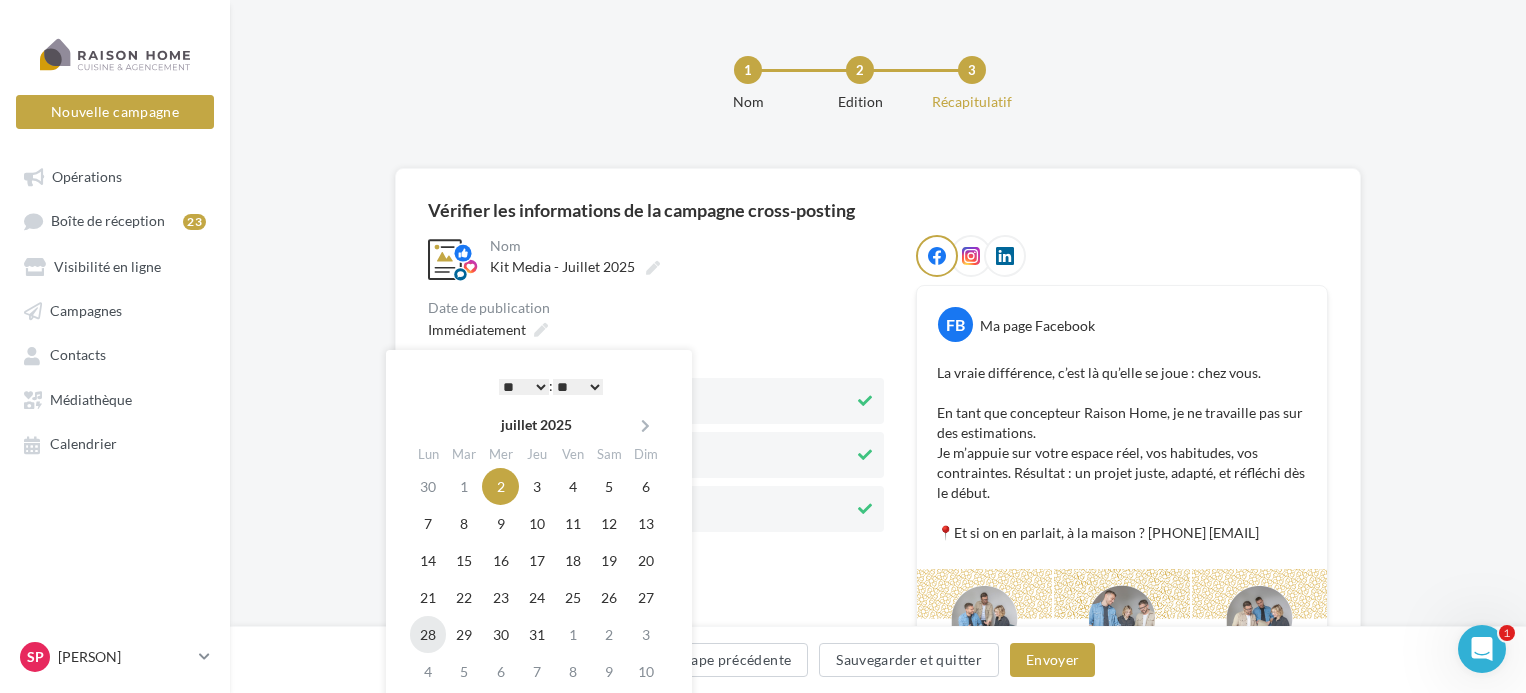 click on "28" at bounding box center (428, 523) 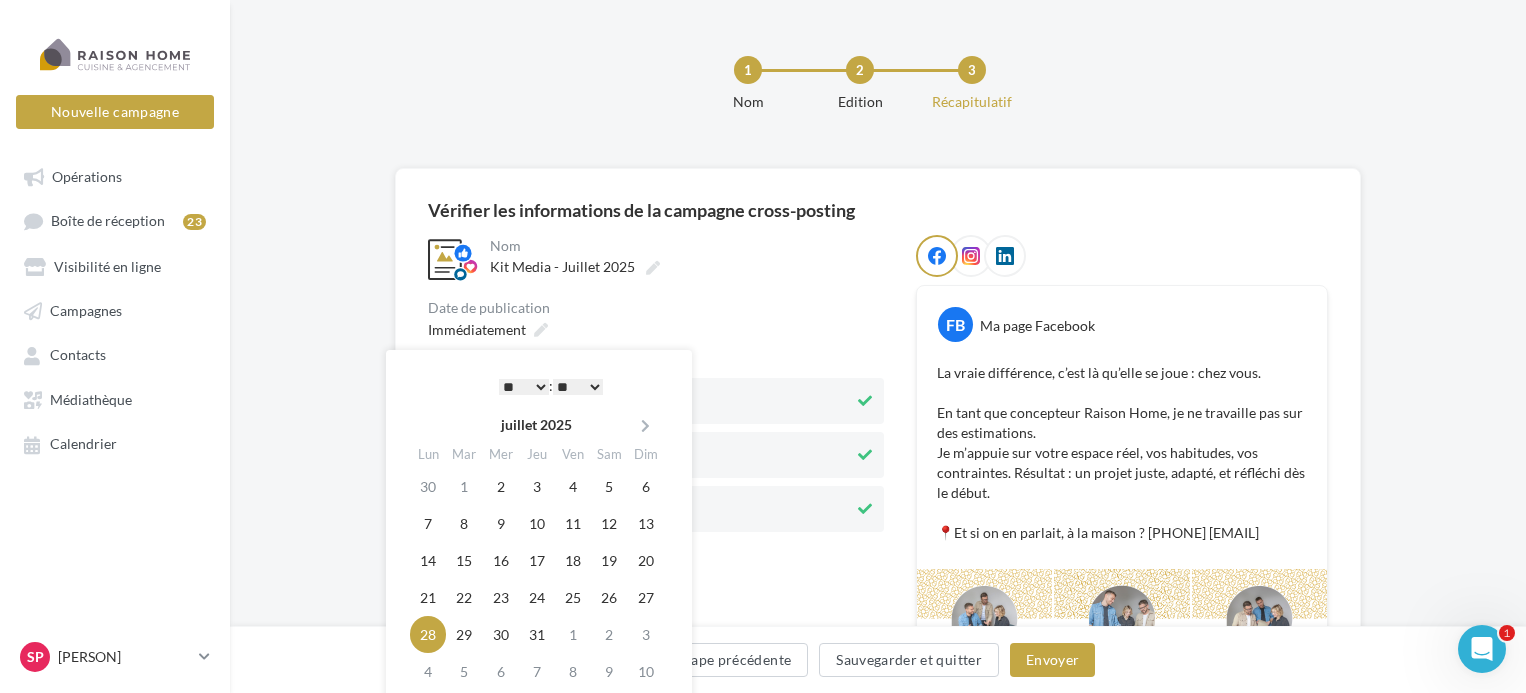click on "* * * * * * * * * * ** ** ** ** ** ** ** ** ** ** ** ** ** **" at bounding box center (524, 387) 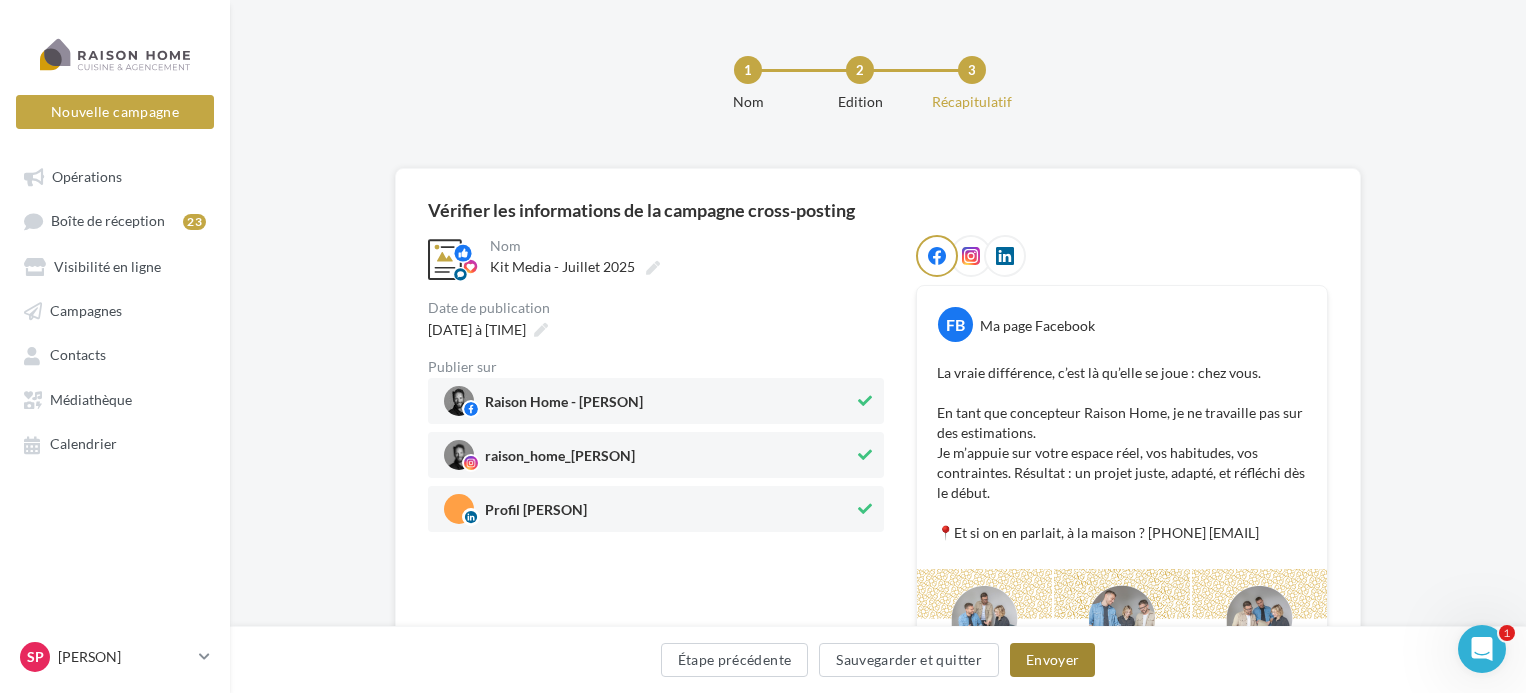 click on "Envoyer" at bounding box center (1052, 660) 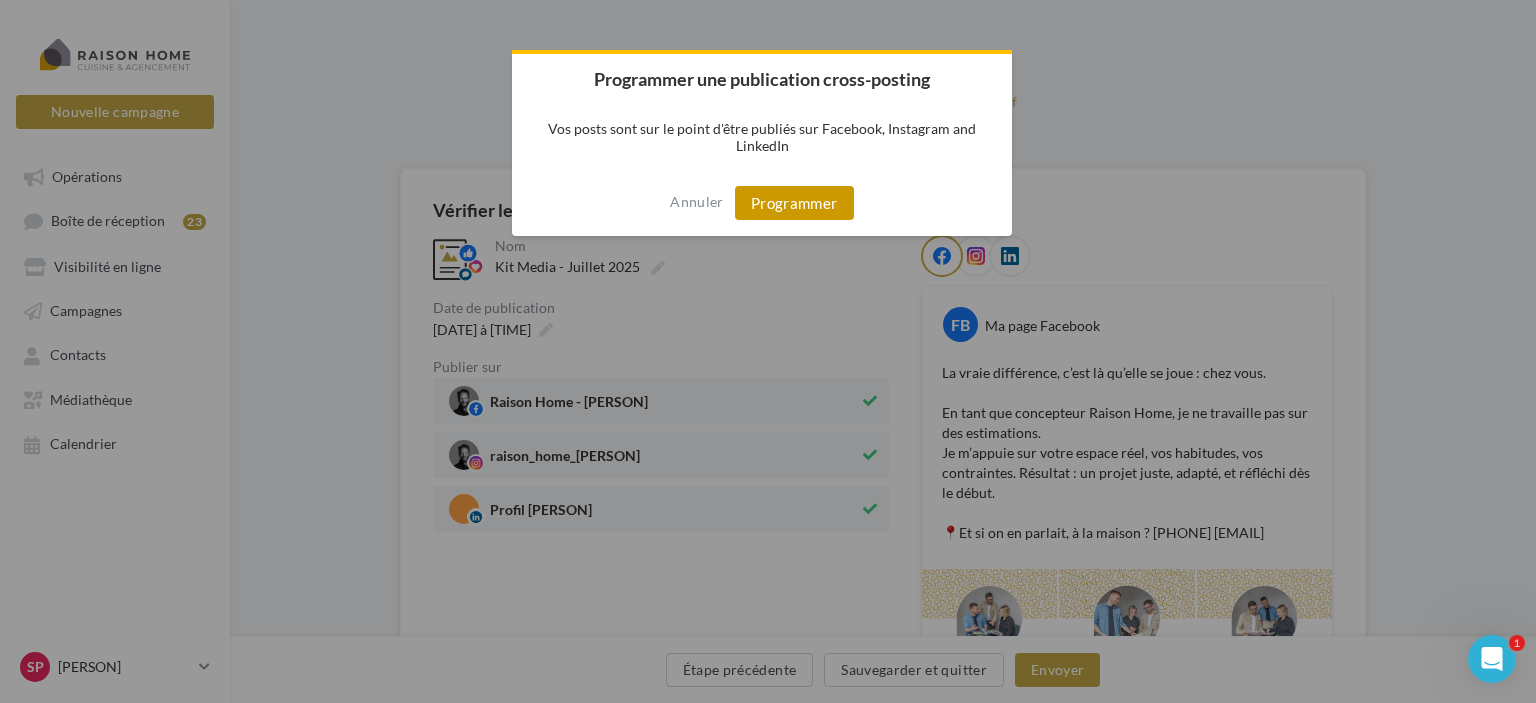 click on "Programmer" at bounding box center [794, 203] 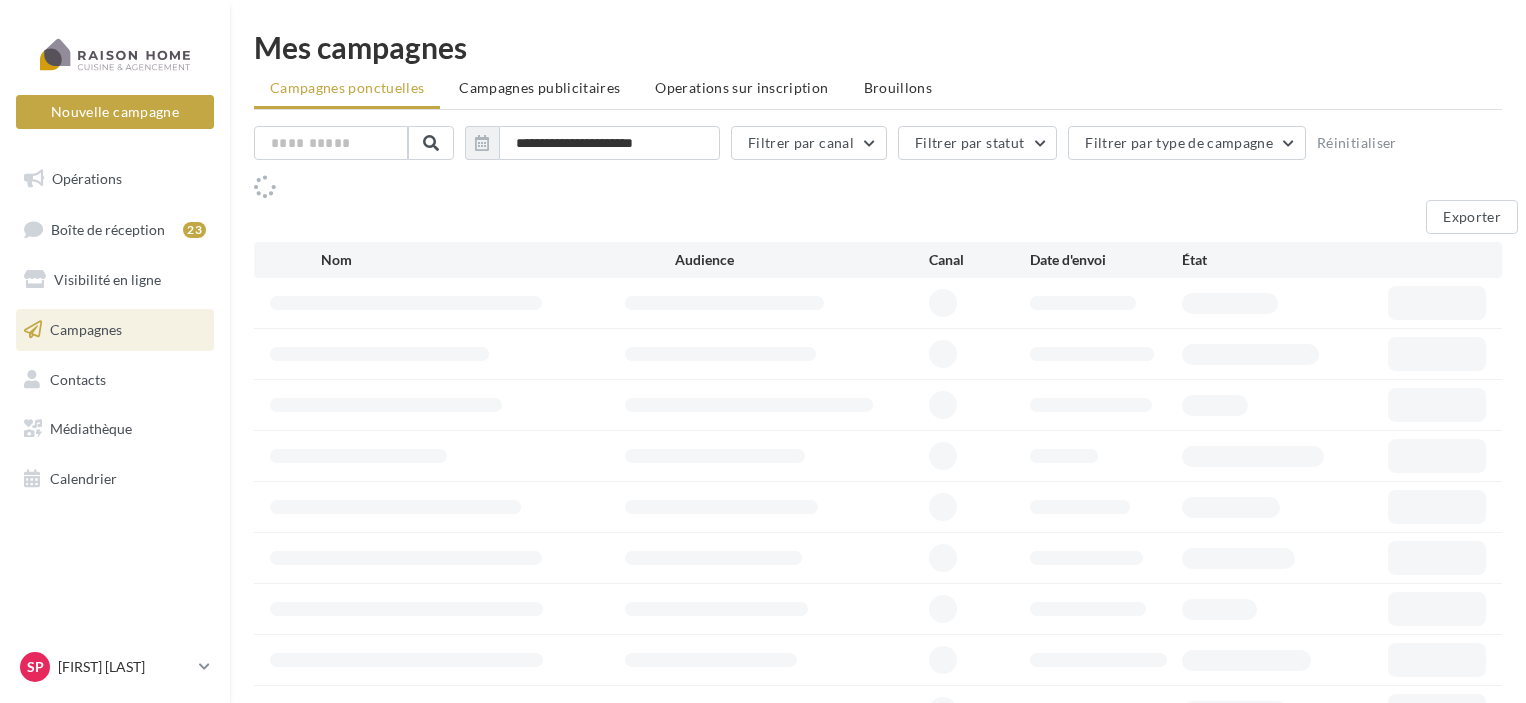scroll, scrollTop: 0, scrollLeft: 0, axis: both 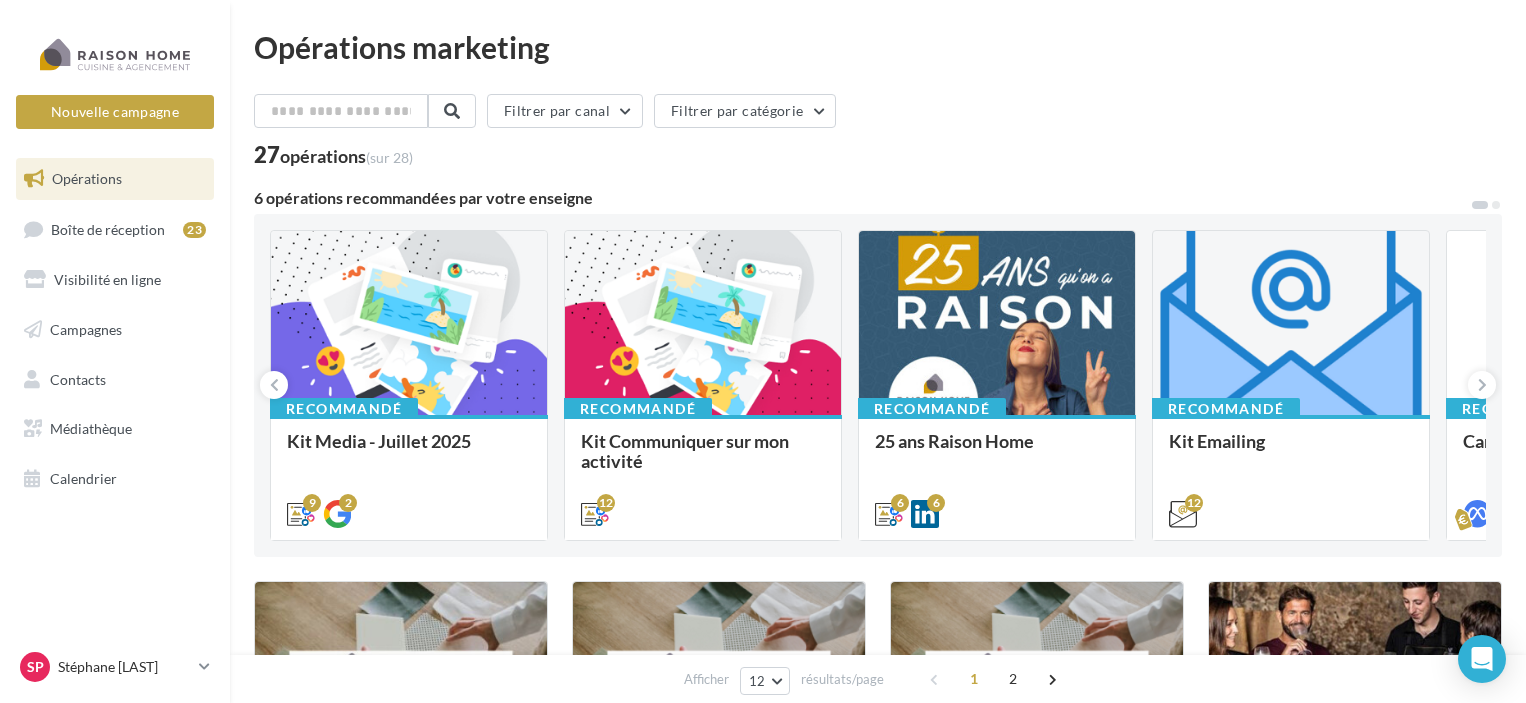 click on "Bonjour à tous,
Tous vos posts du mois de juillet sont là.
À utiliser sans modération :)" at bounding box center (0, 0) 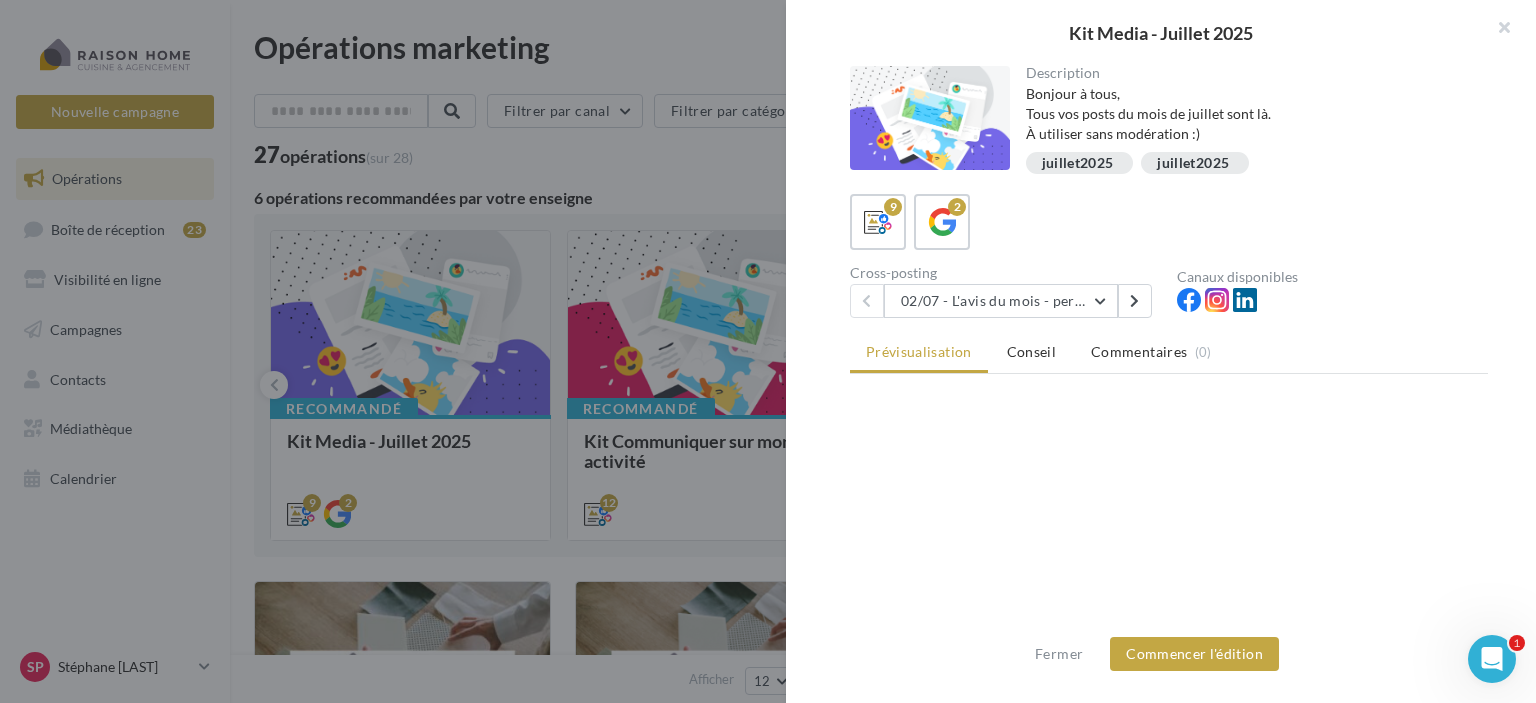 scroll, scrollTop: 0, scrollLeft: 0, axis: both 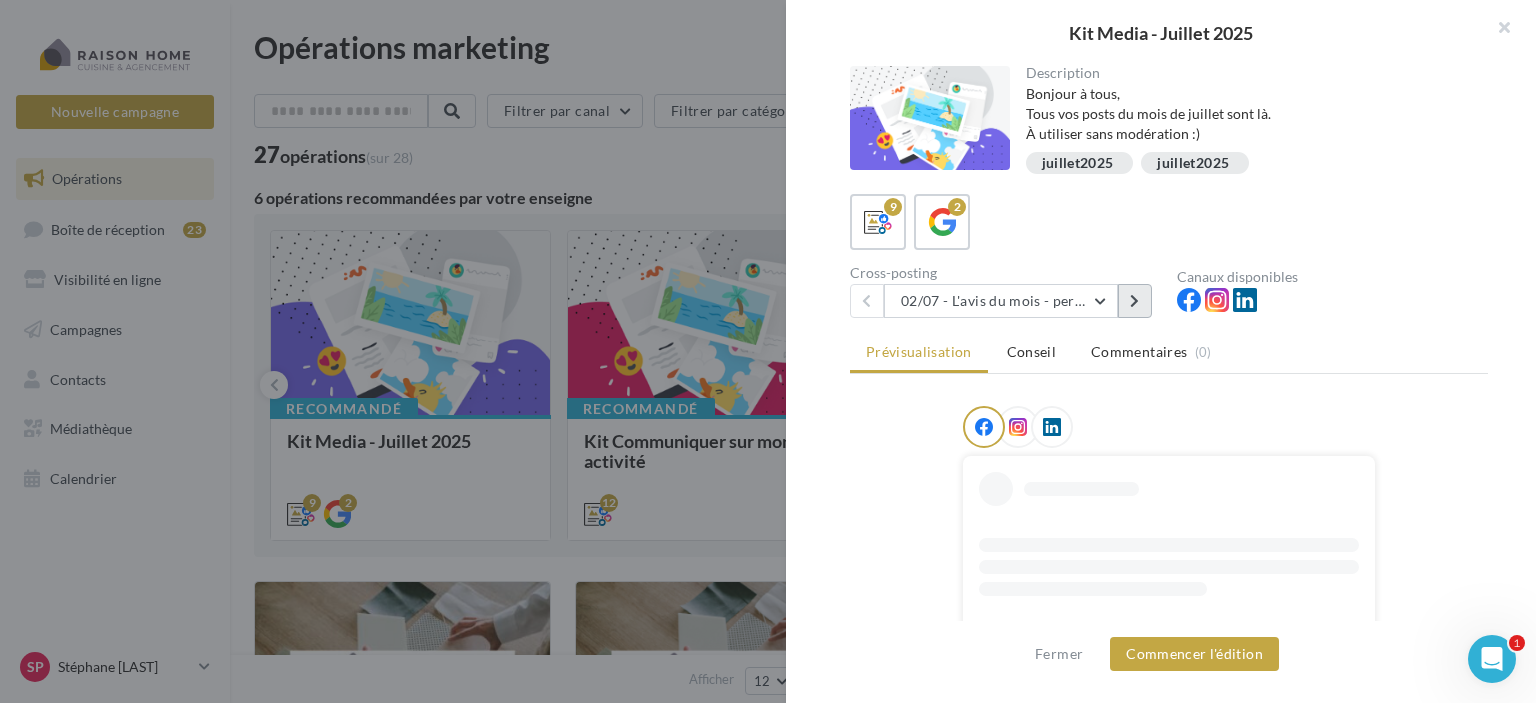 click at bounding box center (1135, 301) 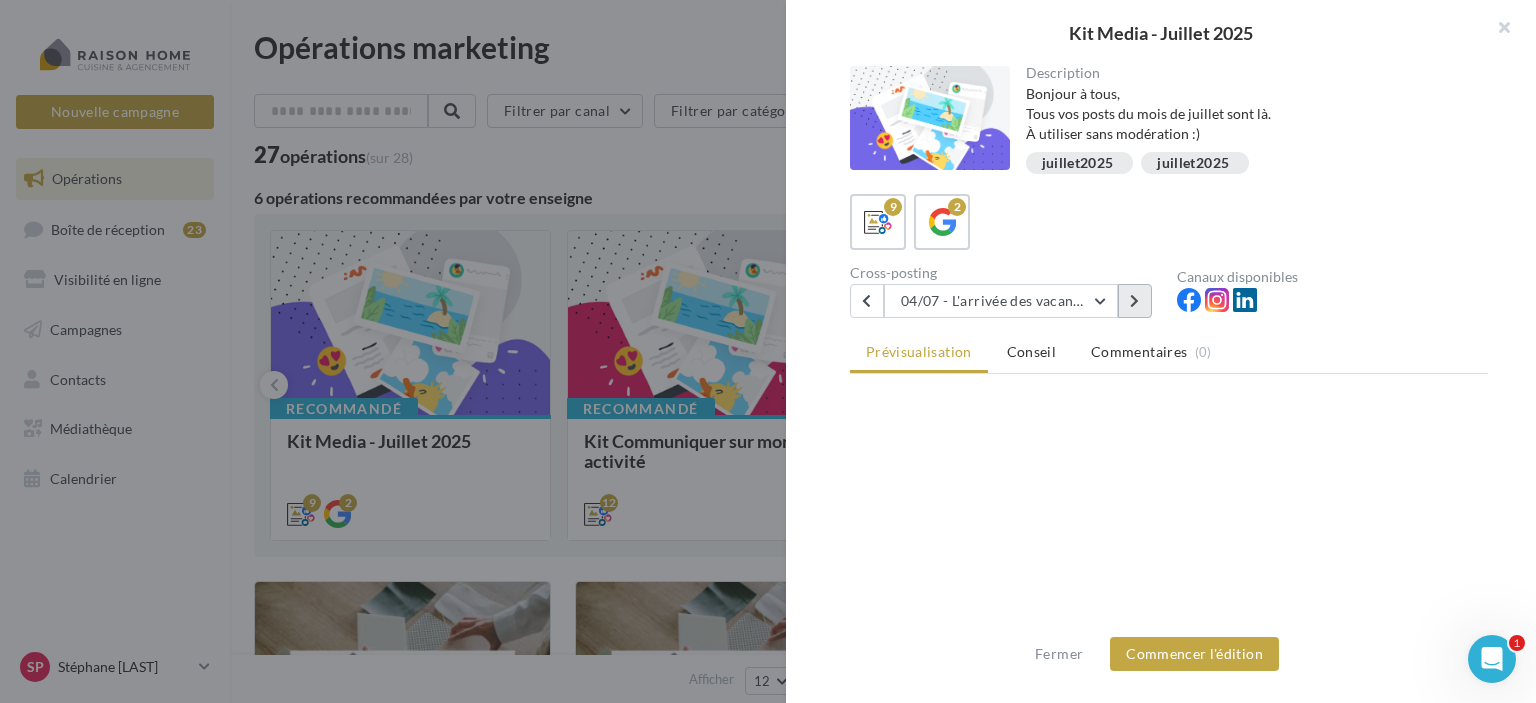click at bounding box center (1135, 301) 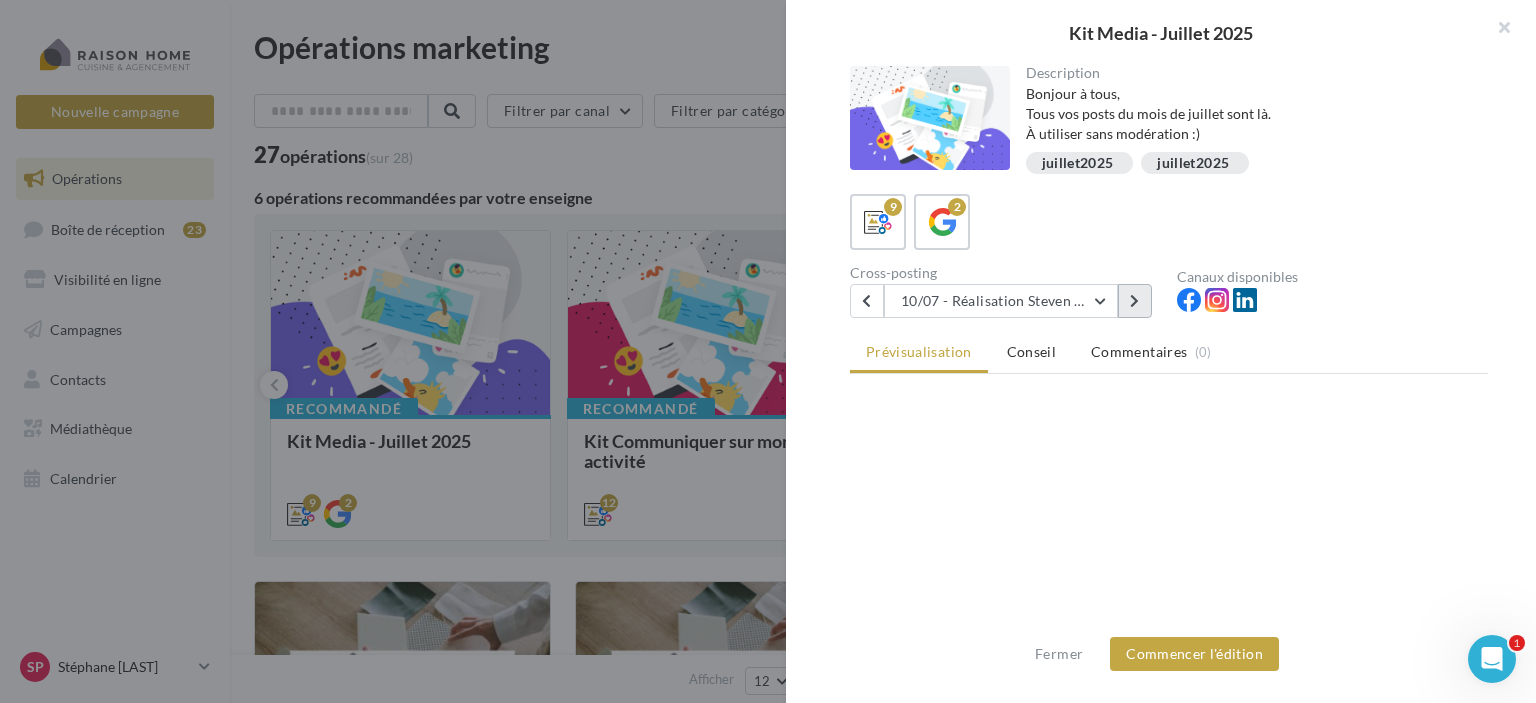 click at bounding box center [1135, 301] 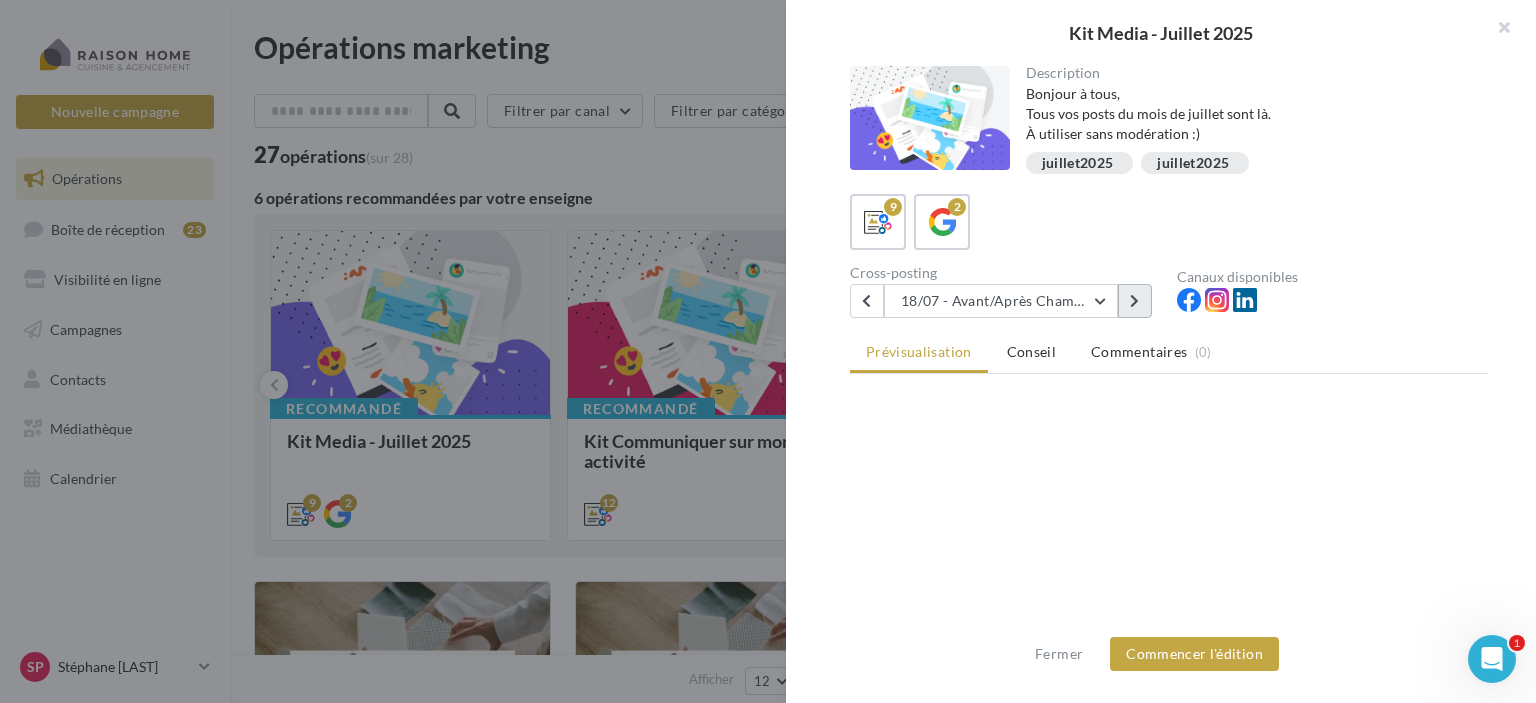 click at bounding box center (1134, 301) 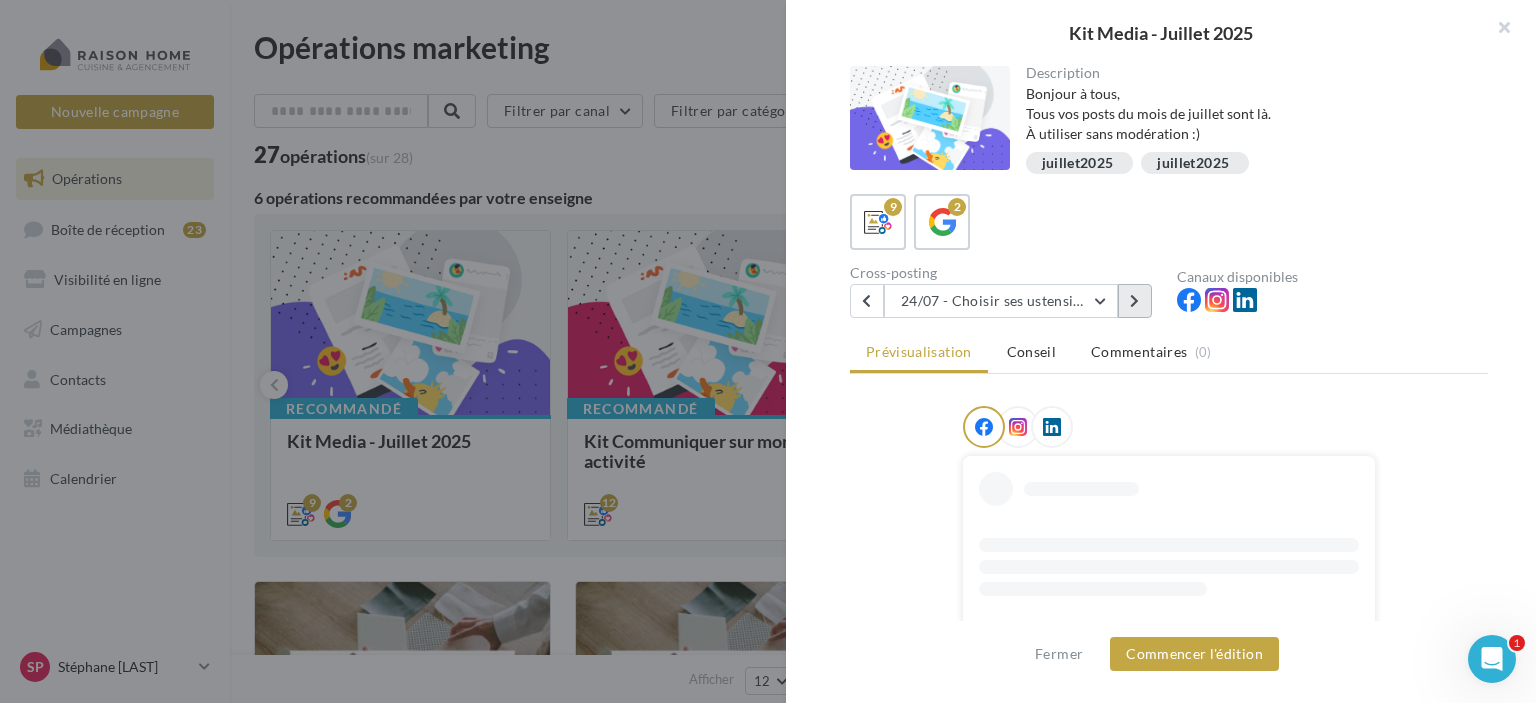 click at bounding box center [1134, 301] 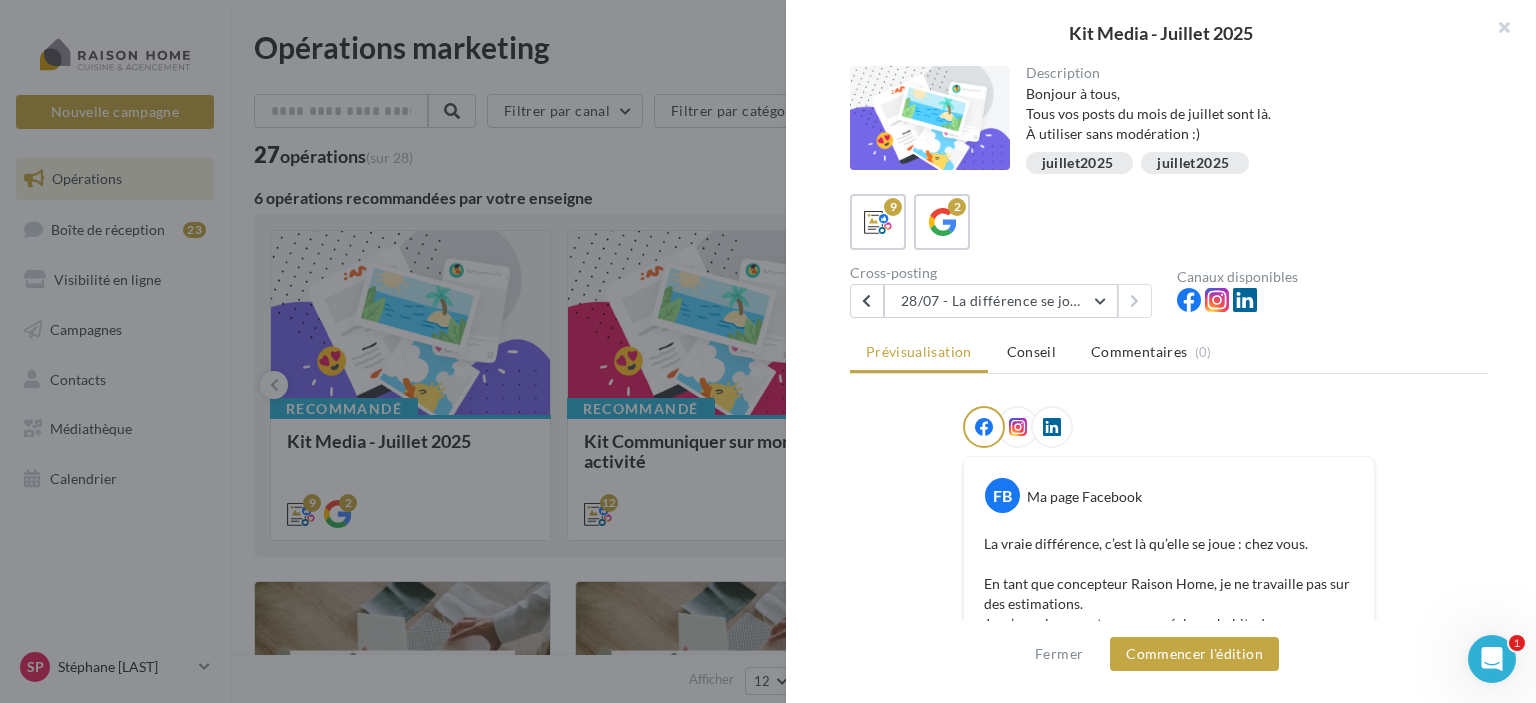 click at bounding box center [768, 351] 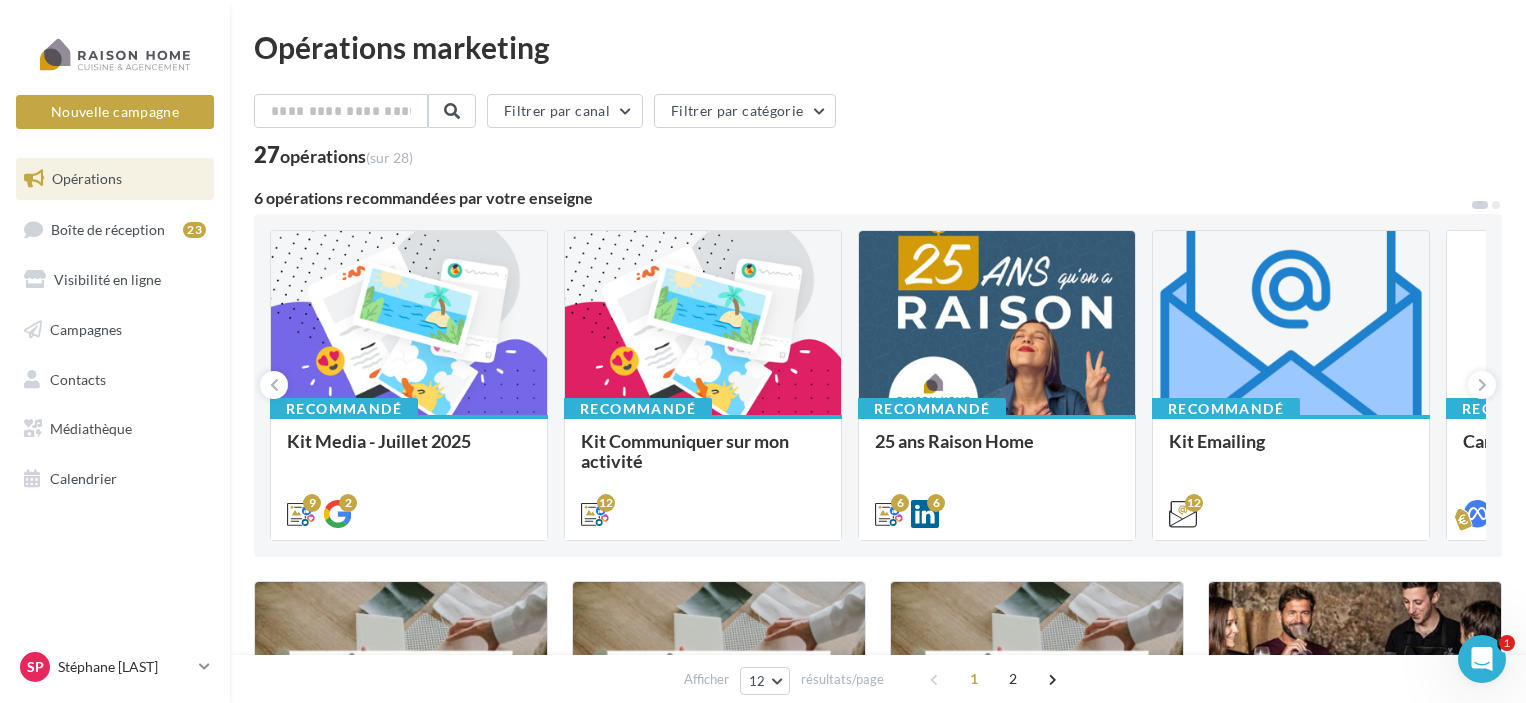 click on "Vous manquez d’inspiration pour vos réseaux sociaux ?
Utilisez notre  Kit Communiquer sur mon activité  : une sélection de publications prêtes à l’emploi pour valoriser votre quotidien de franchis&eacu..." at bounding box center [0, 0] 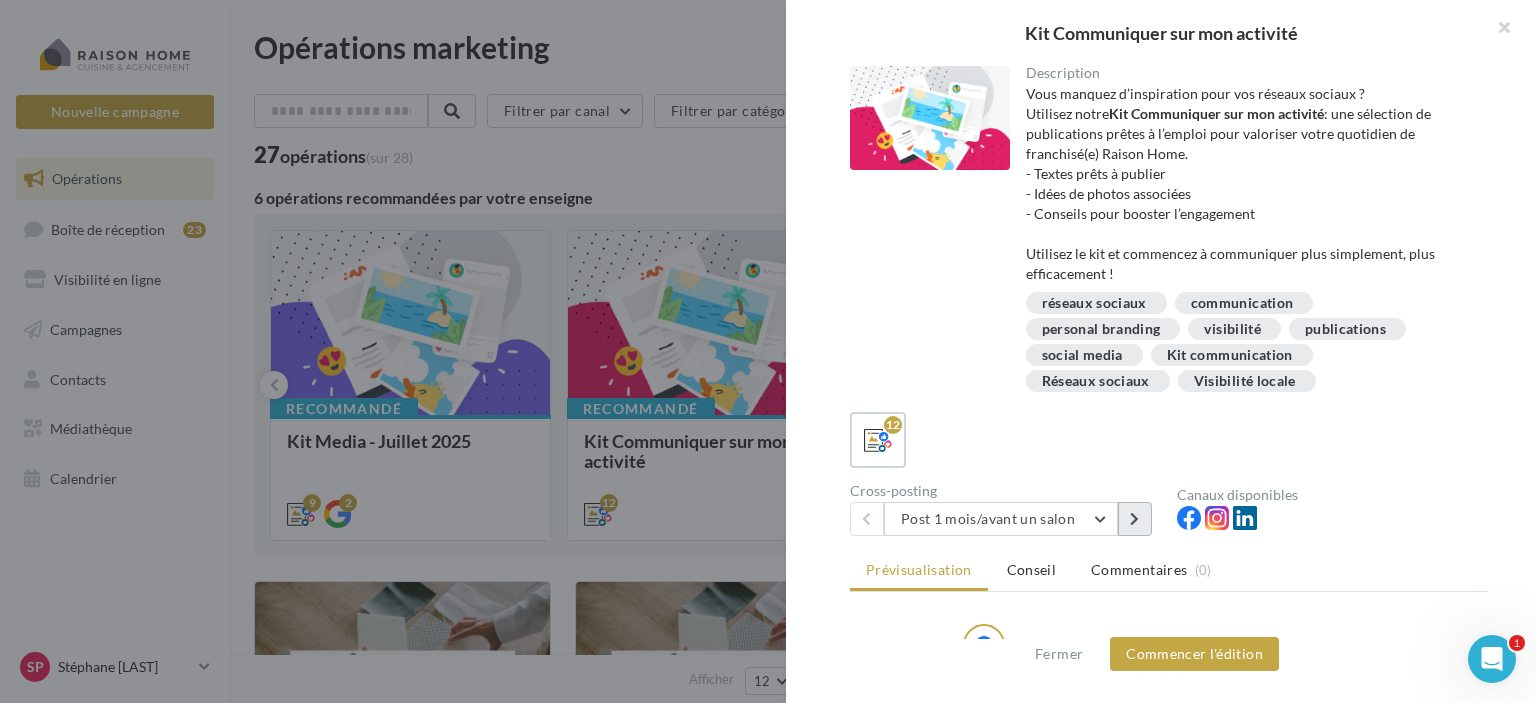 click at bounding box center [1134, 519] 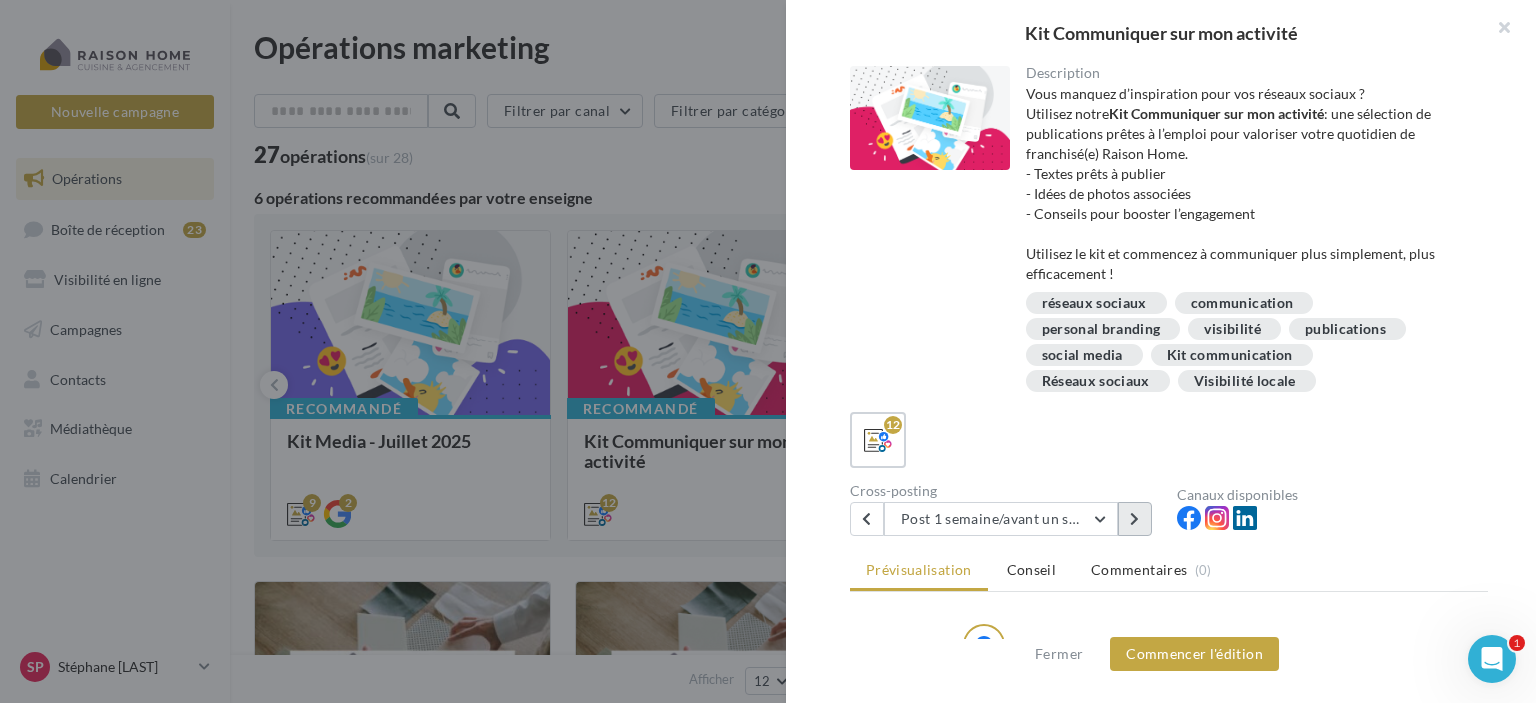 click at bounding box center [1134, 519] 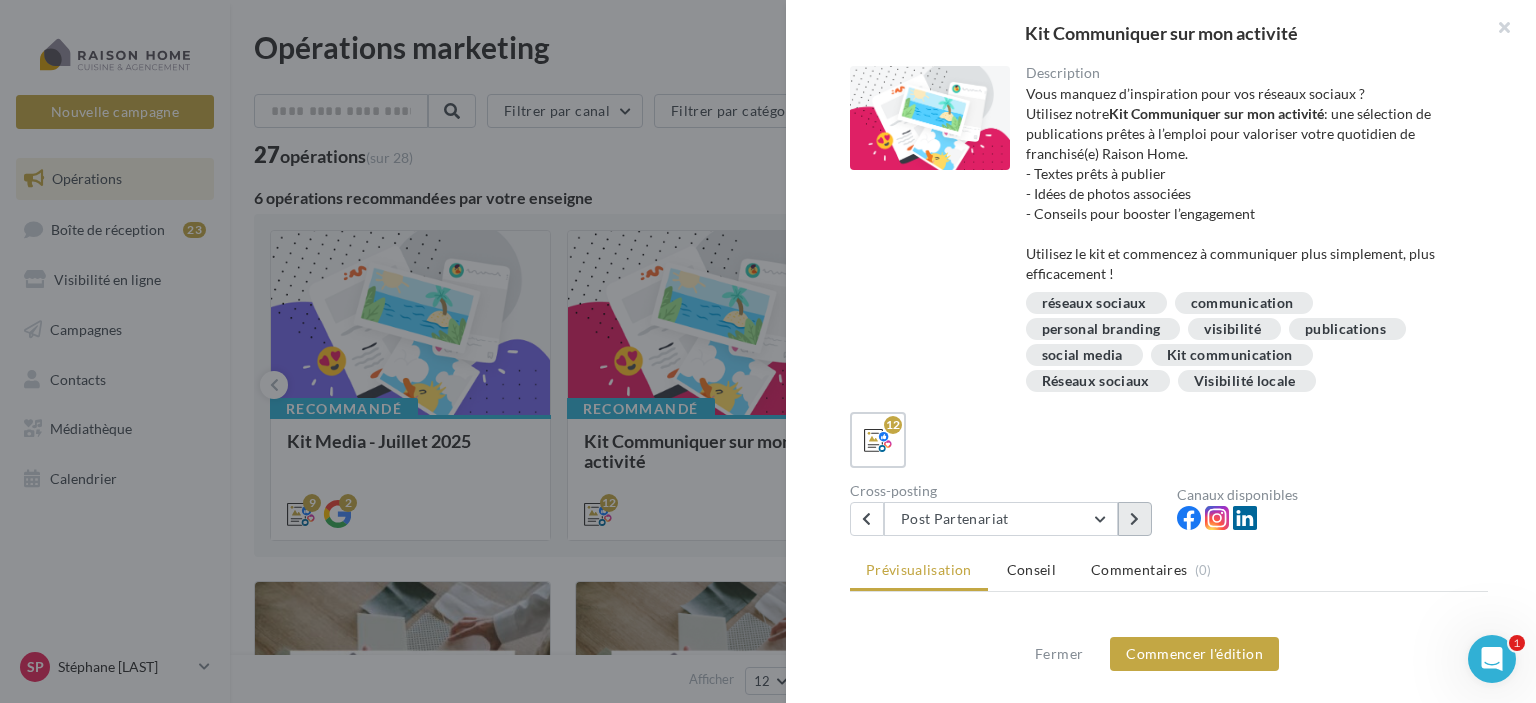 click at bounding box center (1134, 519) 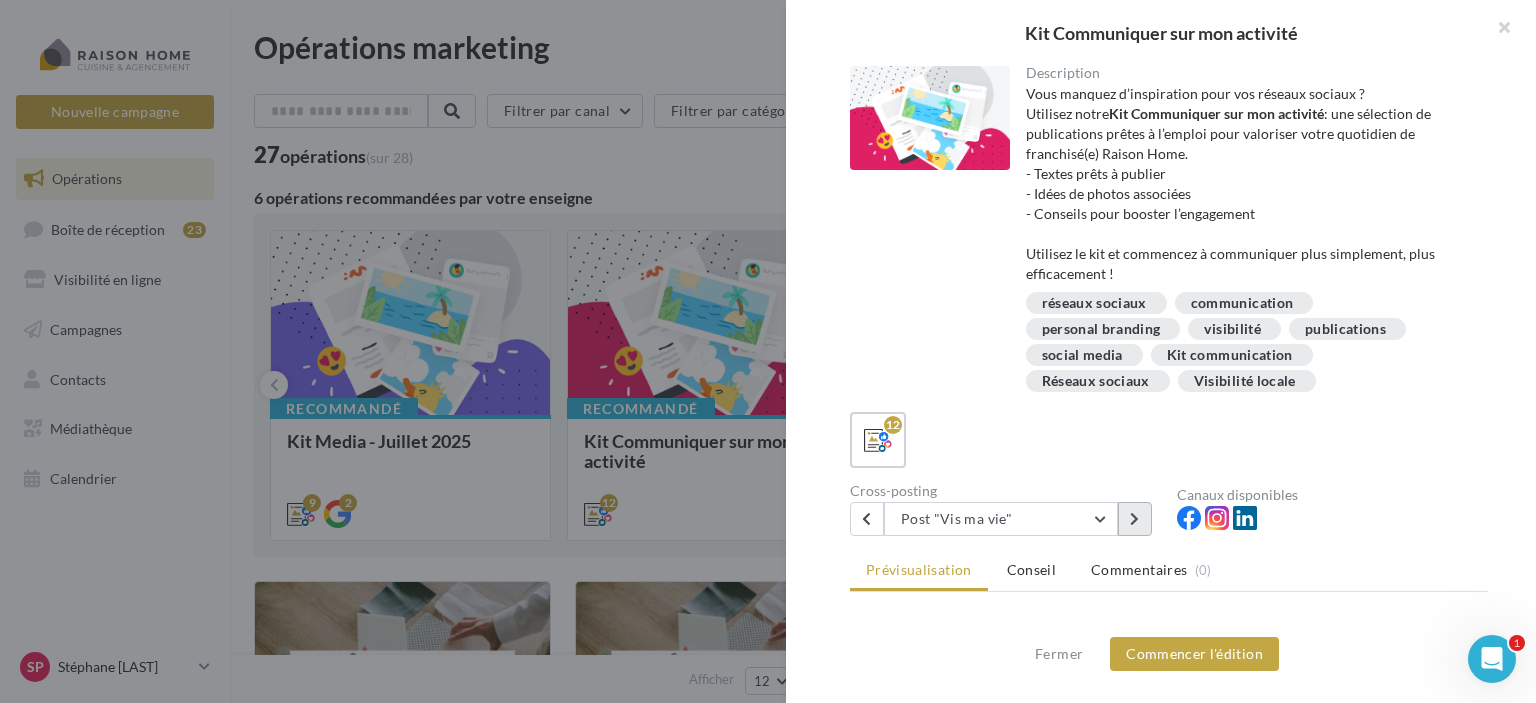 click at bounding box center (1134, 519) 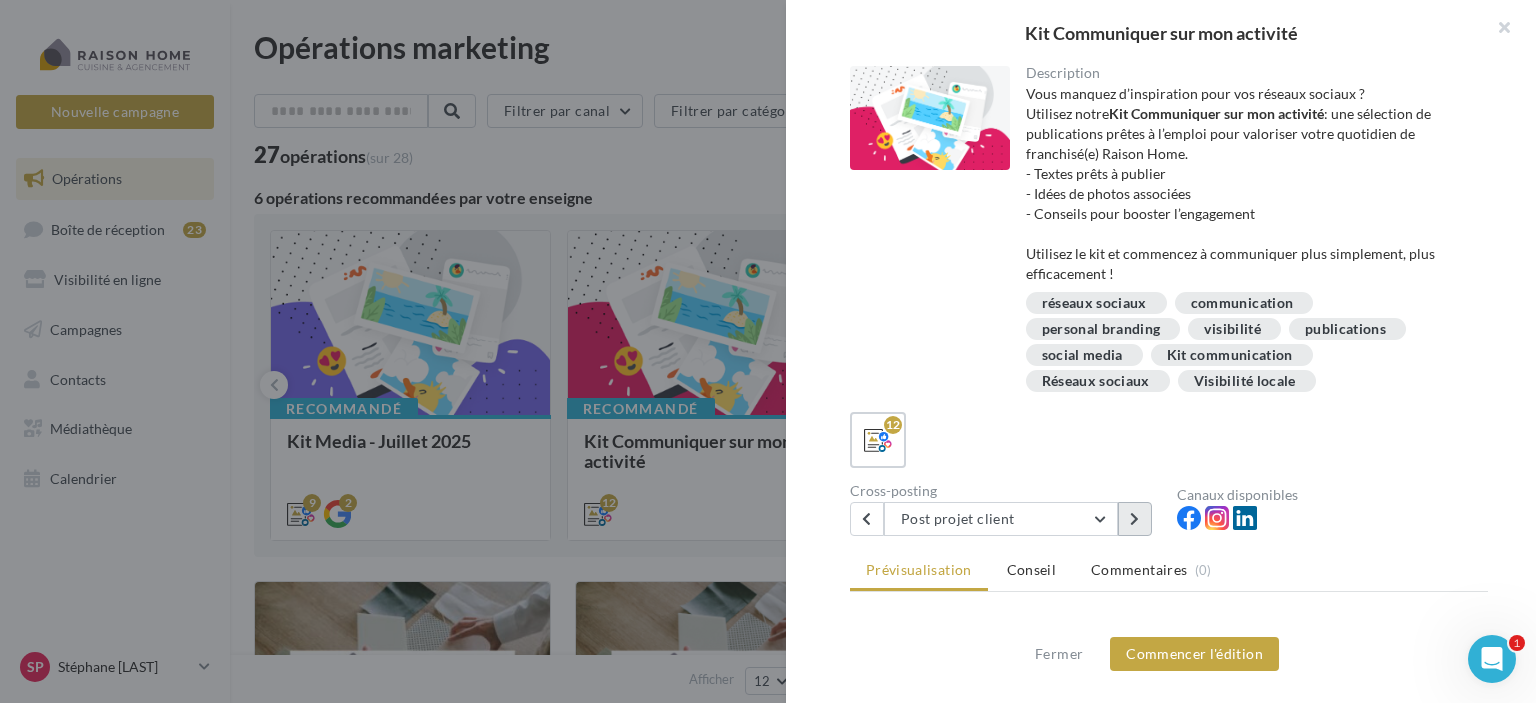 click at bounding box center (1134, 519) 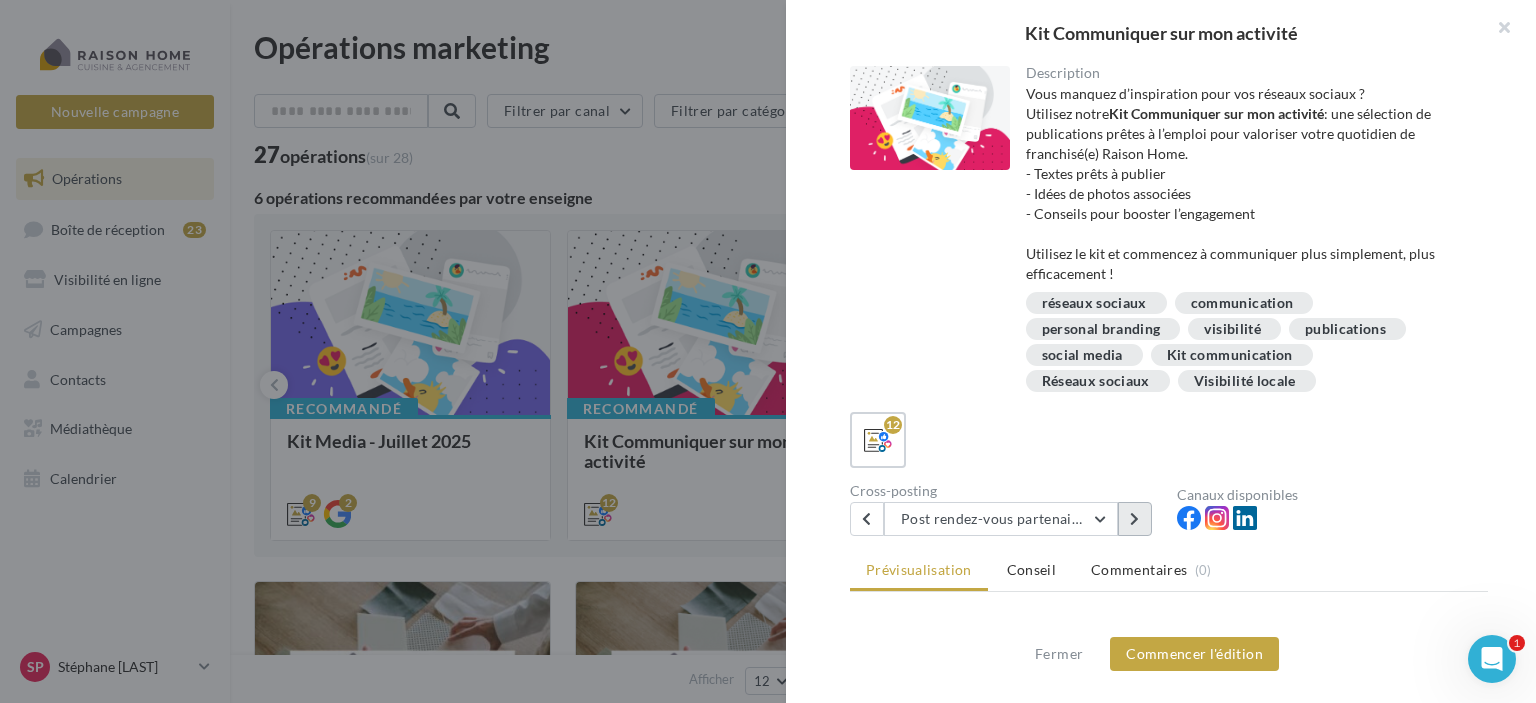 click at bounding box center [1134, 519] 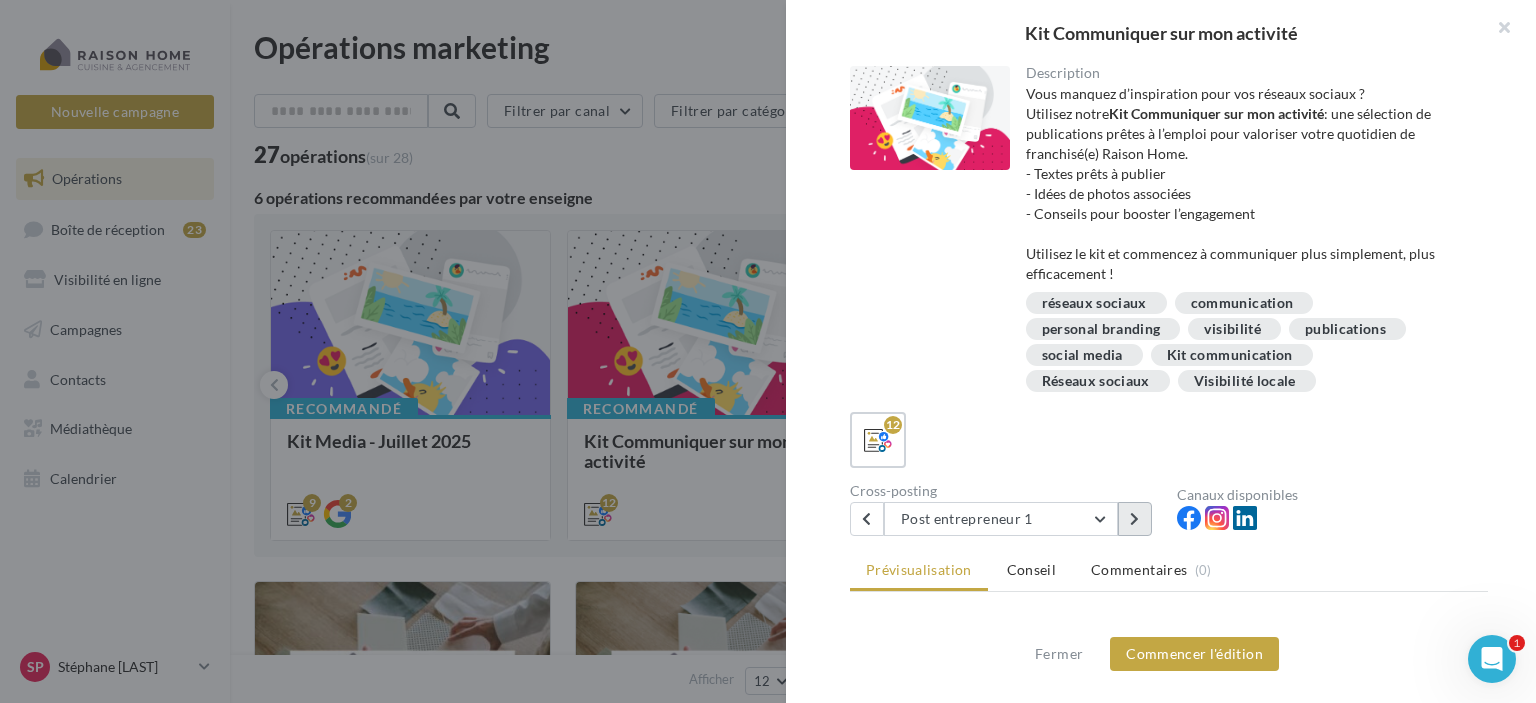 click at bounding box center (1134, 519) 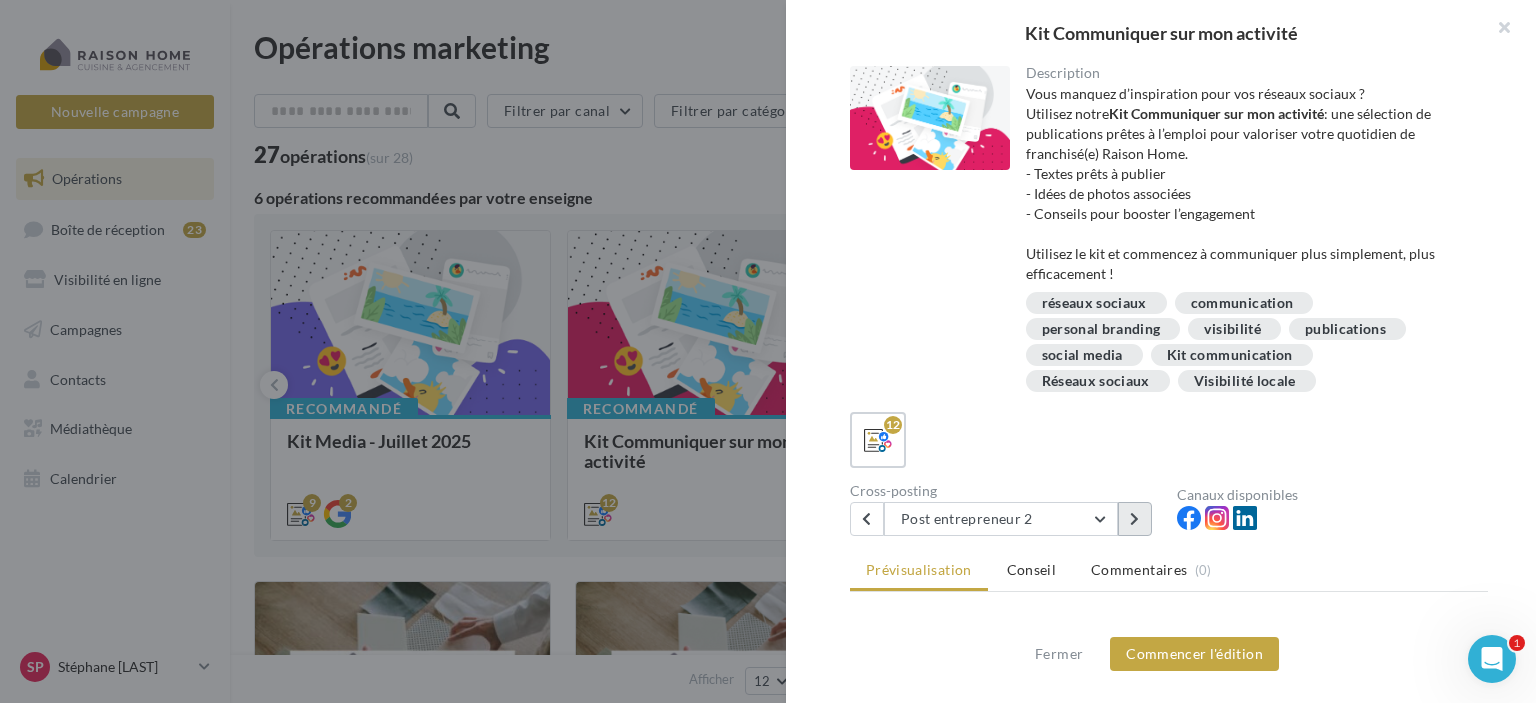 click at bounding box center [1134, 519] 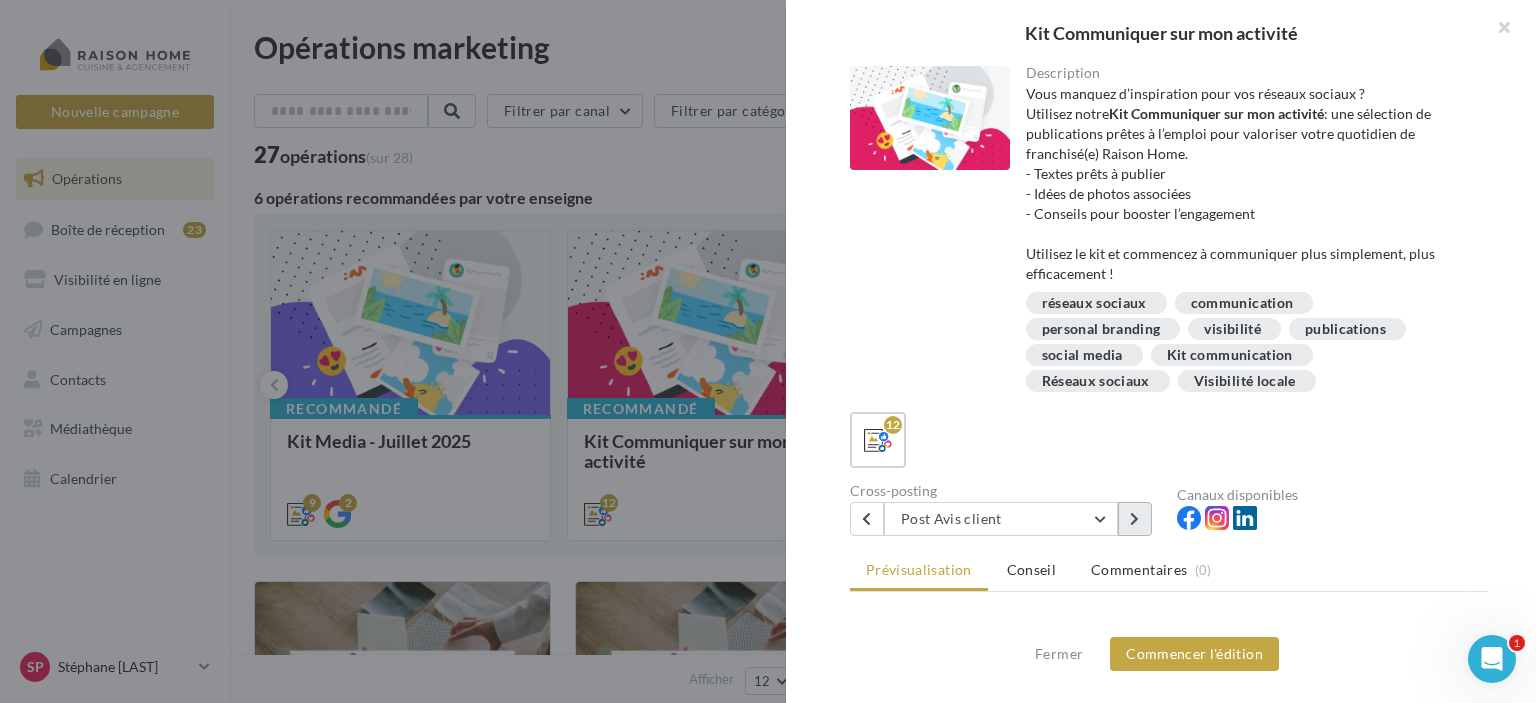 click at bounding box center (1134, 519) 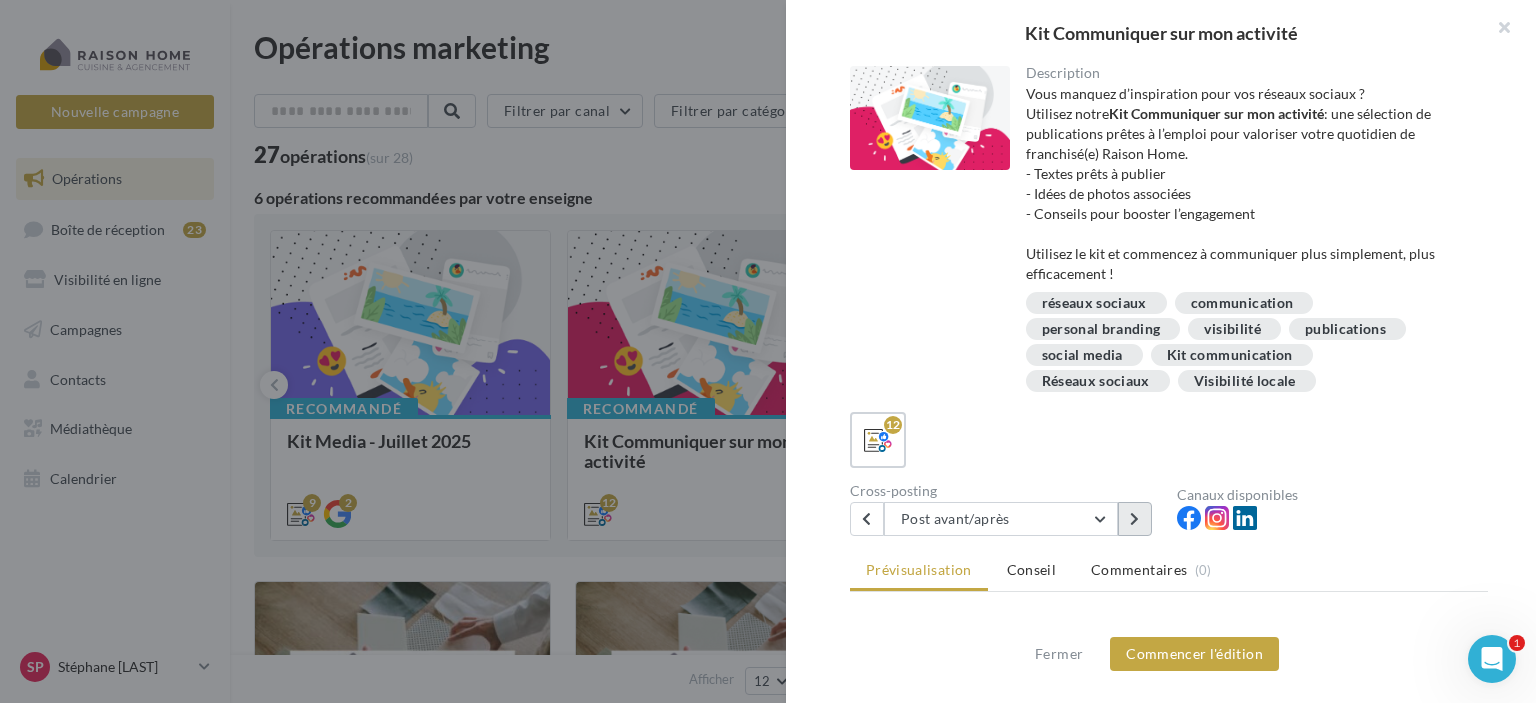 click at bounding box center (1134, 519) 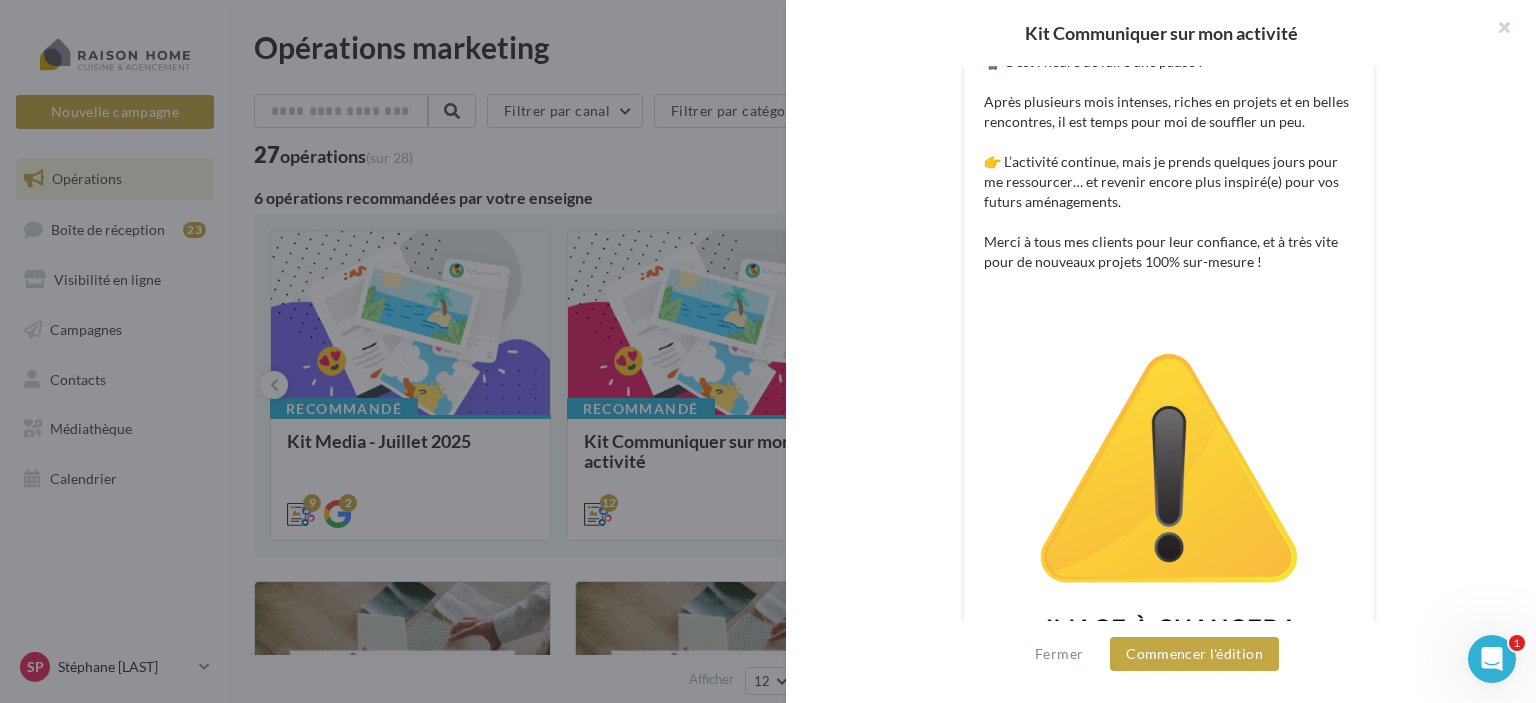 scroll, scrollTop: 795, scrollLeft: 0, axis: vertical 